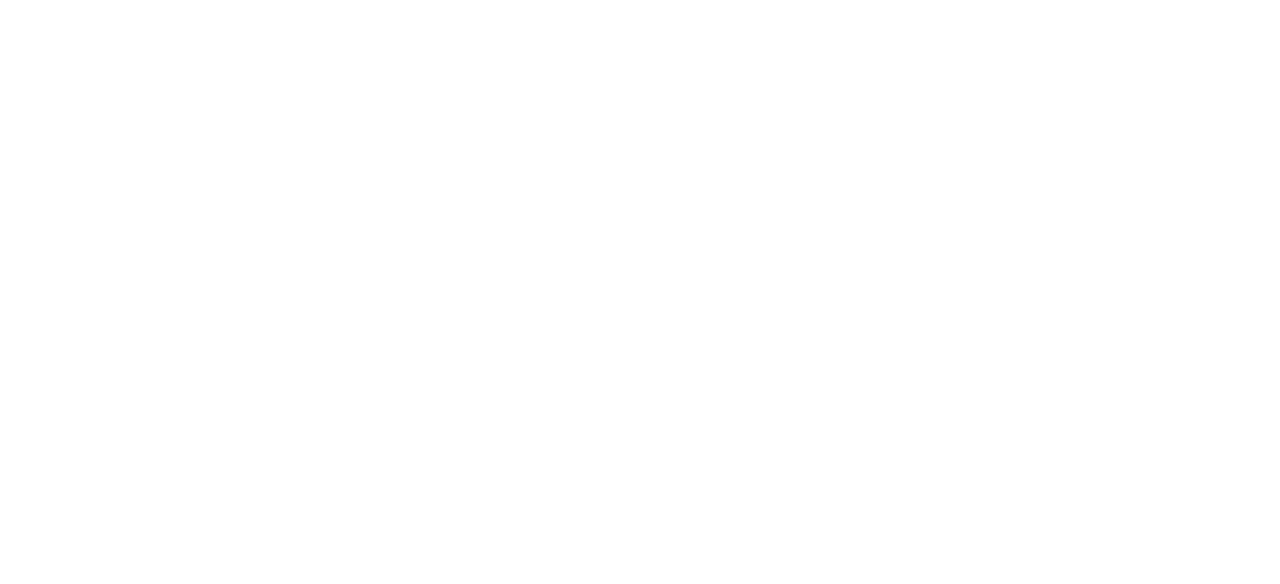 scroll, scrollTop: 0, scrollLeft: 0, axis: both 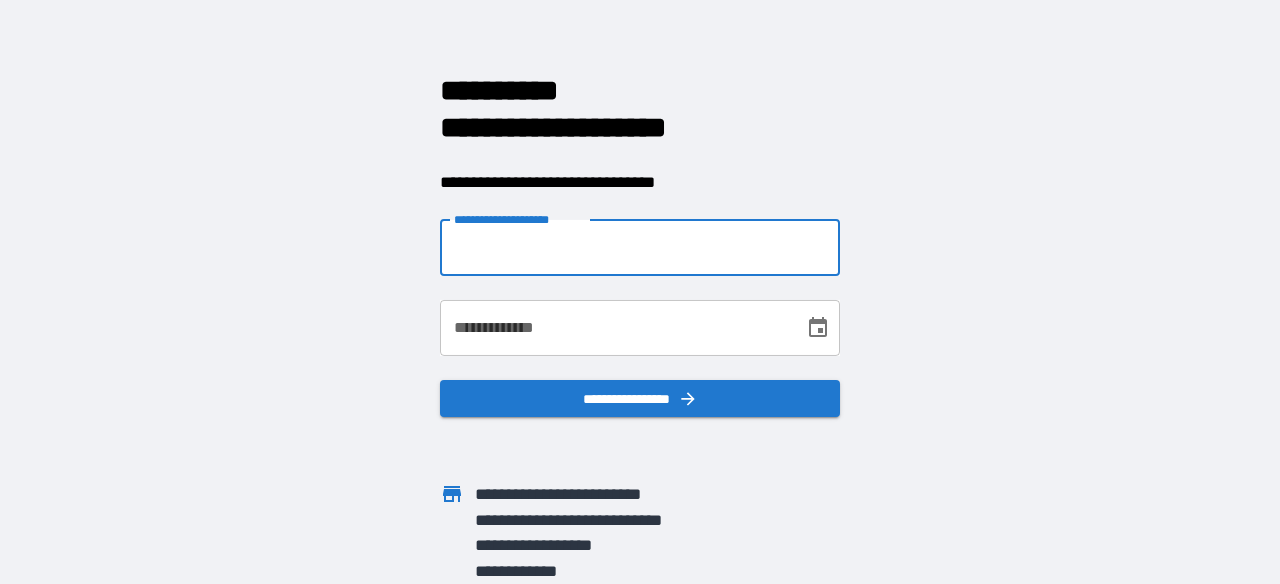 click on "**********" at bounding box center [640, 248] 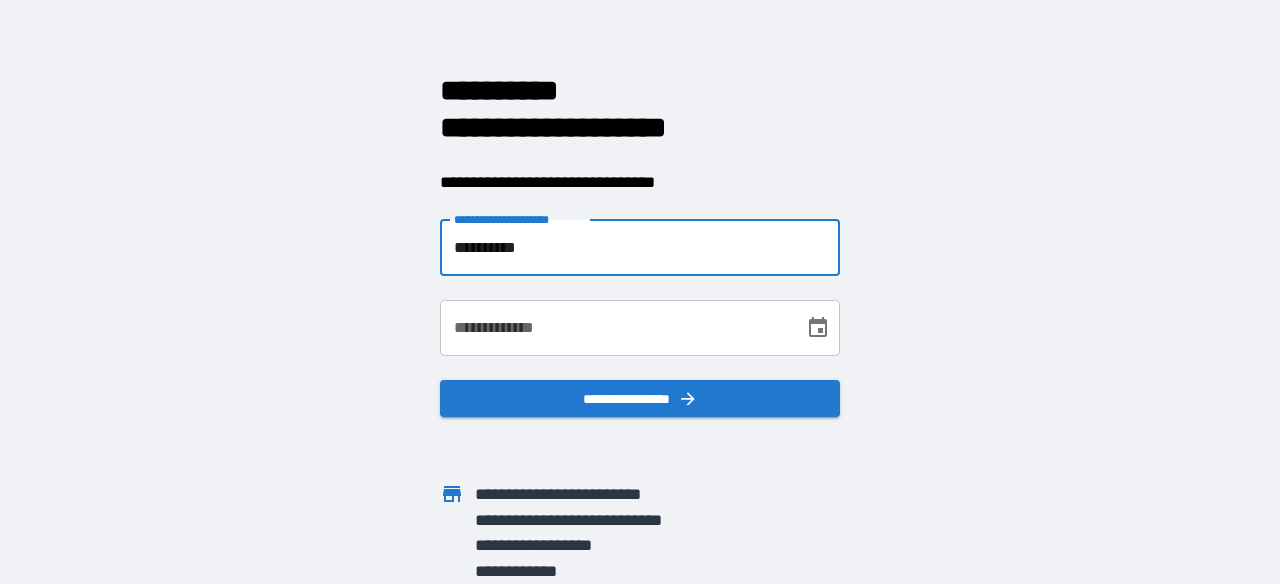 type on "**********" 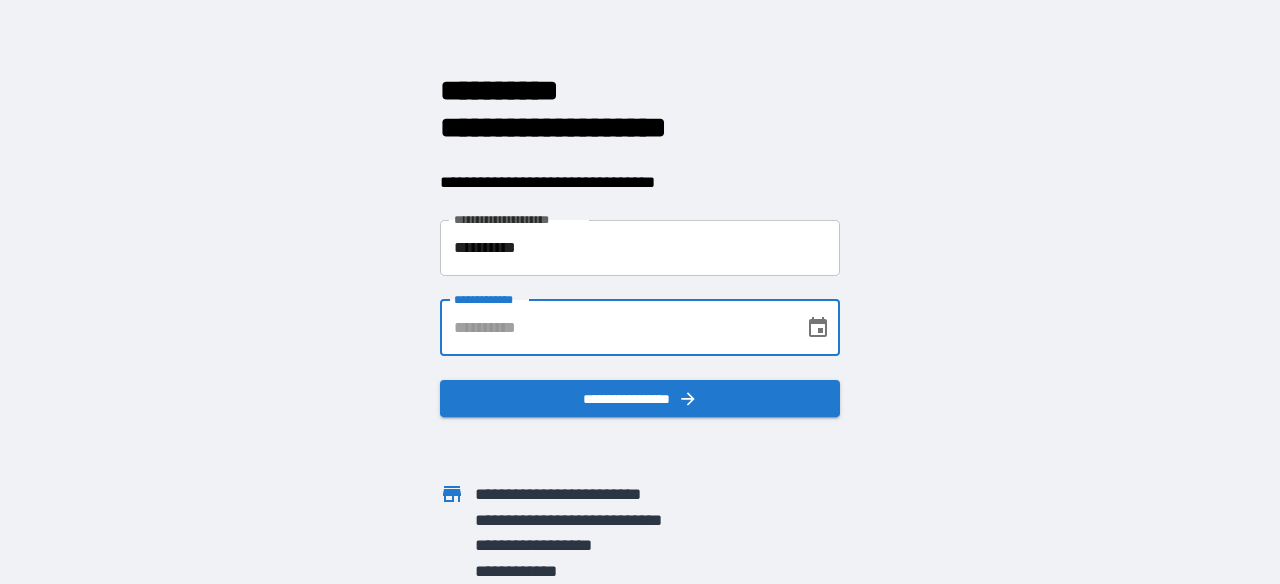 click on "**********" at bounding box center [615, 328] 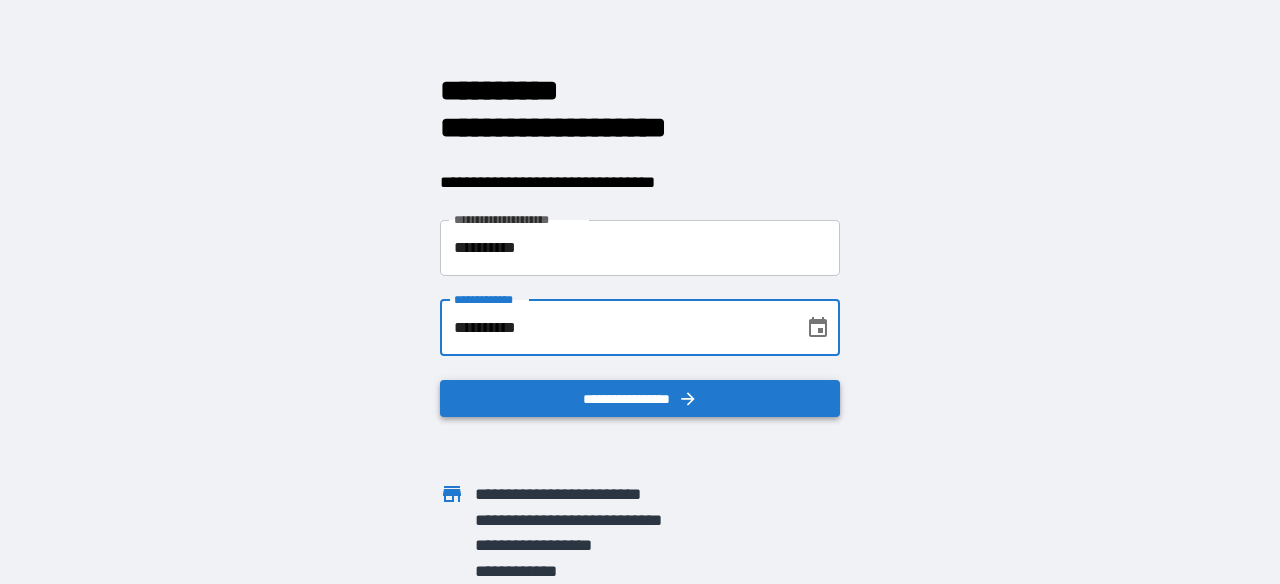 type on "**********" 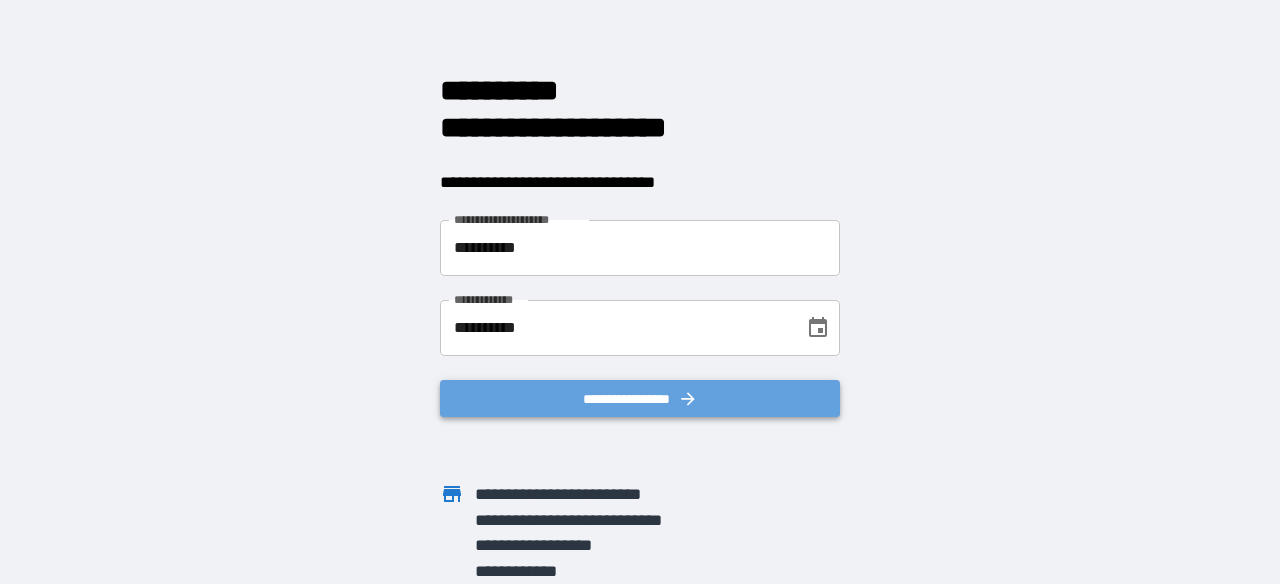 click on "**********" at bounding box center (640, 399) 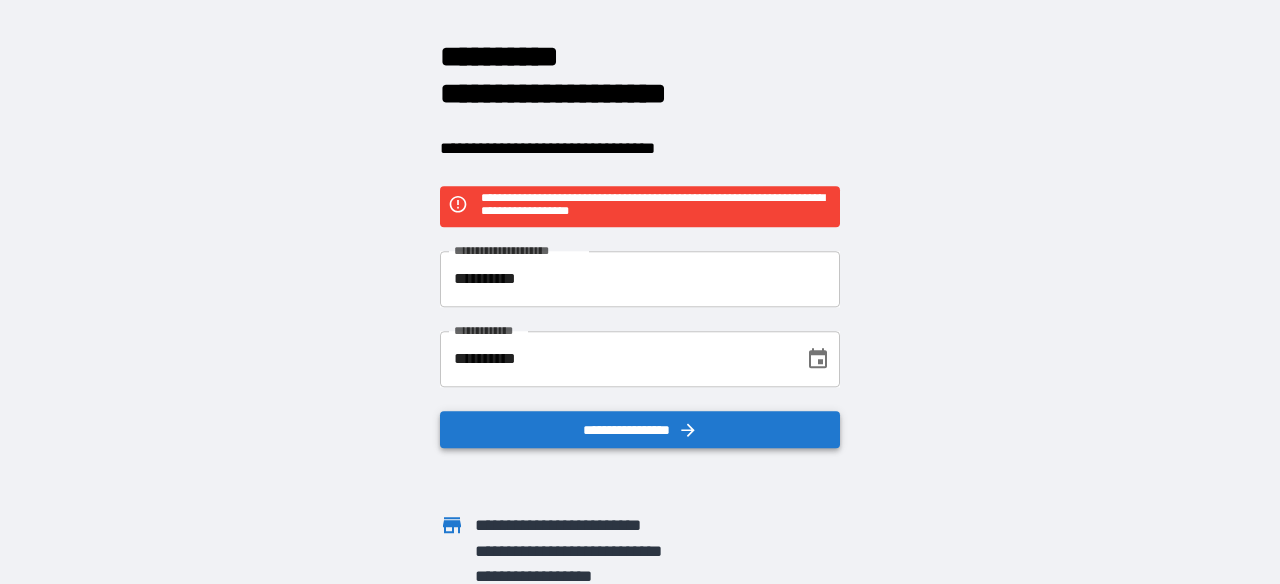scroll, scrollTop: 0, scrollLeft: 0, axis: both 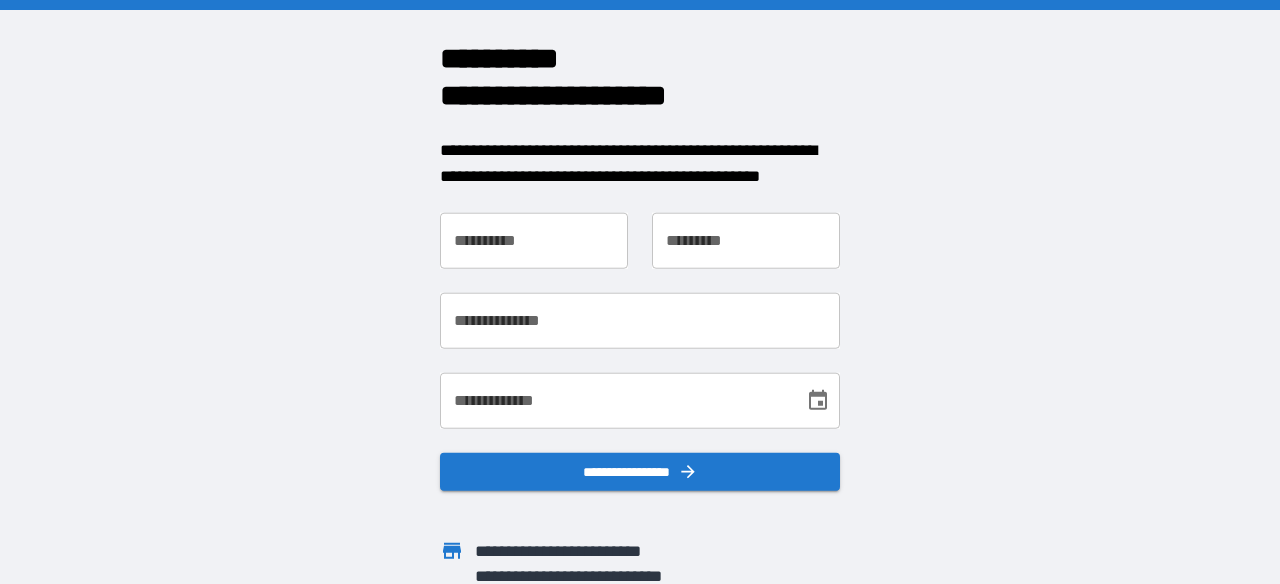 click on "**********" at bounding box center [534, 241] 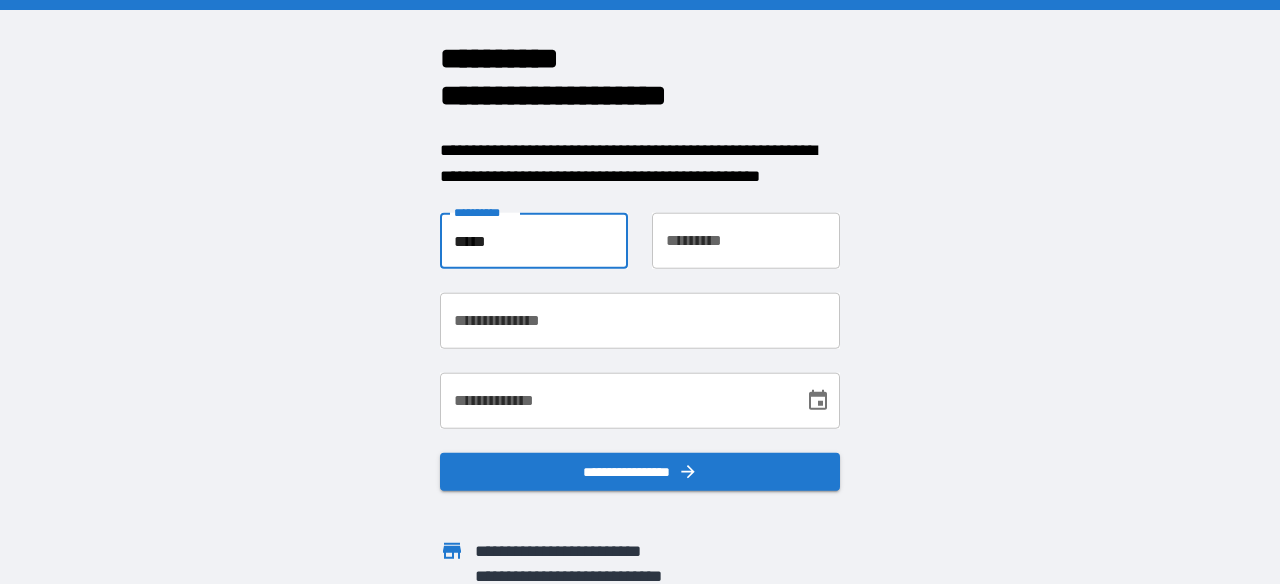 click on "*****" at bounding box center [534, 241] 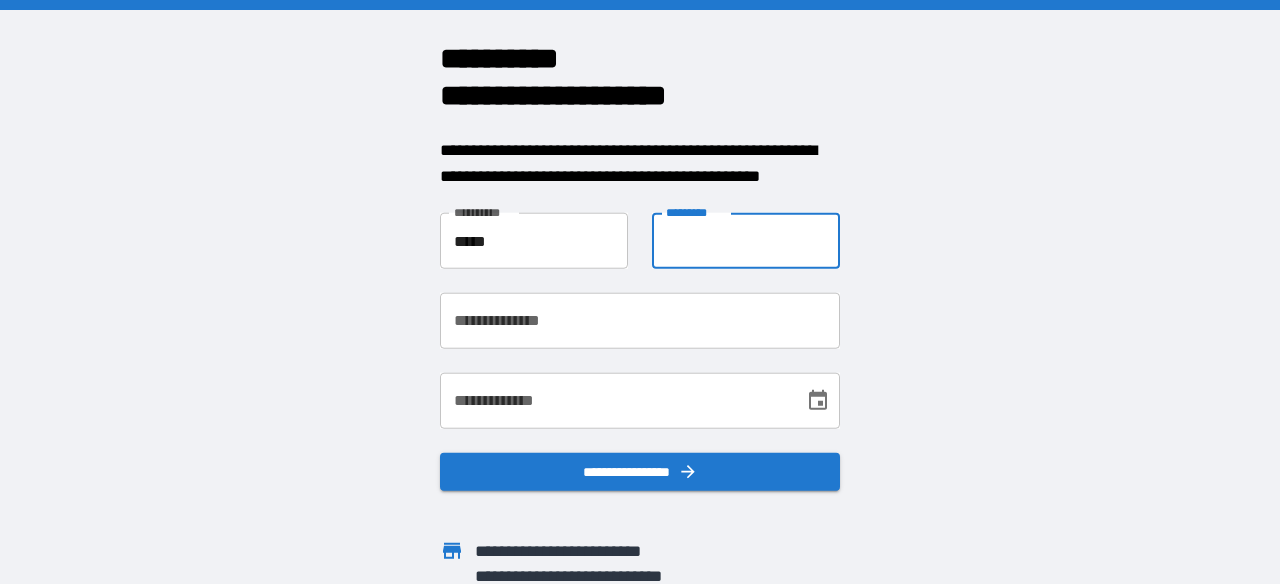 click on "**********" at bounding box center [746, 241] 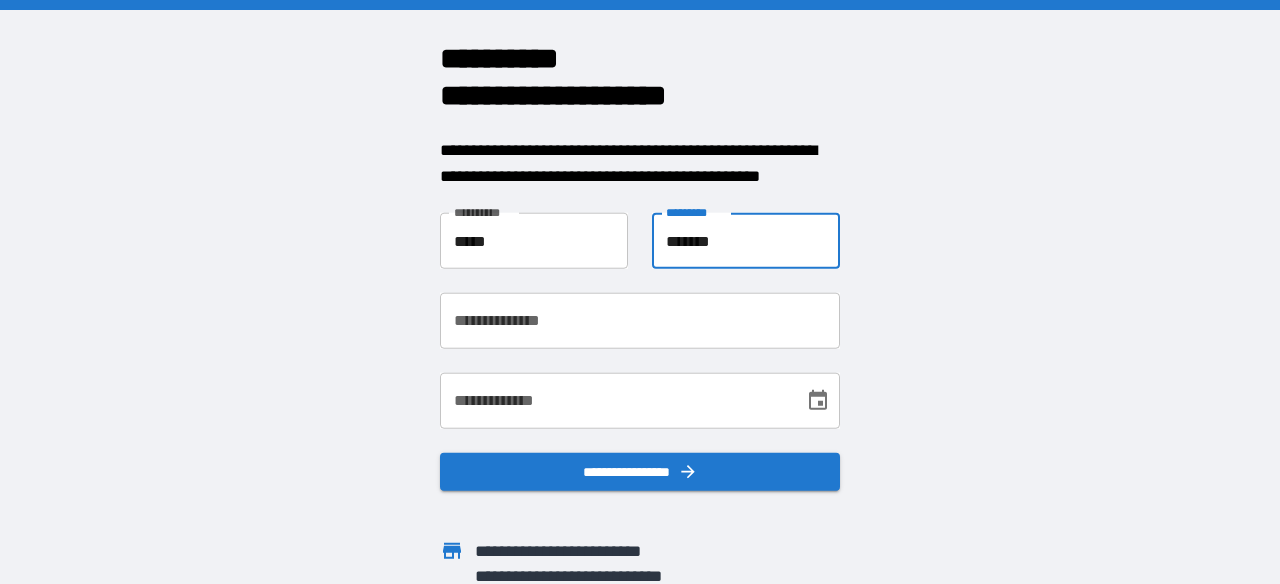type on "*******" 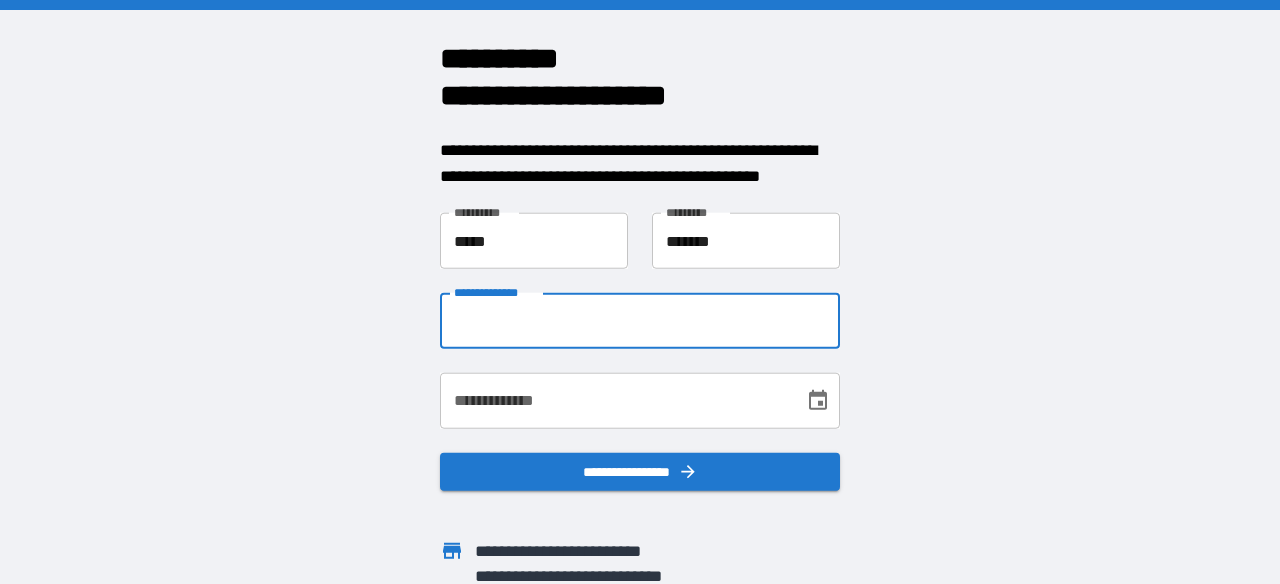 click on "**********" at bounding box center [640, 321] 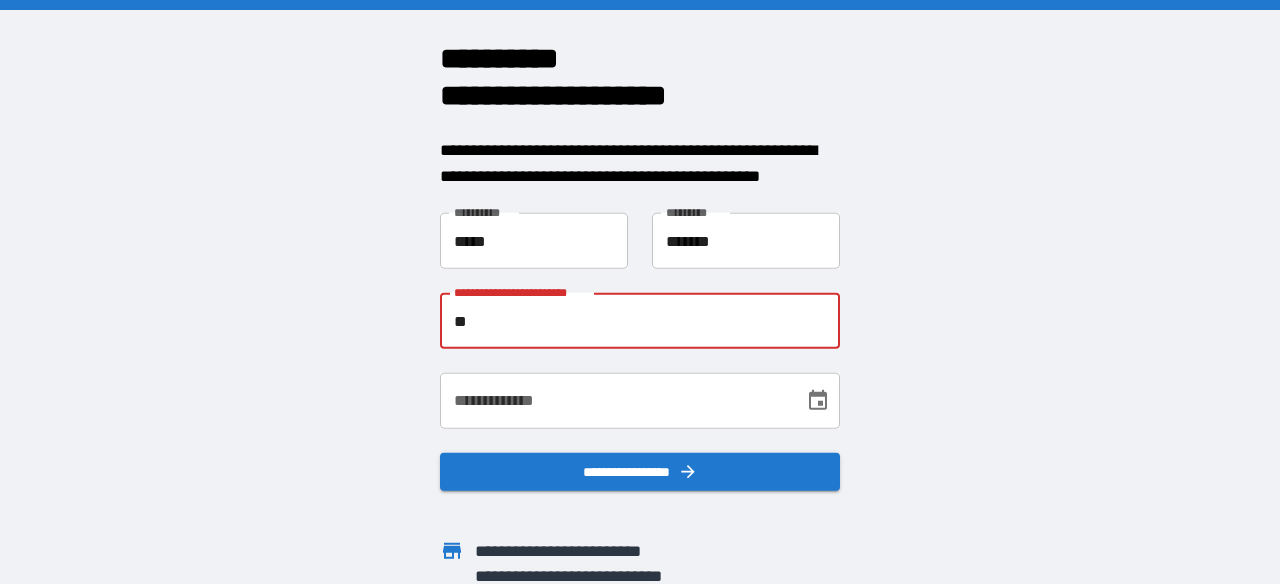 type on "*" 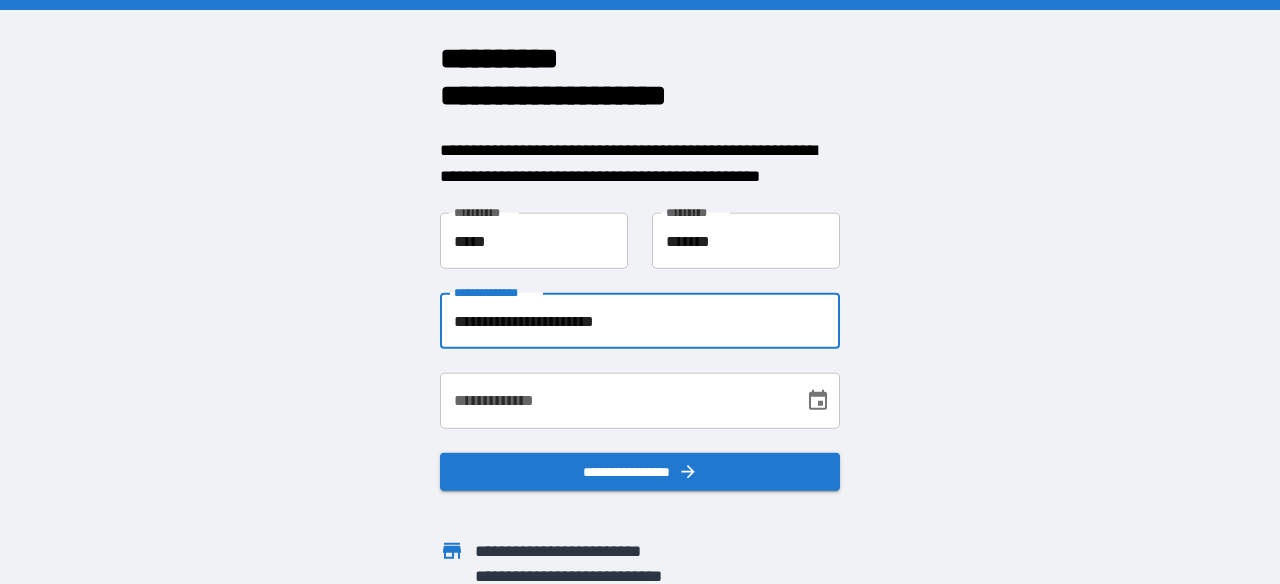 type on "**********" 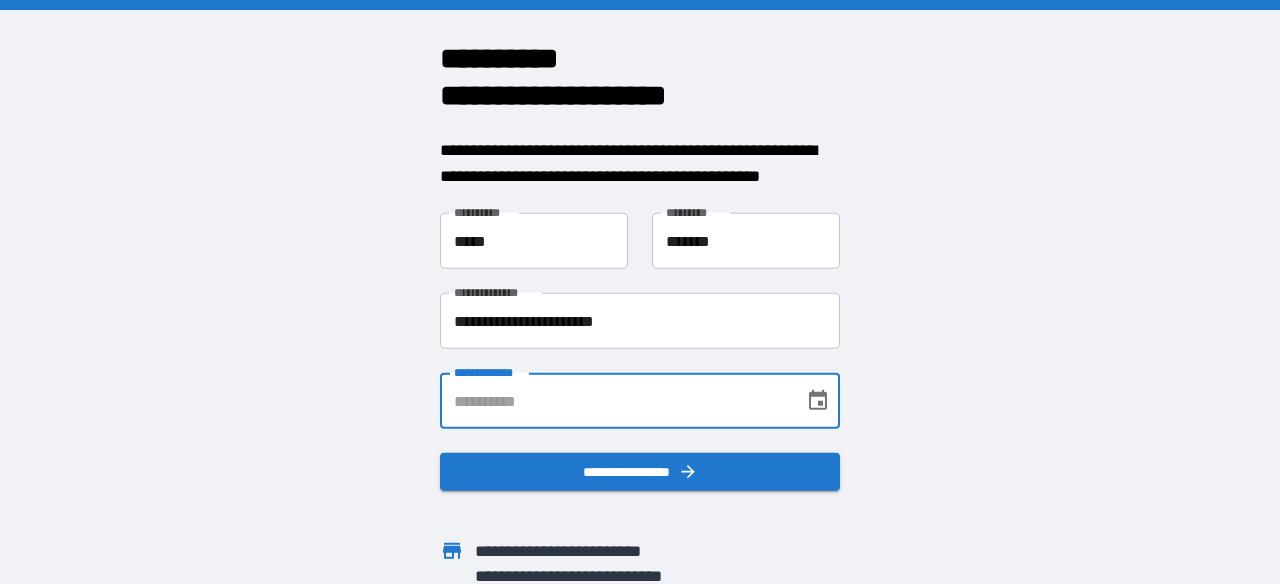 click on "**********" at bounding box center (615, 401) 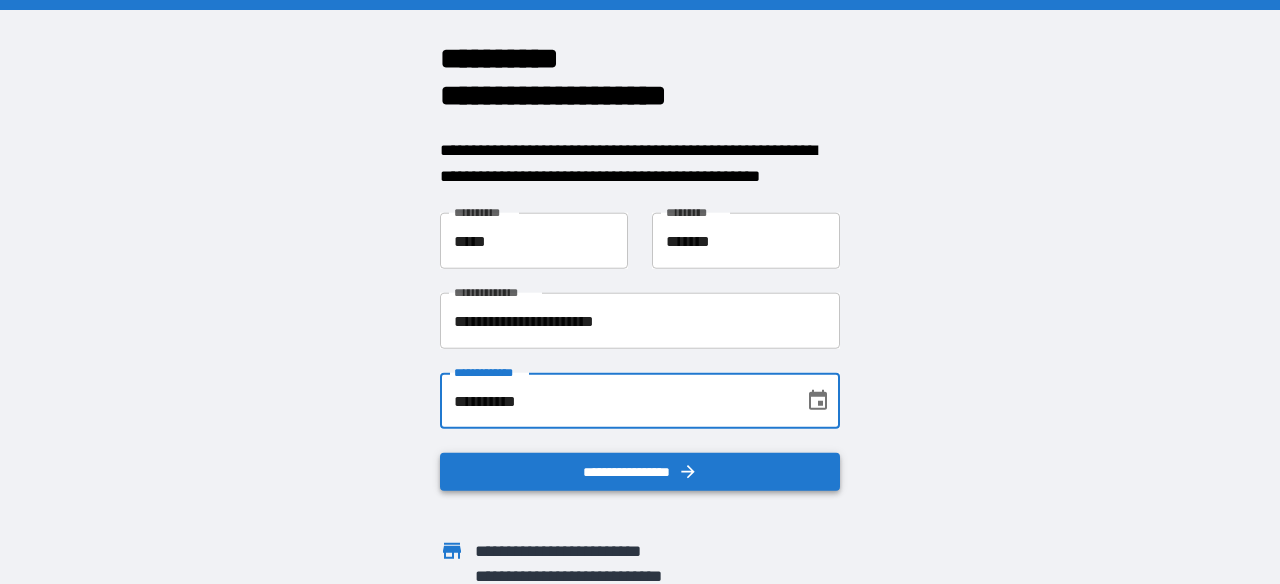 type on "**********" 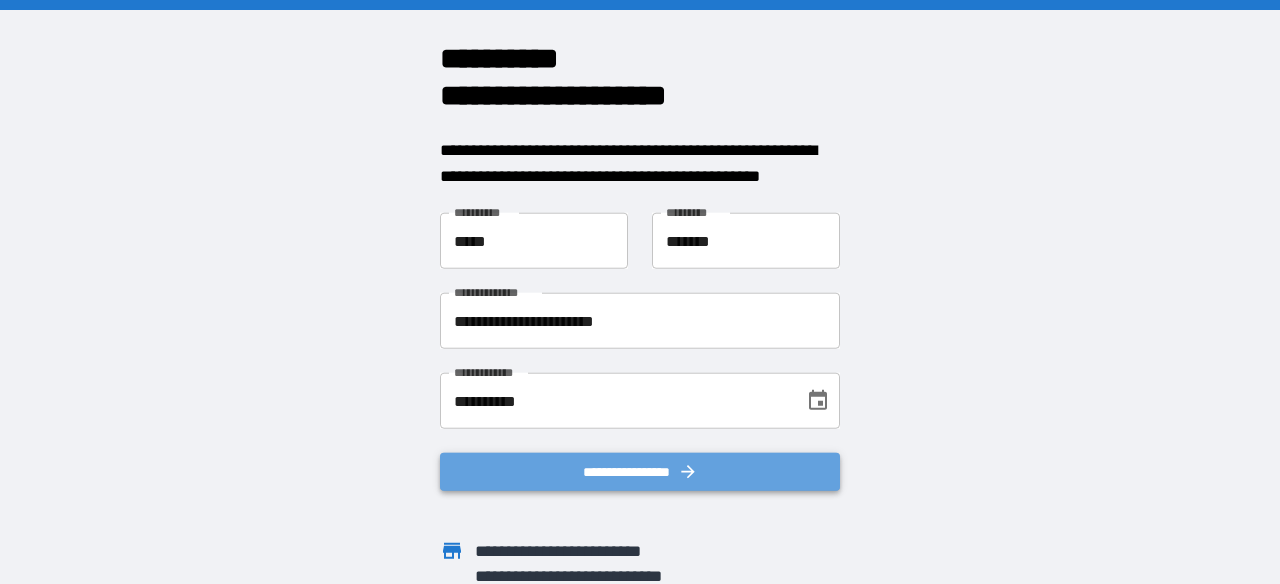 click on "**********" at bounding box center [640, 472] 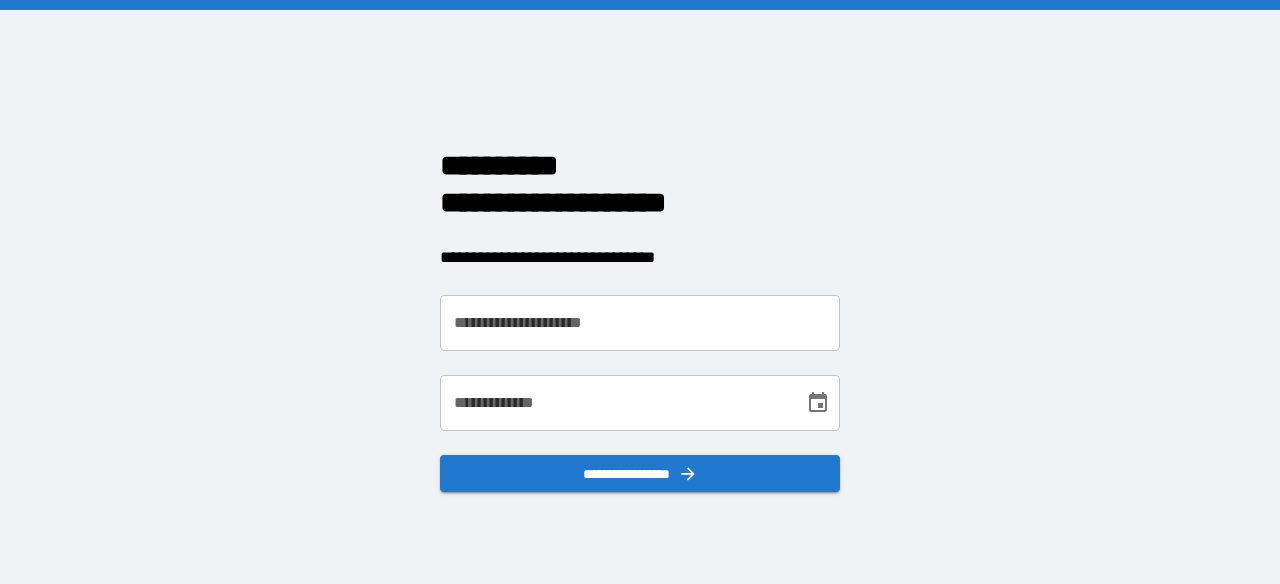 scroll, scrollTop: 0, scrollLeft: 0, axis: both 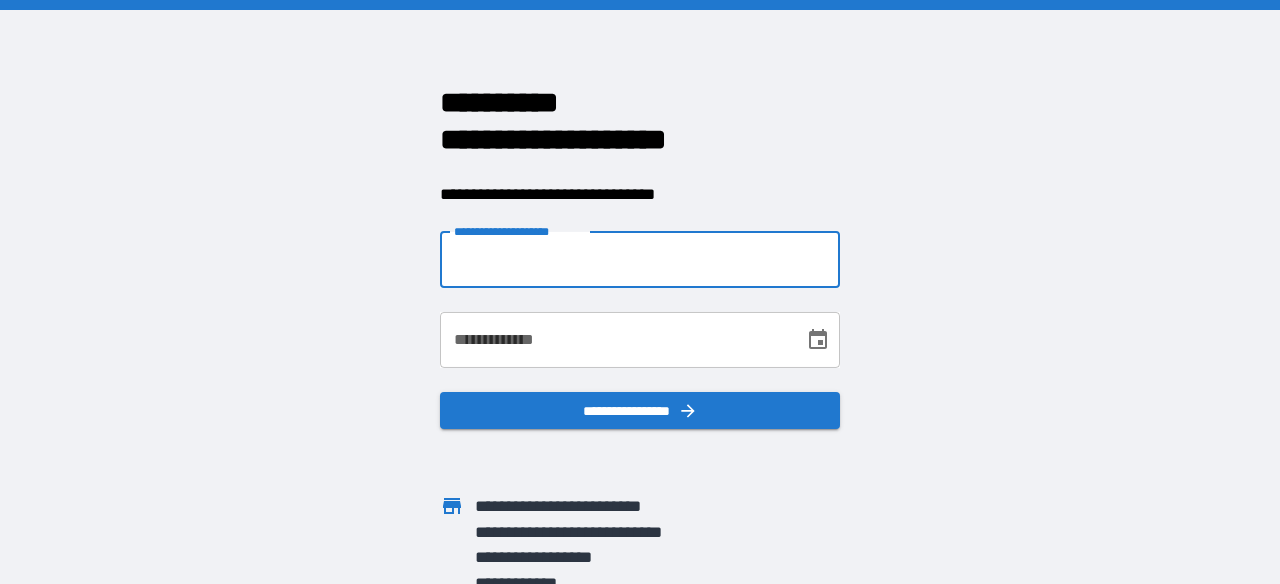 click on "**********" at bounding box center (640, 260) 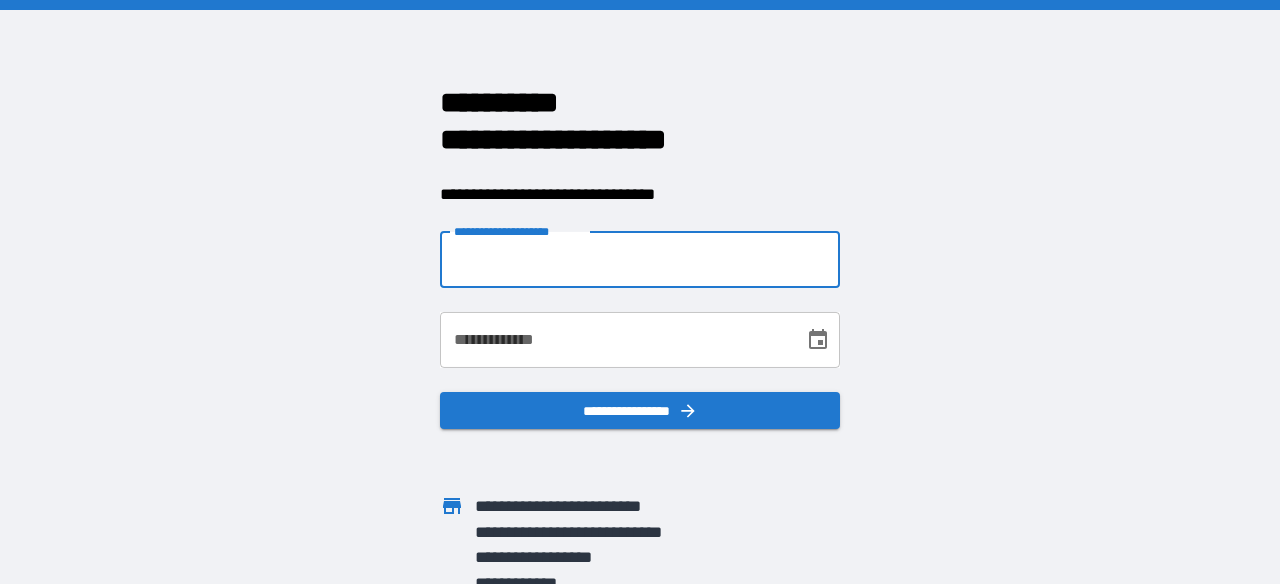 type on "**********" 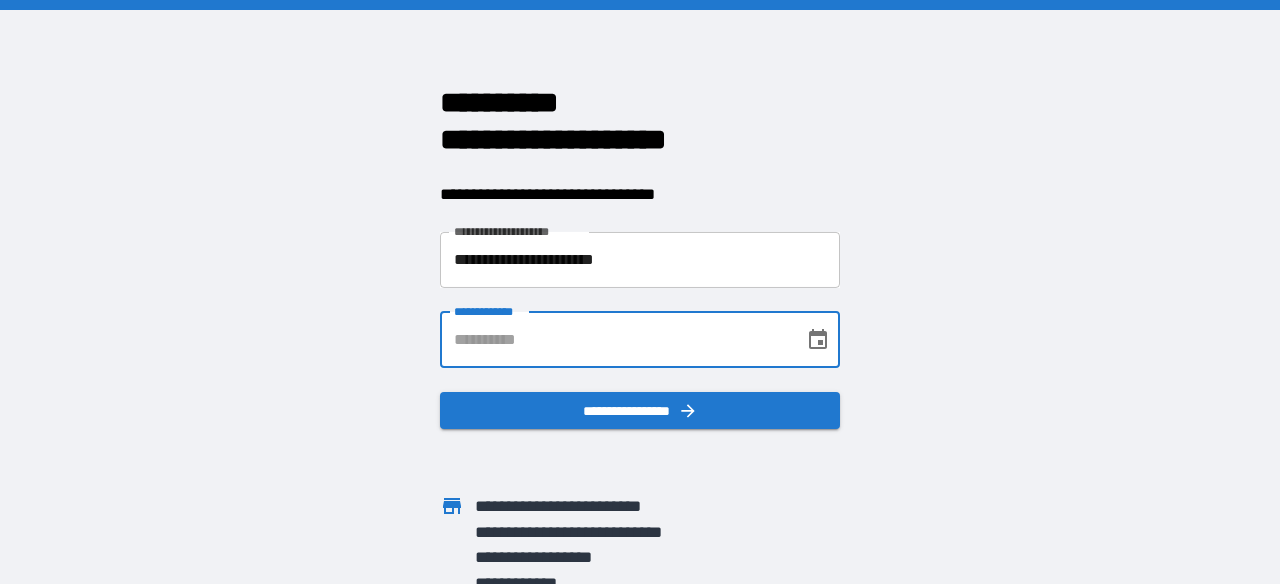 click on "**********" at bounding box center (615, 340) 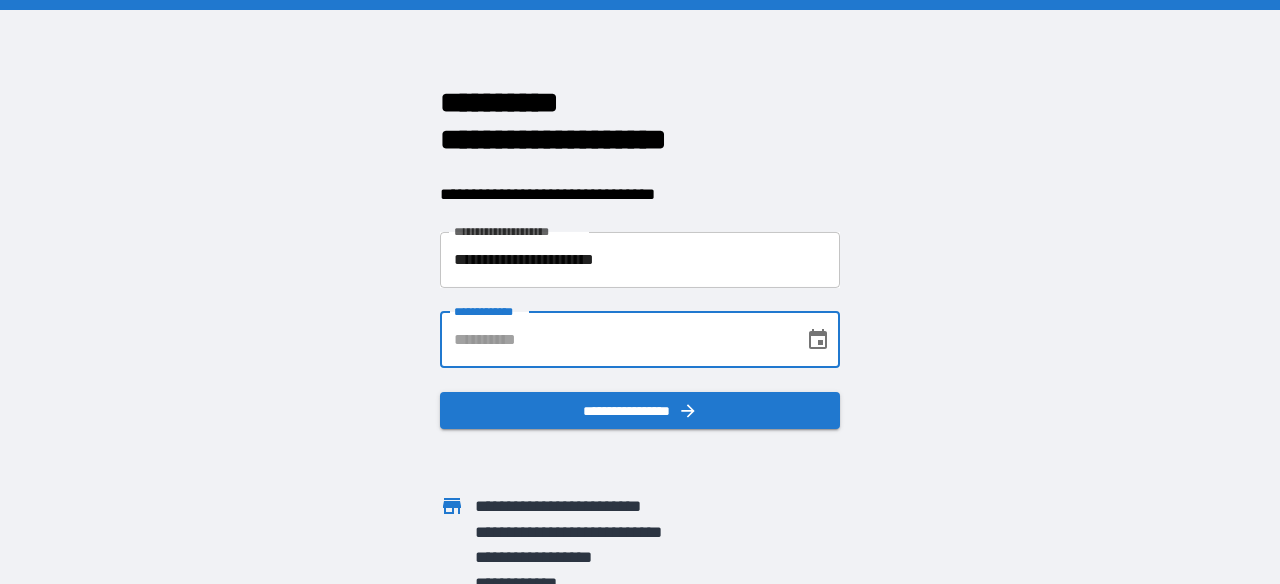type on "**********" 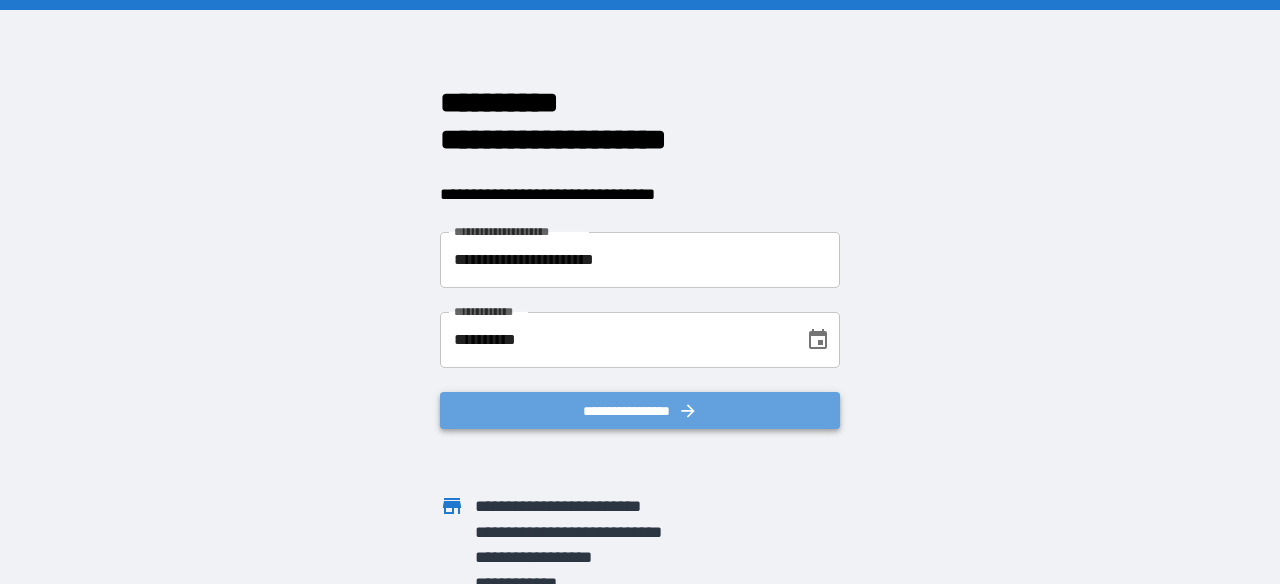 click on "**********" at bounding box center (640, 411) 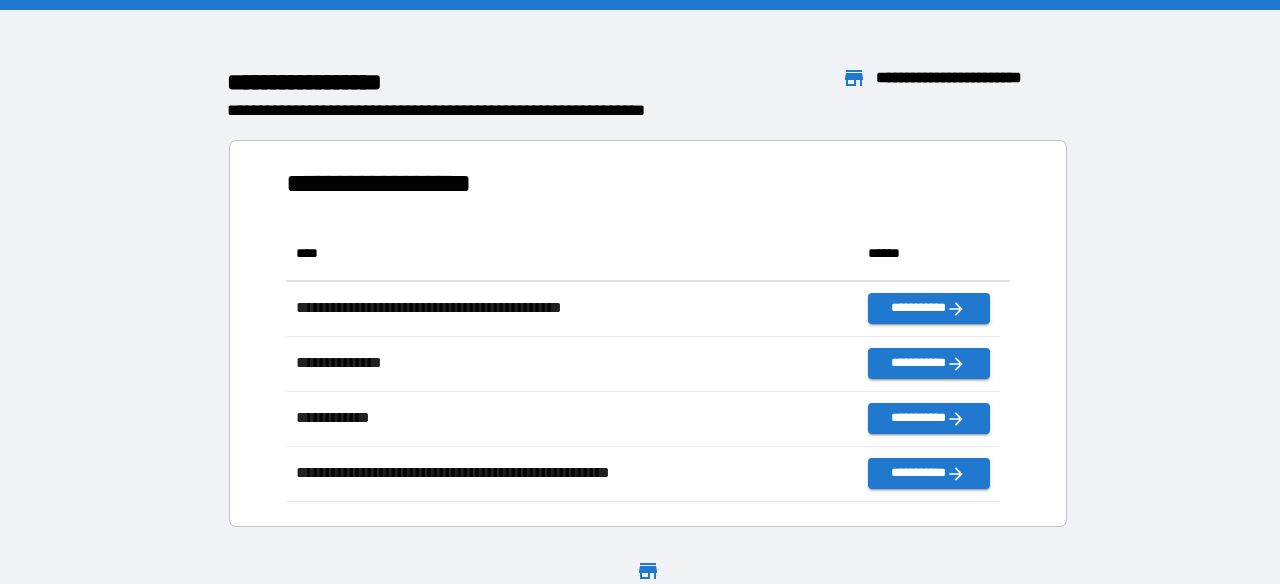 scroll, scrollTop: 16, scrollLeft: 16, axis: both 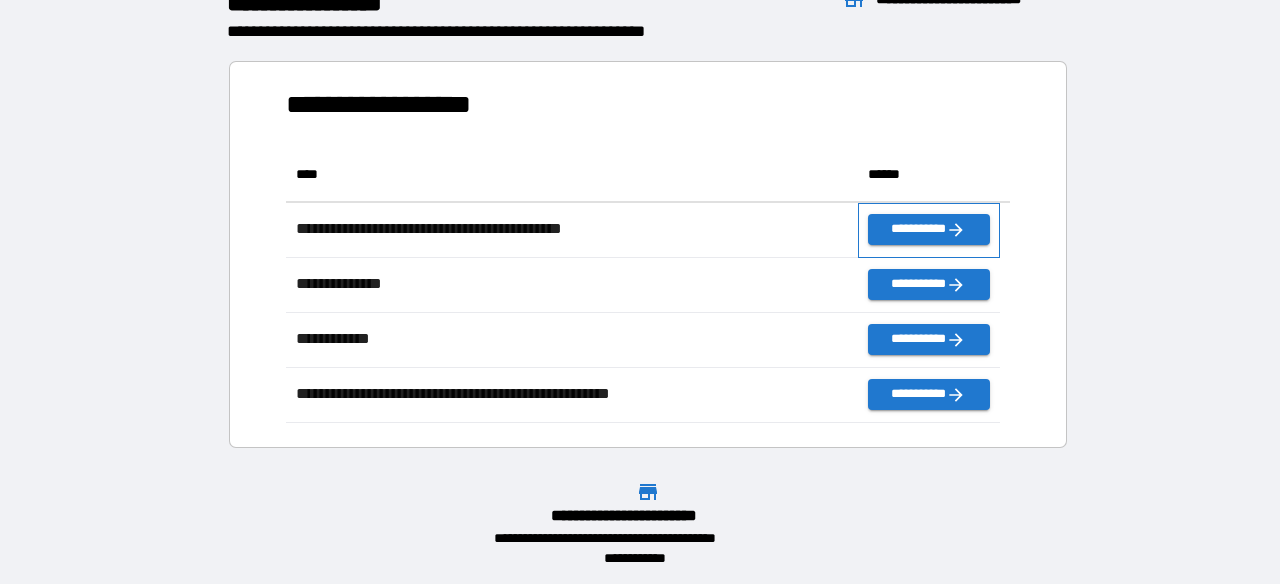 click on "**********" at bounding box center (929, 230) 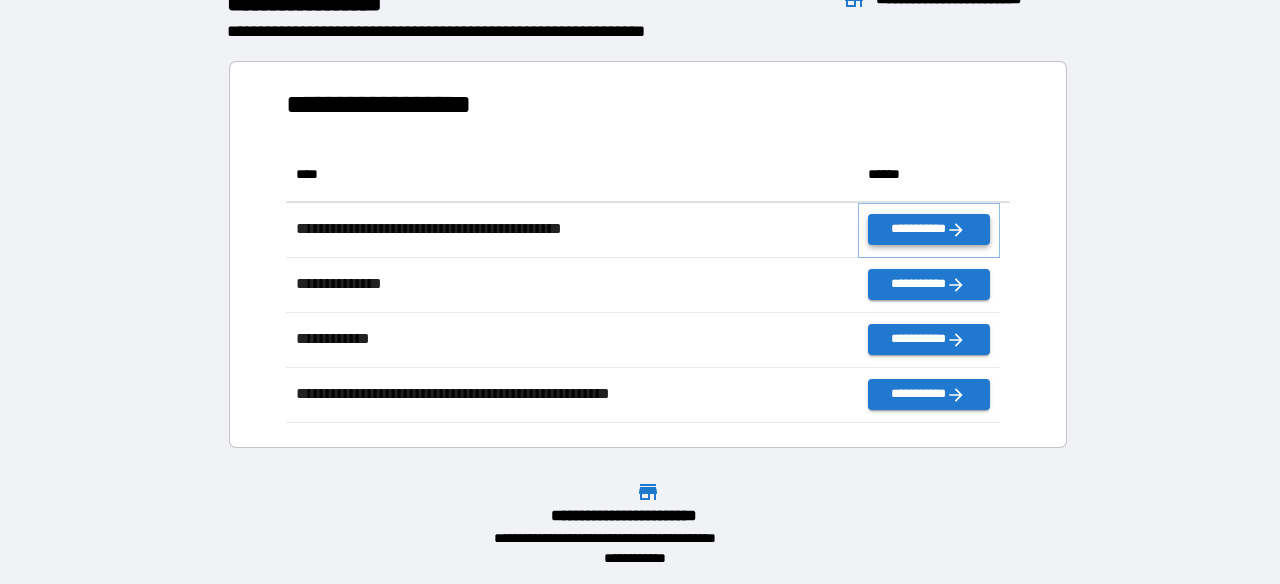 click on "**********" at bounding box center [929, 229] 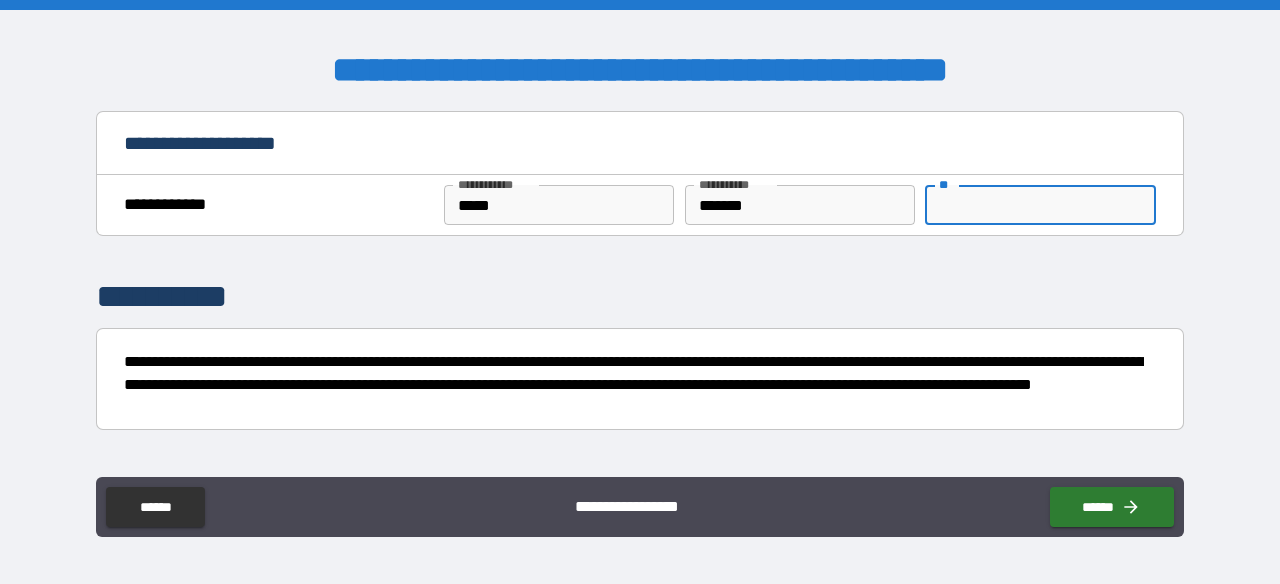 click on "**" at bounding box center (1040, 205) 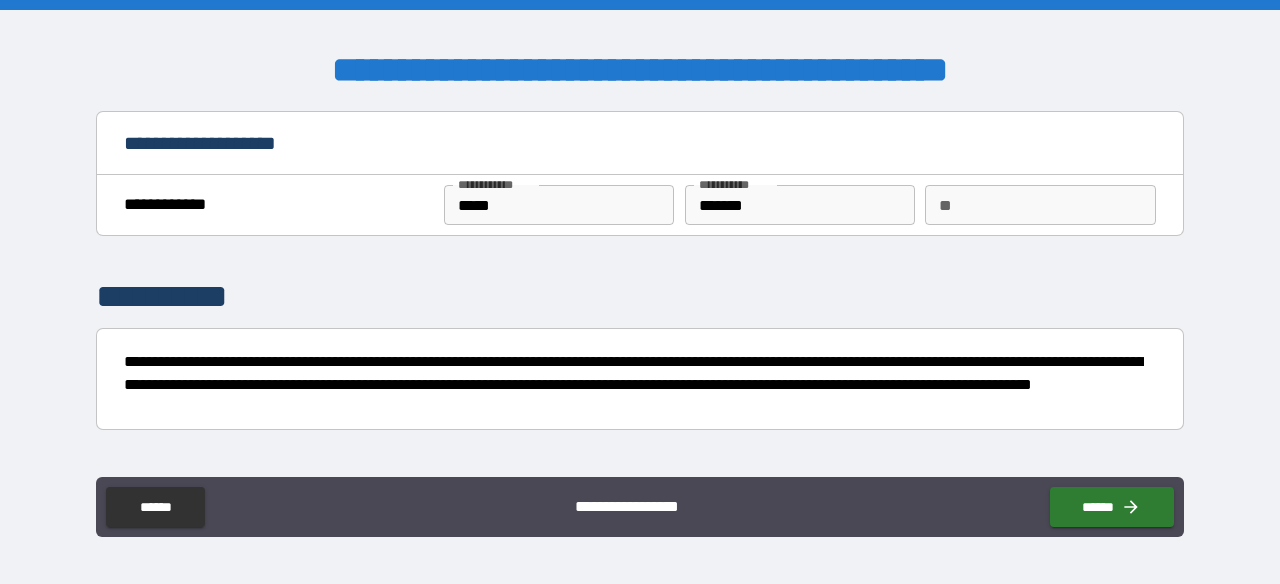click on "**********" at bounding box center [640, 284] 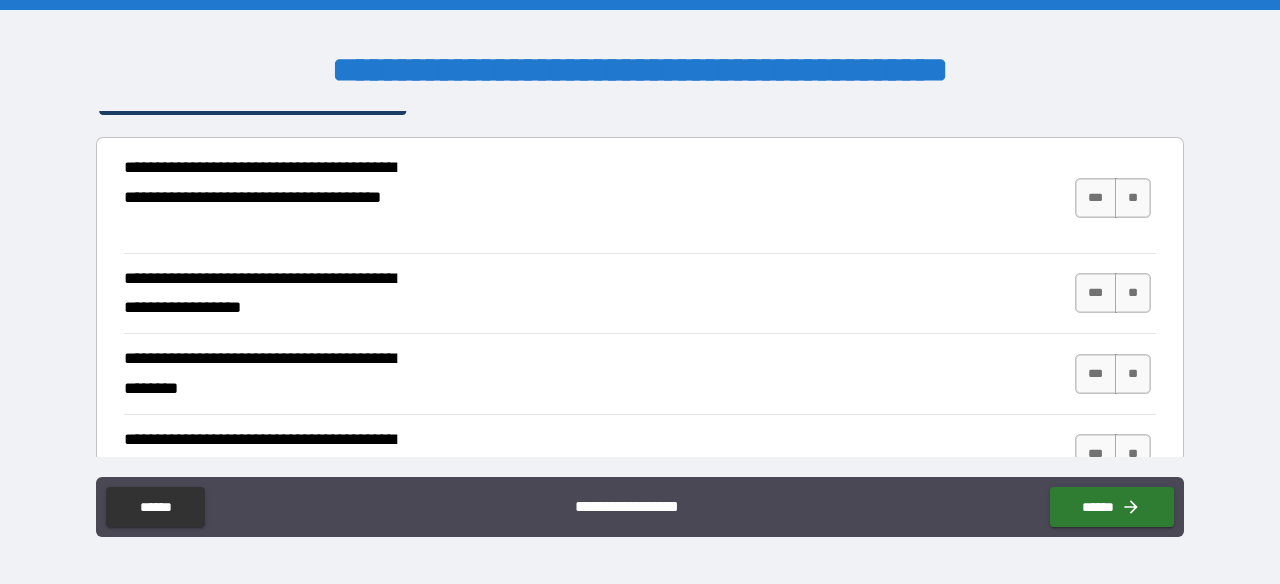 scroll, scrollTop: 386, scrollLeft: 0, axis: vertical 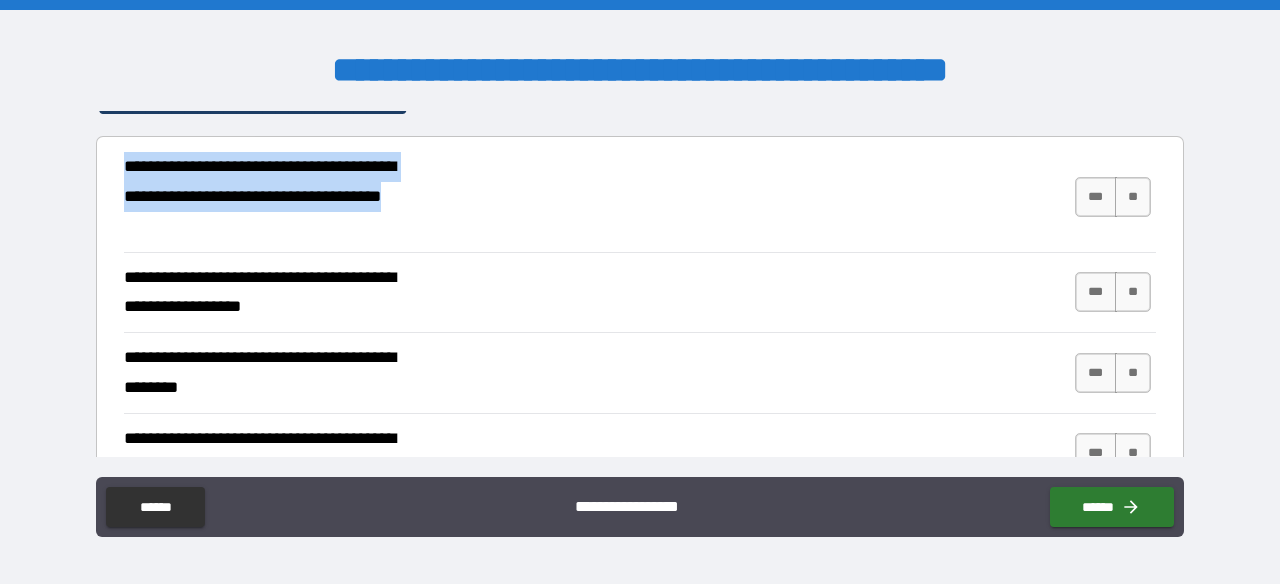 drag, startPoint x: 250, startPoint y: 219, endPoint x: 123, endPoint y: 158, distance: 140.89003 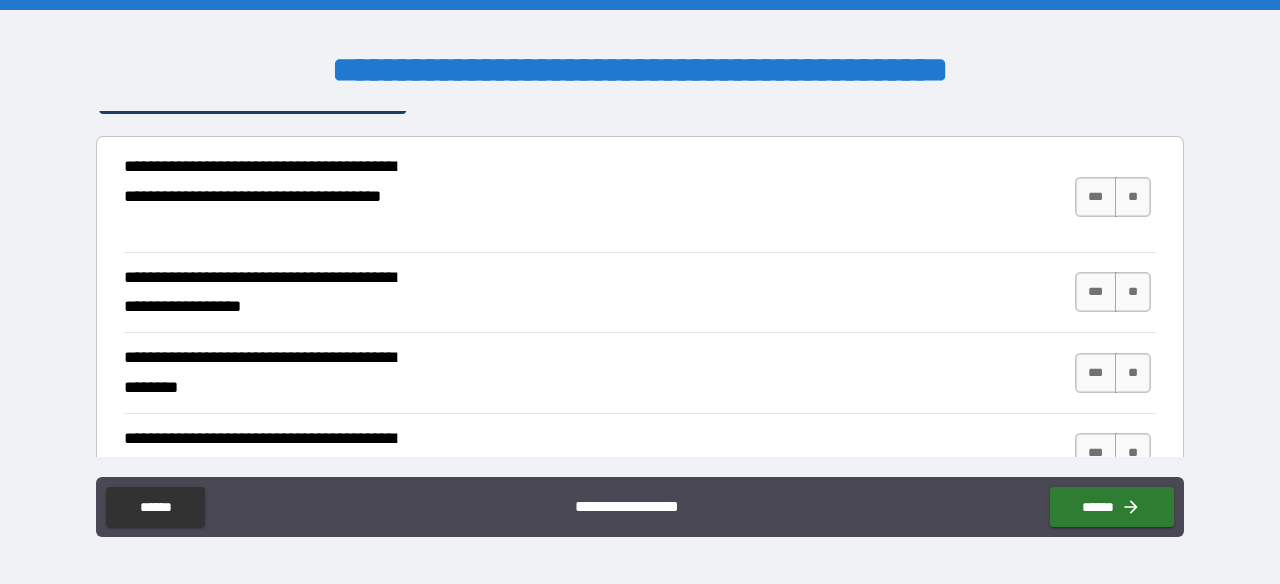 click on "**********" at bounding box center (640, 196) 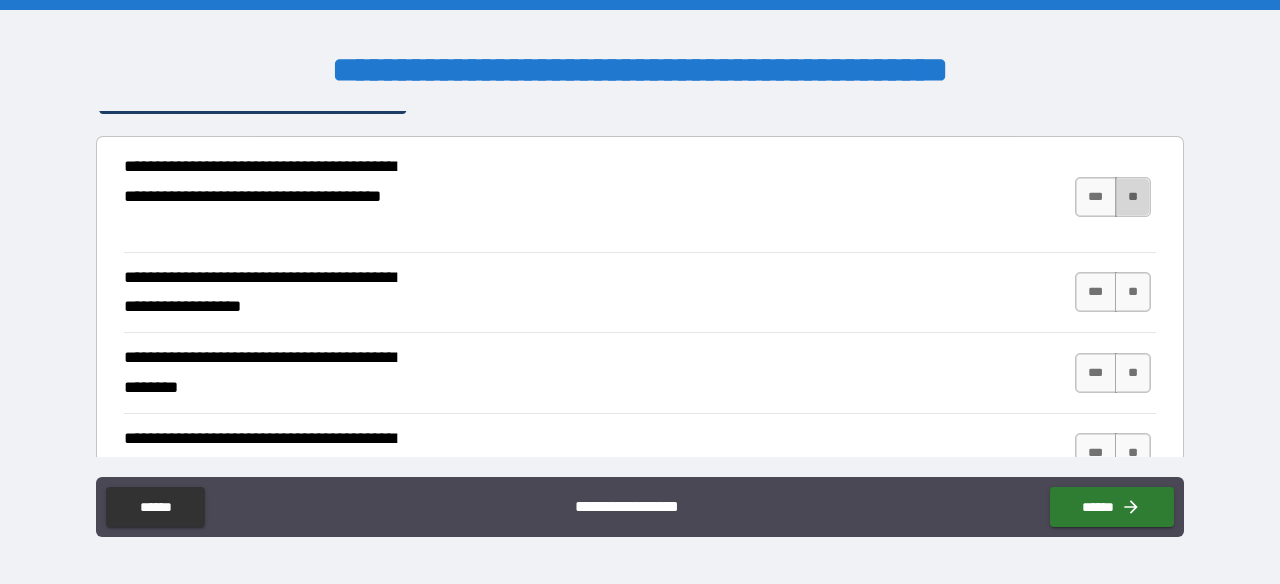 click on "**" at bounding box center [1133, 197] 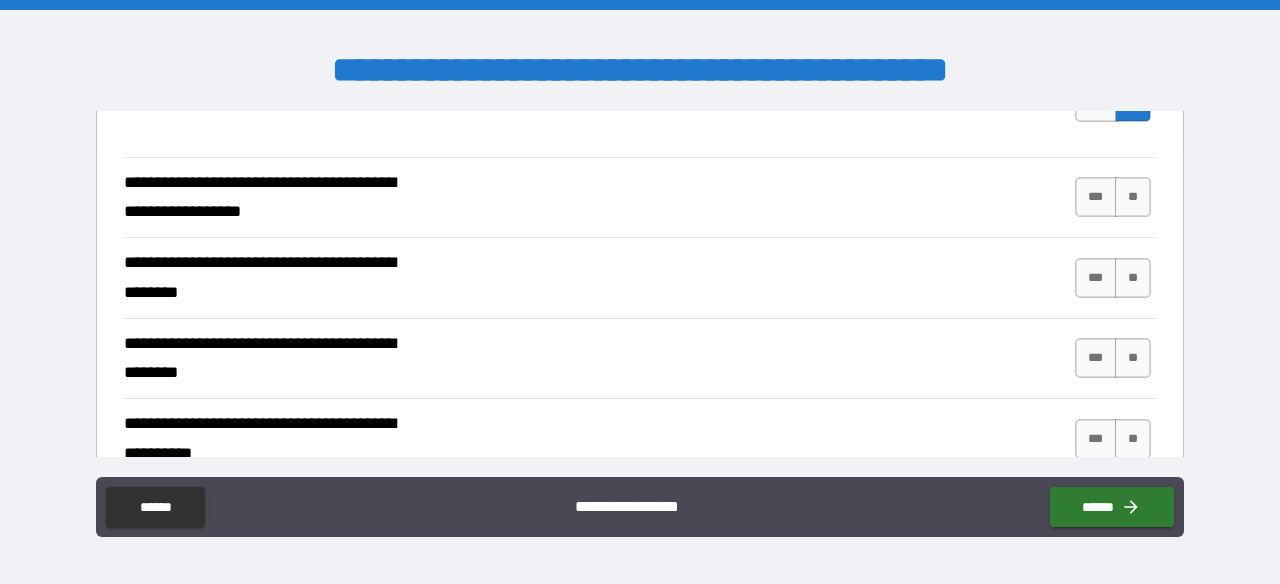 scroll, scrollTop: 482, scrollLeft: 0, axis: vertical 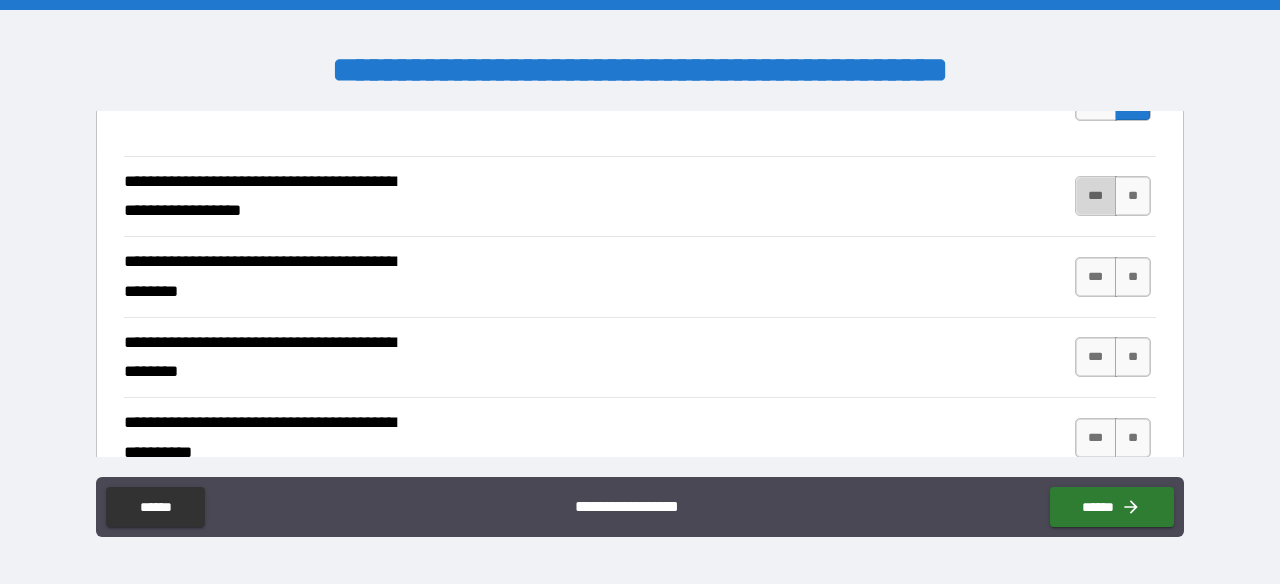 click on "***" at bounding box center (1096, 196) 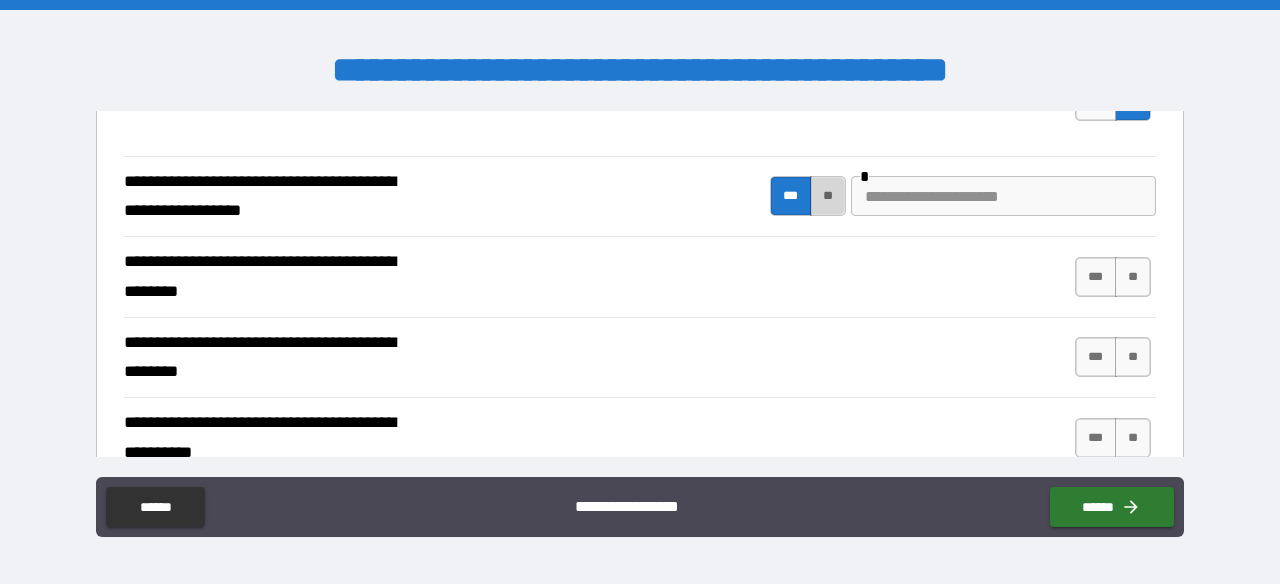 click on "**" at bounding box center [828, 196] 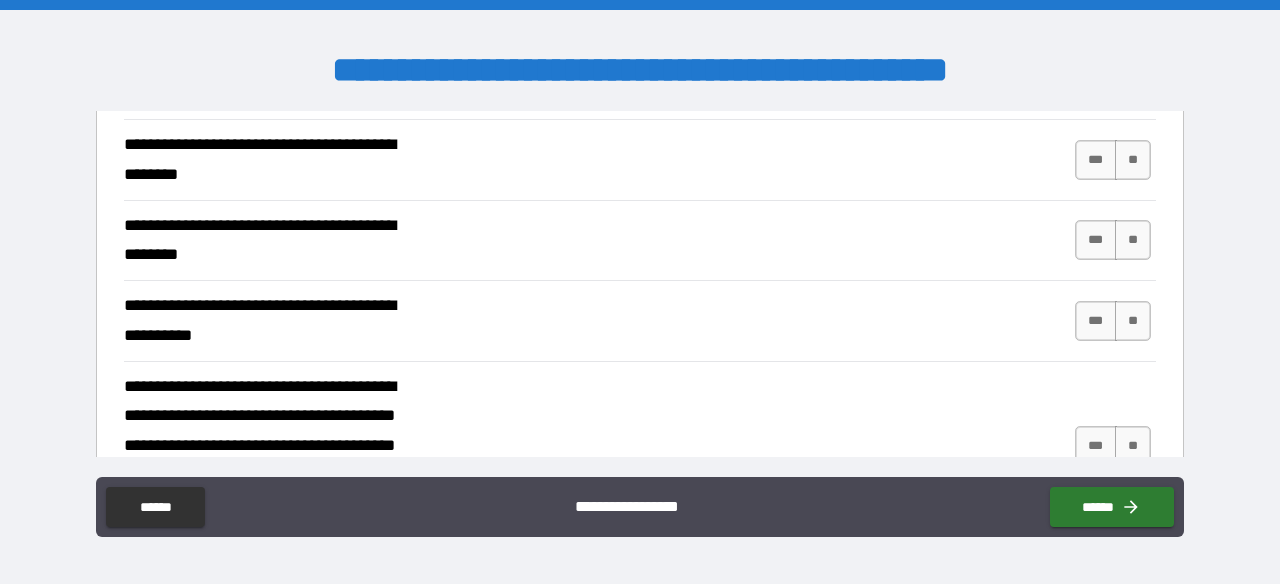 scroll, scrollTop: 600, scrollLeft: 0, axis: vertical 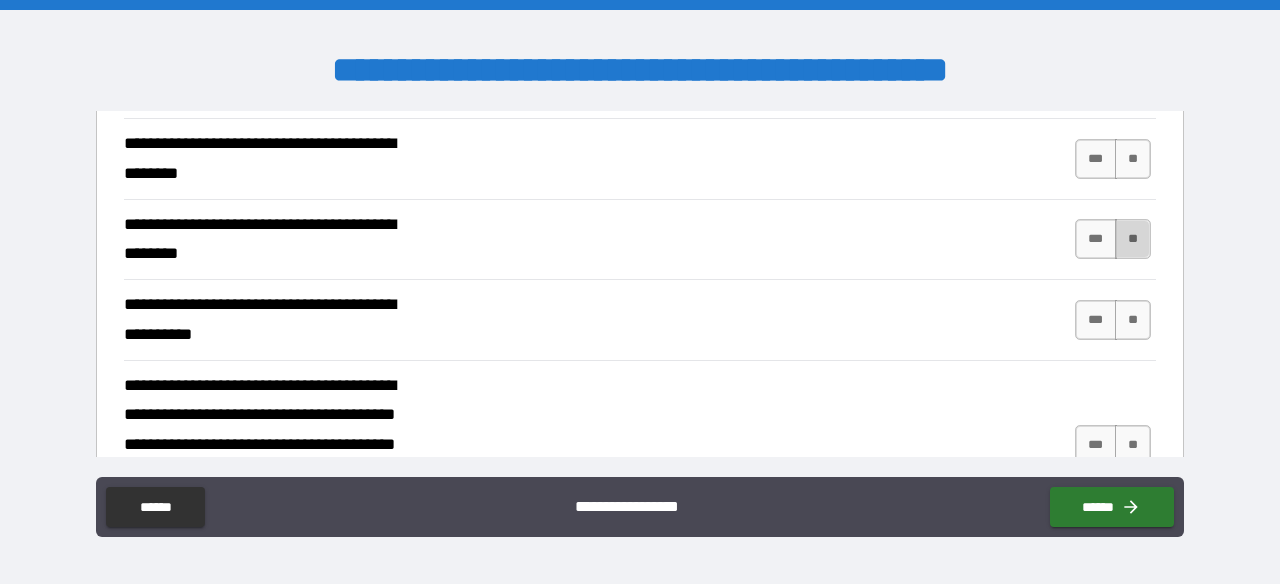 click on "**" at bounding box center (1133, 239) 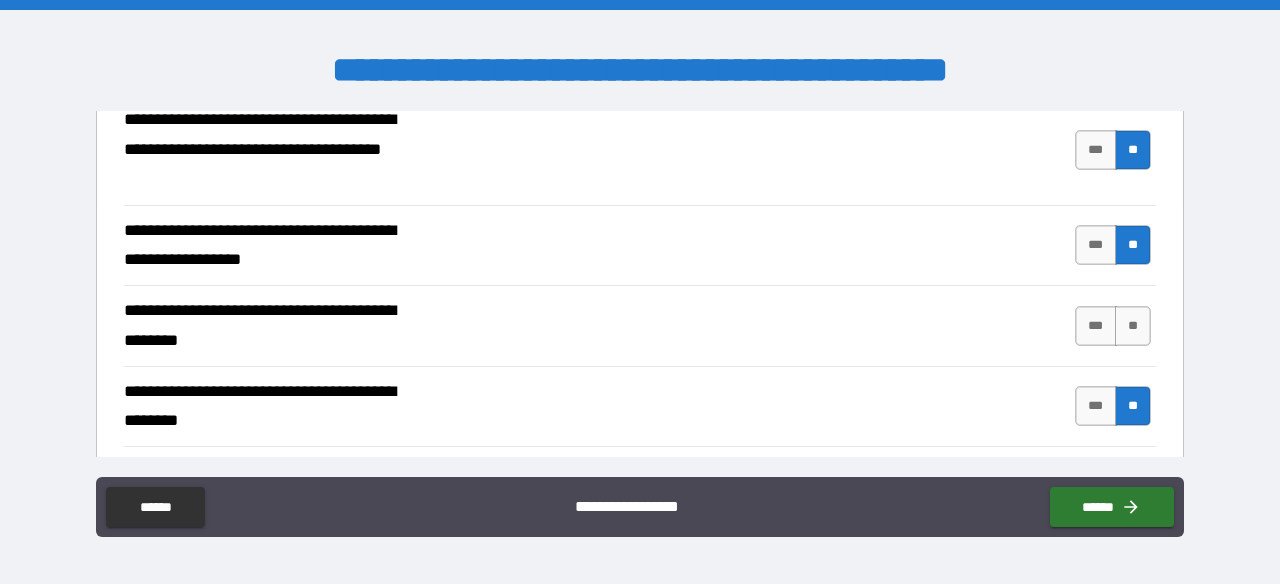 scroll, scrollTop: 444, scrollLeft: 0, axis: vertical 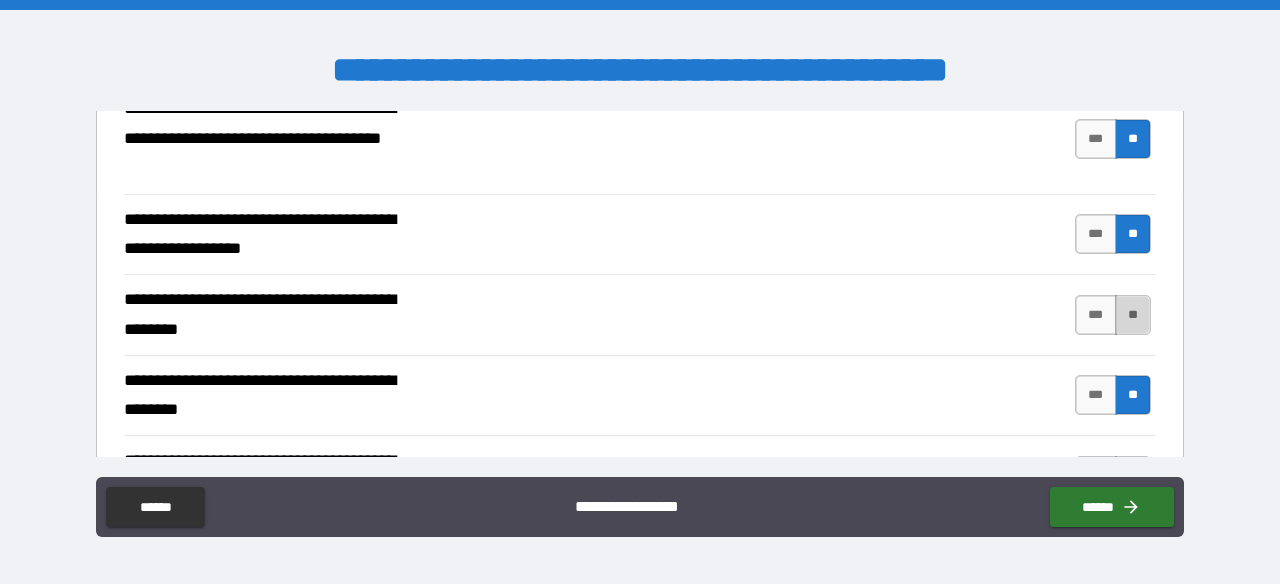 click on "**" at bounding box center [1133, 315] 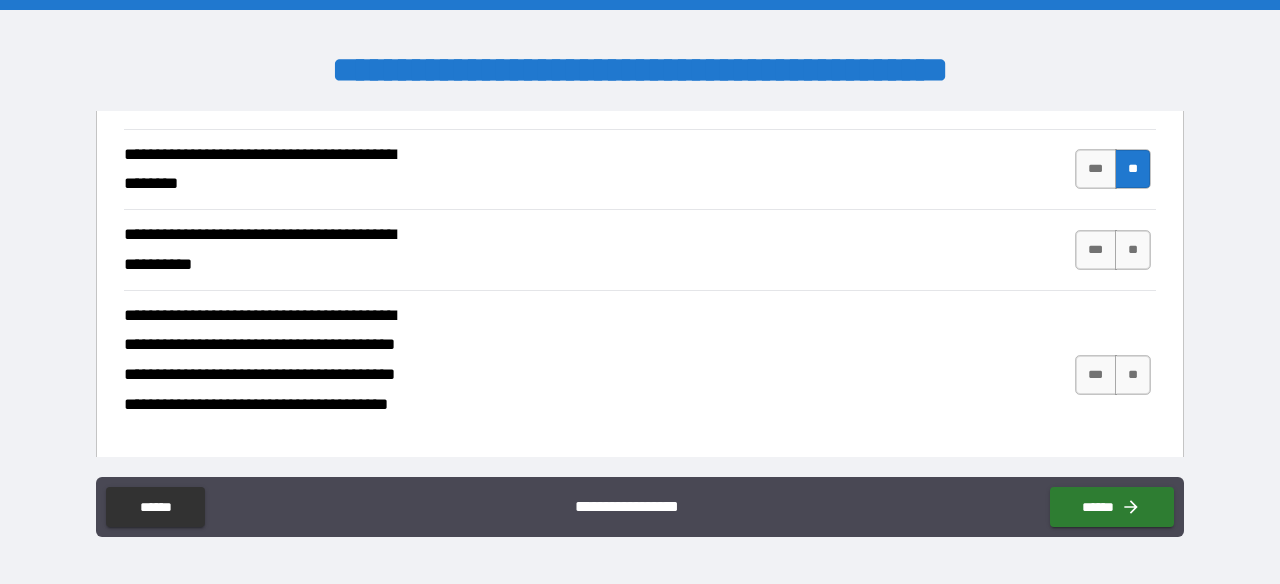 scroll, scrollTop: 669, scrollLeft: 0, axis: vertical 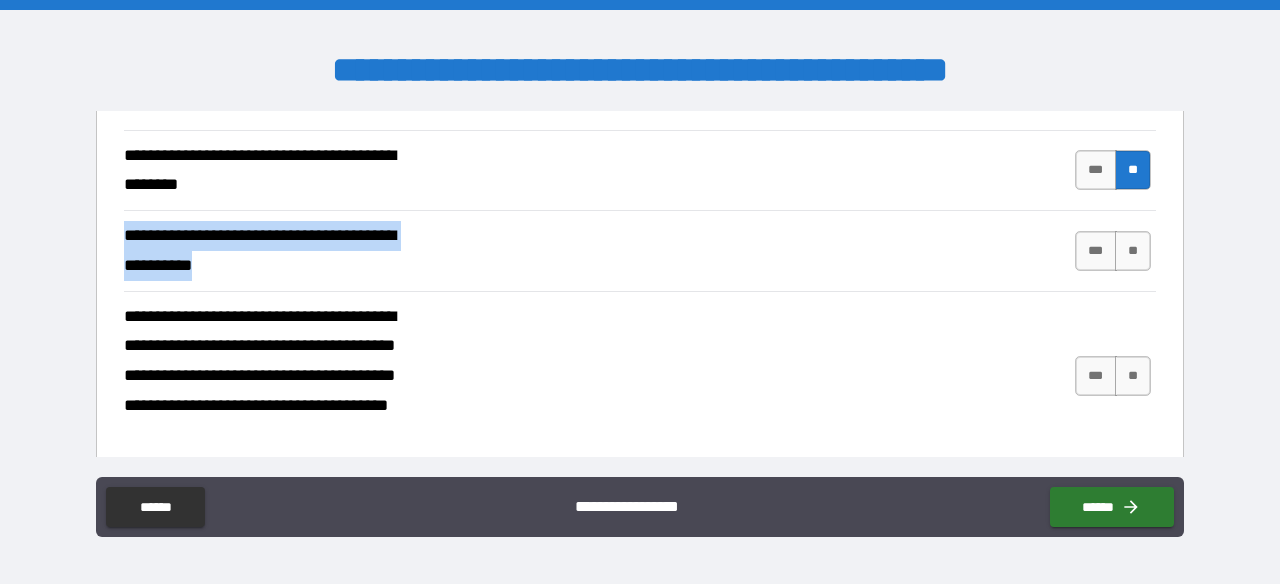 drag, startPoint x: 274, startPoint y: 269, endPoint x: 122, endPoint y: 234, distance: 155.97757 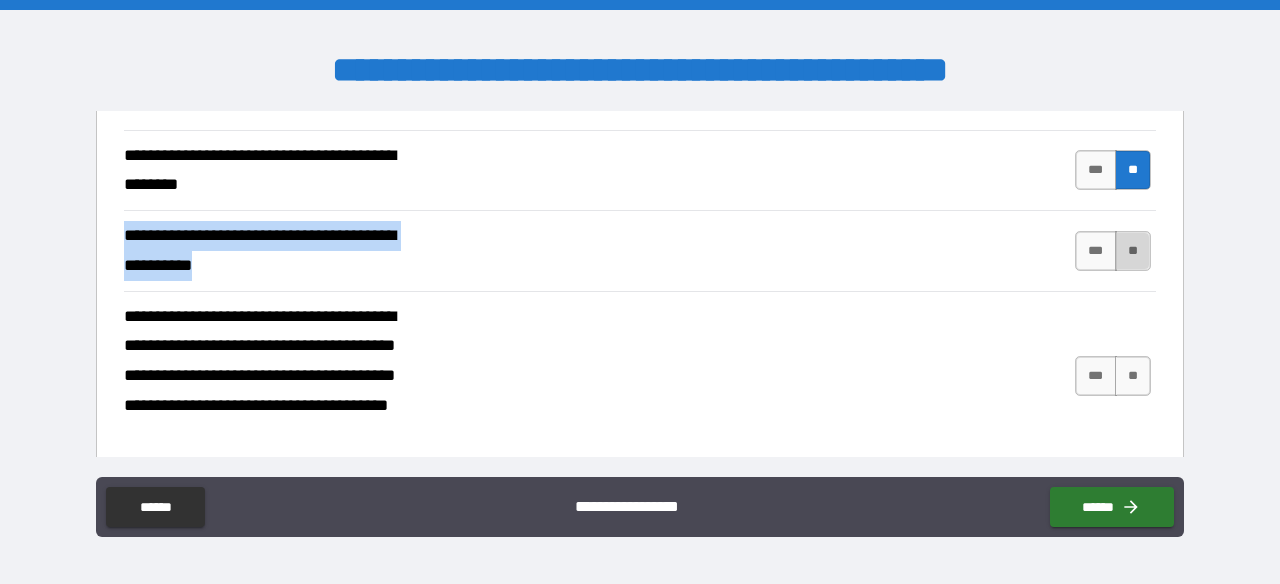 click on "**" at bounding box center [1133, 251] 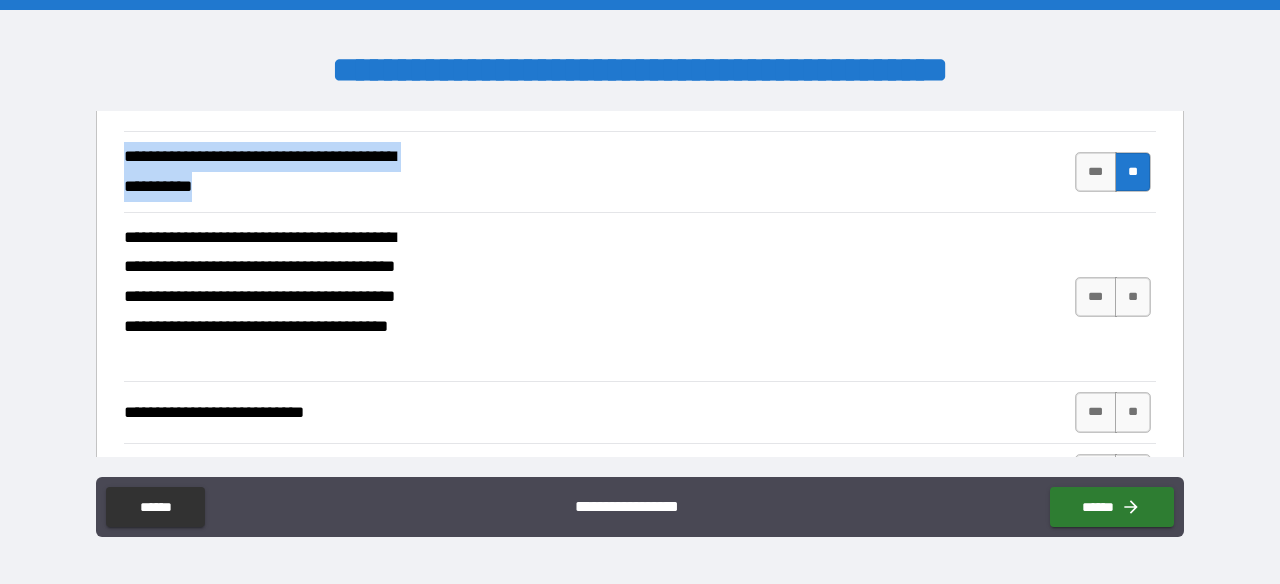 scroll, scrollTop: 749, scrollLeft: 0, axis: vertical 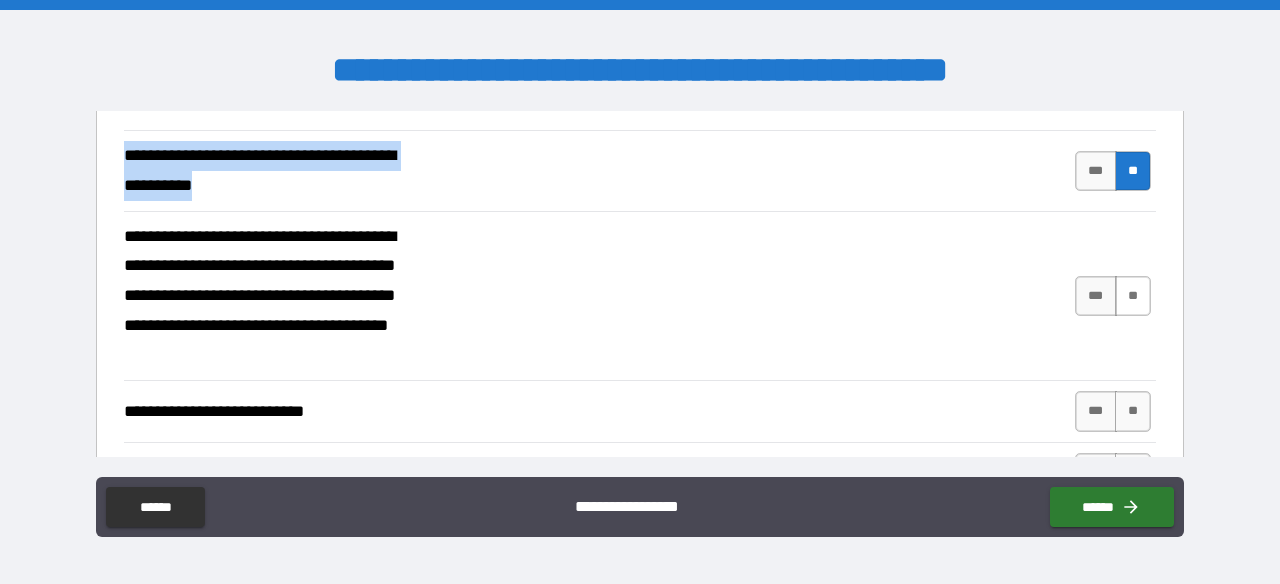 click on "**" at bounding box center (1133, 296) 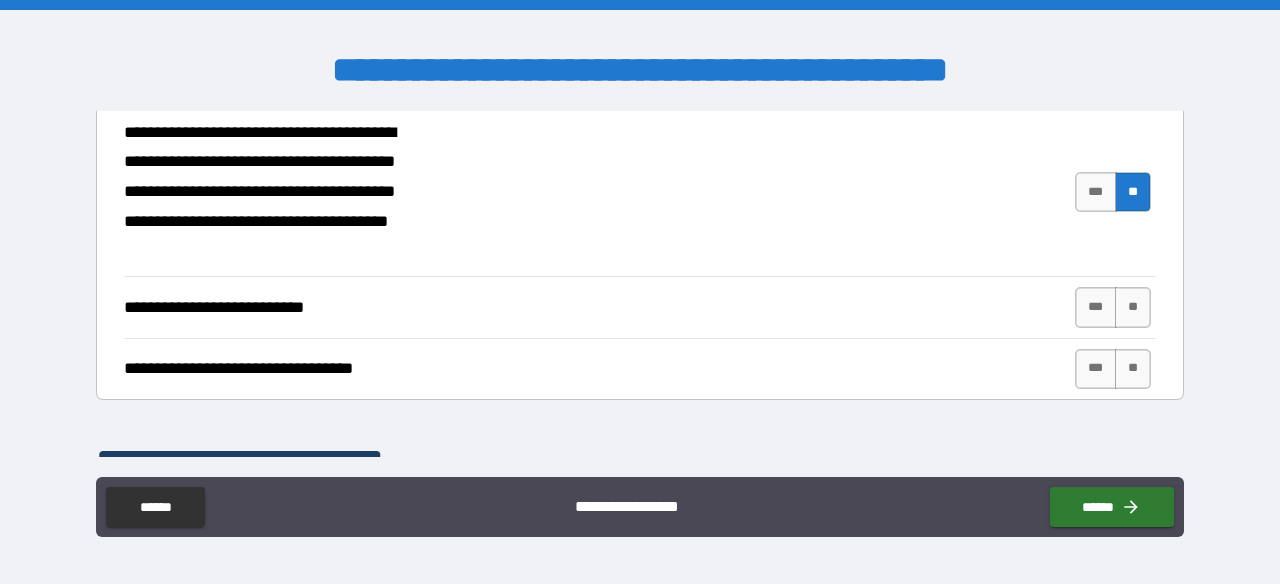scroll, scrollTop: 874, scrollLeft: 0, axis: vertical 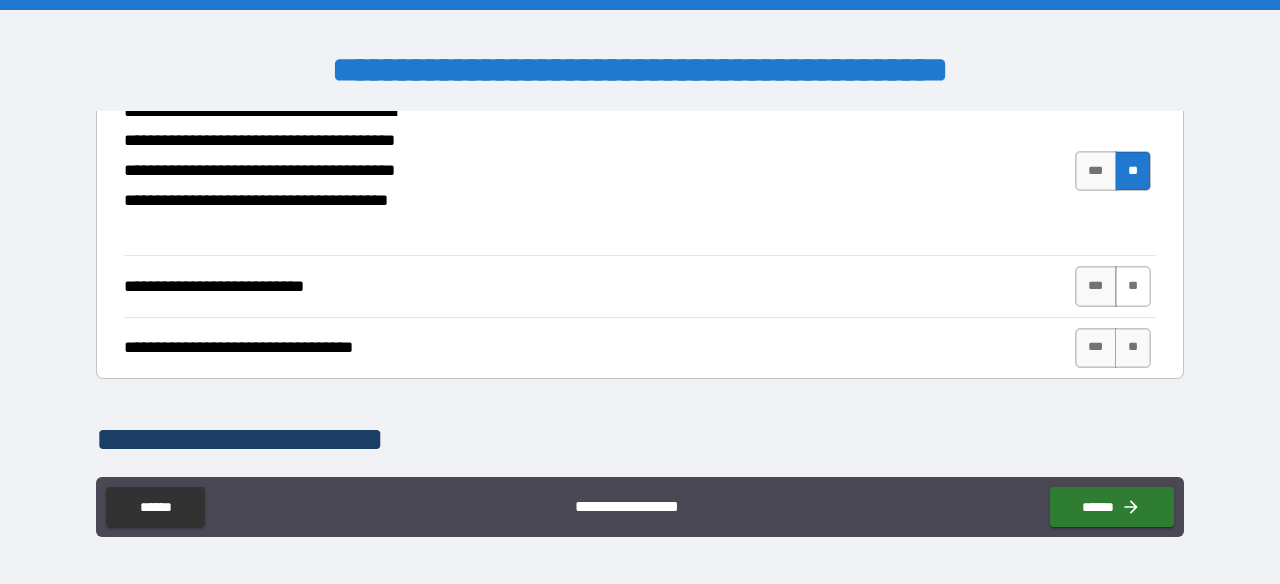 click on "**" at bounding box center [1133, 286] 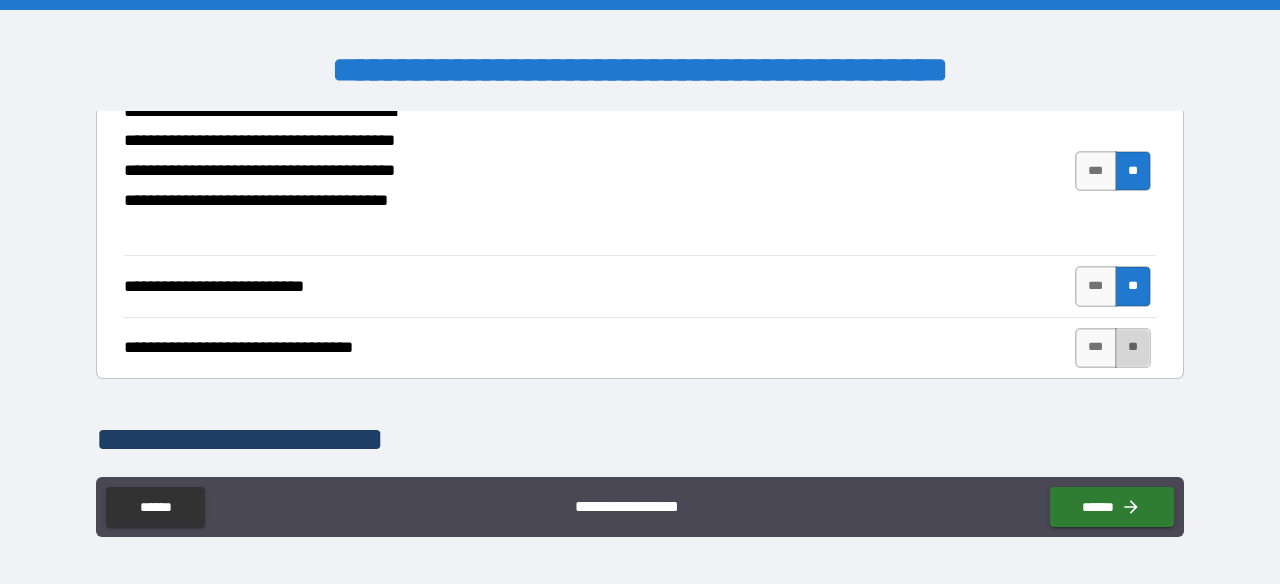 click on "**" at bounding box center (1133, 348) 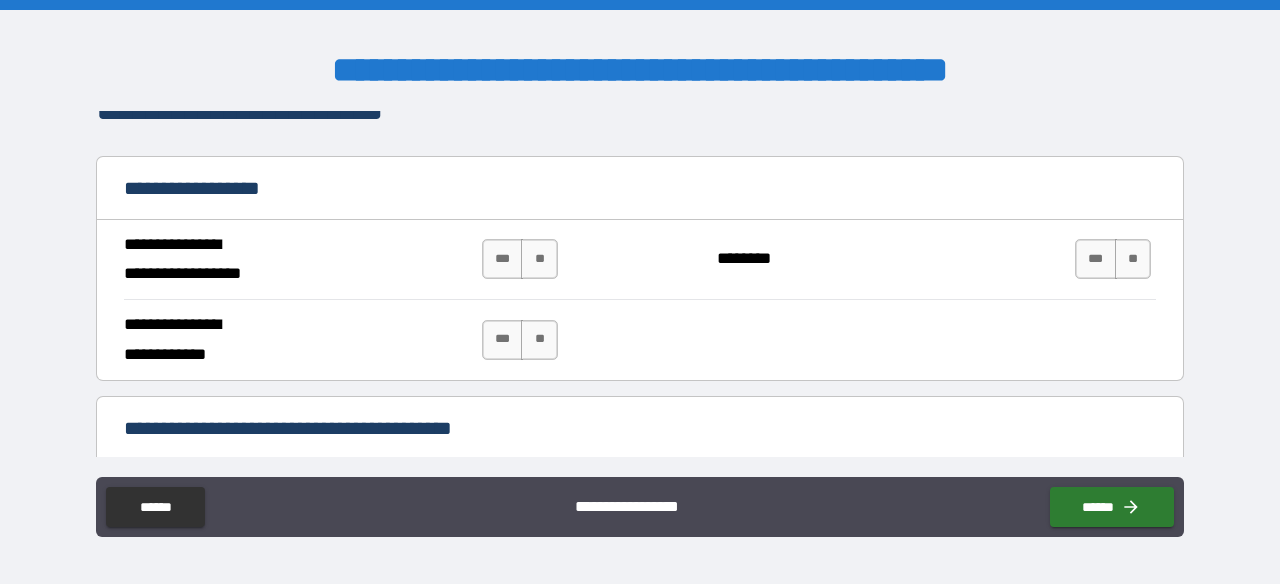scroll, scrollTop: 1205, scrollLeft: 0, axis: vertical 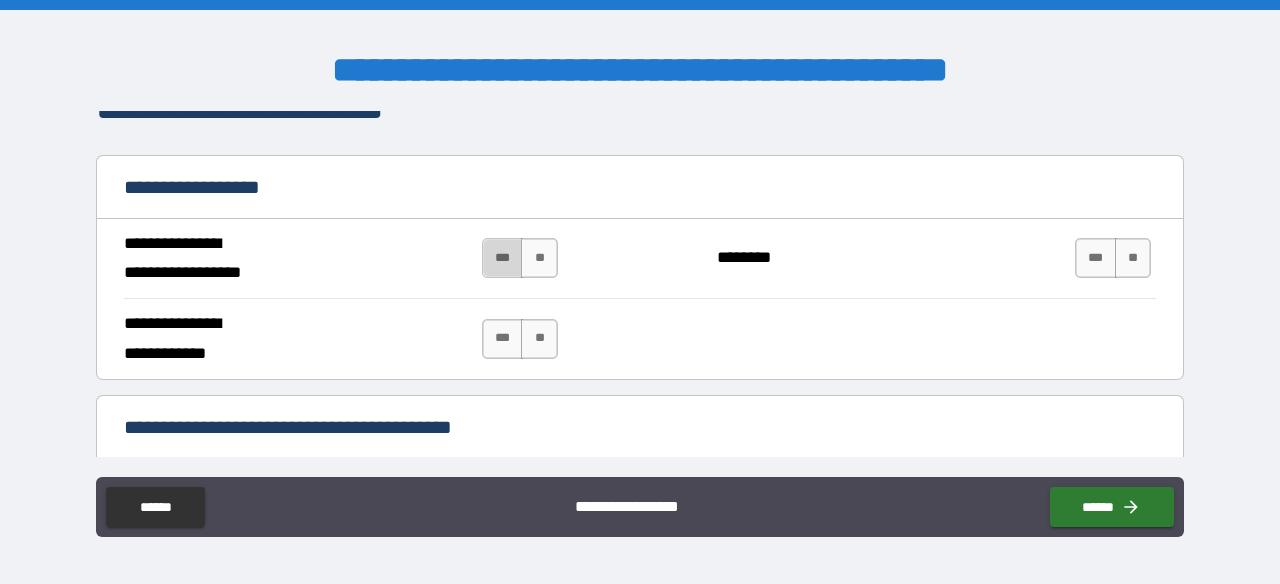 click on "***" at bounding box center (503, 258) 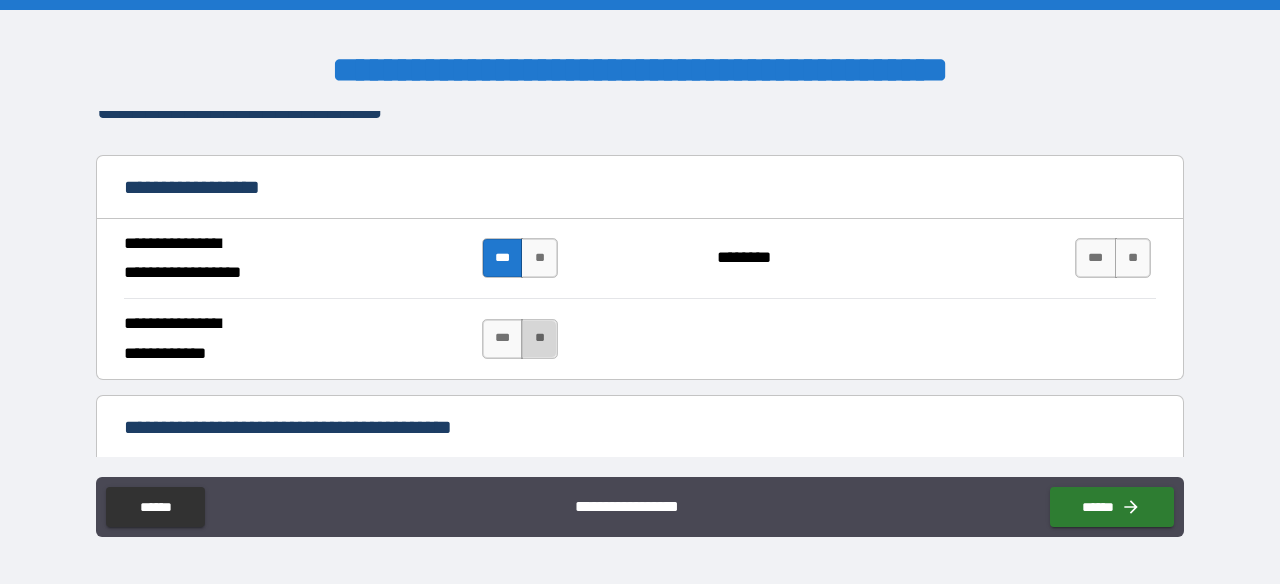 click on "**" at bounding box center (539, 339) 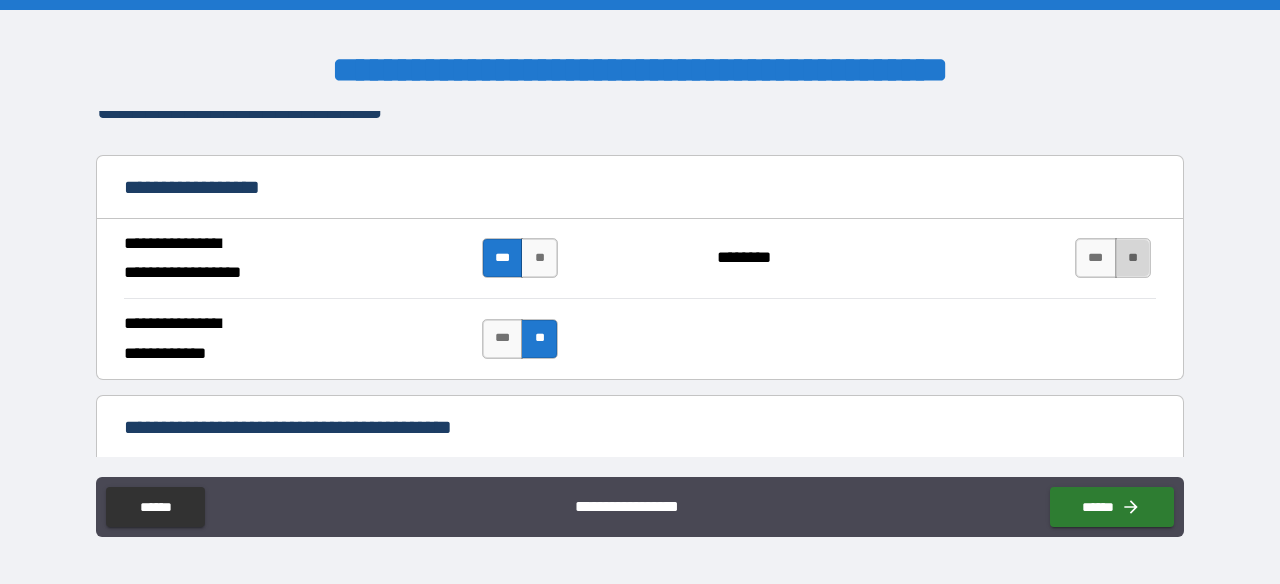click on "**" at bounding box center [1133, 258] 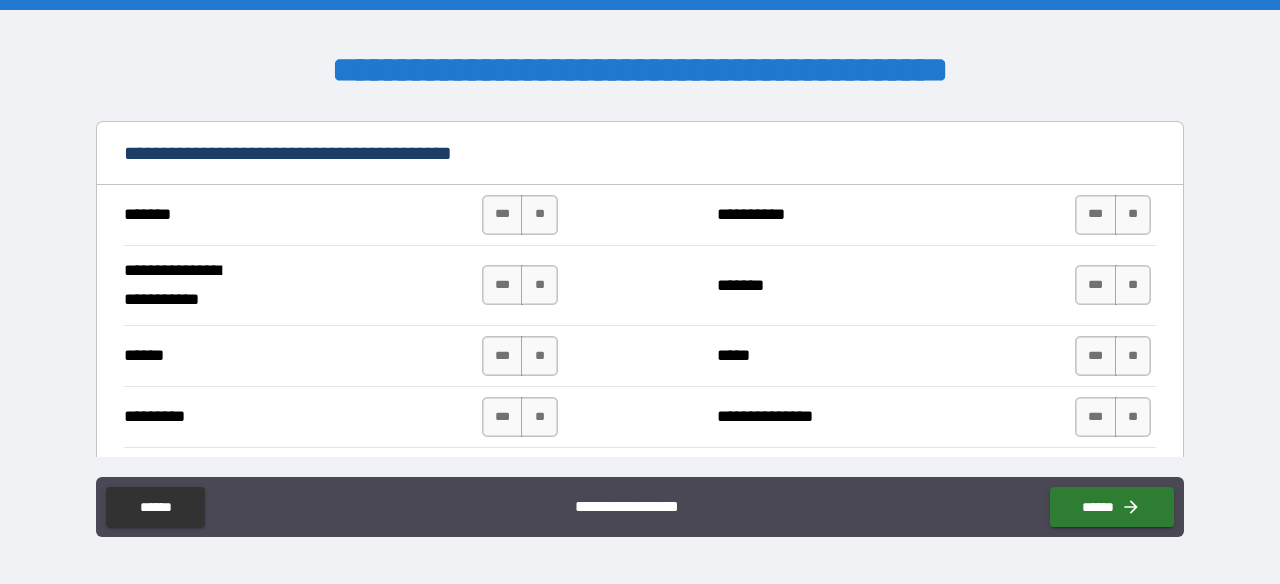 scroll, scrollTop: 1482, scrollLeft: 0, axis: vertical 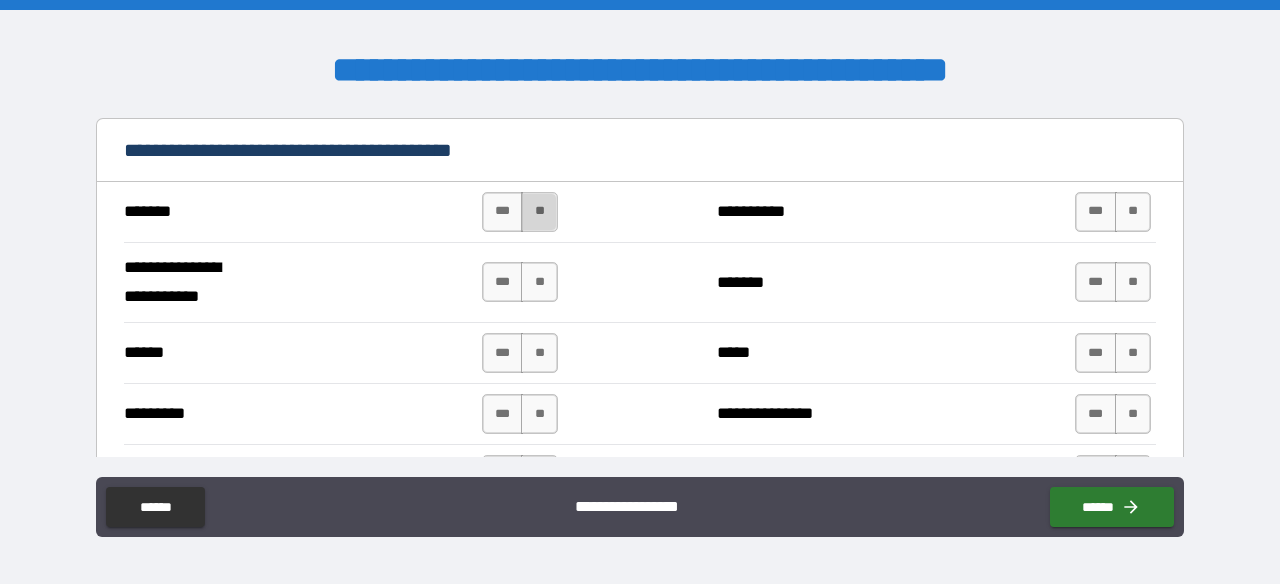 click on "**" at bounding box center [539, 212] 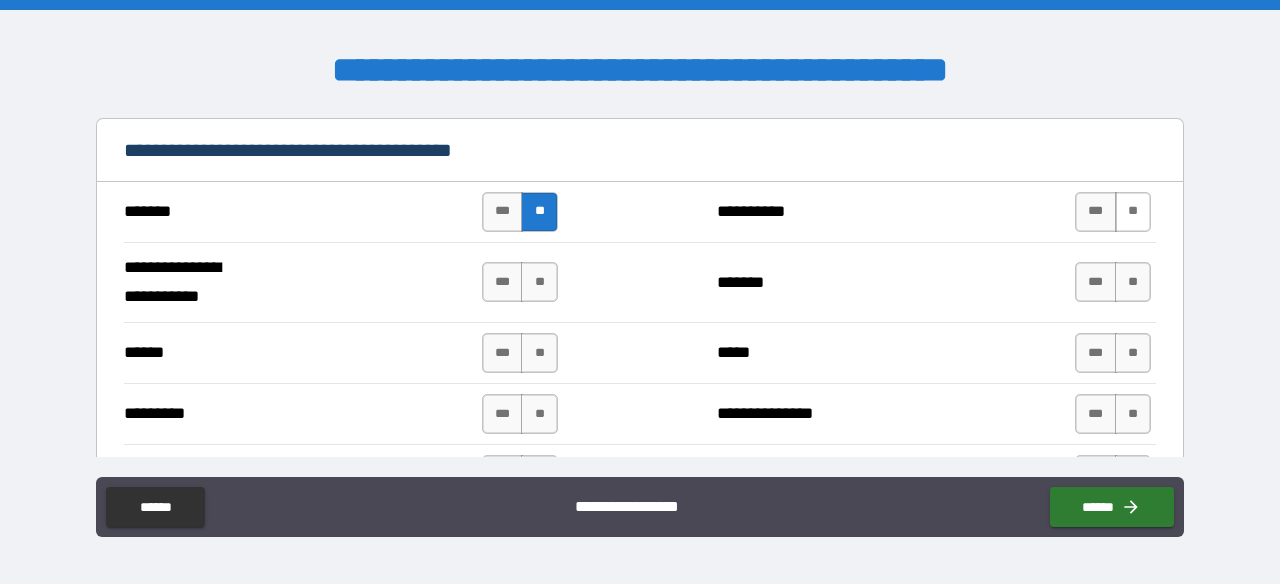 click on "**" at bounding box center (1133, 212) 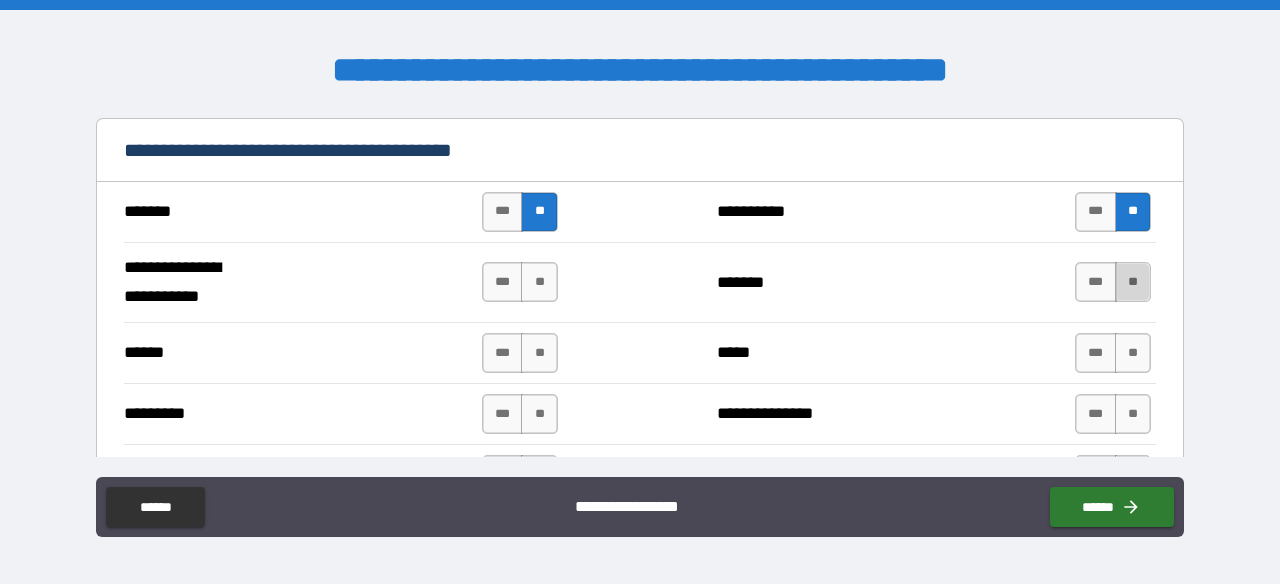 click on "**" at bounding box center (1133, 282) 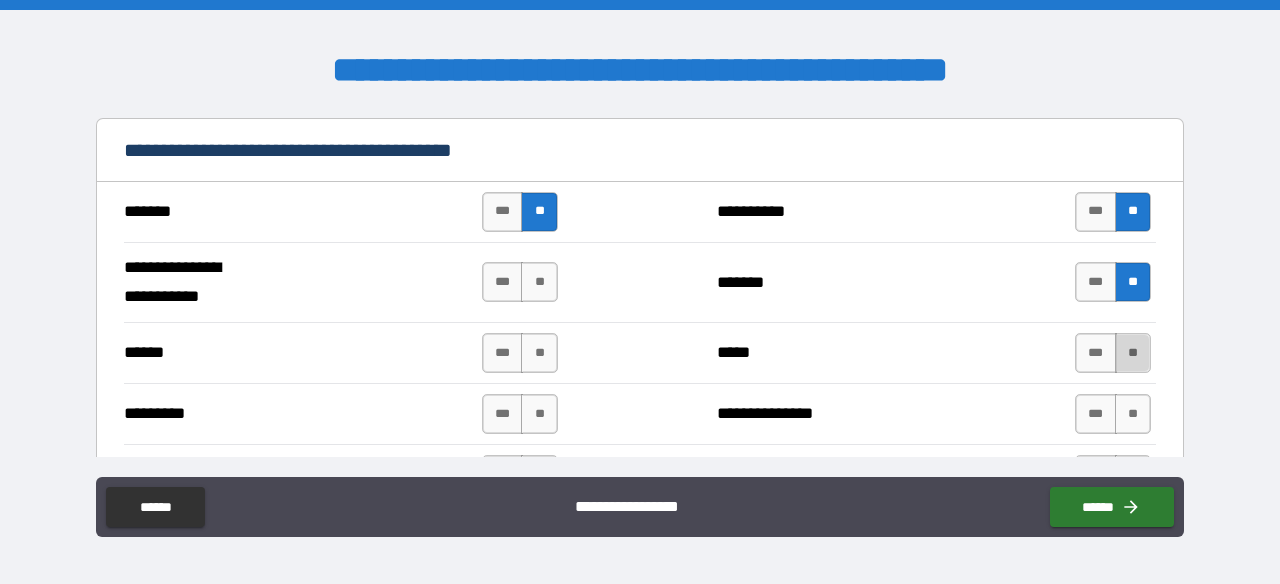 click on "**" at bounding box center (1133, 353) 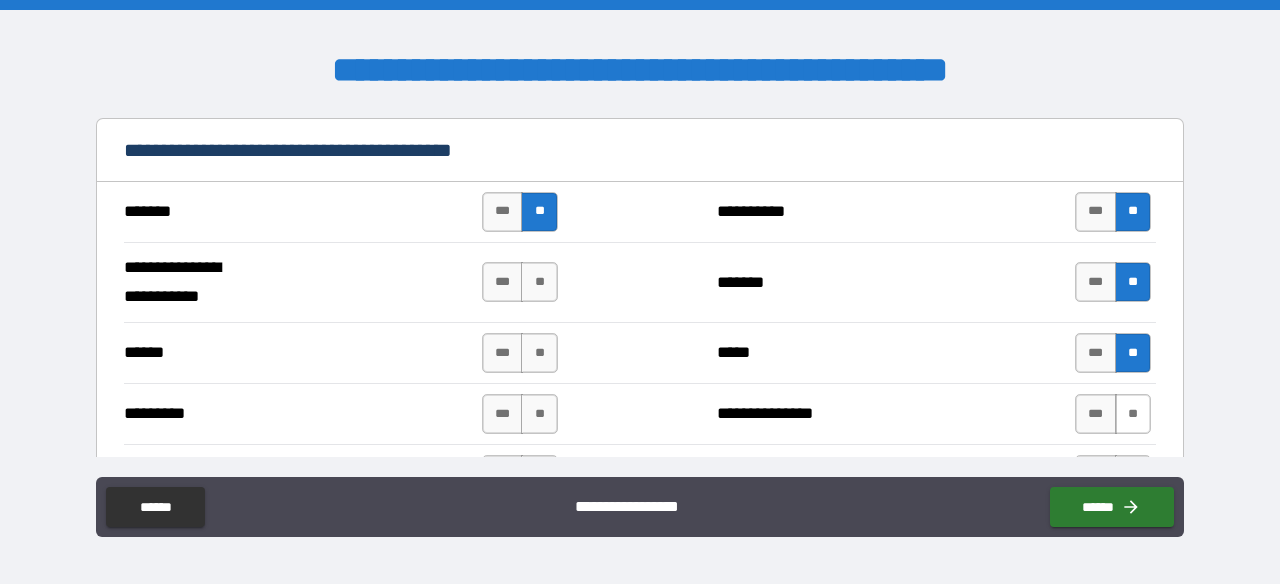 click on "**" at bounding box center (1133, 414) 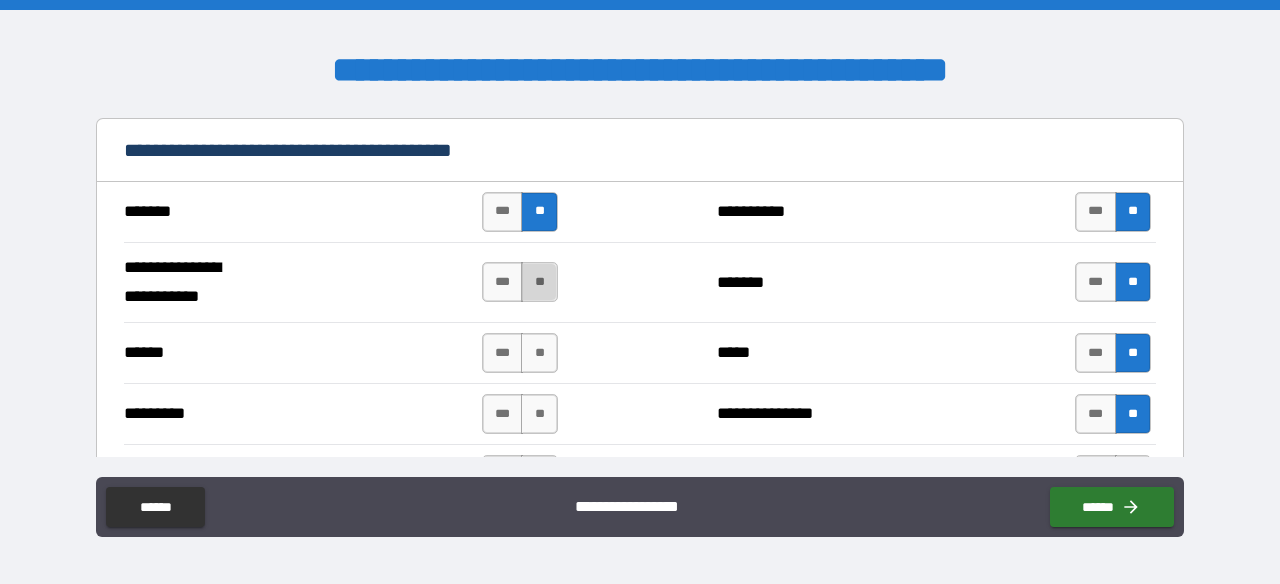click on "**" at bounding box center [539, 282] 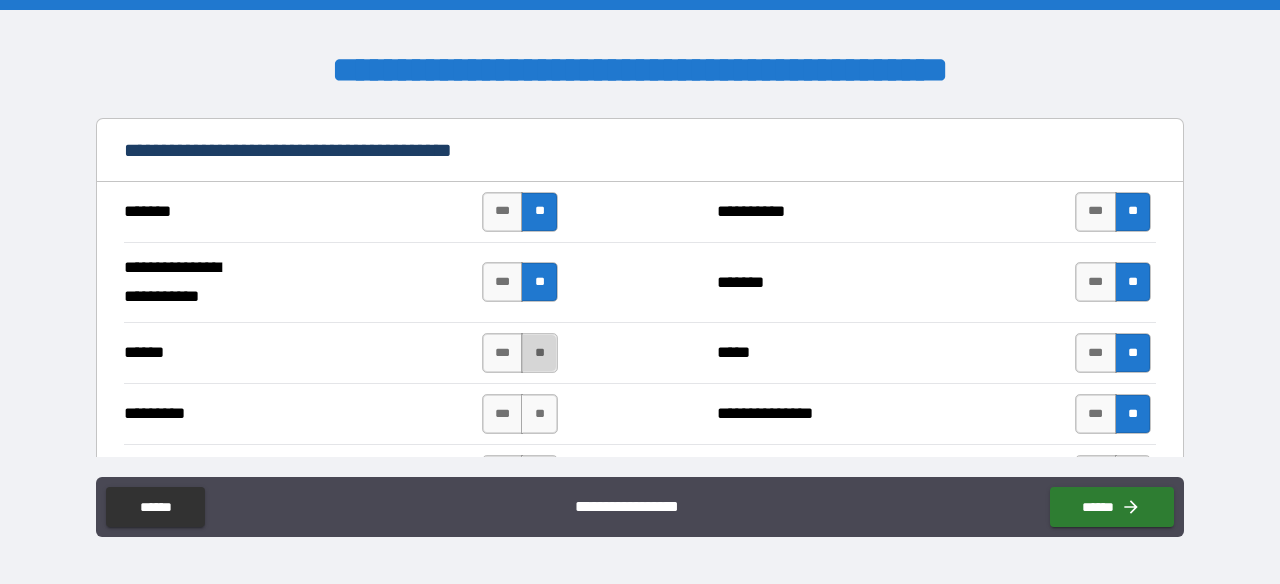 click on "**" at bounding box center (539, 353) 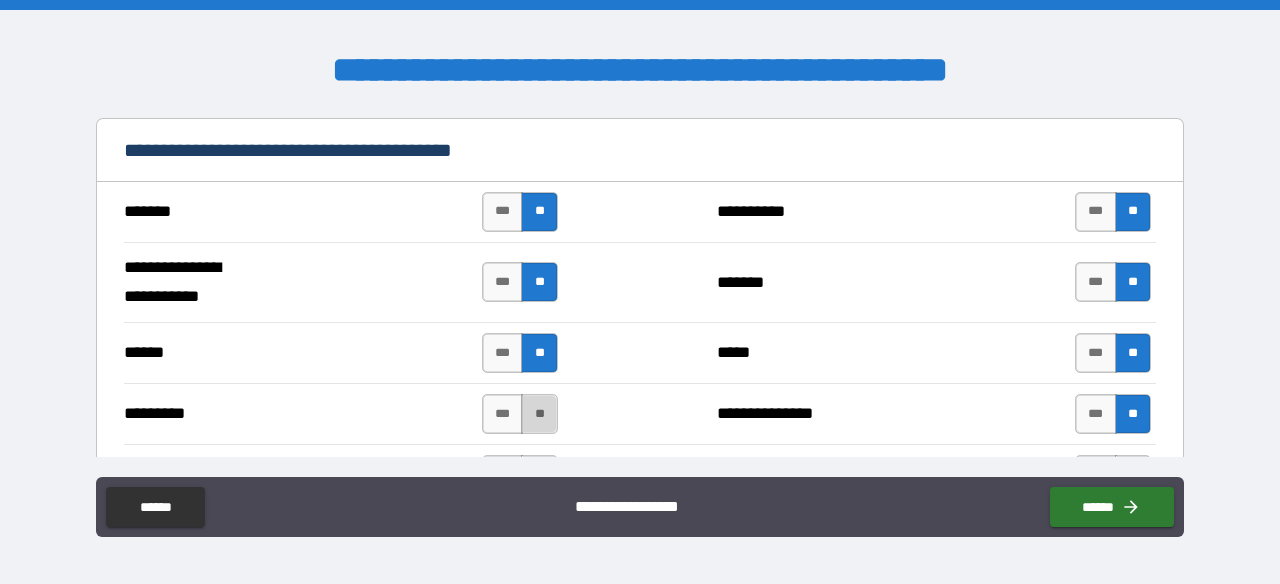 click on "**" at bounding box center (539, 414) 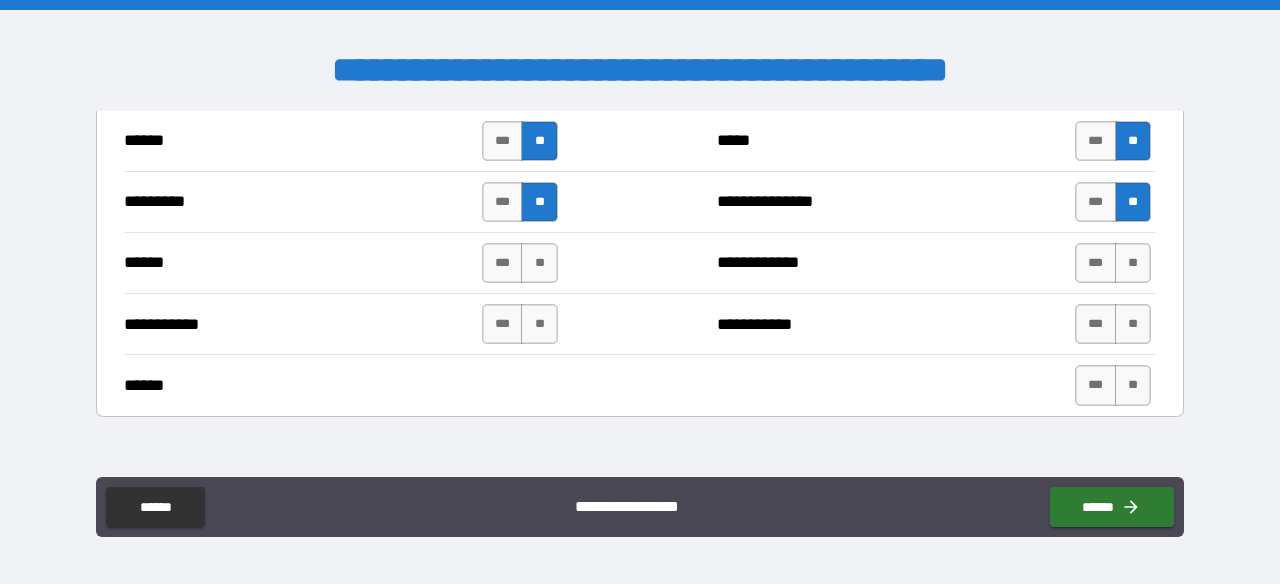 scroll, scrollTop: 1695, scrollLeft: 0, axis: vertical 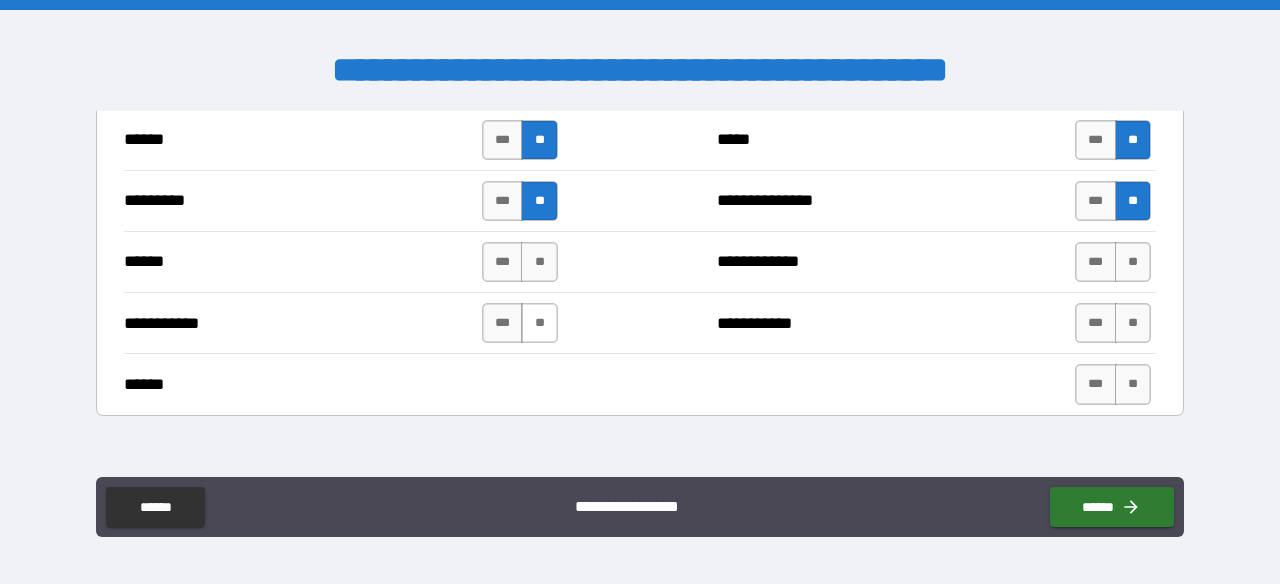 drag, startPoint x: 542, startPoint y: 262, endPoint x: 531, endPoint y: 321, distance: 60.016663 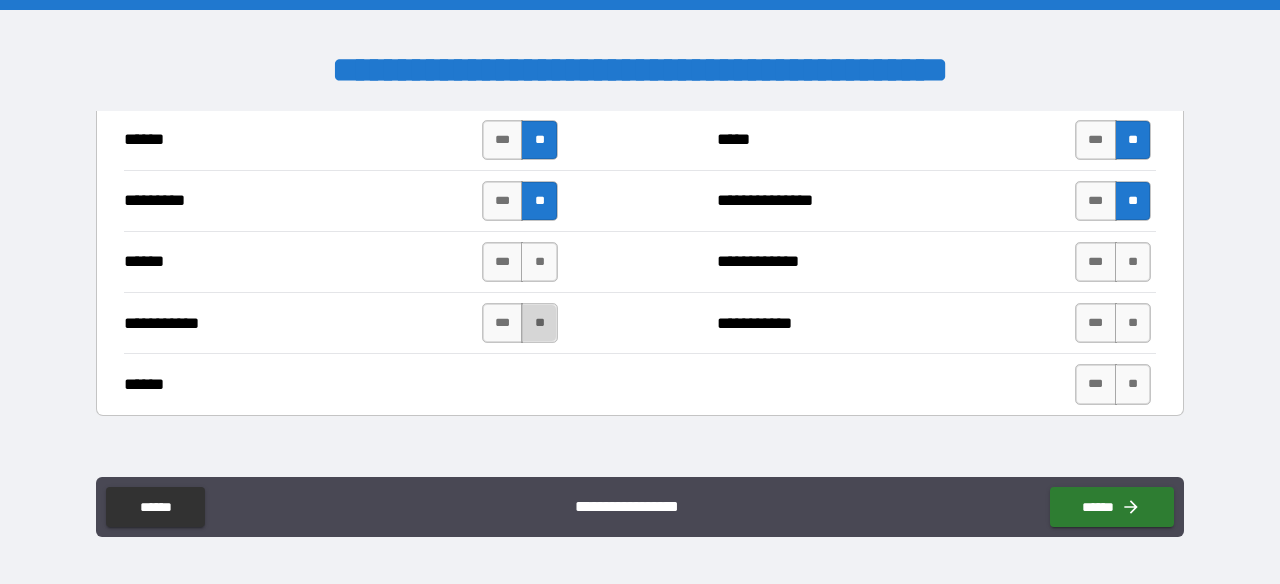 click on "**" at bounding box center [539, 323] 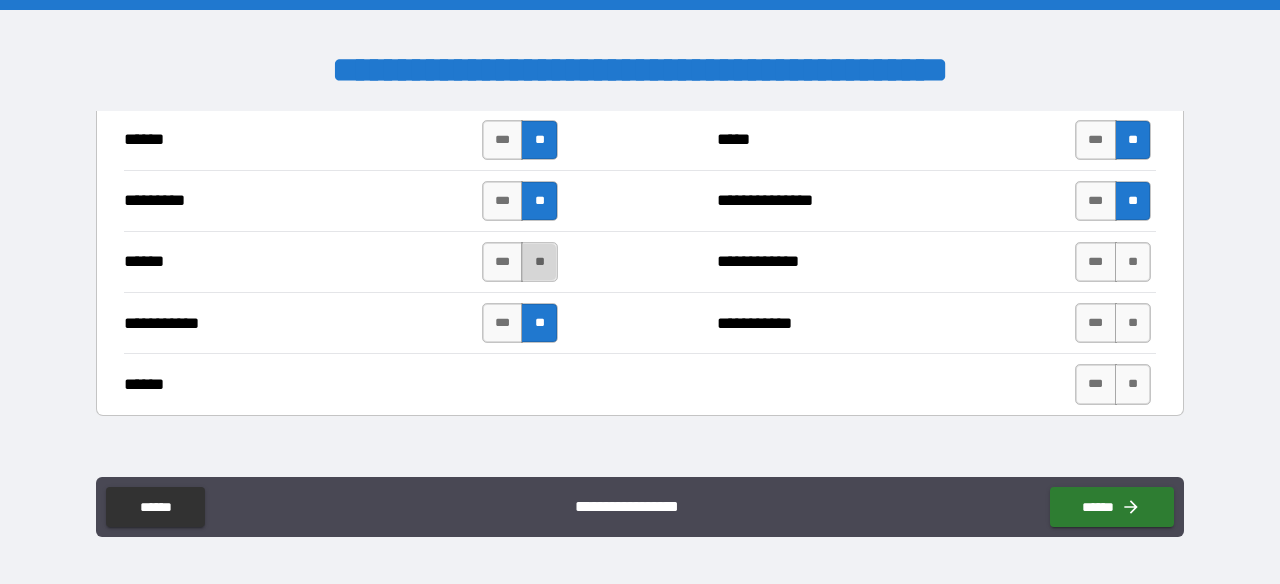 click on "**" at bounding box center (539, 262) 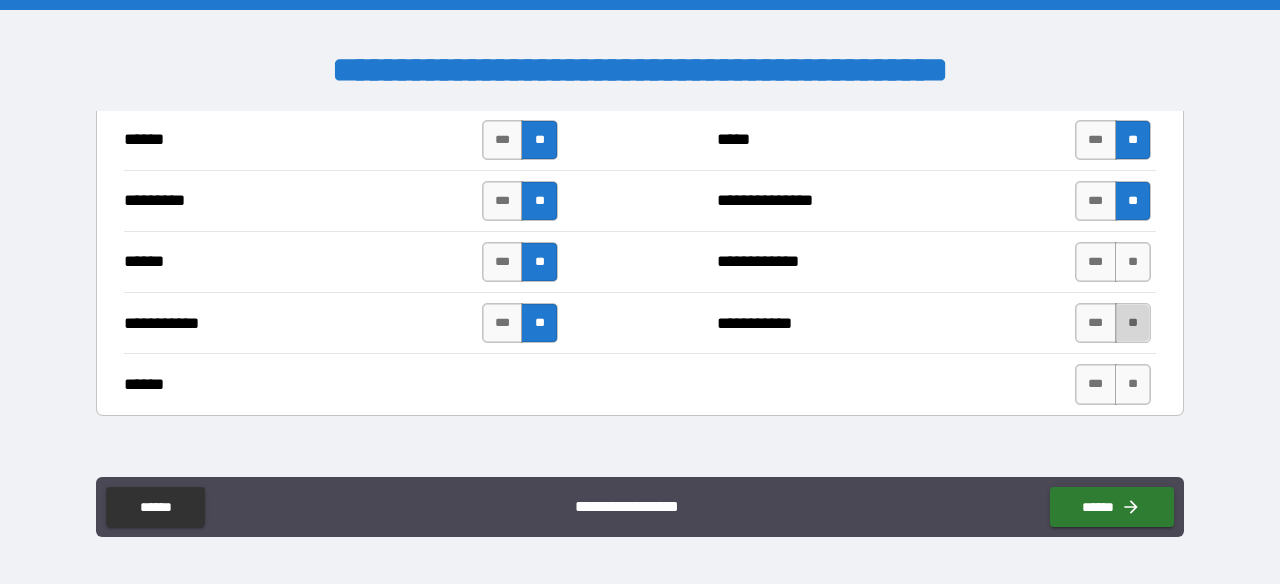 click on "**" at bounding box center [1133, 323] 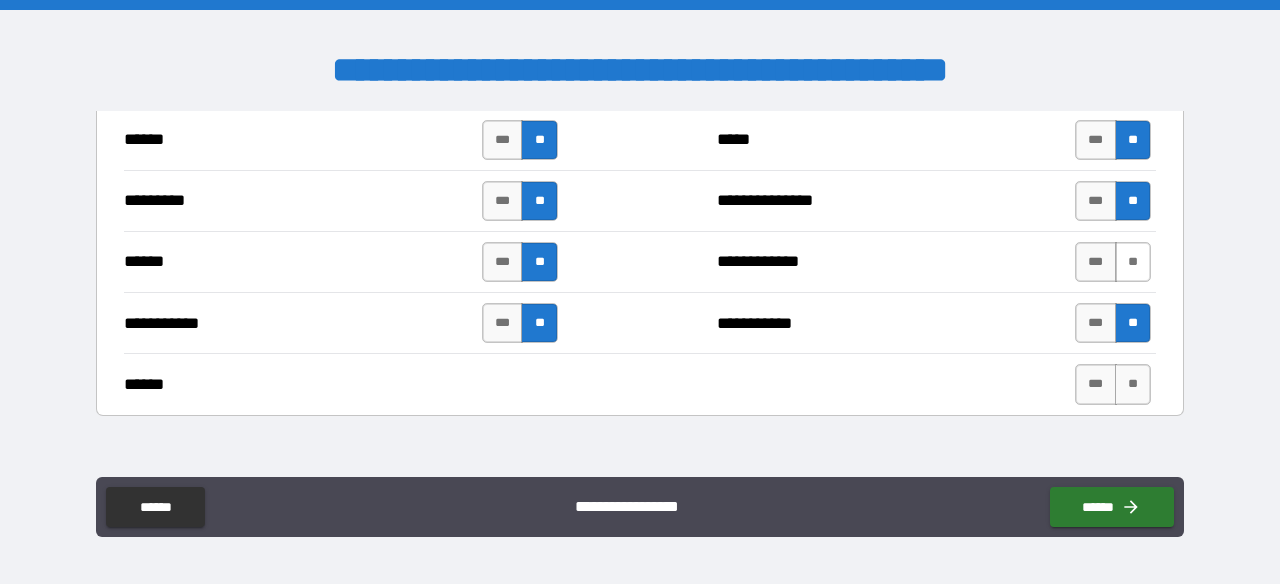 click on "**" at bounding box center [1133, 262] 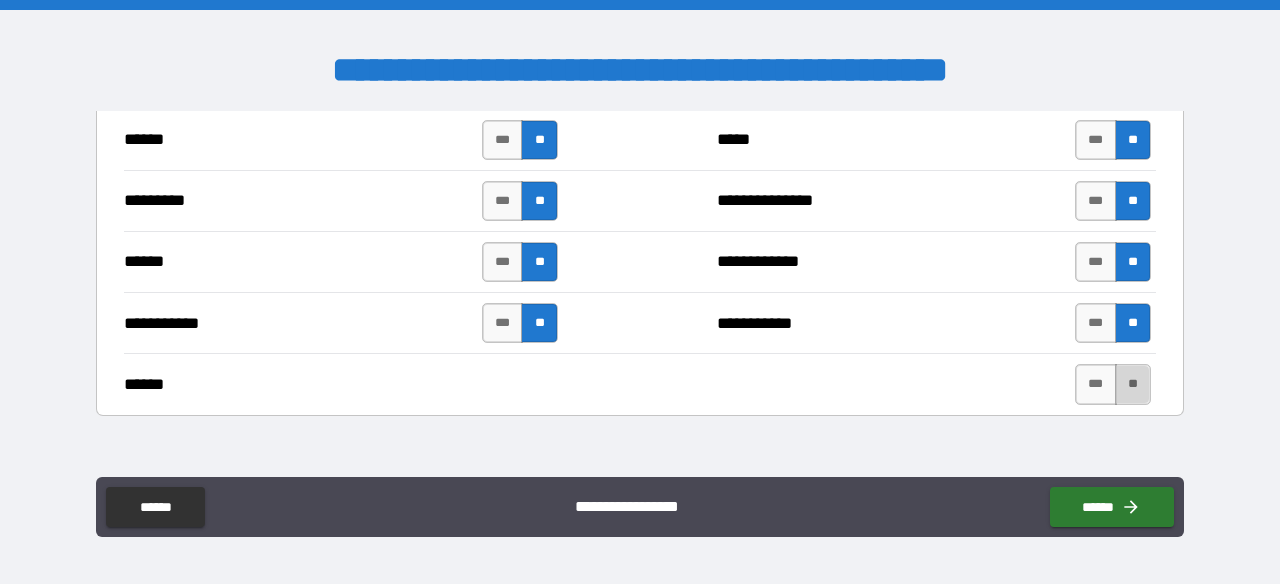 click on "**" at bounding box center [1133, 384] 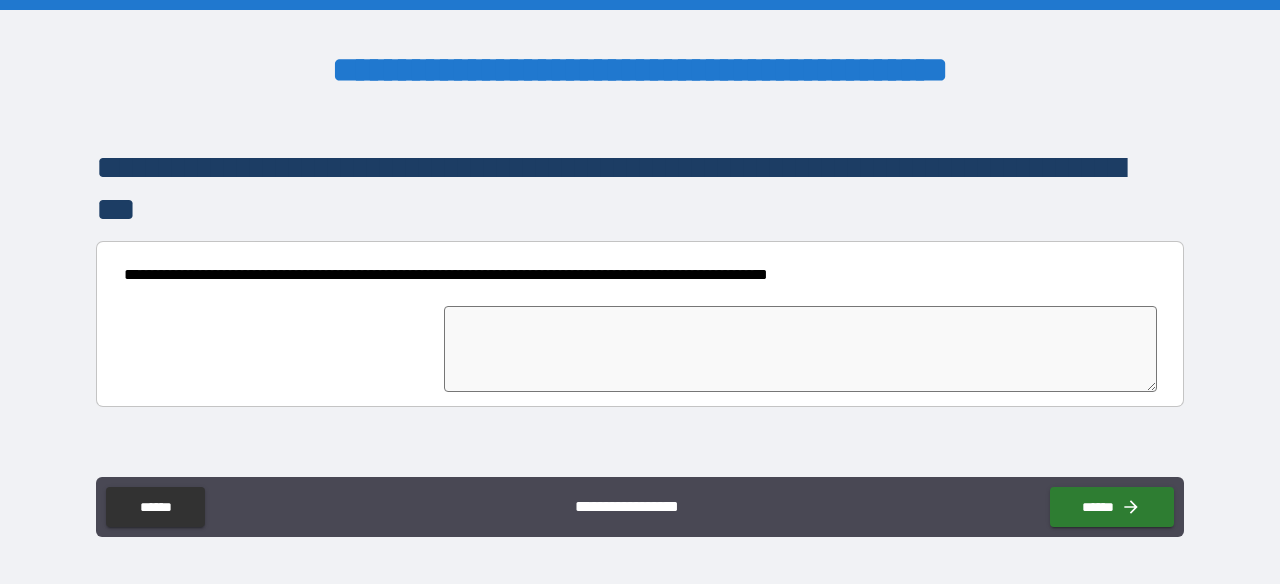 scroll, scrollTop: 1981, scrollLeft: 0, axis: vertical 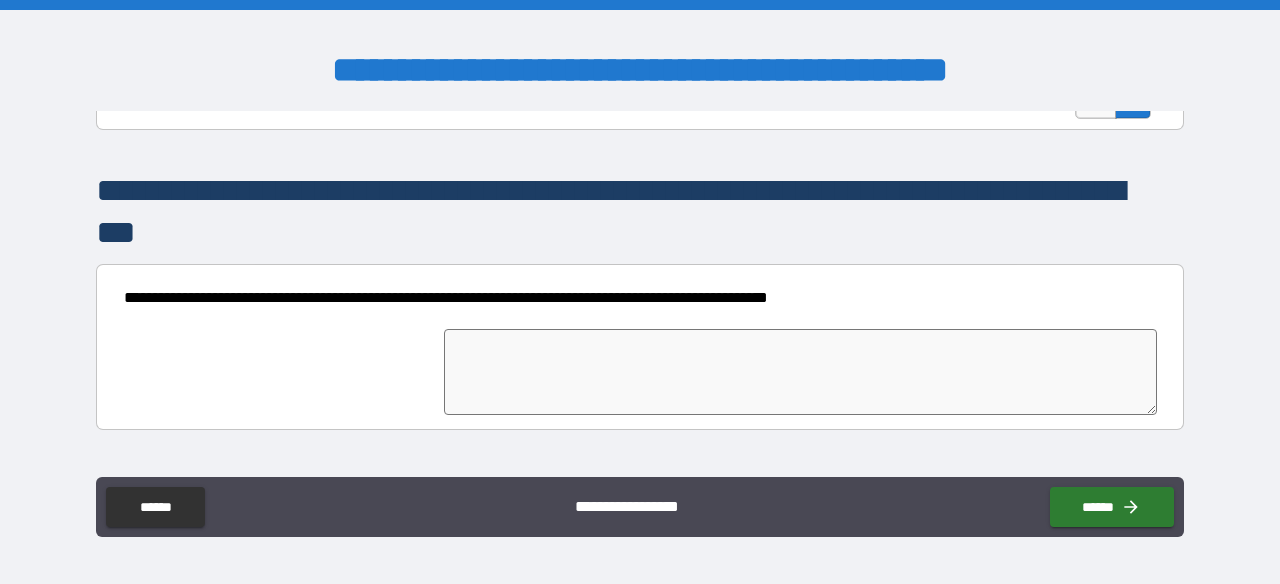 click on "**********" at bounding box center (633, 212) 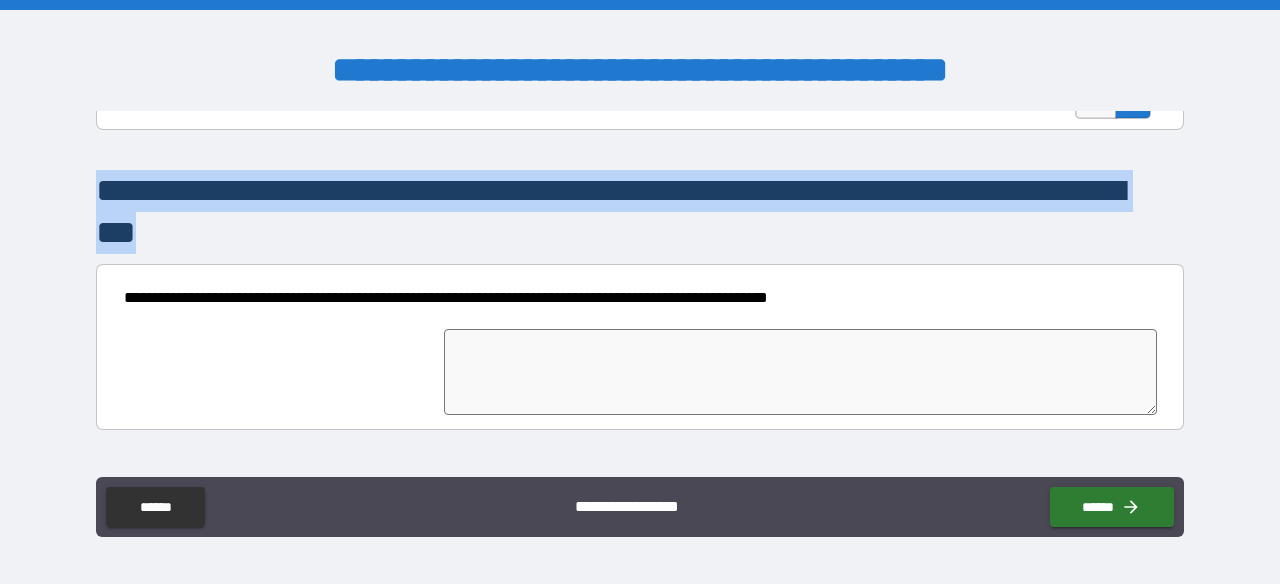 drag, startPoint x: 86, startPoint y: 183, endPoint x: 462, endPoint y: 223, distance: 378.12167 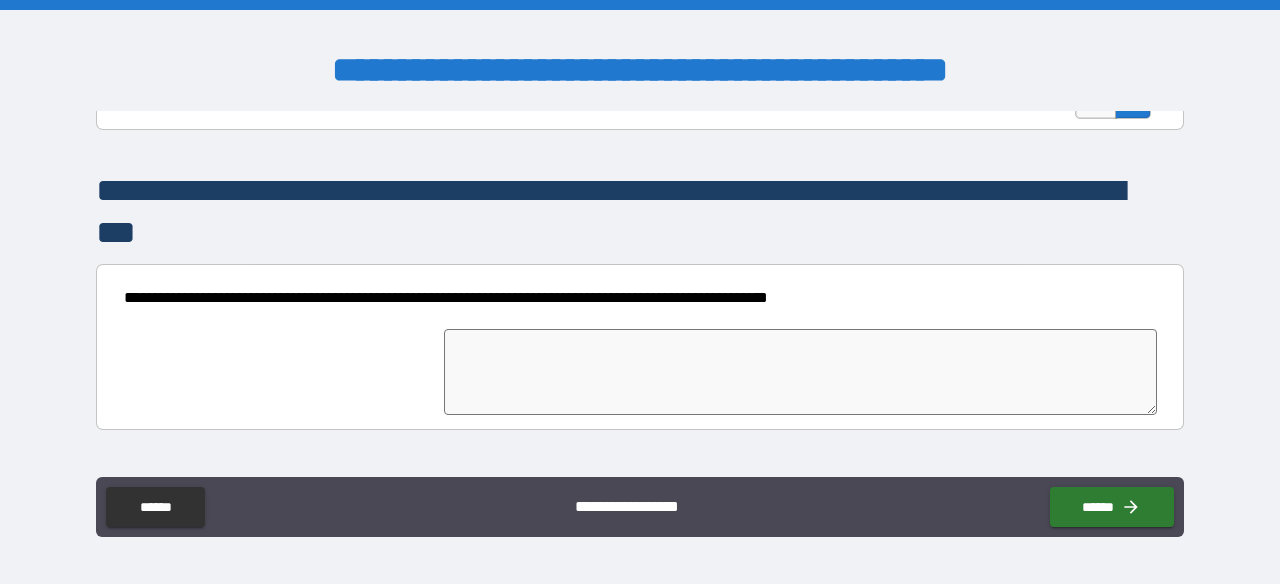 click at bounding box center [800, 372] 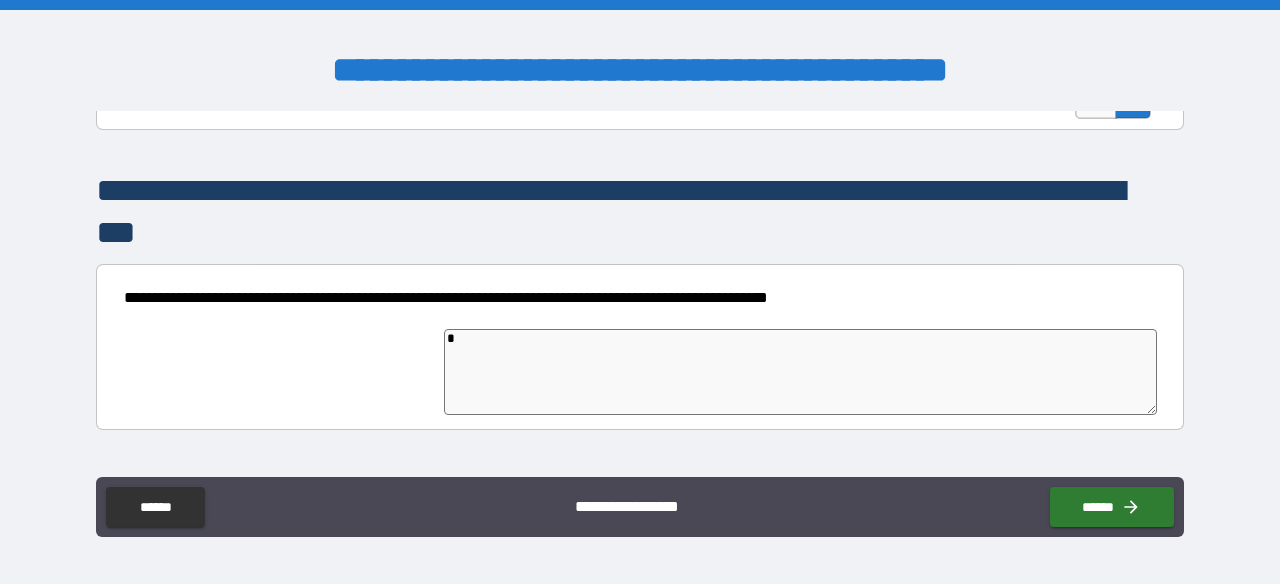 type on "*" 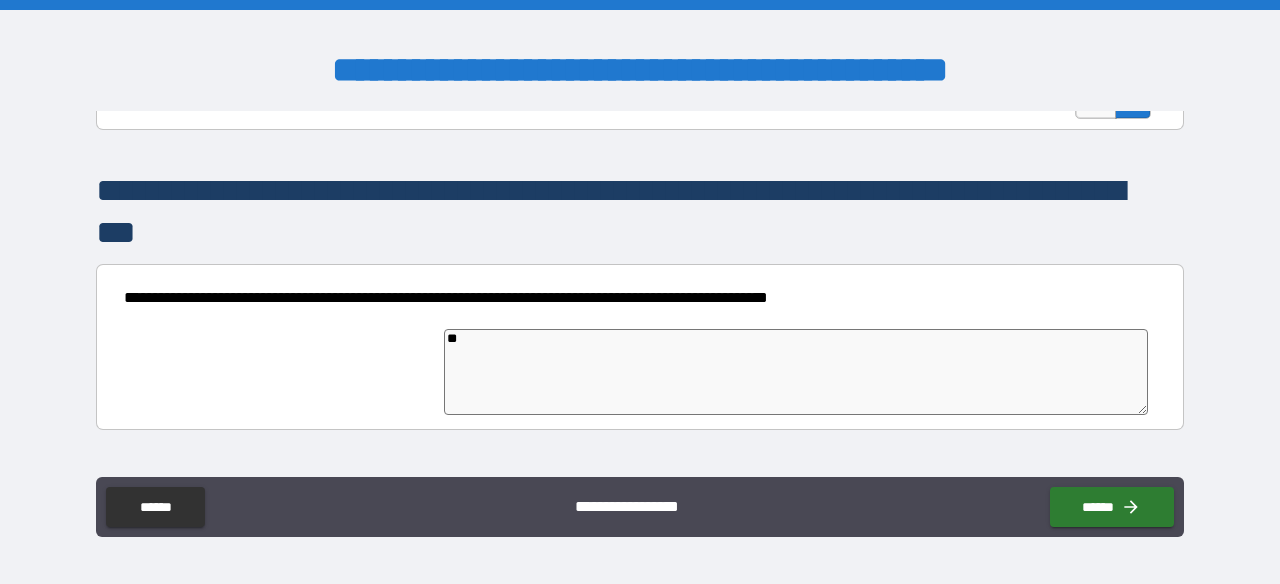 type on "*" 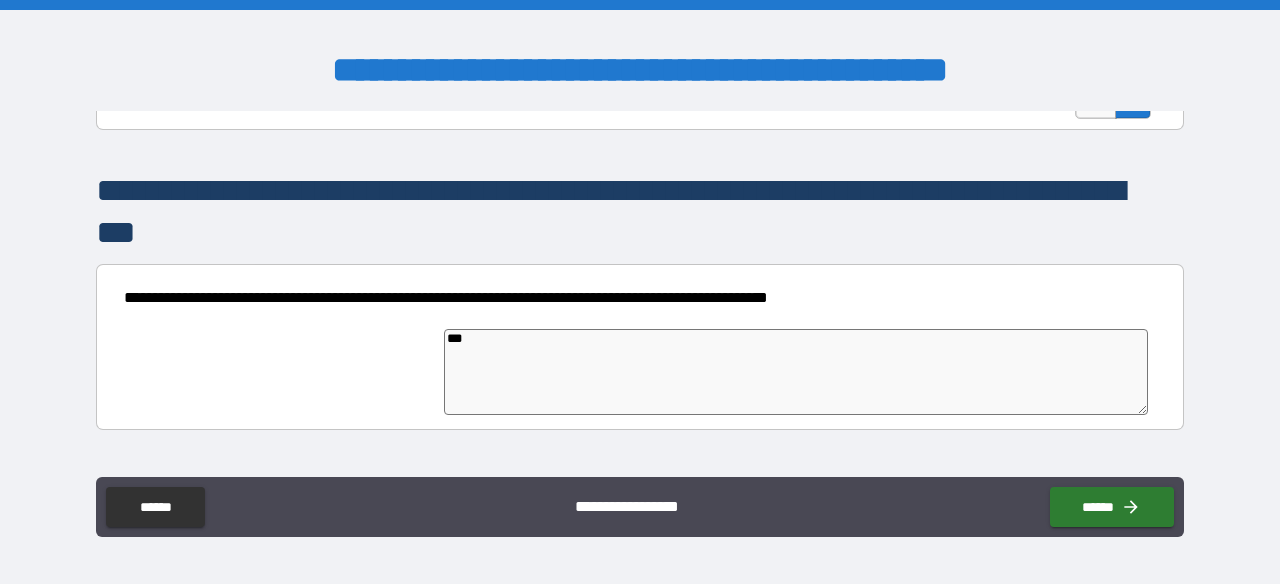 type on "****" 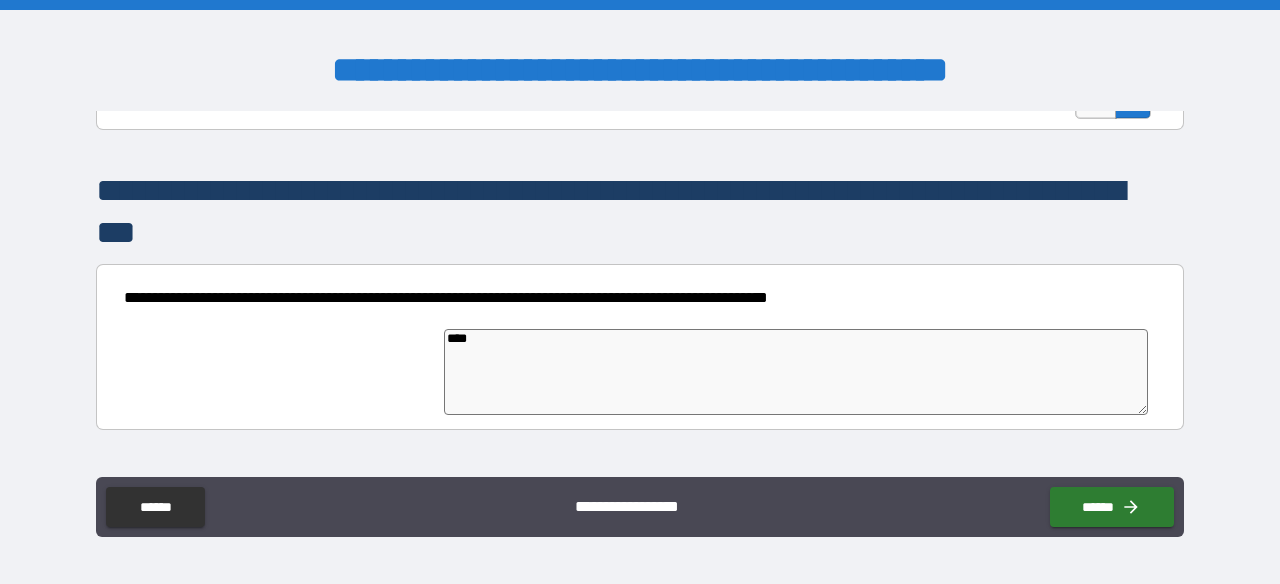 type on "*****" 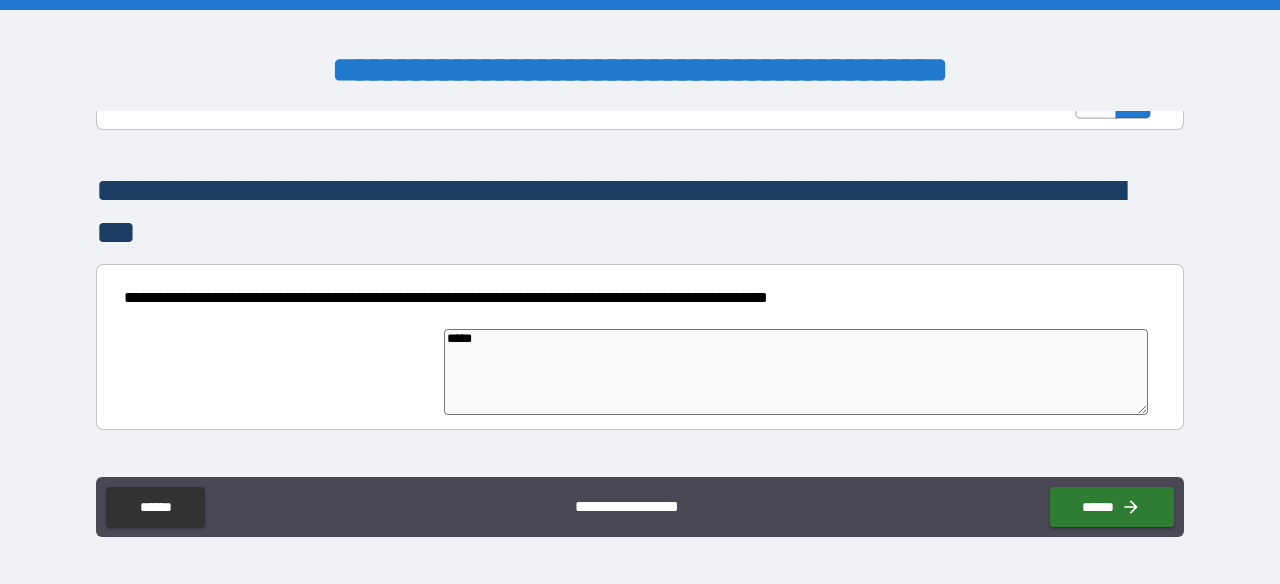 type on "*" 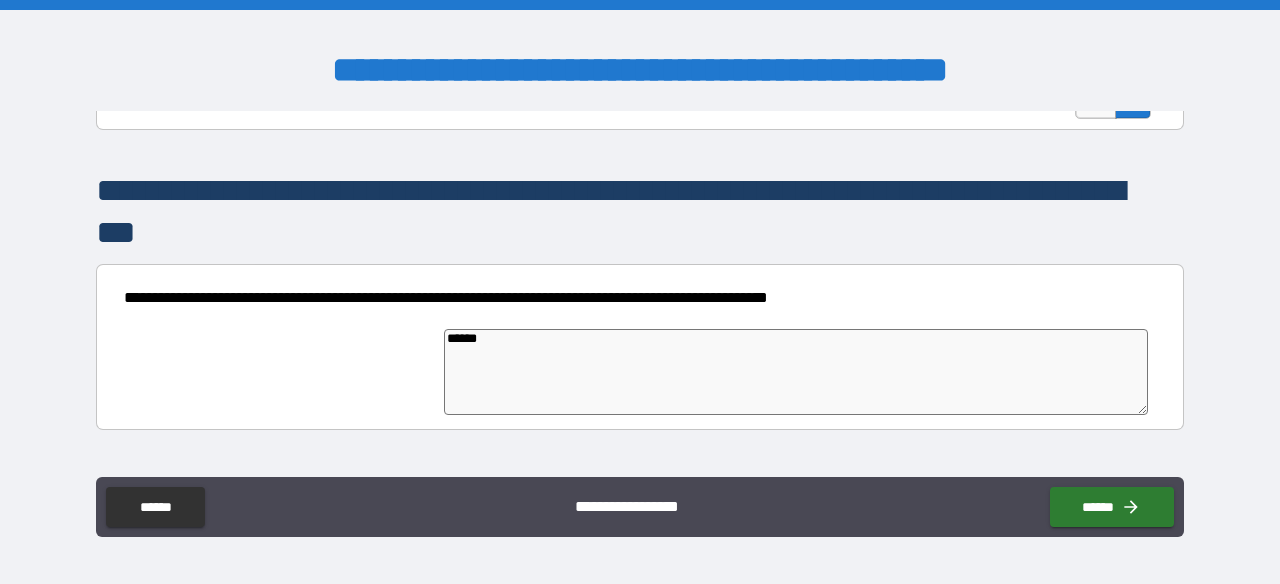 type on "*" 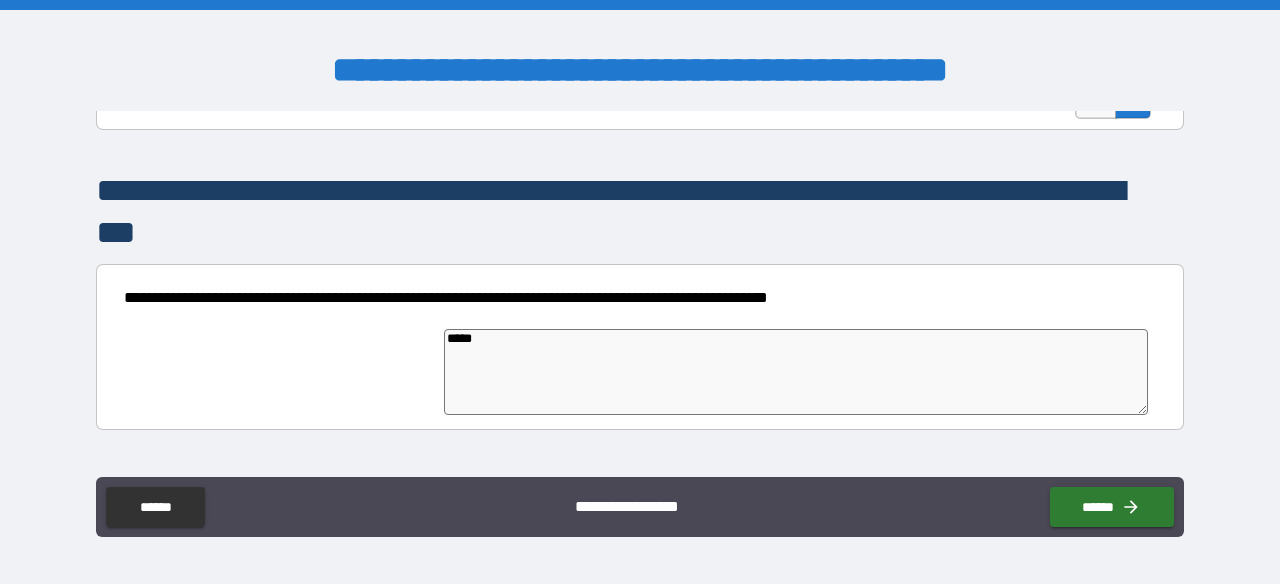 type on "******" 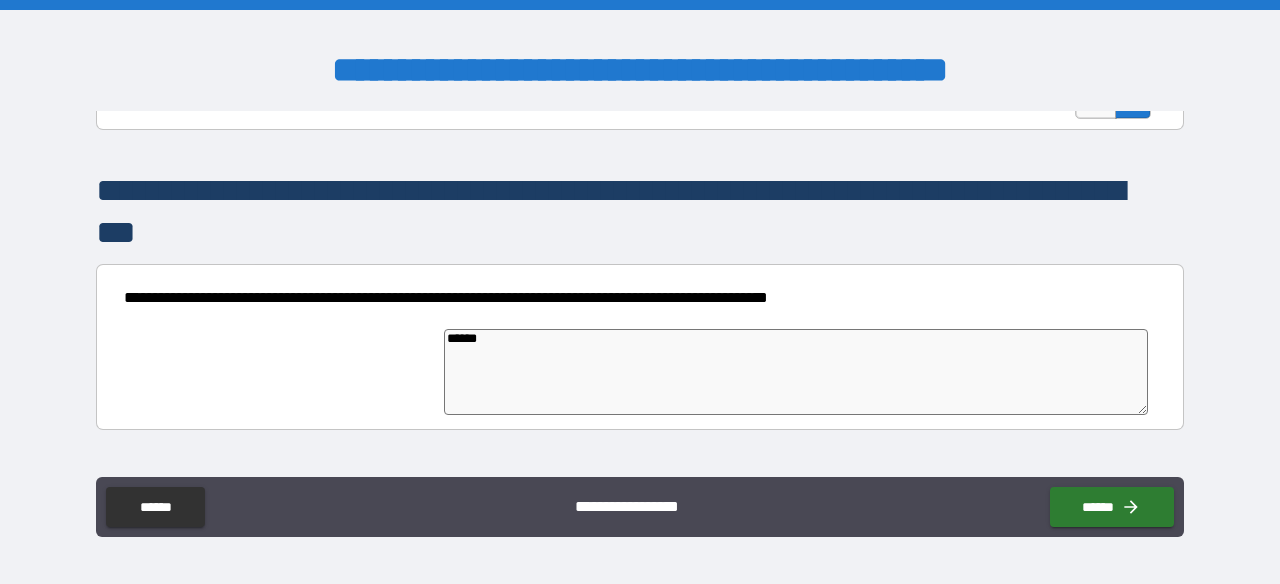 type on "*******" 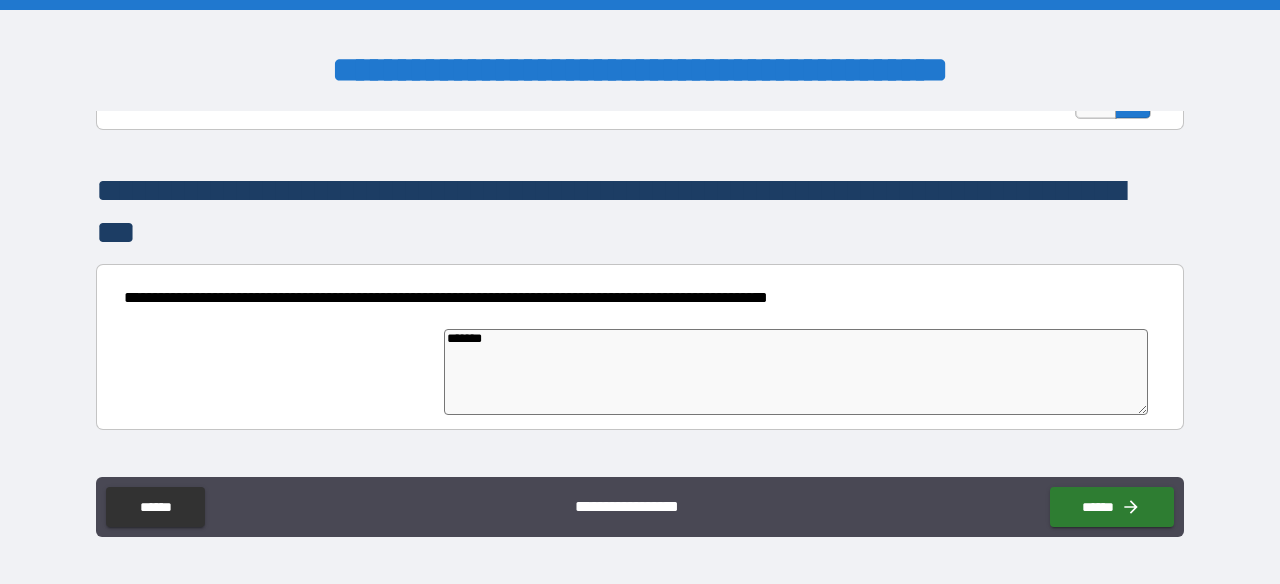 type on "*" 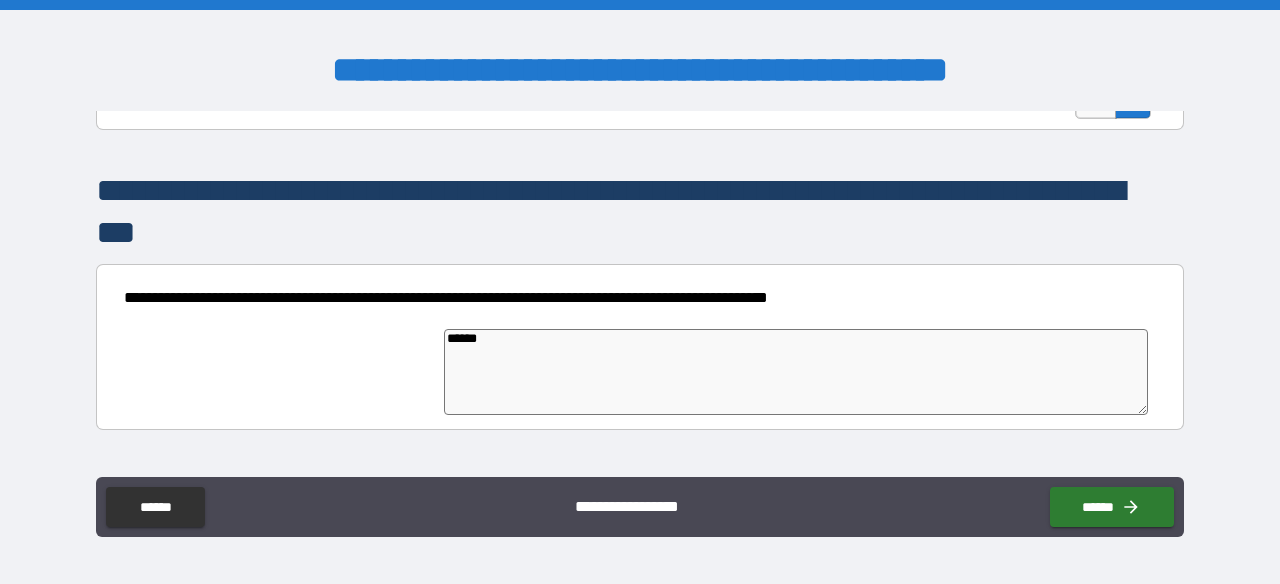 type on "*******" 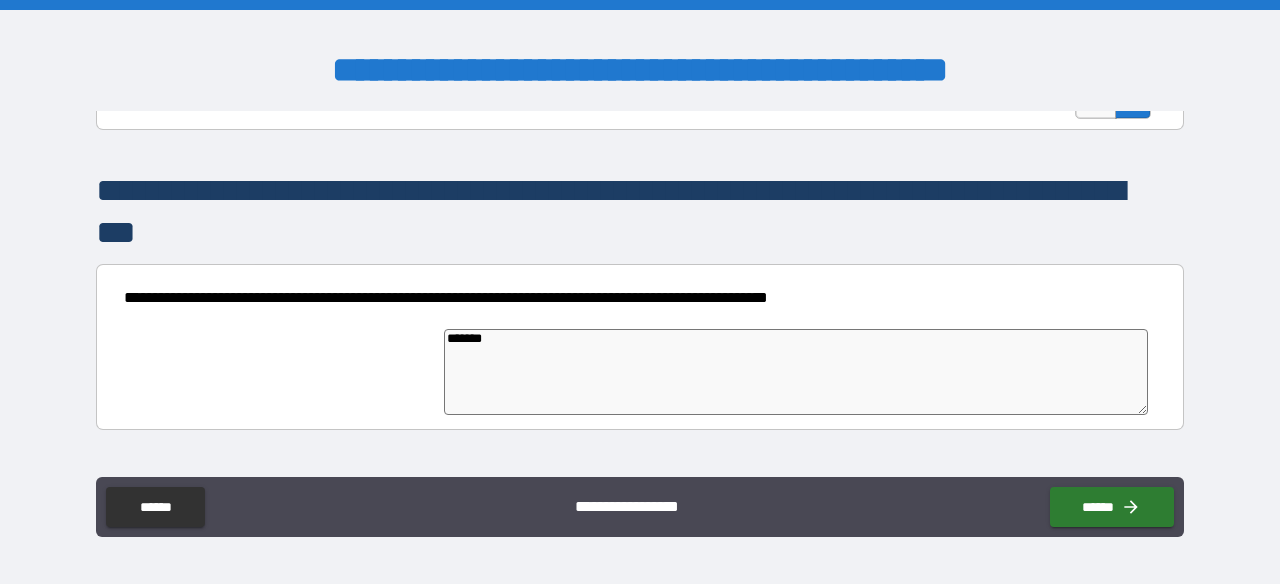 type on "*" 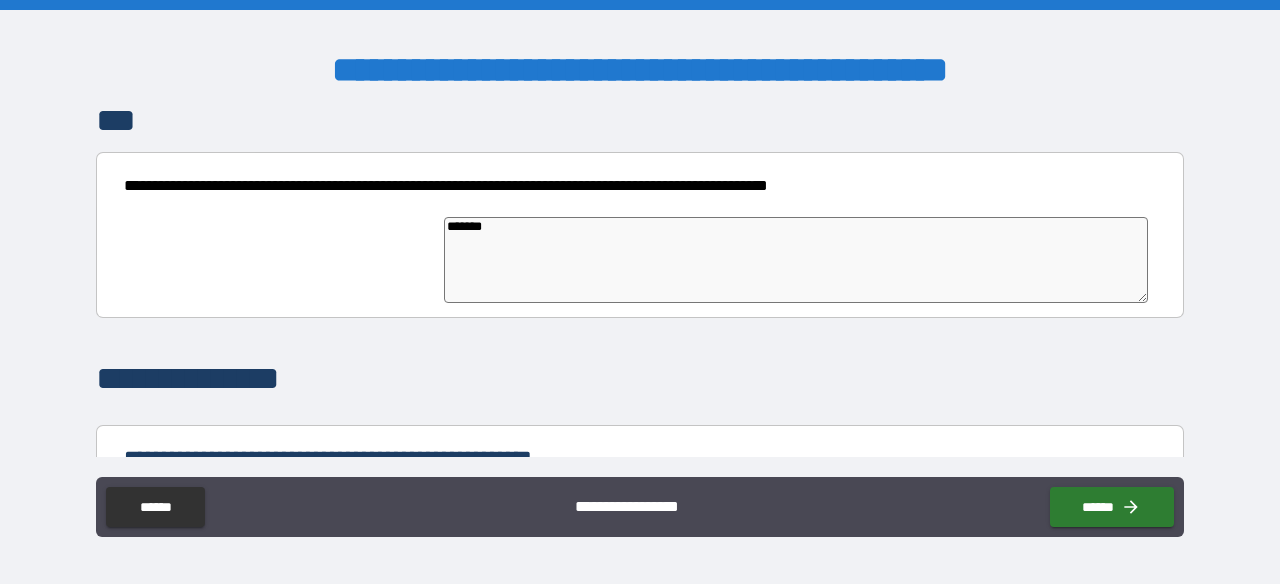 scroll, scrollTop: 2094, scrollLeft: 0, axis: vertical 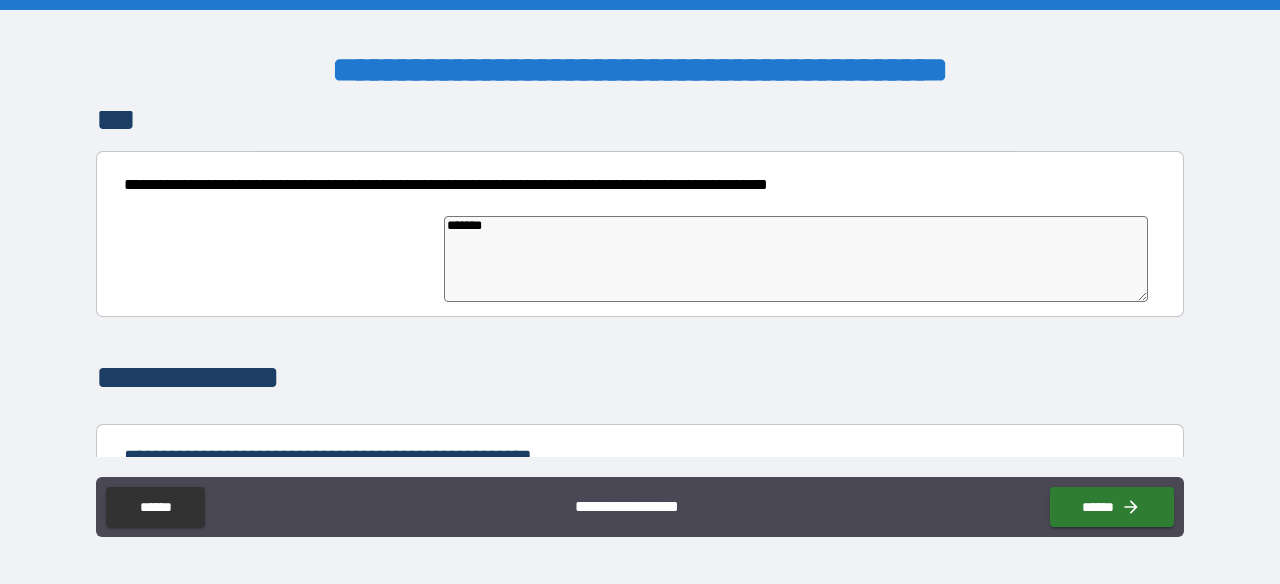 click on "*******" at bounding box center [796, 258] 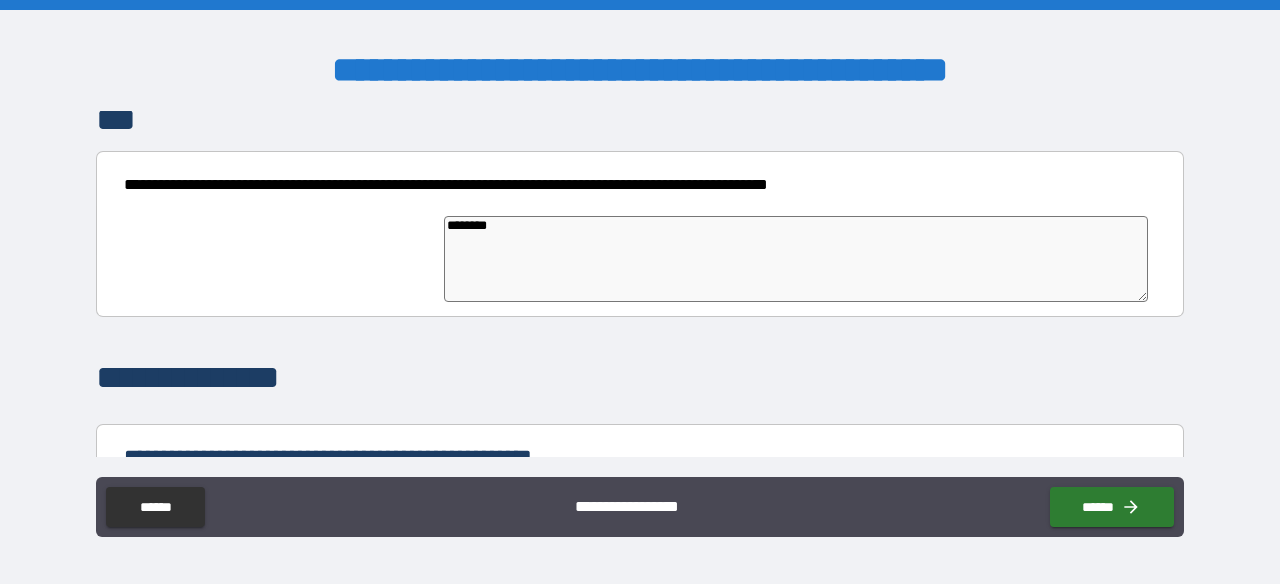 type on "*" 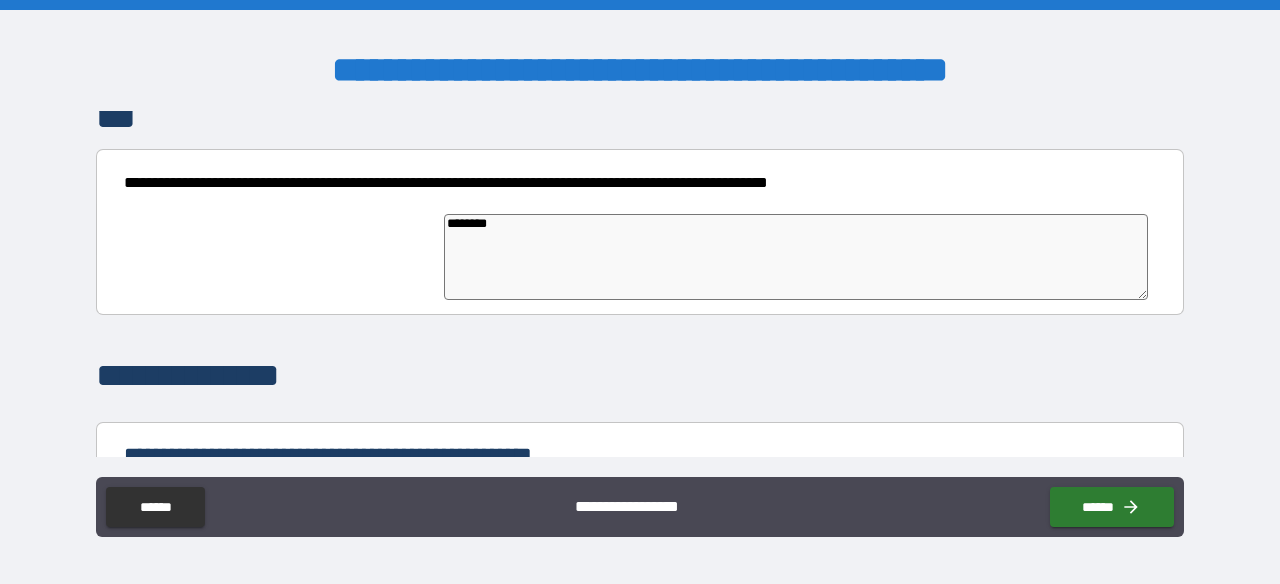 type on "*******" 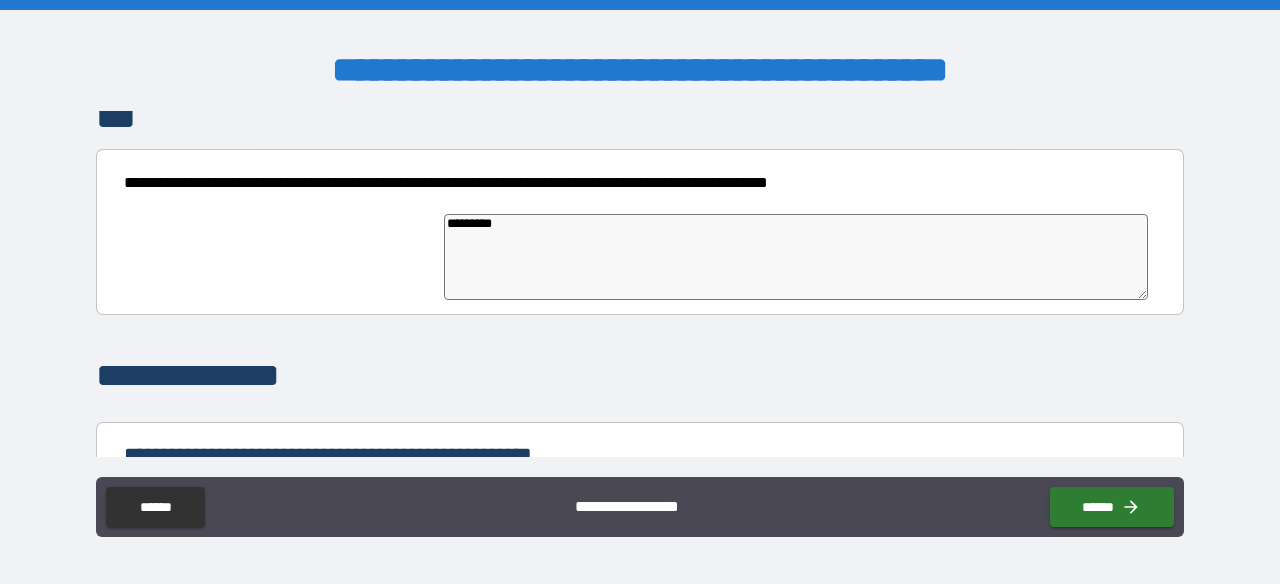 type on "*" 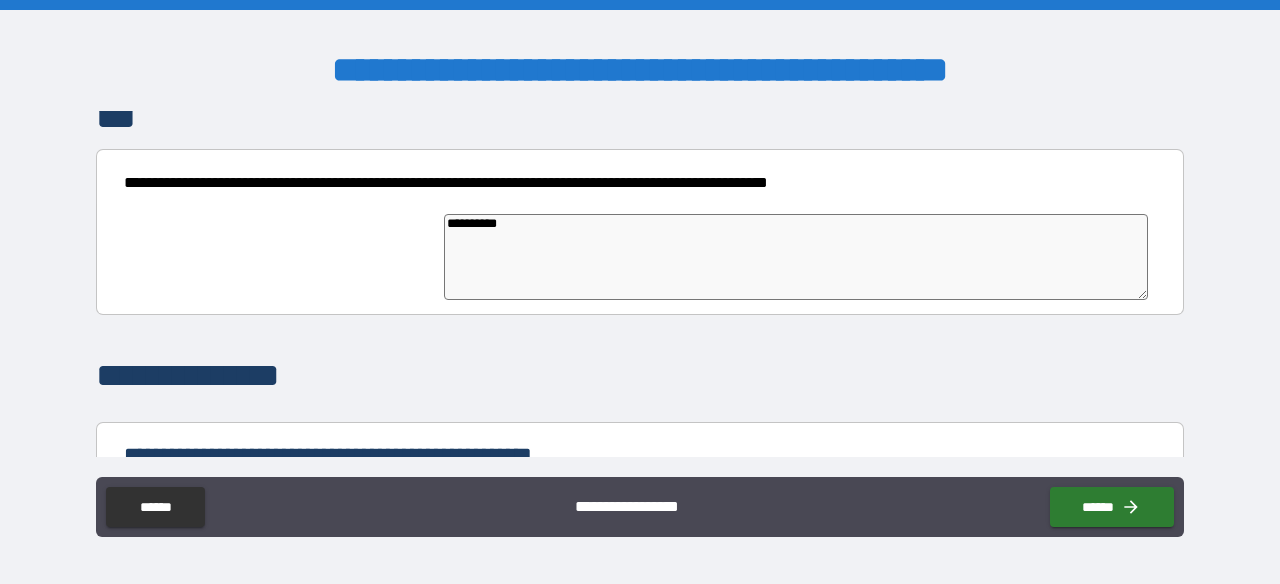 type on "*" 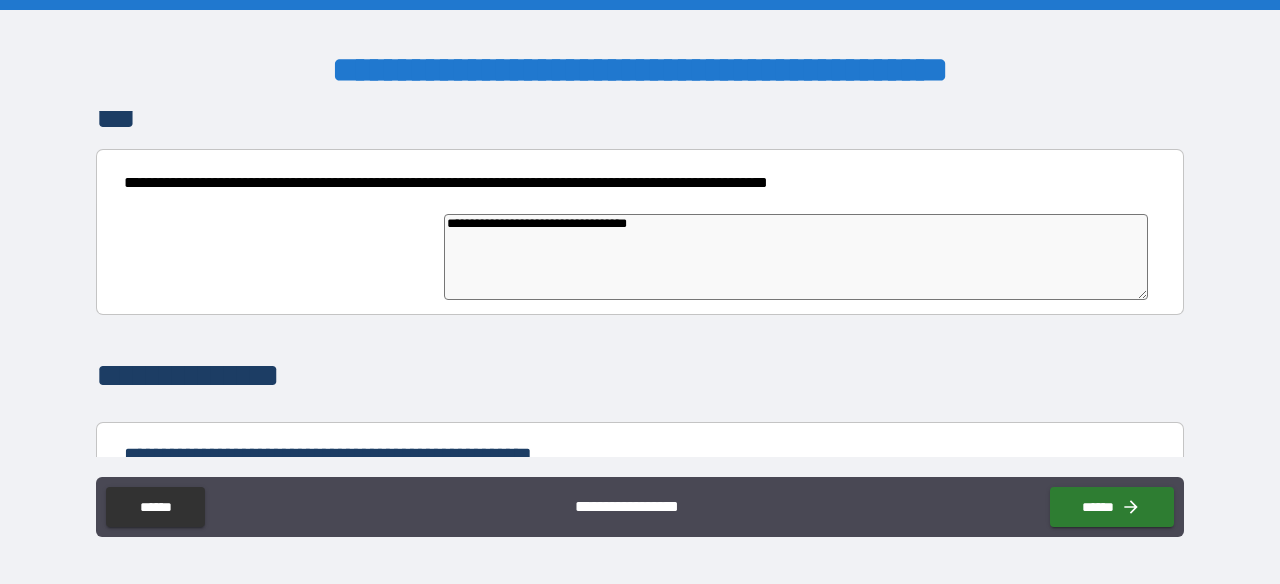 type on "*******" 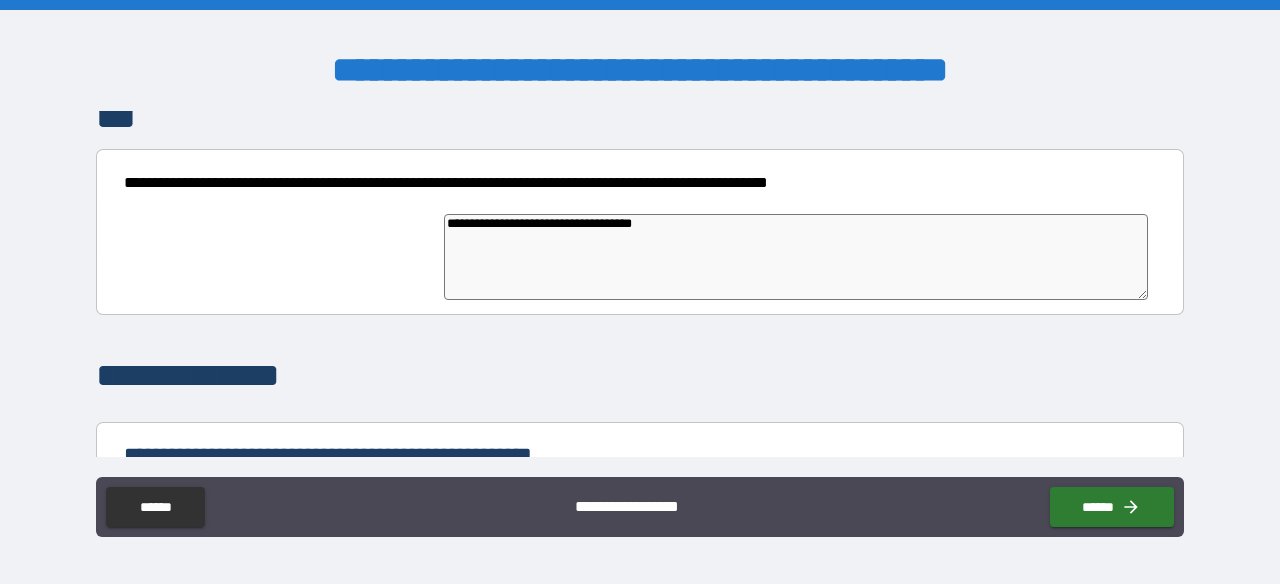 type on "*" 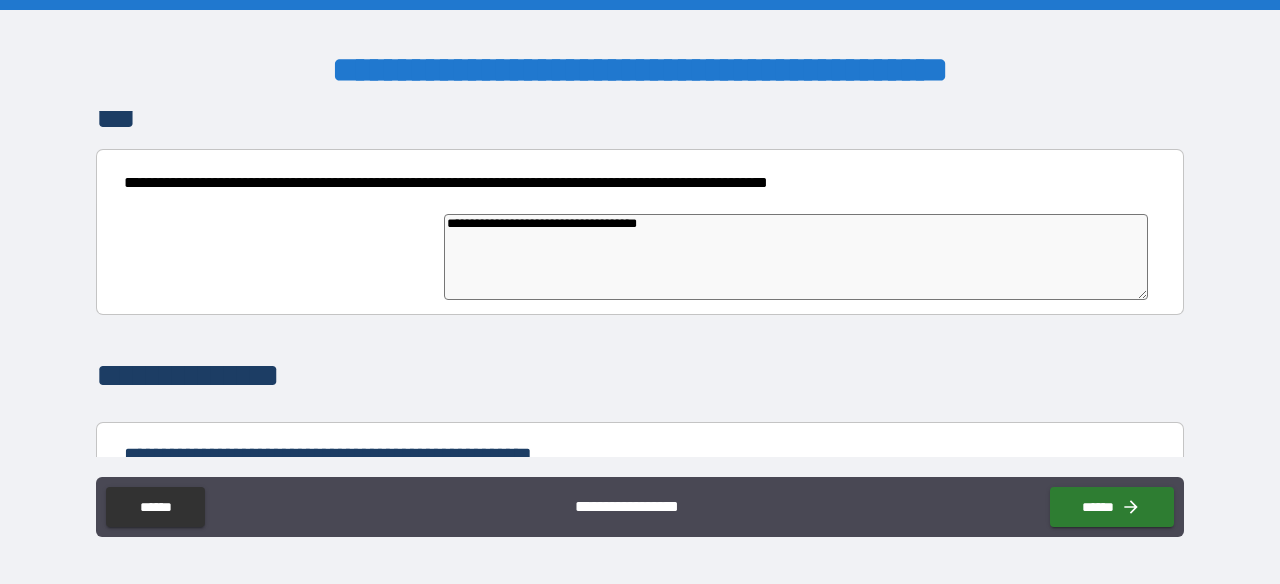 type on "*******" 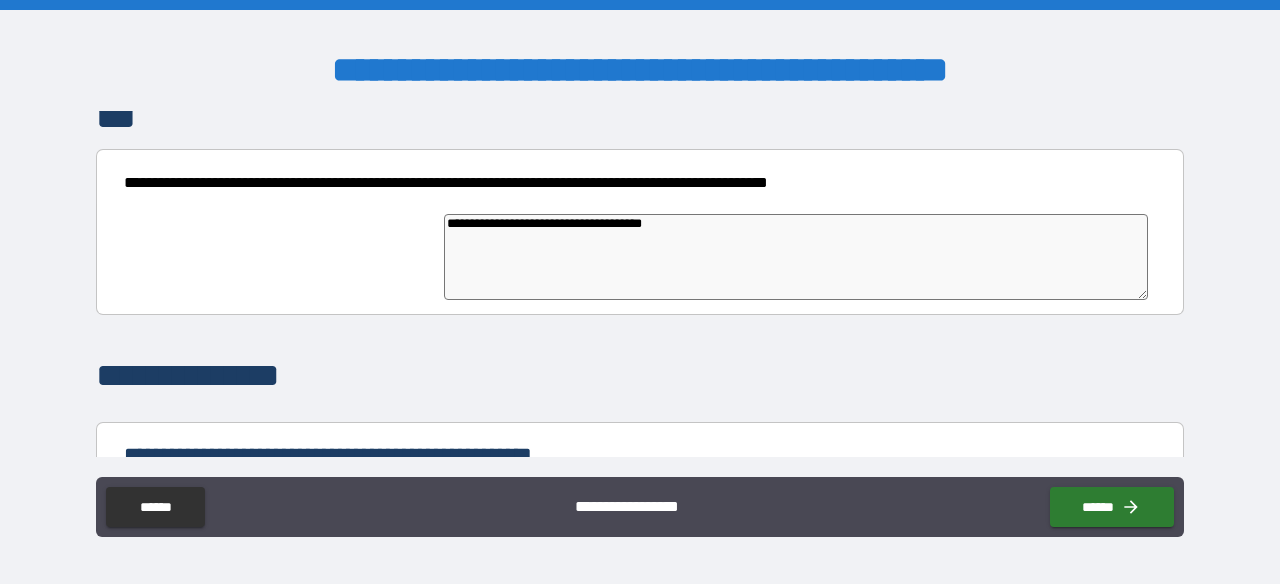 type on "*" 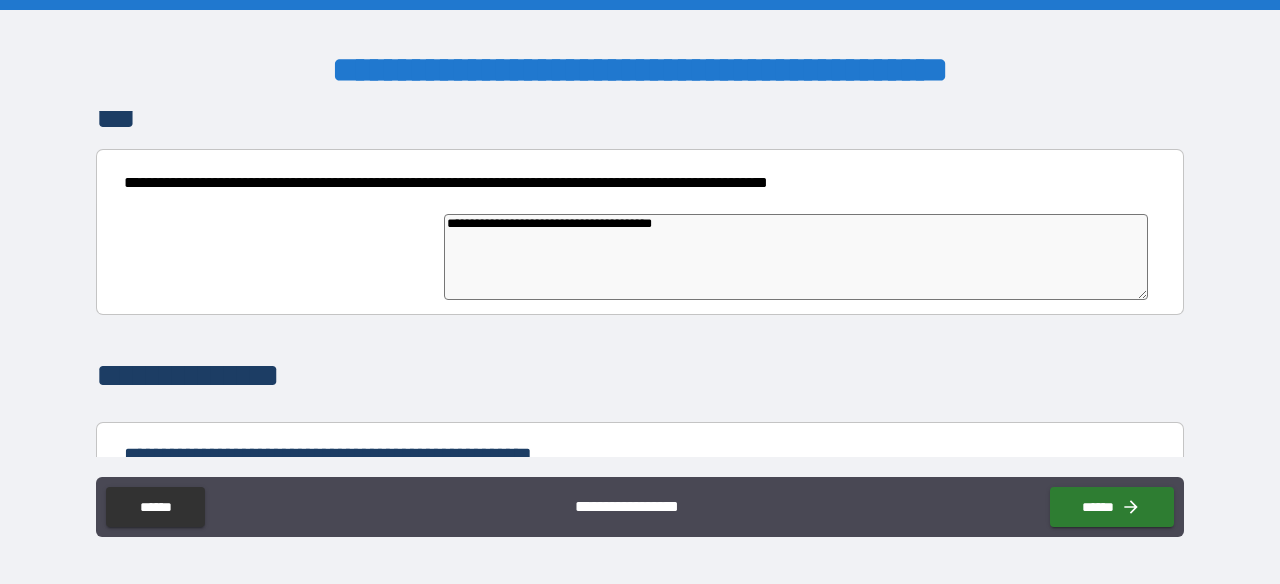 type on "**********" 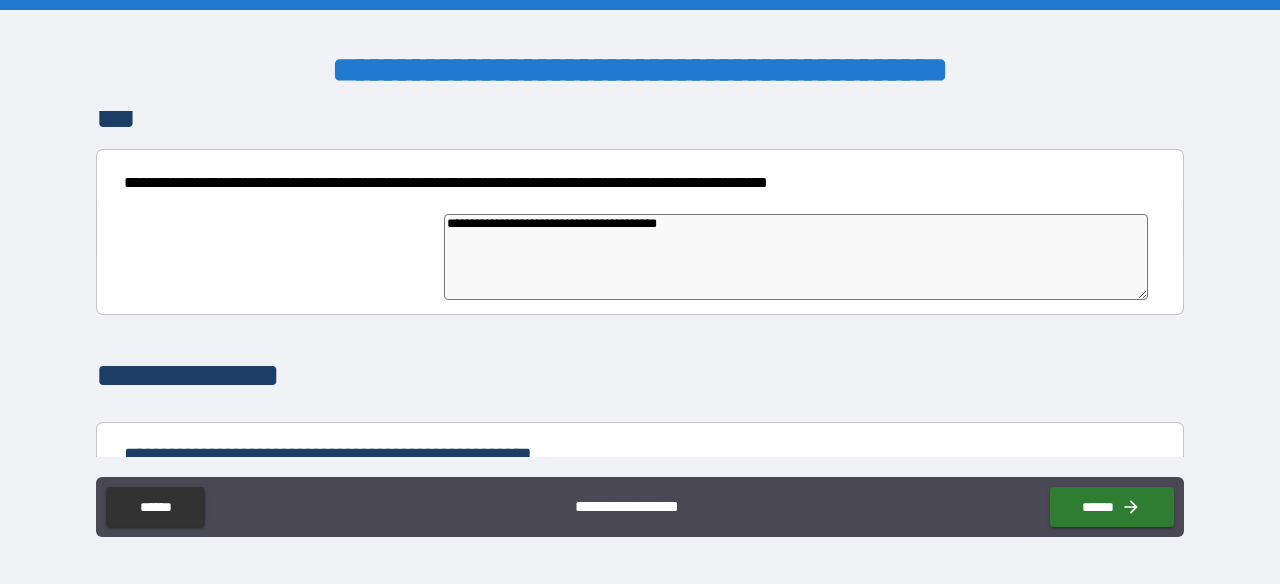 type on "*" 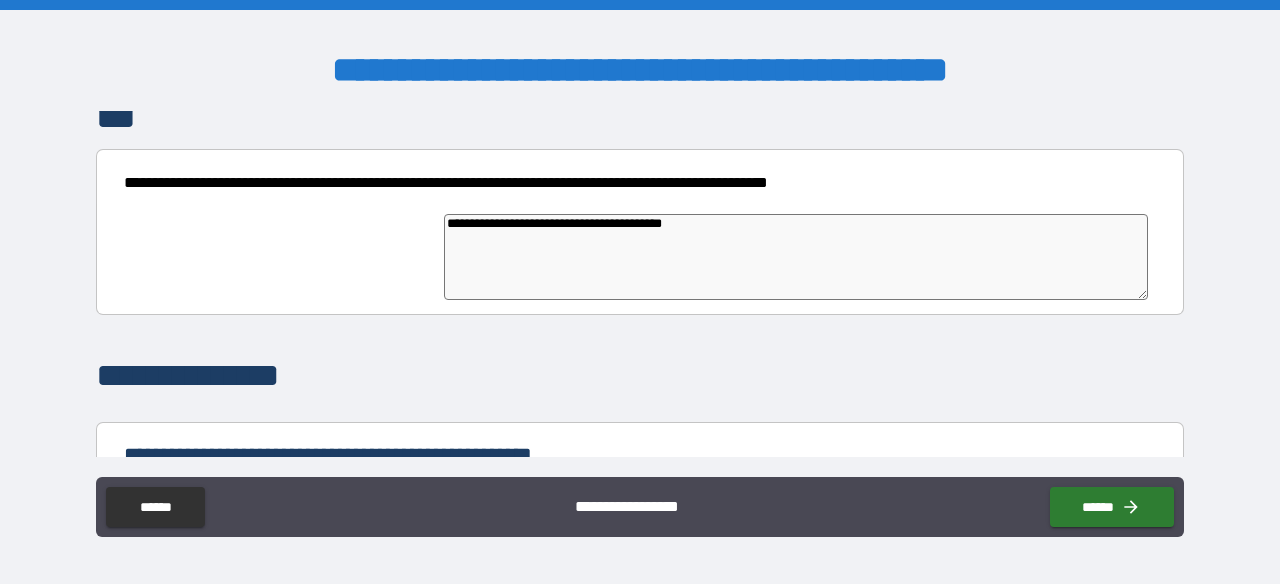 type on "*" 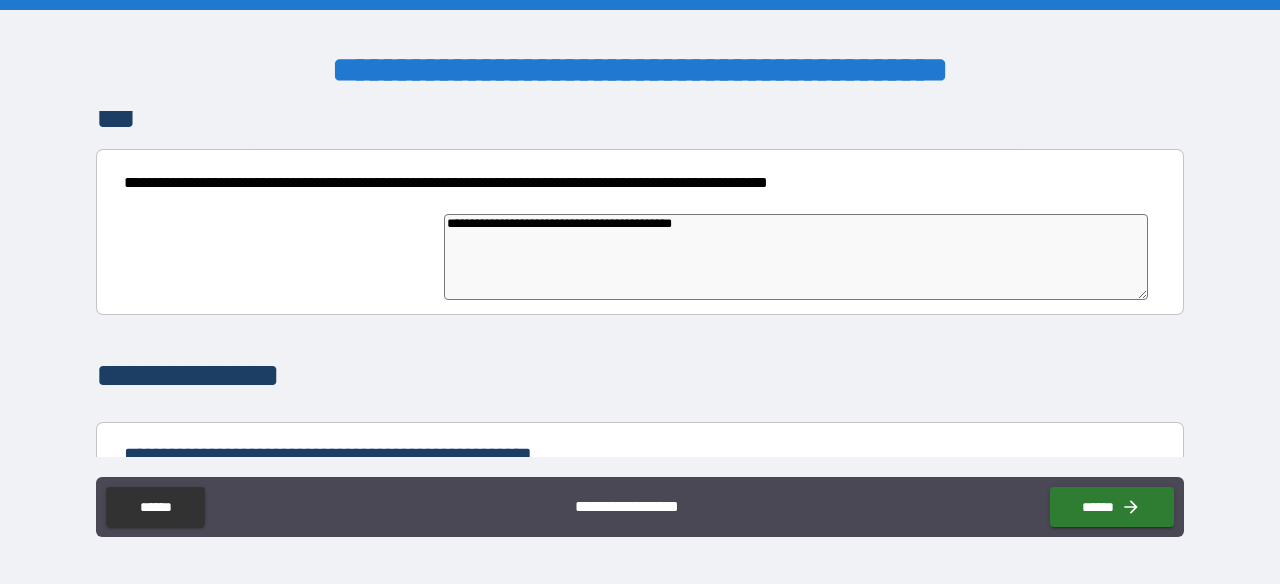 type on "**********" 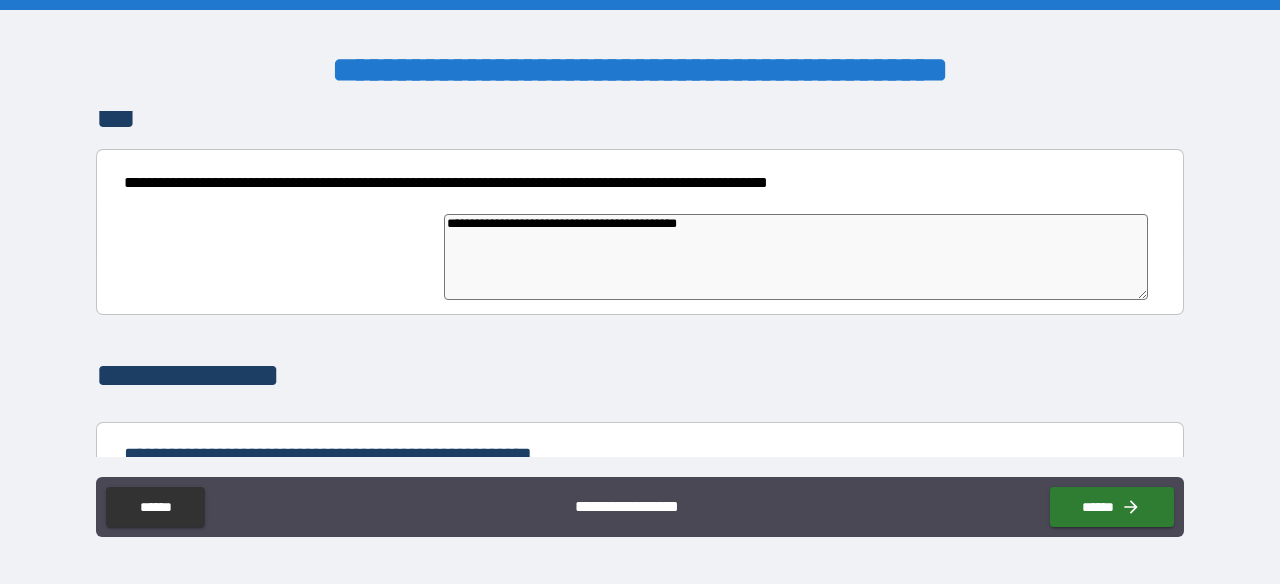 type on "**********" 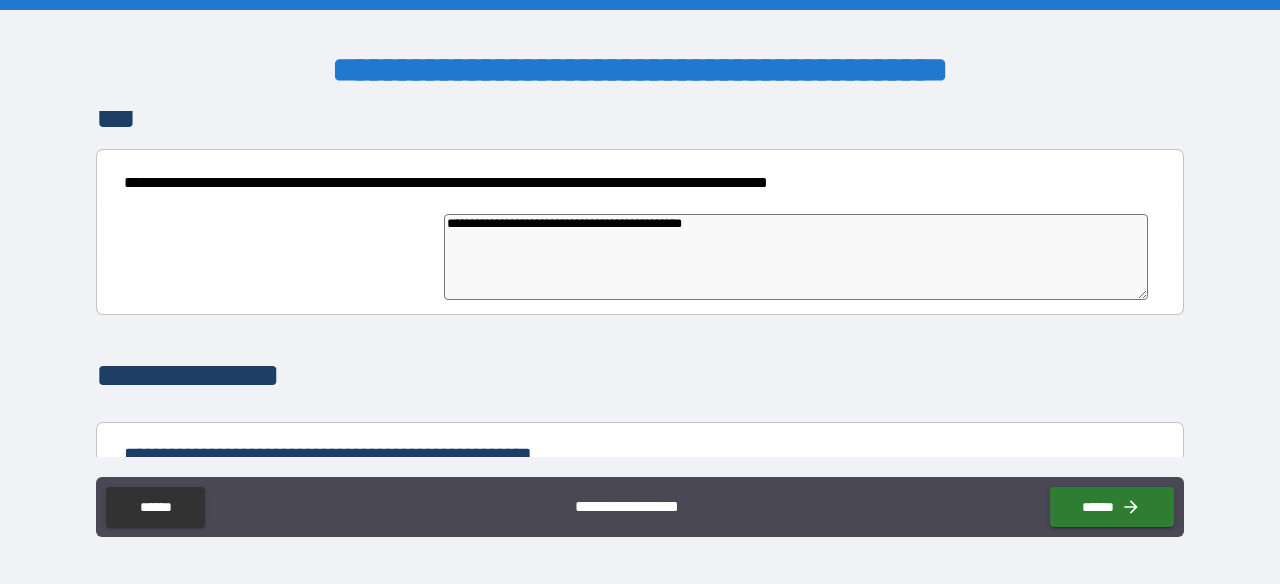 type on "*" 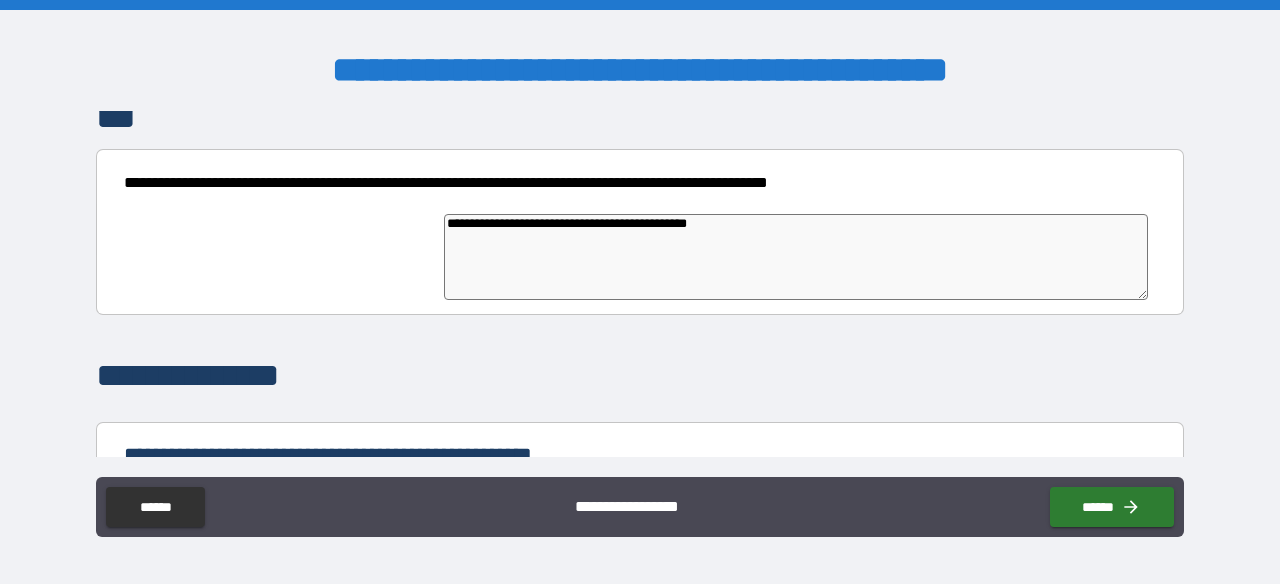 type on "*" 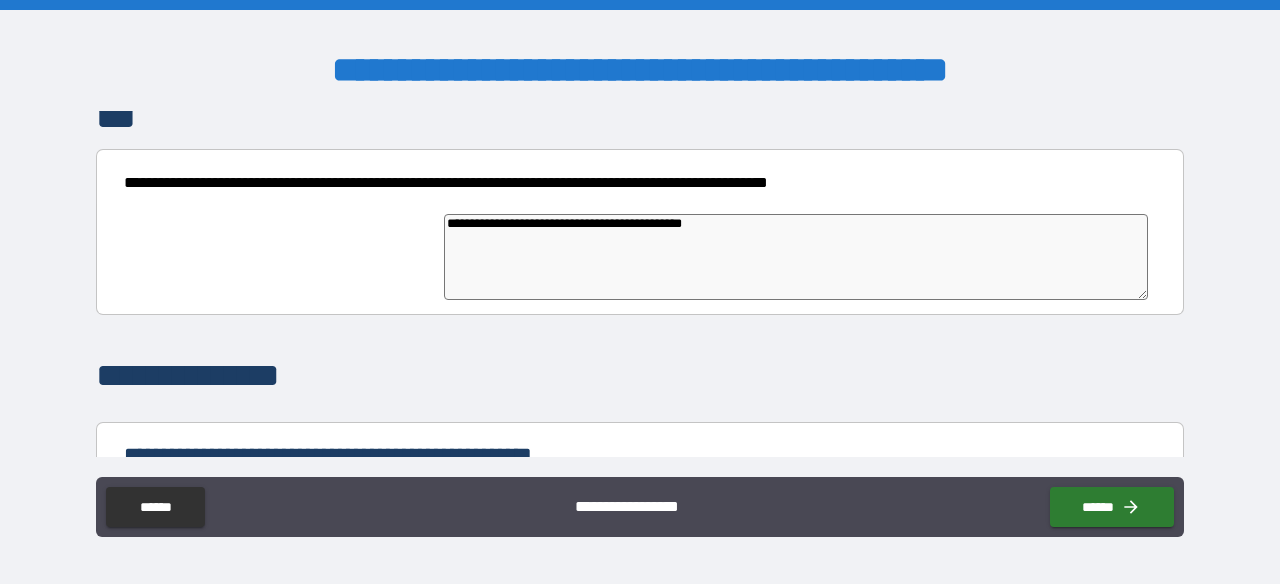 type on "*" 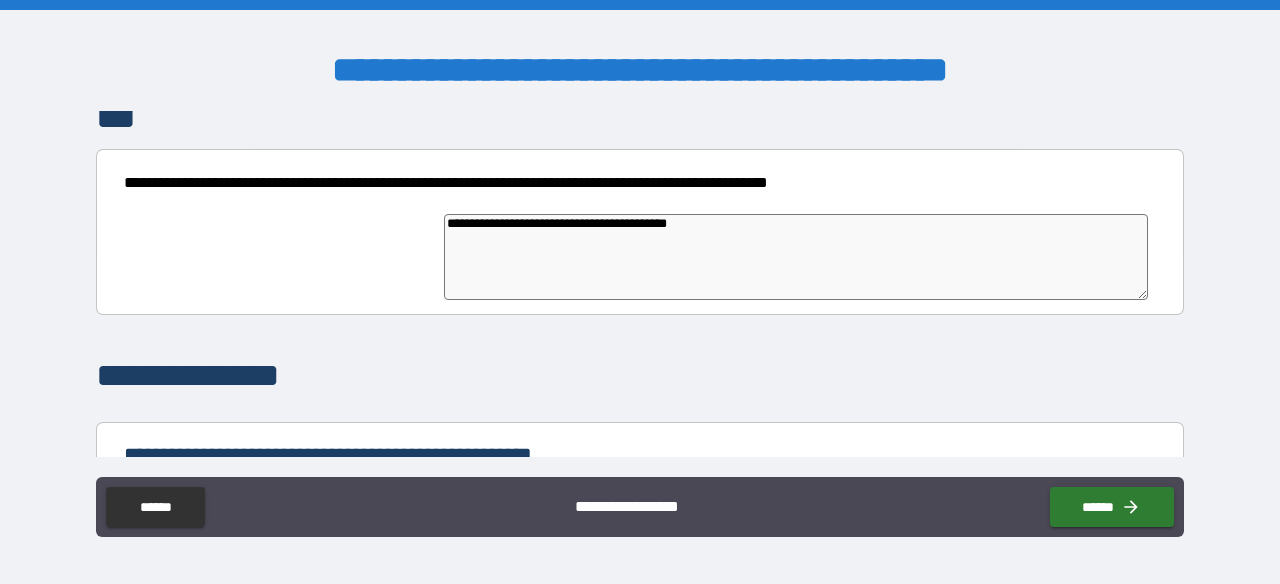 type on "**********" 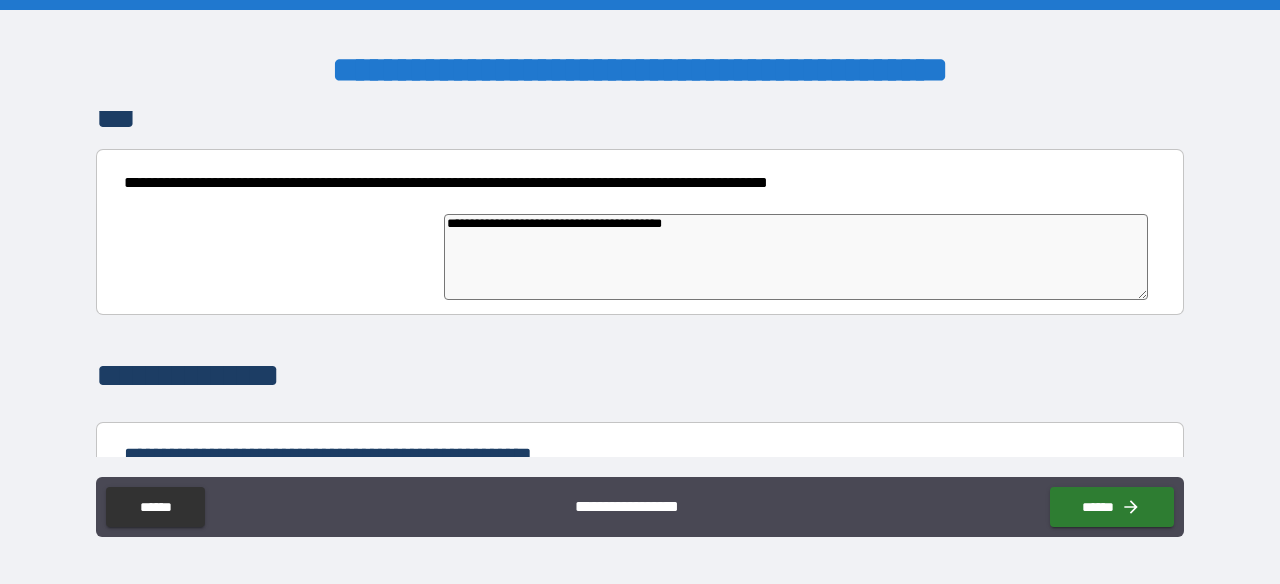 type on "*" 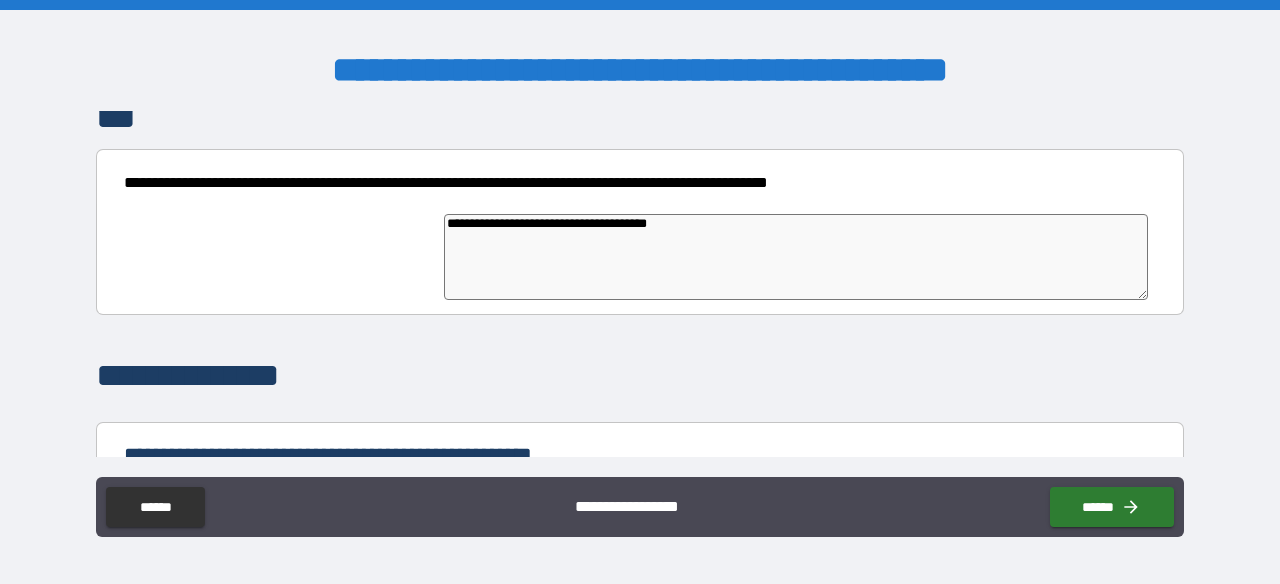 type on "*******" 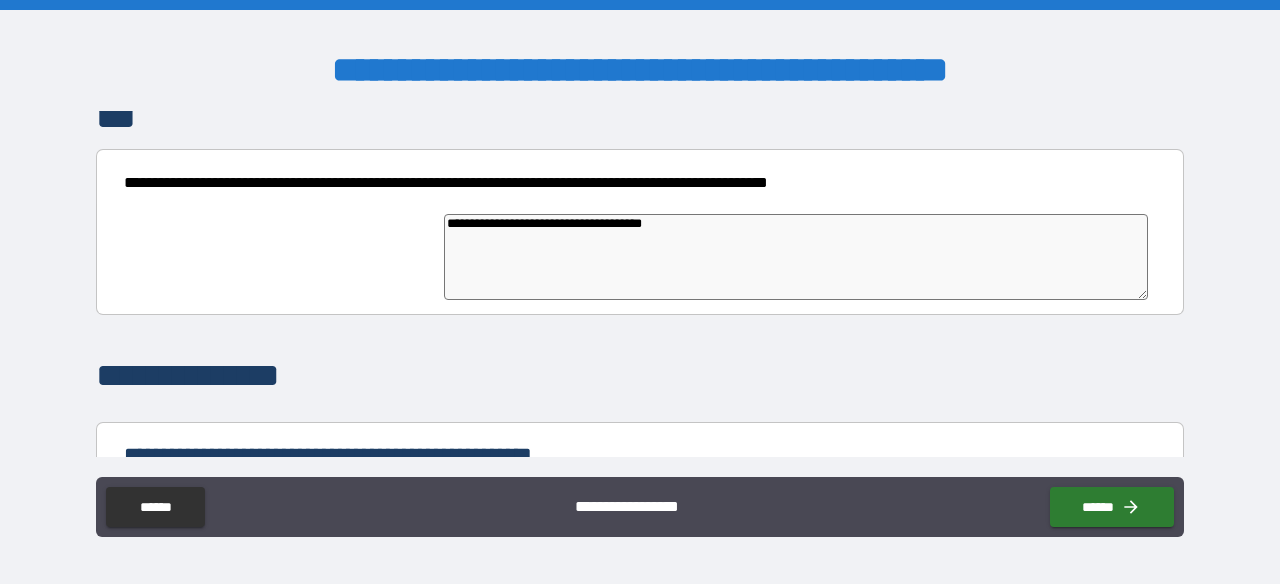 type on "*******" 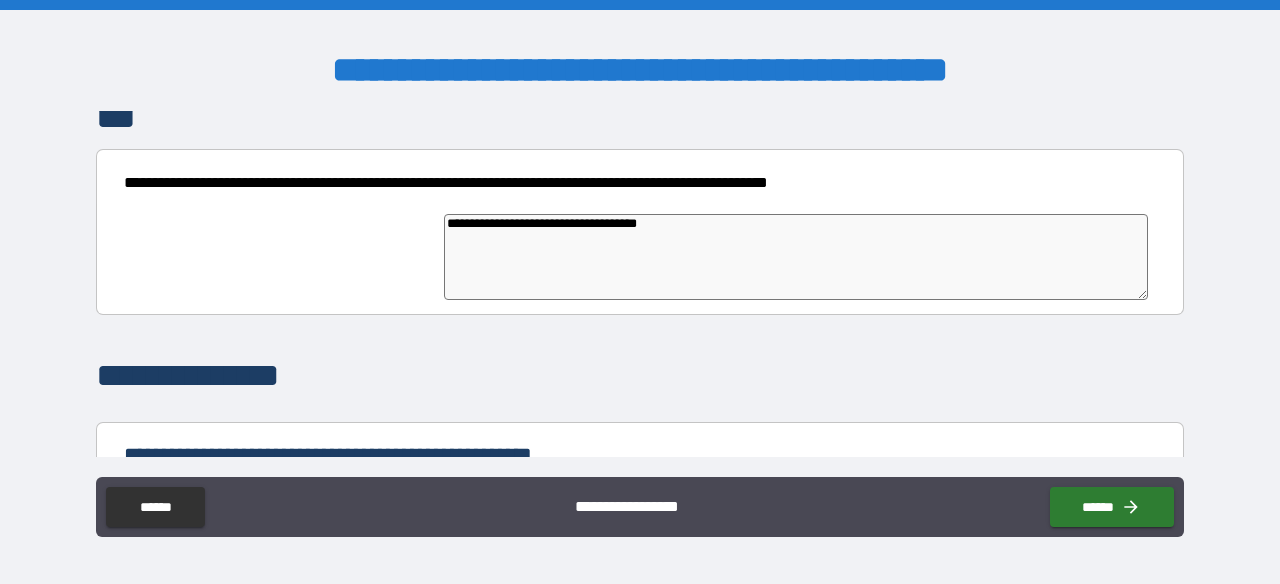 type on "*" 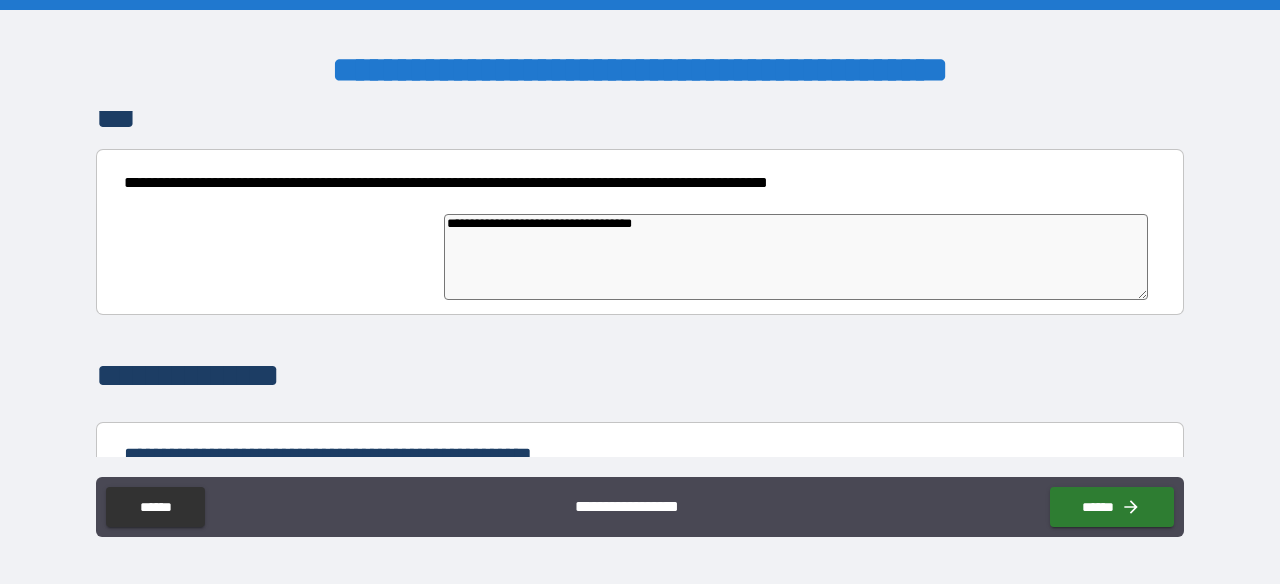 type on "*******" 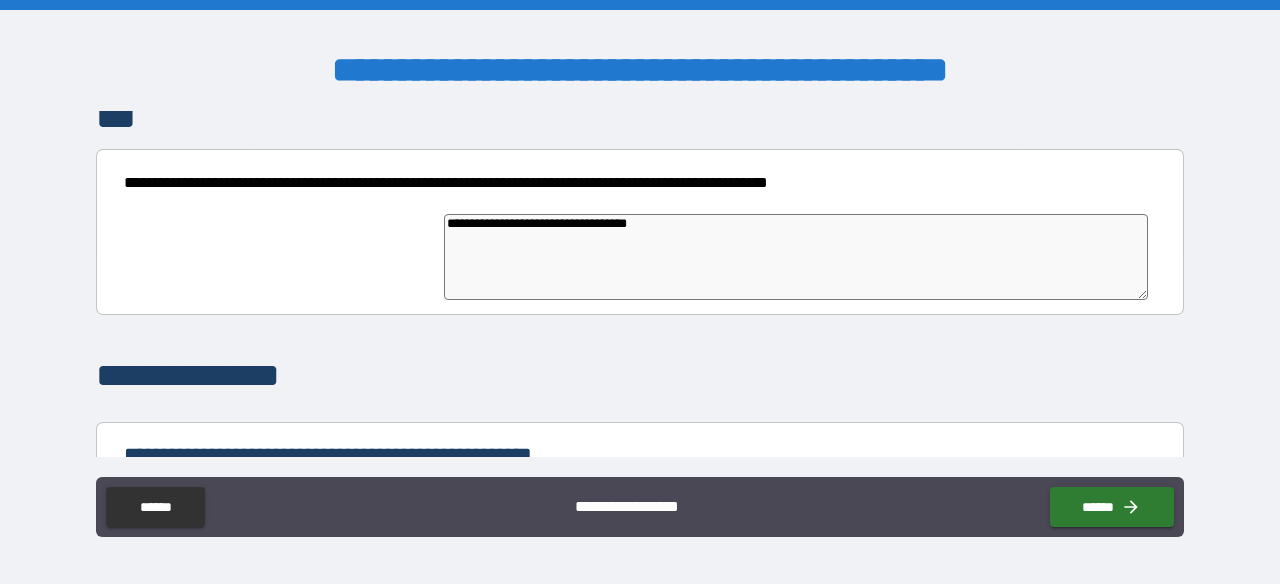 type on "*" 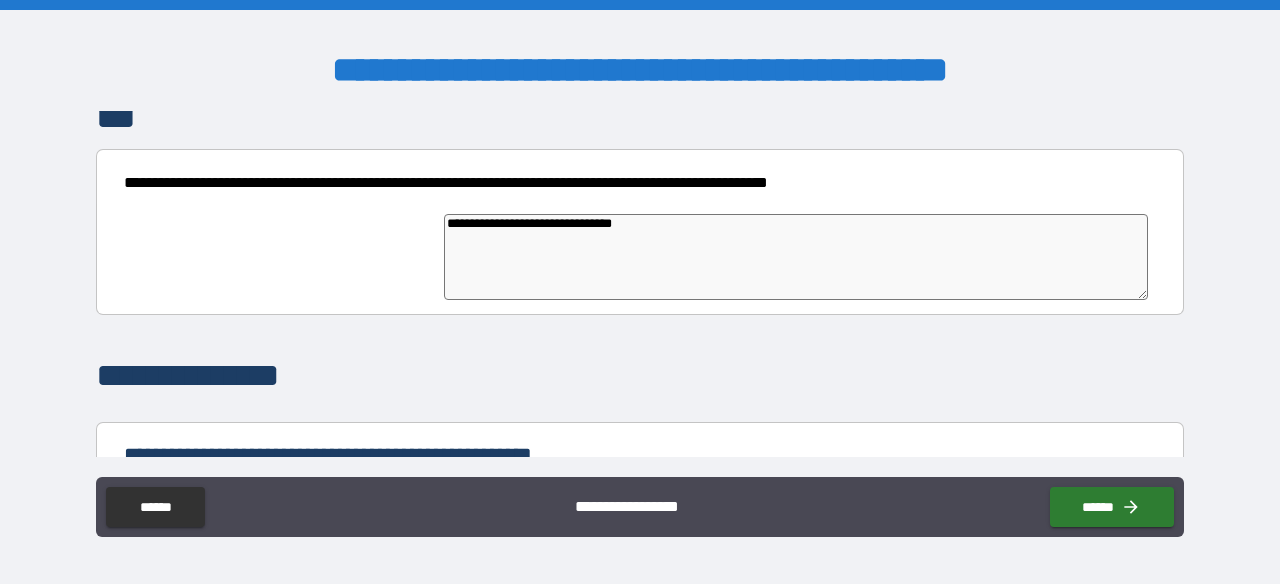 type on "*******" 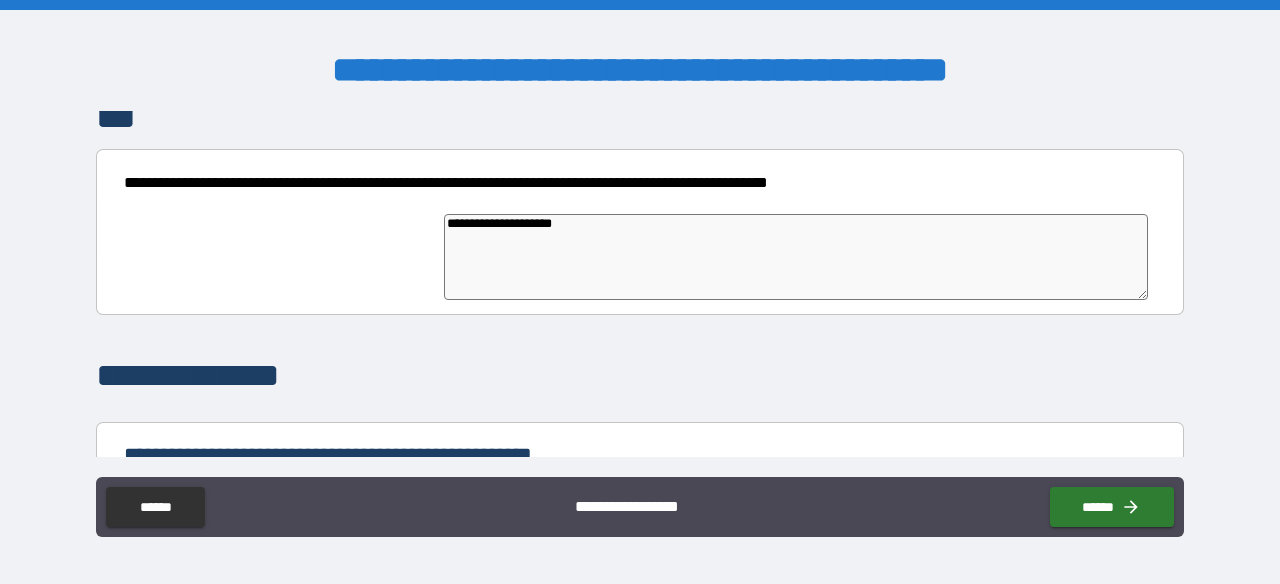 type on "*******" 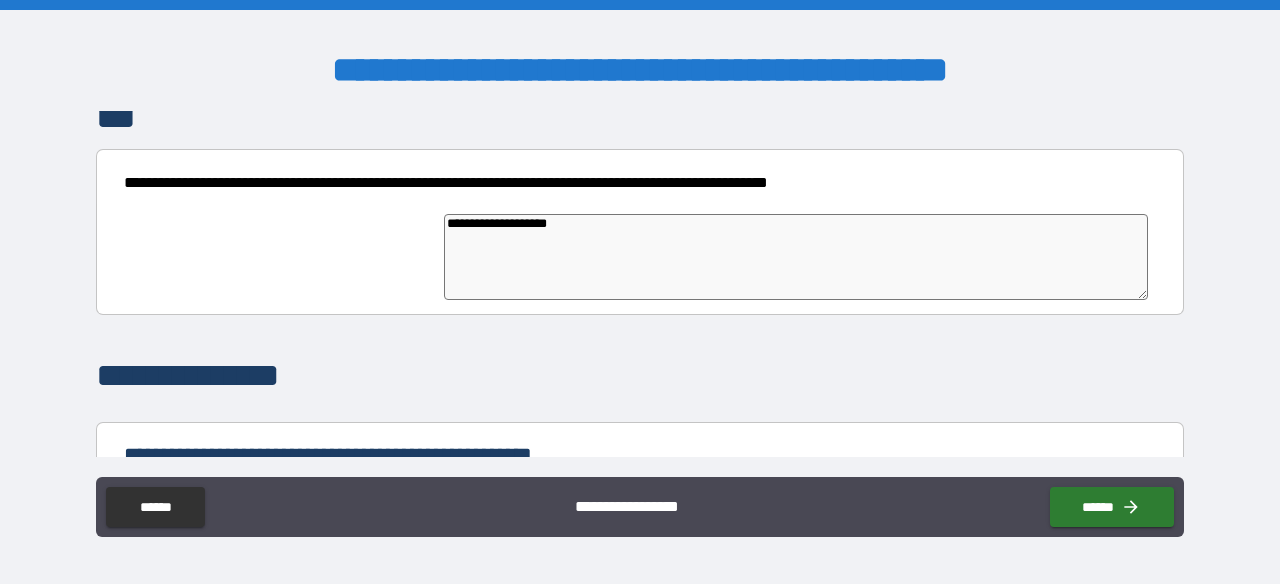 type on "*" 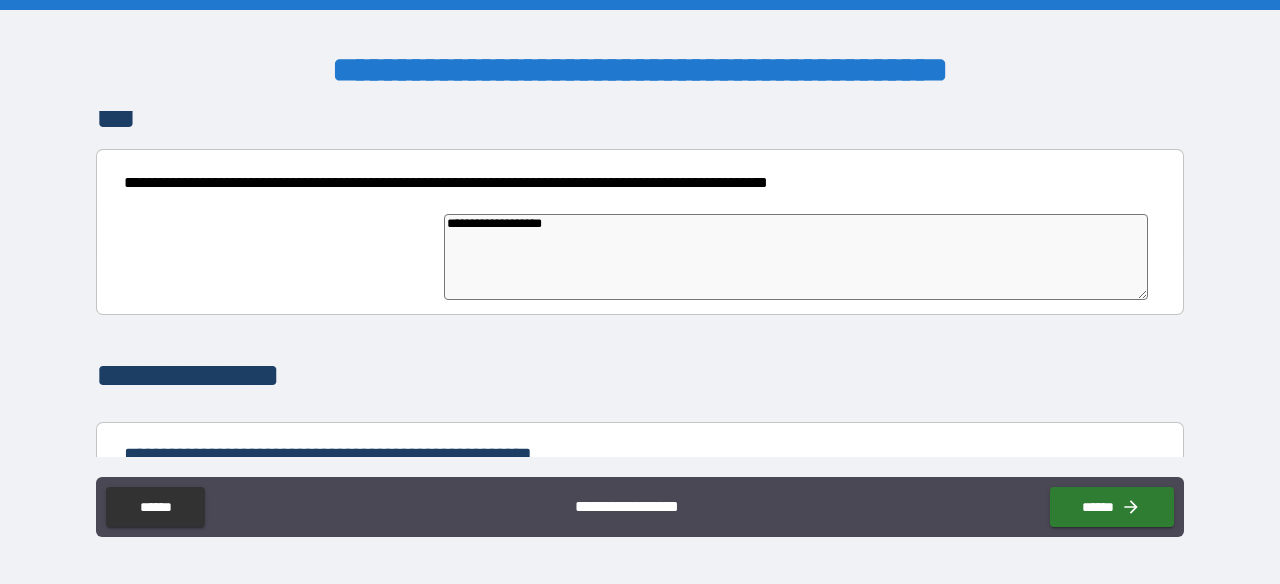 type on "*" 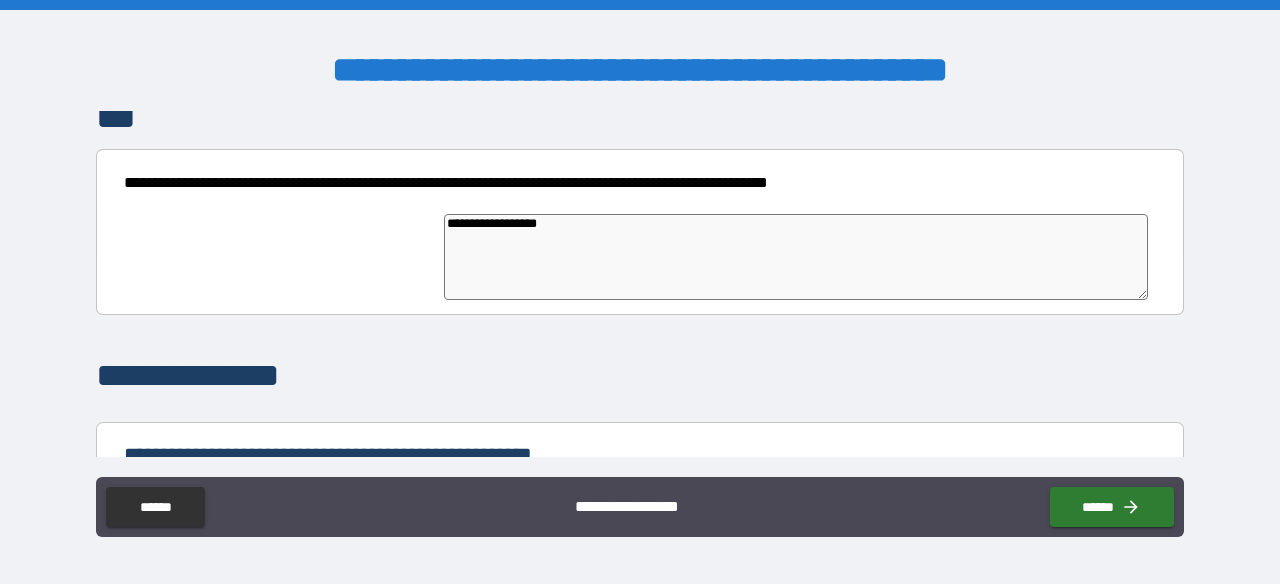 type on "*" 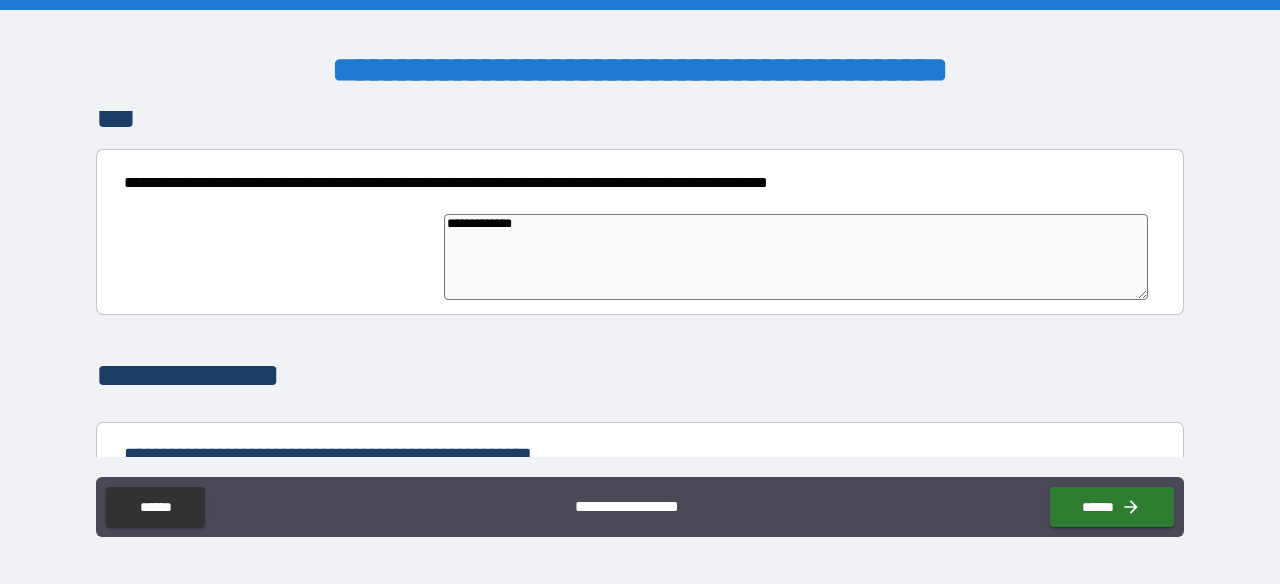 type on "*******" 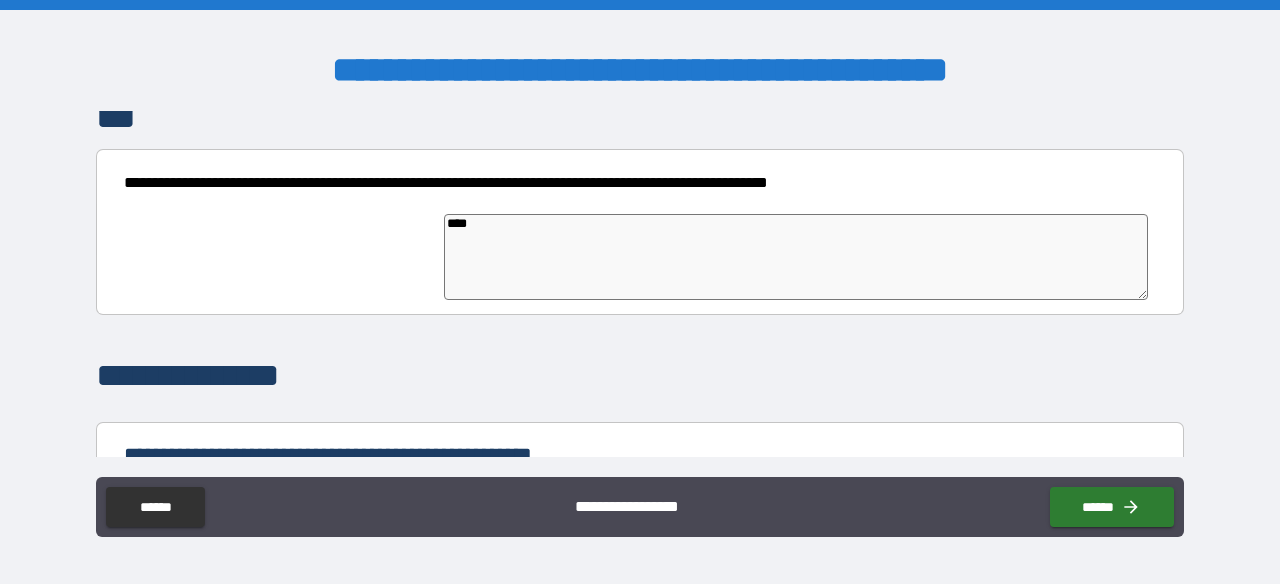 type on "***" 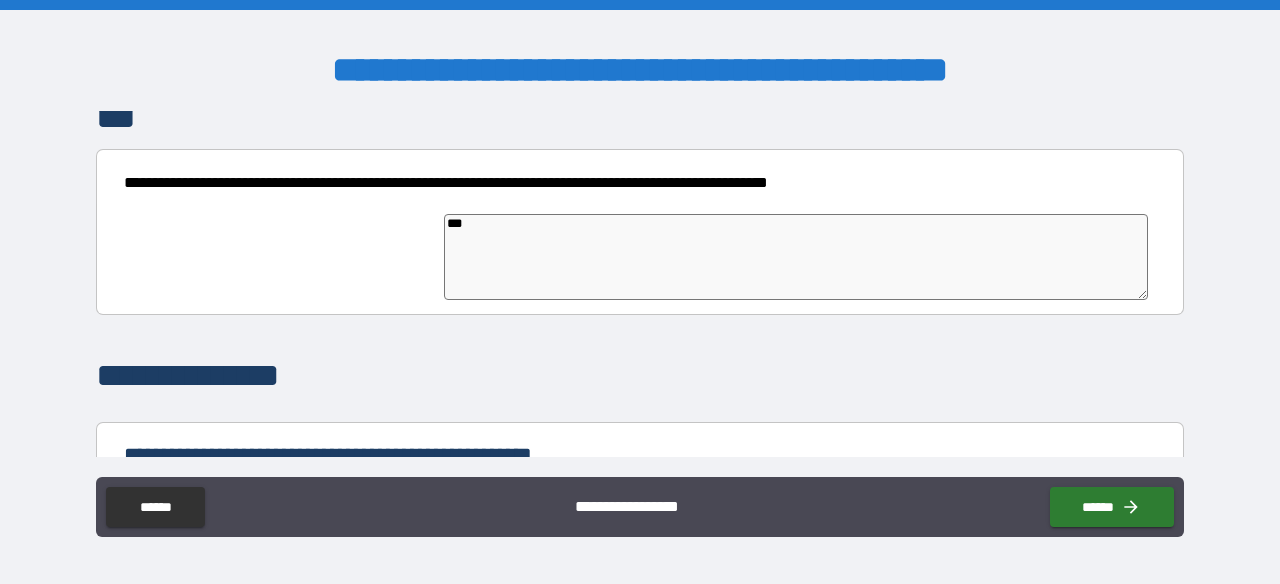 type on "*" 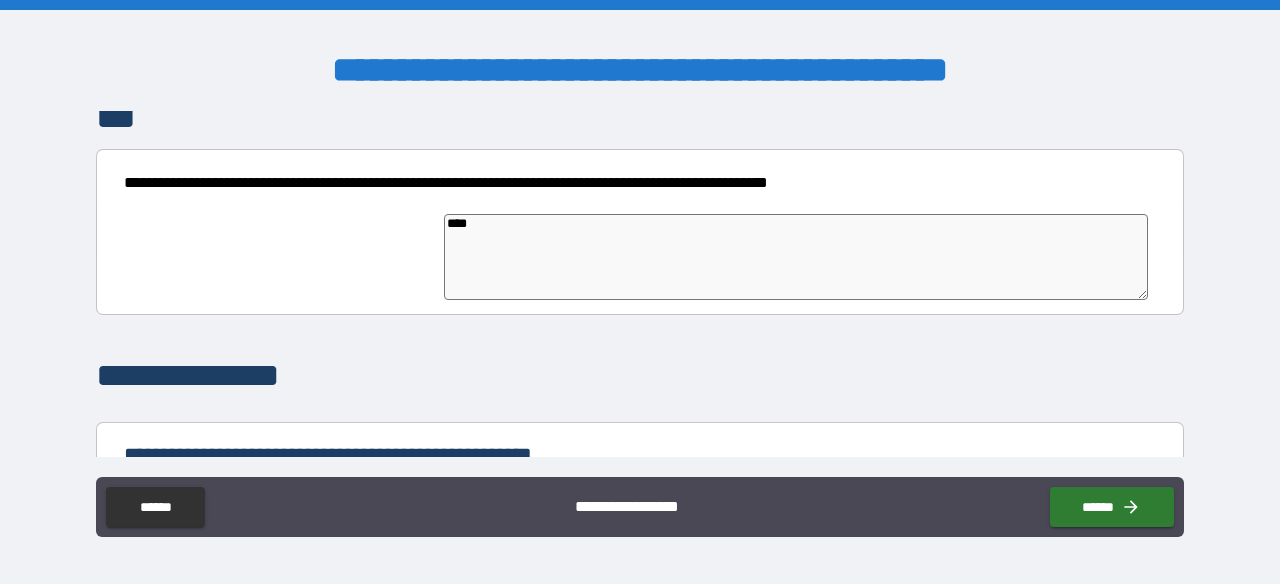 type on "*" 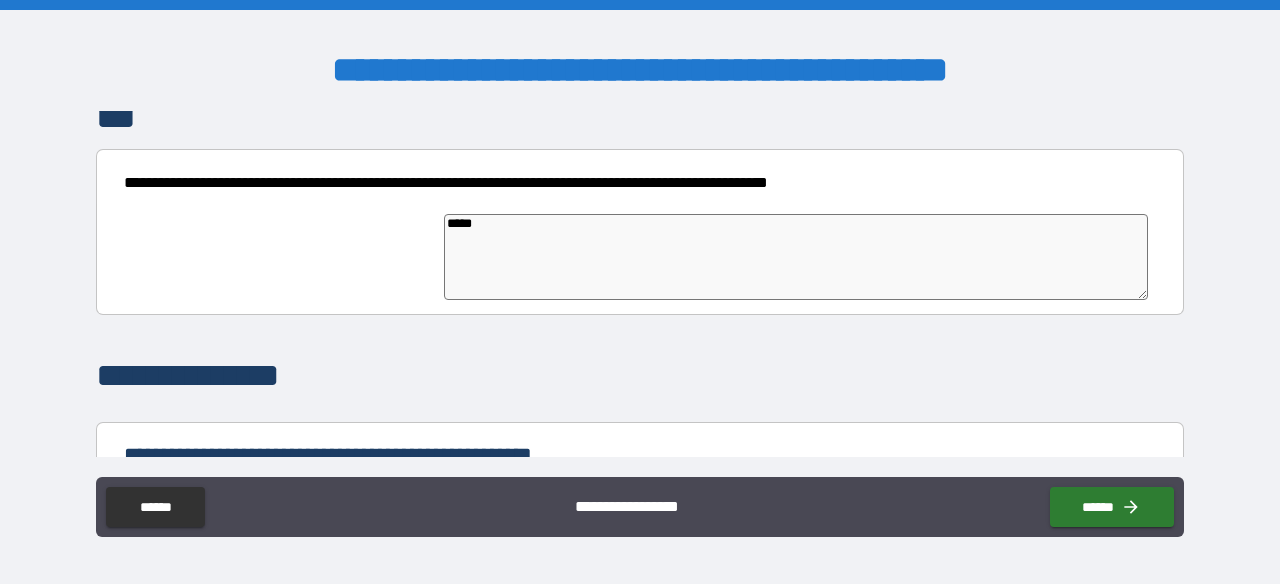 type on "*" 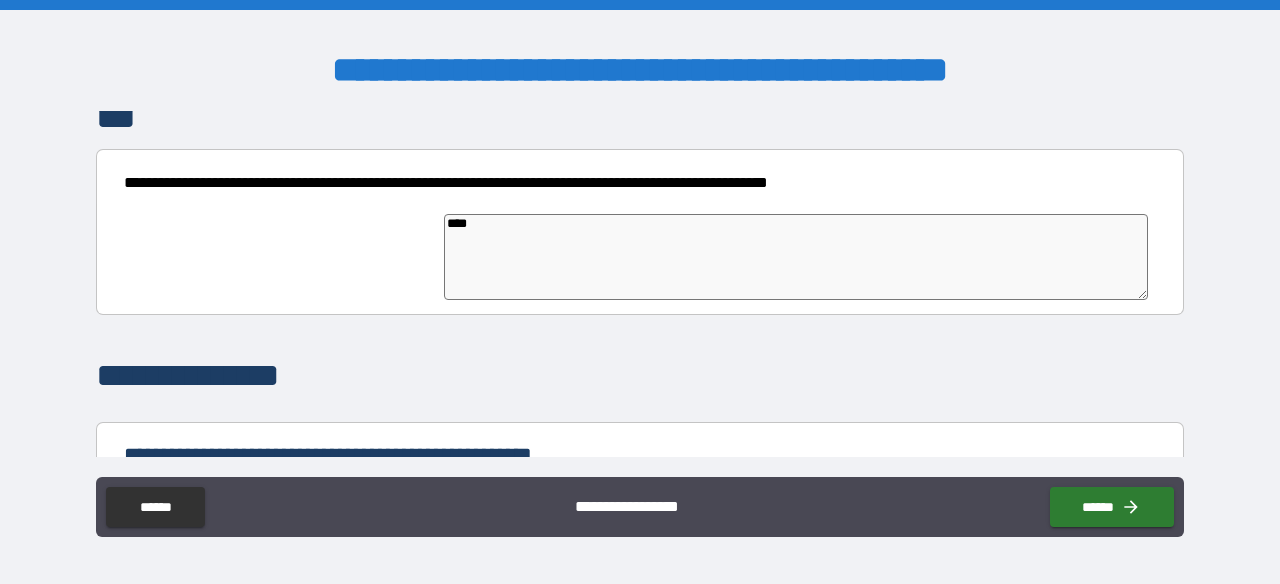 type on "*" 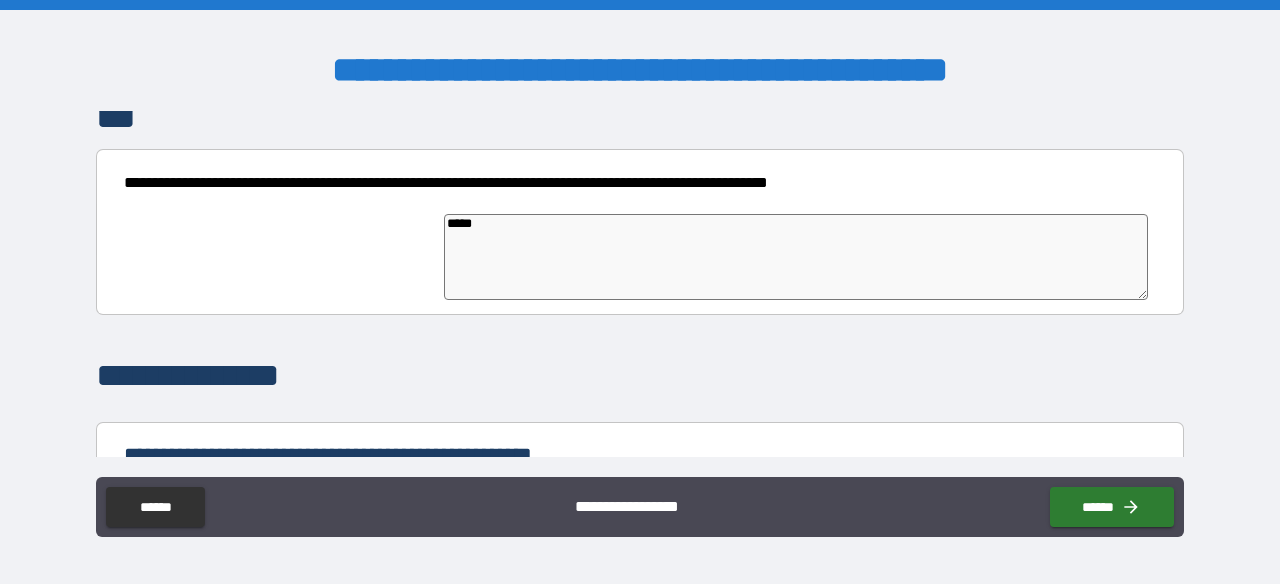 type on "*" 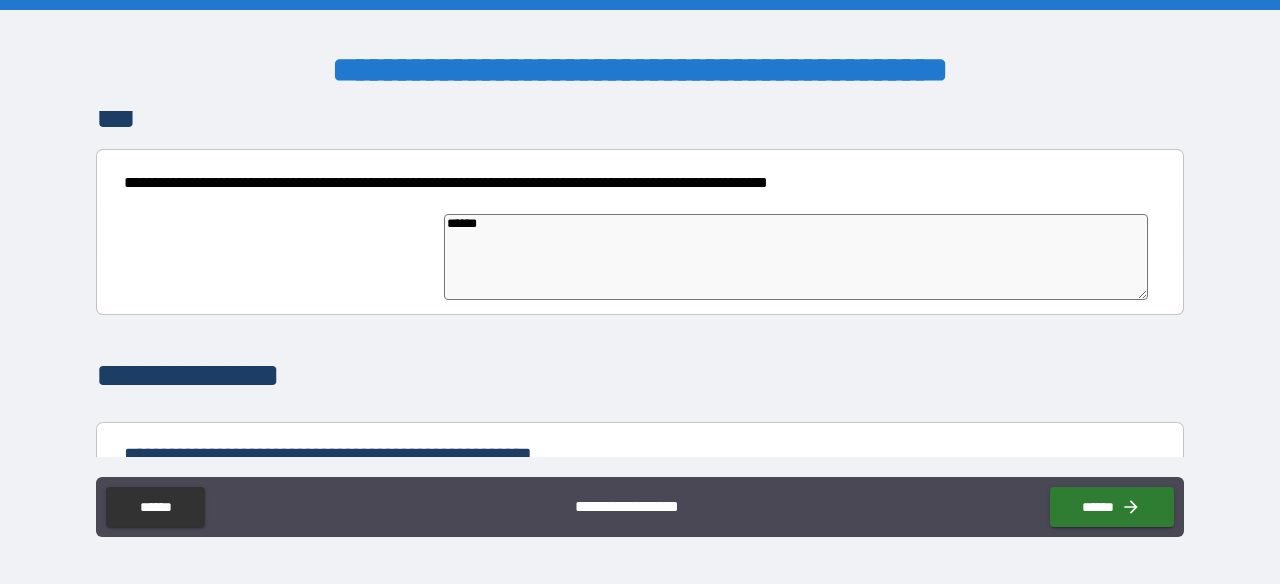 type on "*" 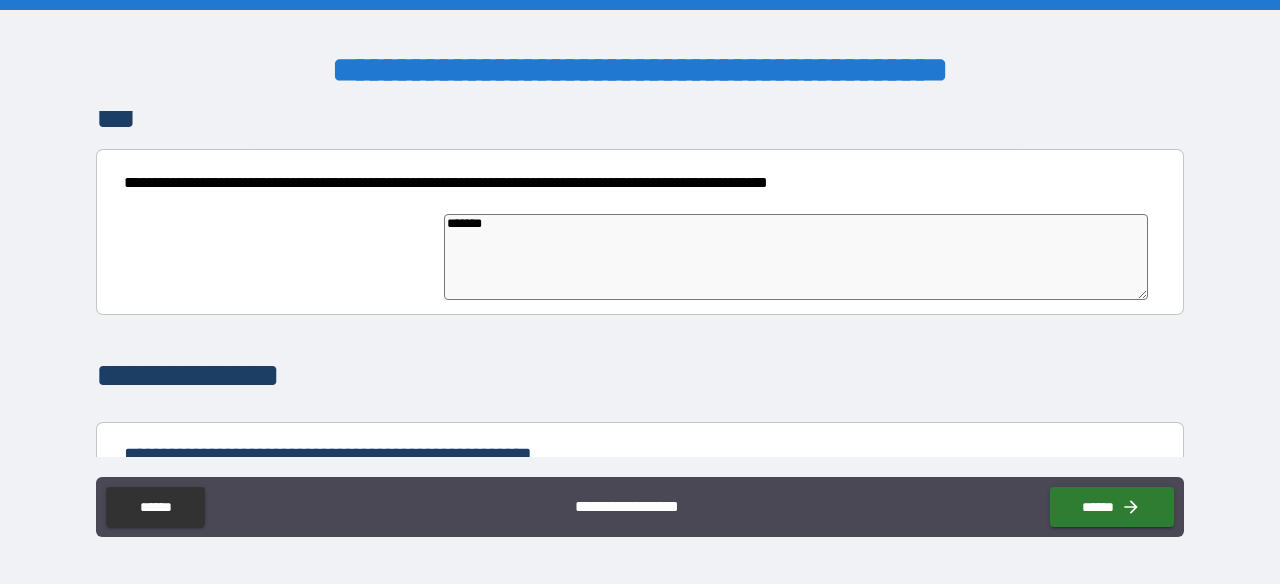 type on "*" 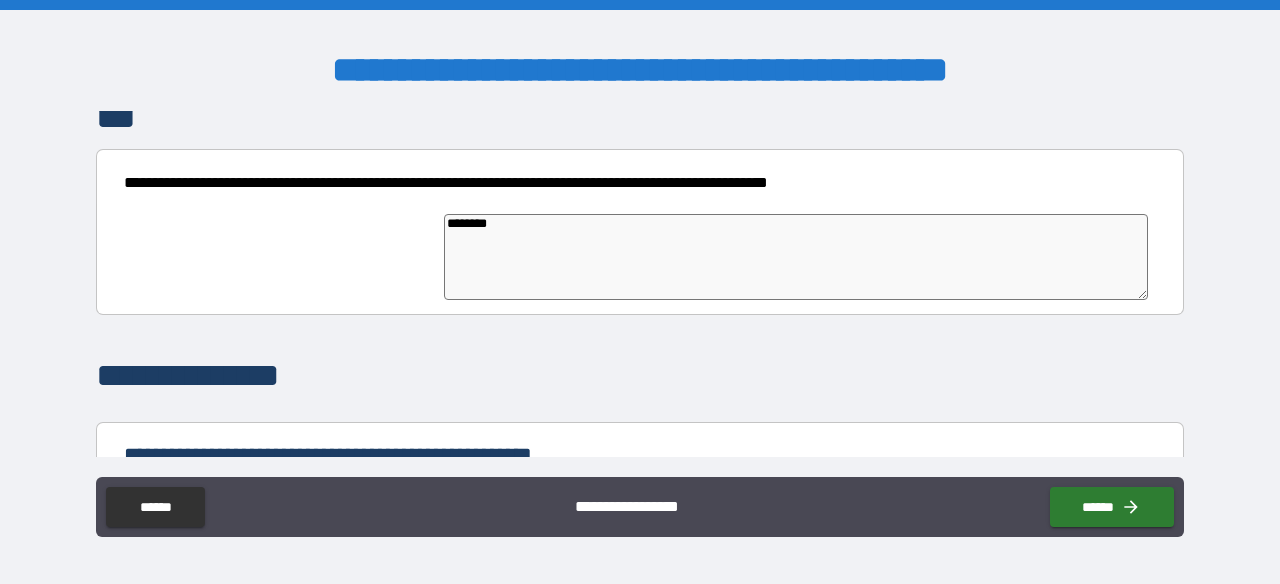 type on "*" 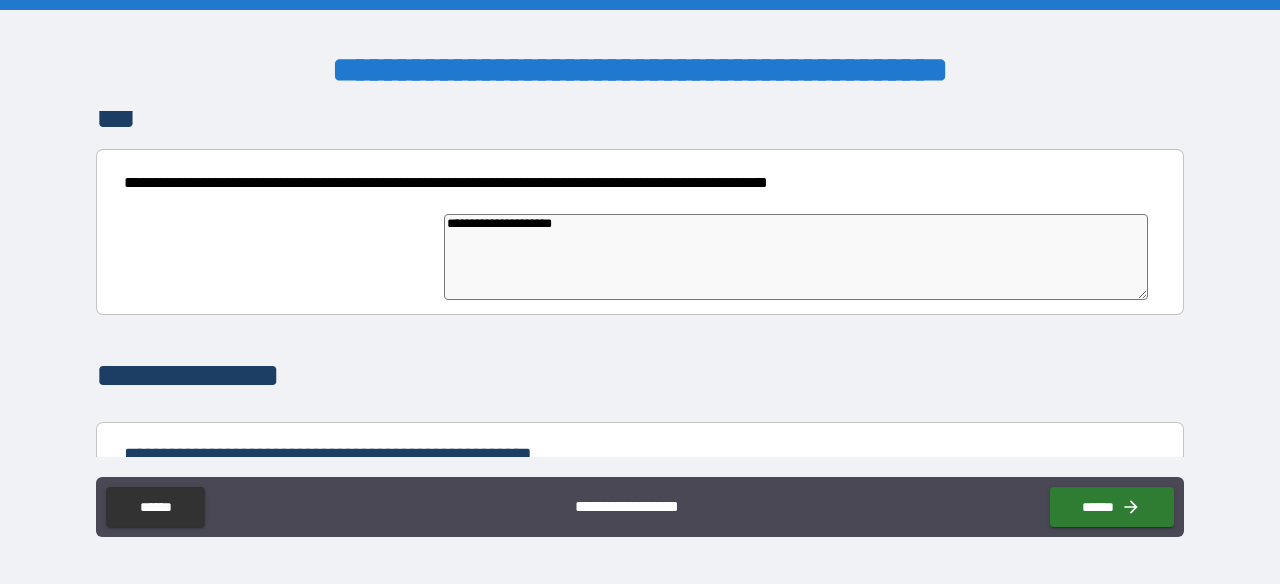 type on "*" 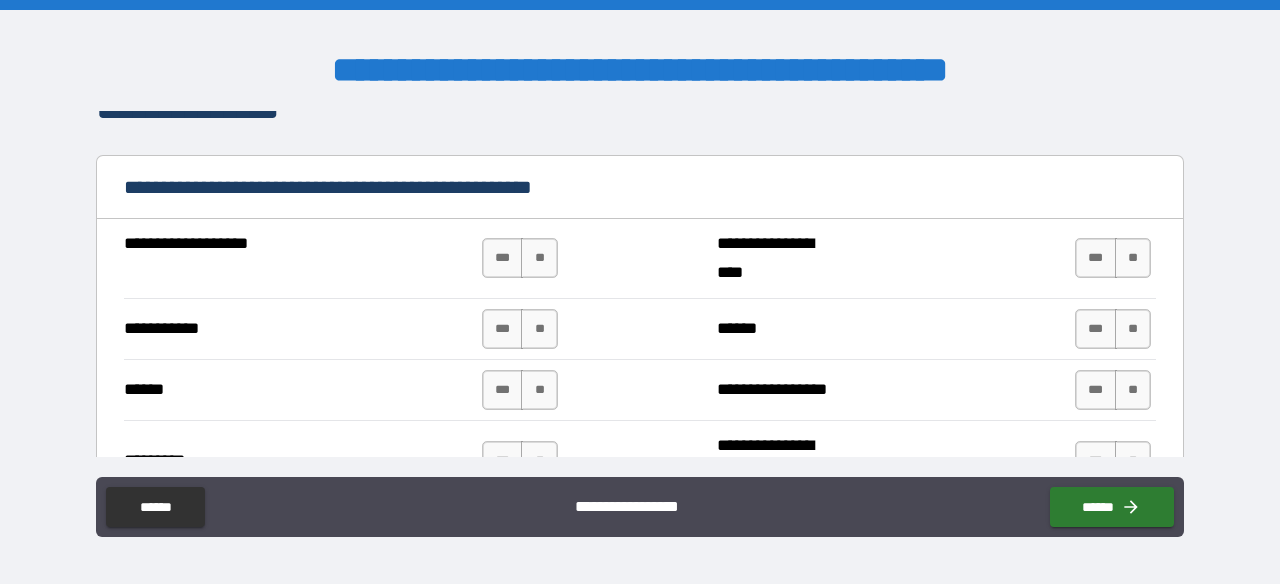 scroll, scrollTop: 2356, scrollLeft: 0, axis: vertical 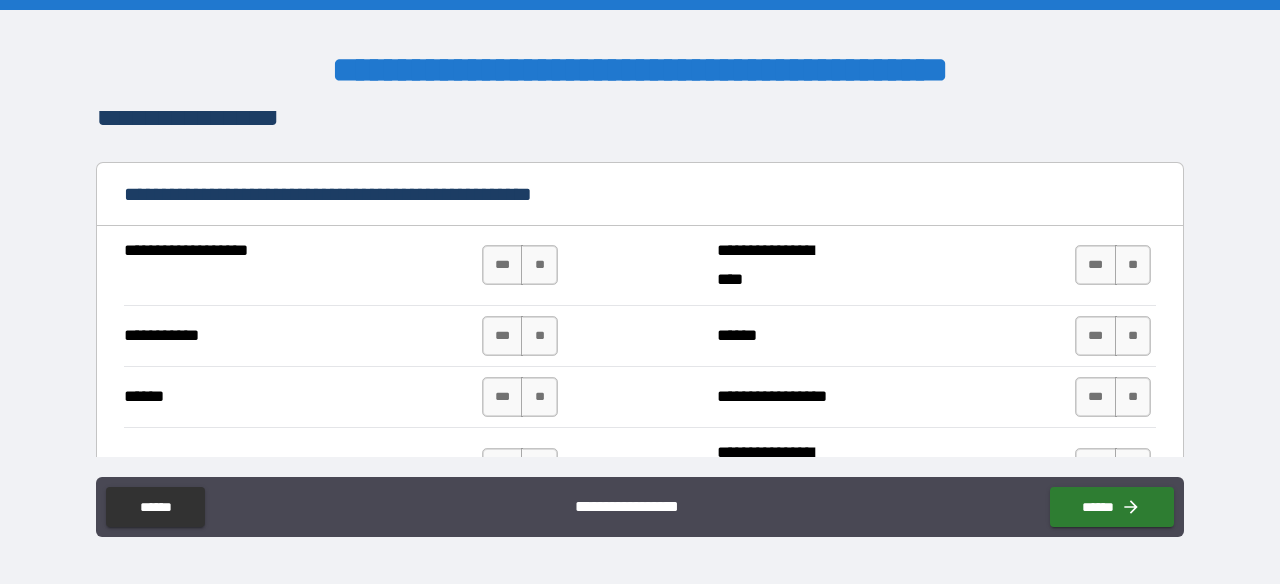 type on "**********" 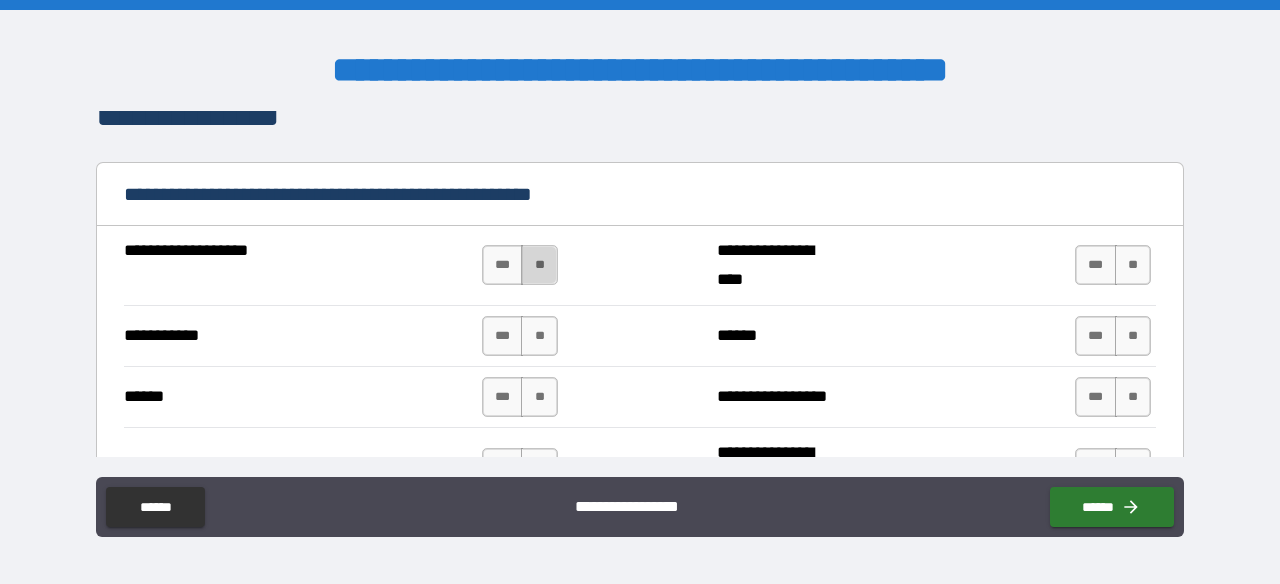 click on "**" at bounding box center (539, 265) 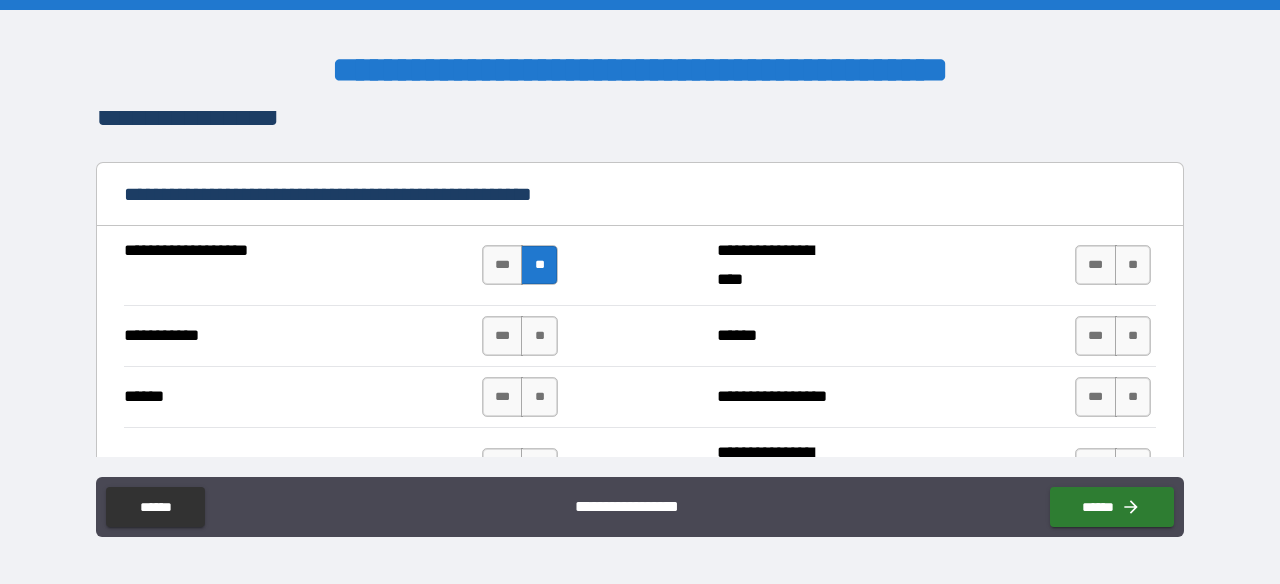 type on "*" 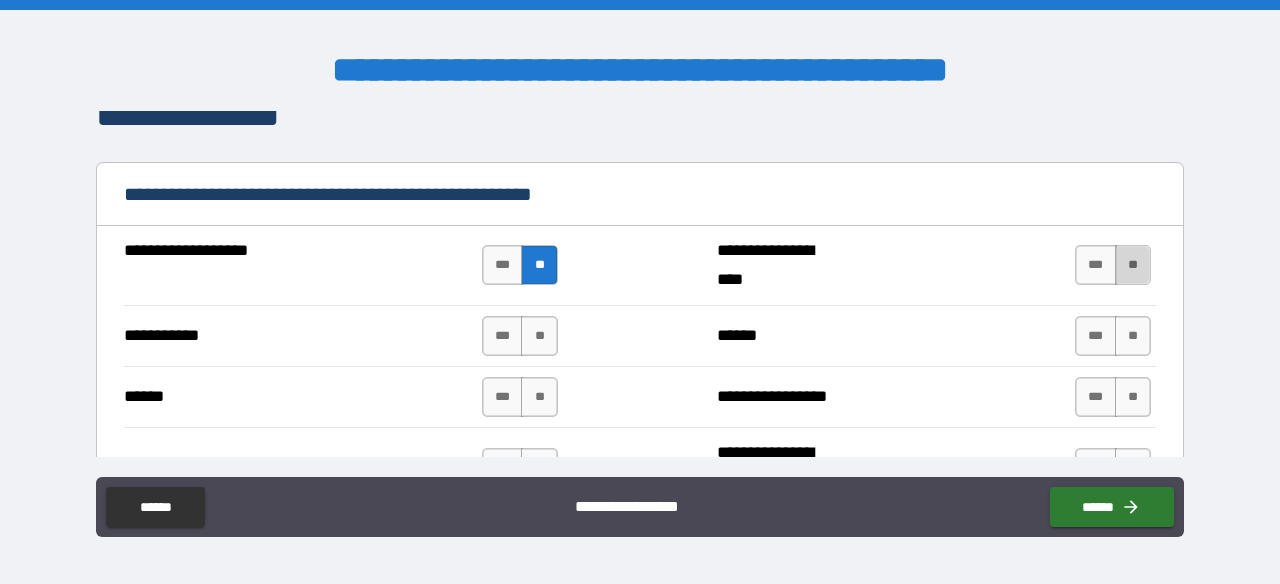 click on "**" at bounding box center (1133, 265) 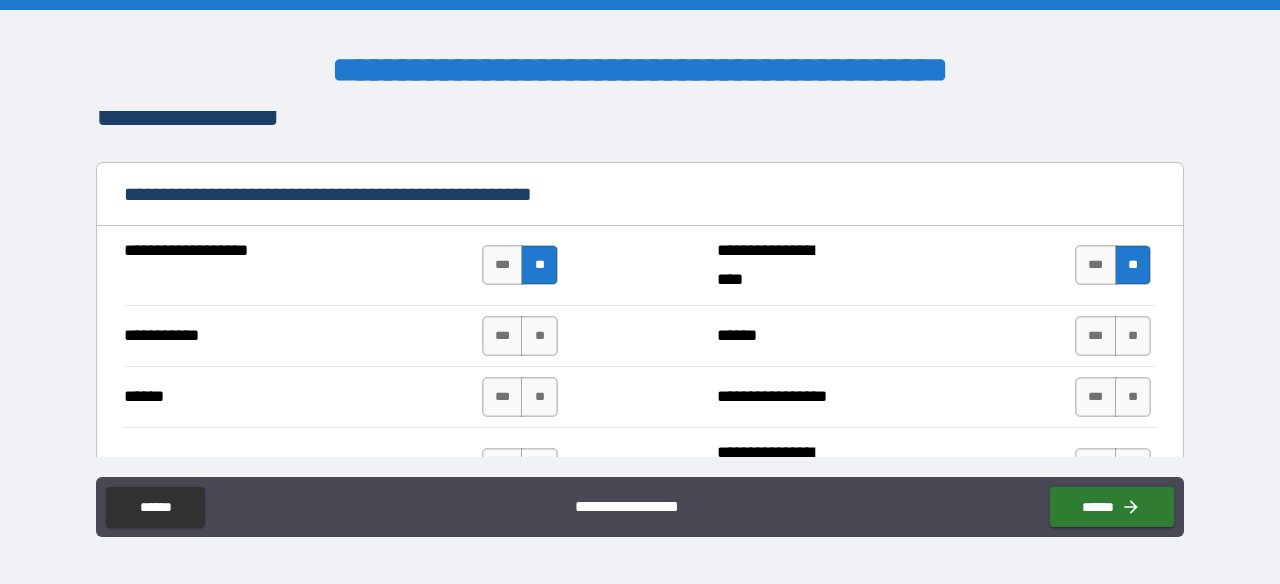 type on "*" 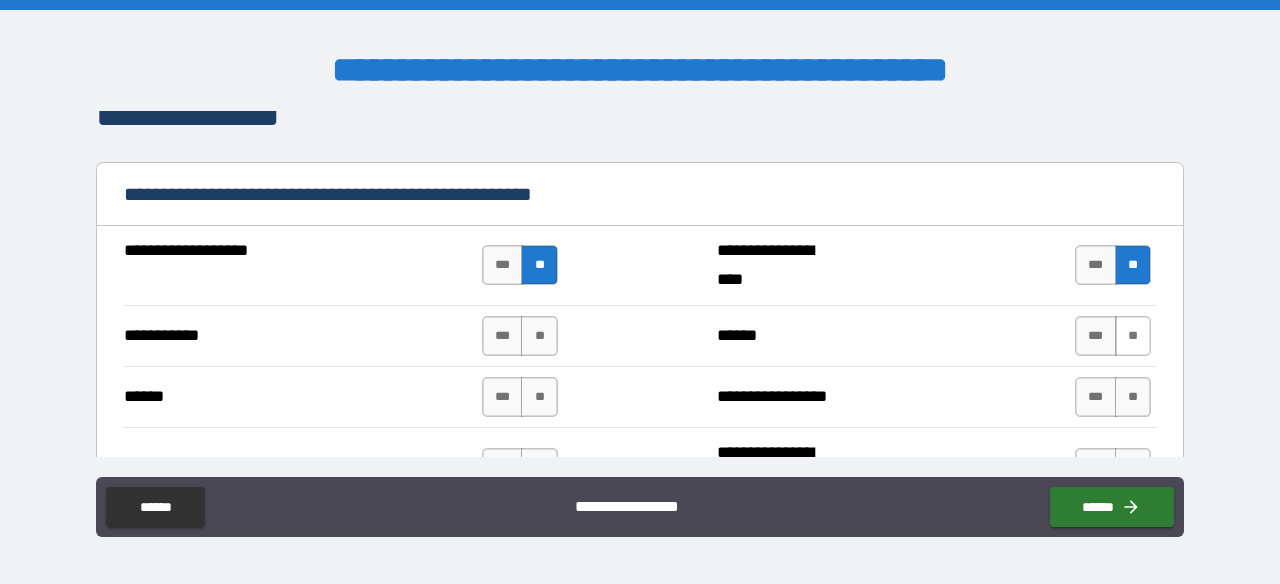 click on "**" at bounding box center (1133, 336) 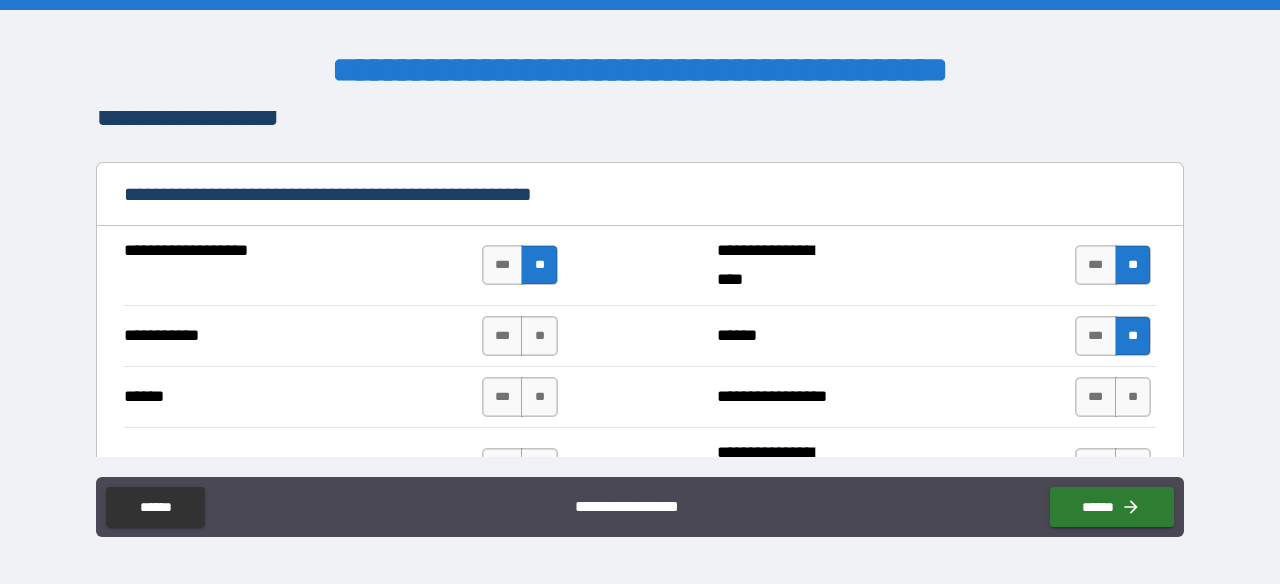 type on "*" 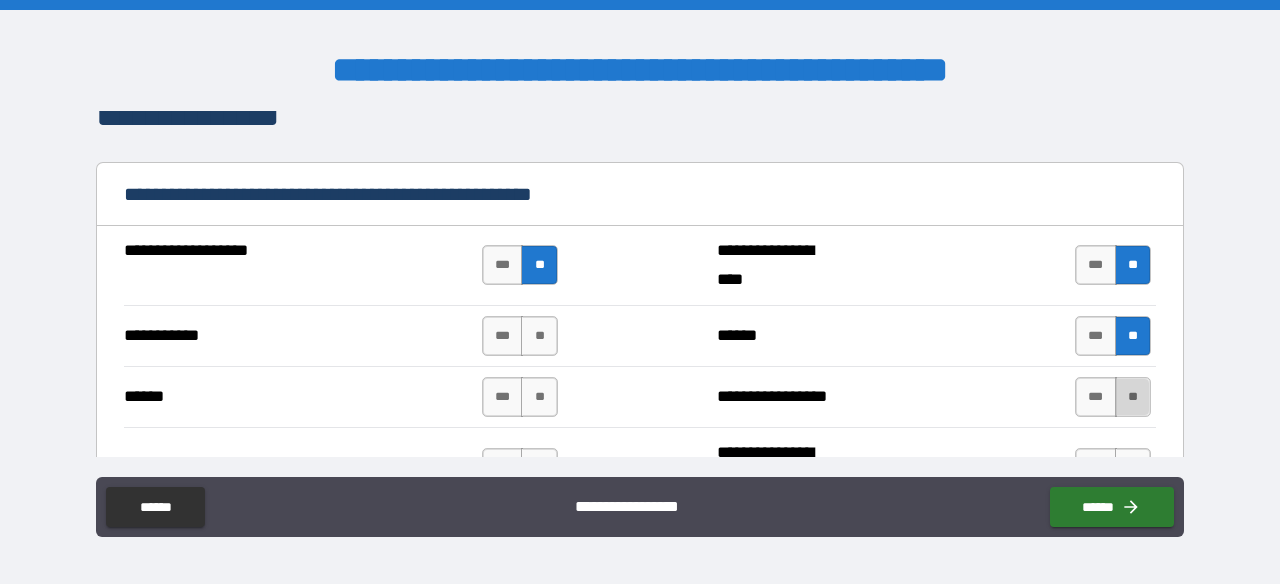 click on "**" at bounding box center [1133, 397] 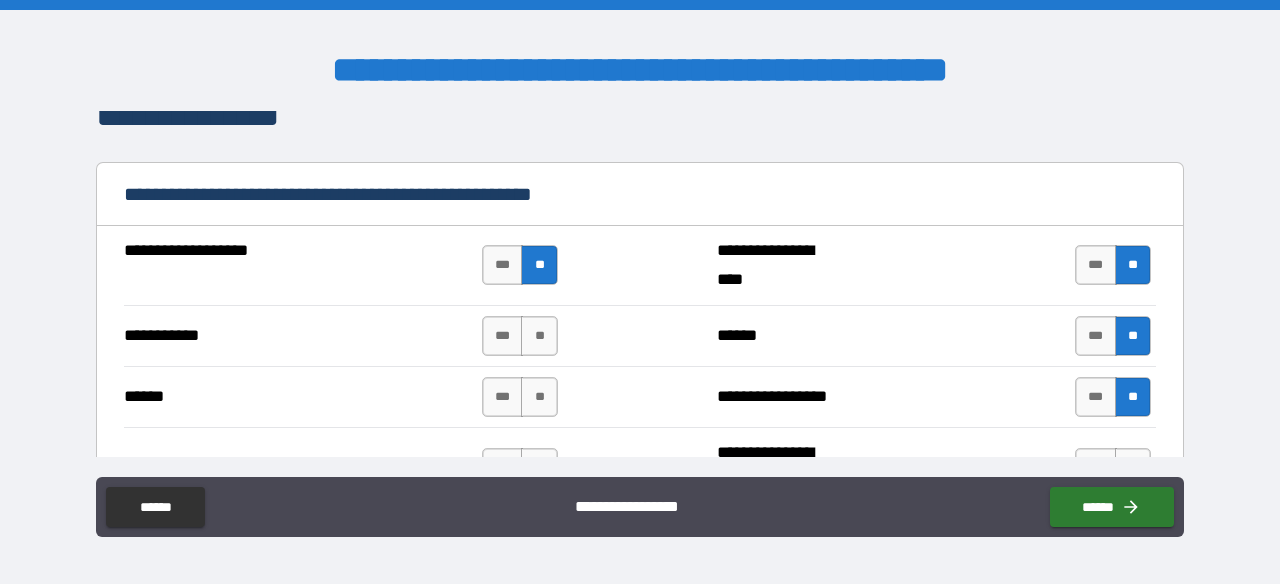 type on "*" 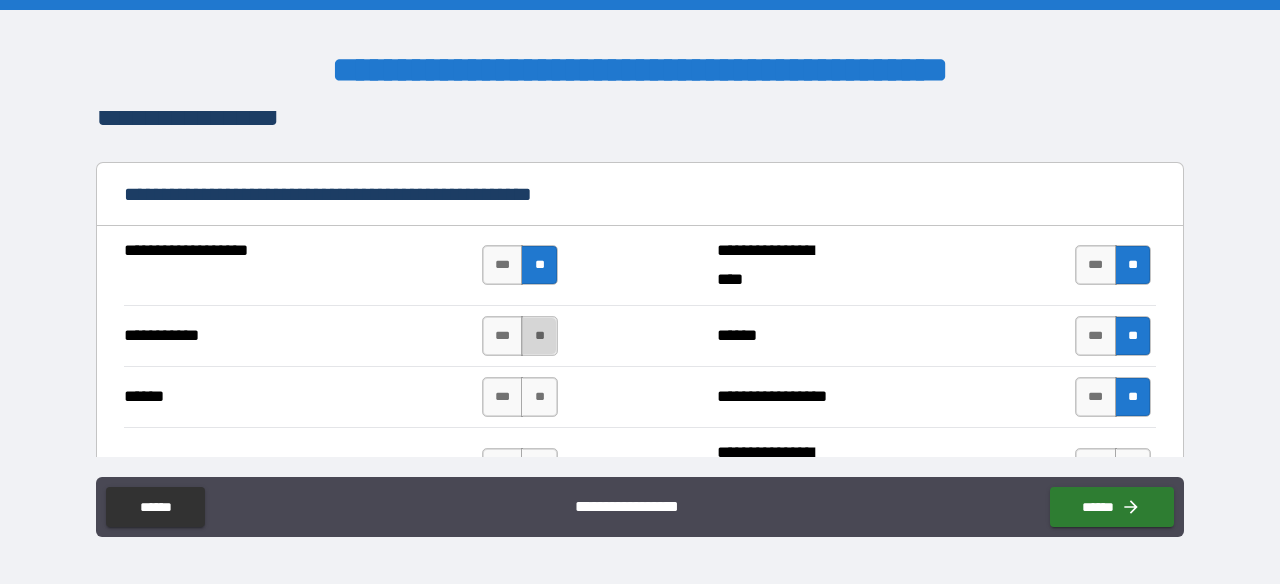 click on "**" at bounding box center [539, 336] 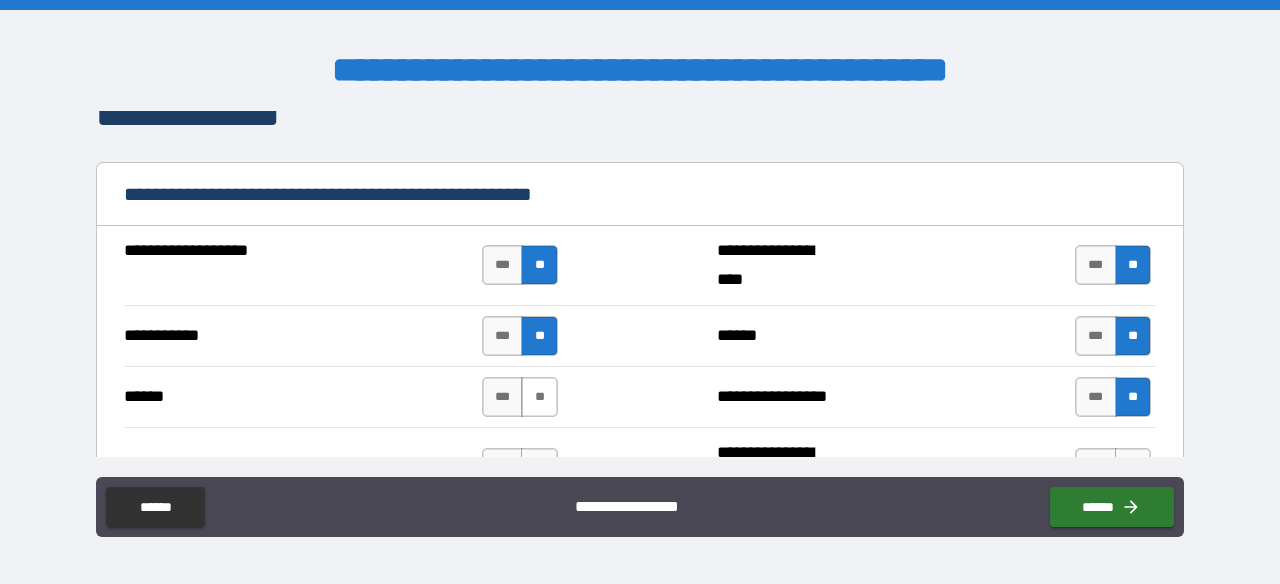 type on "*" 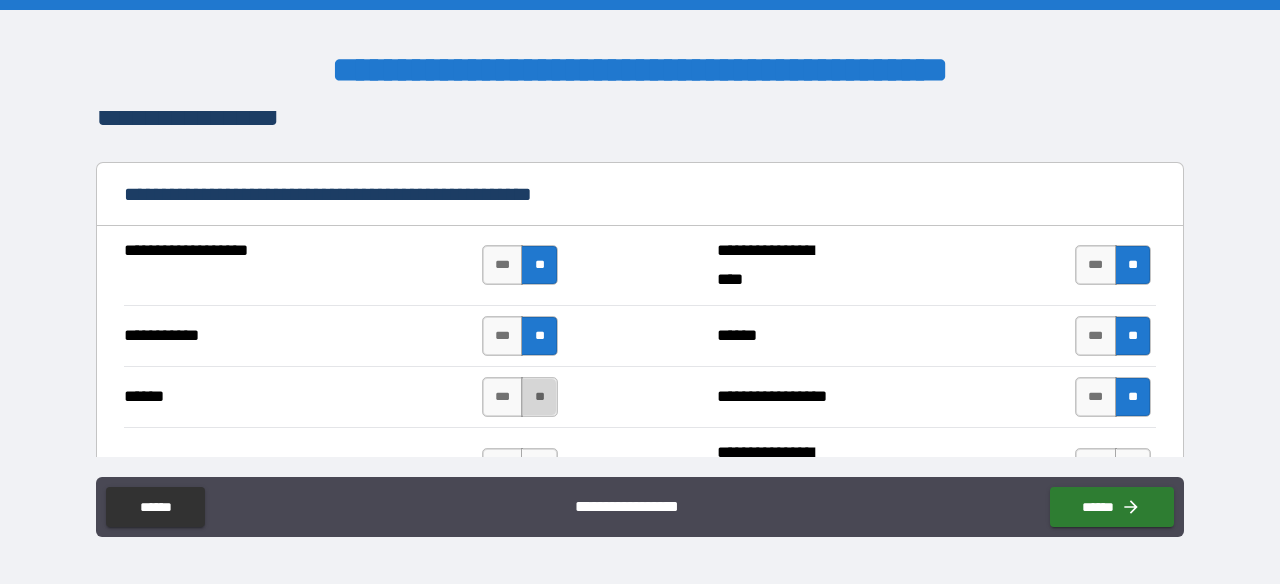 click on "**" at bounding box center (539, 397) 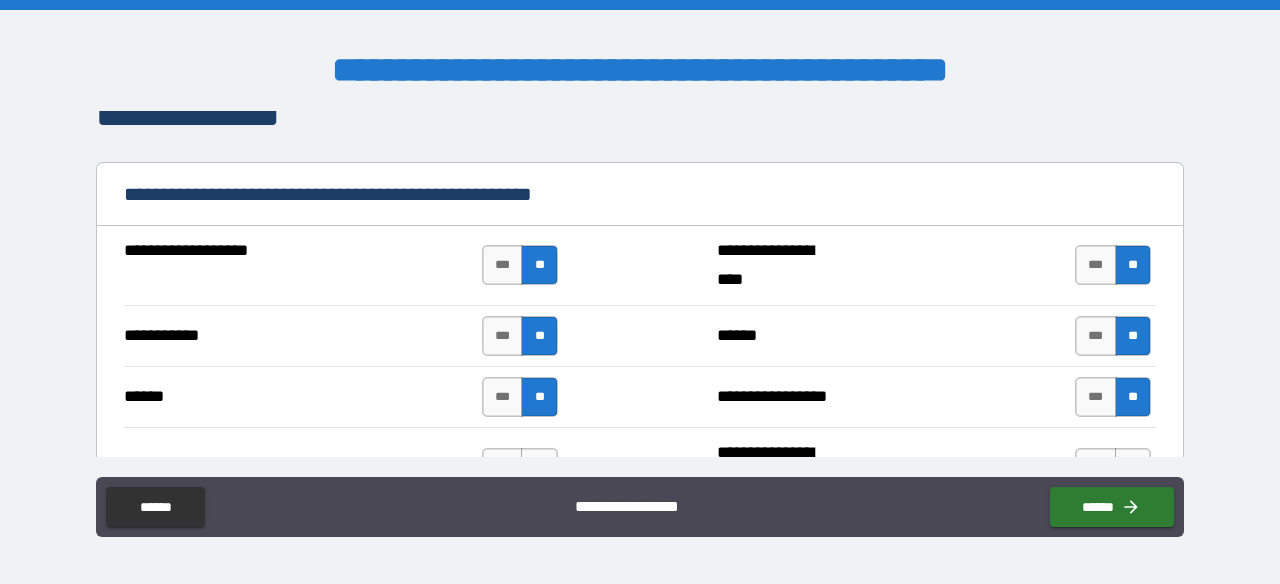 type on "*" 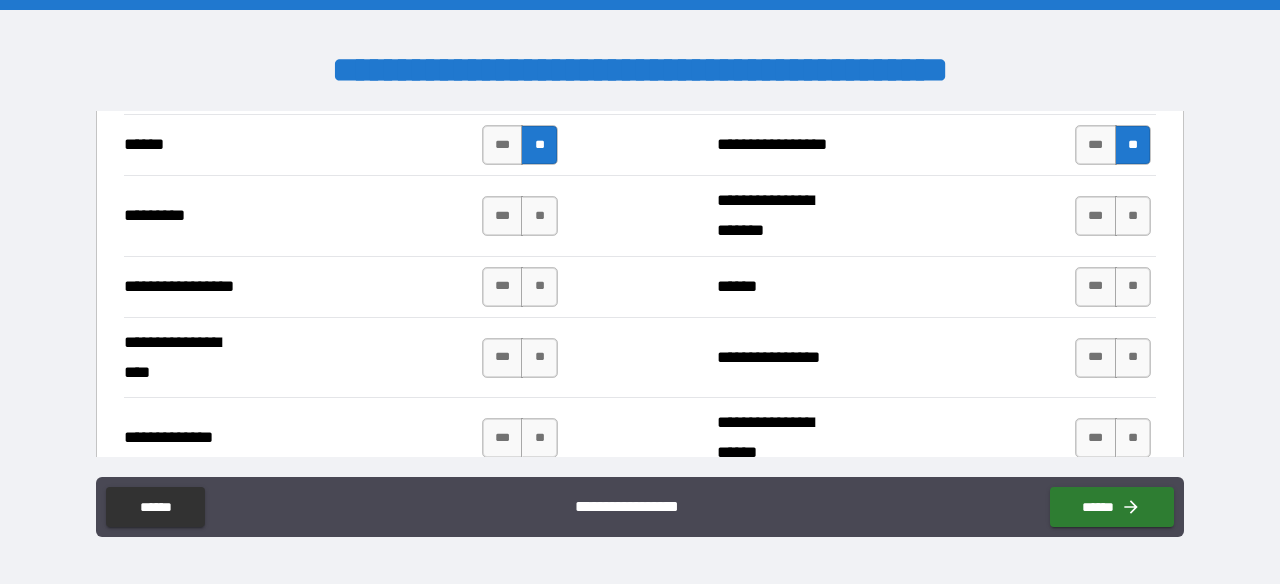 scroll, scrollTop: 2610, scrollLeft: 0, axis: vertical 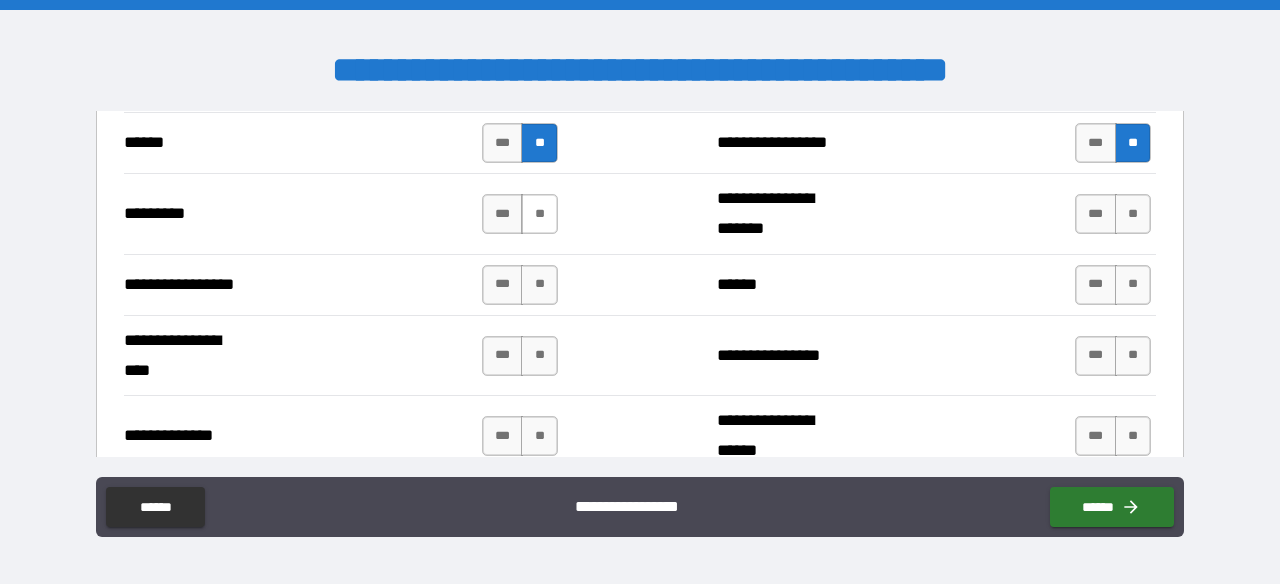 click on "**" at bounding box center [539, 214] 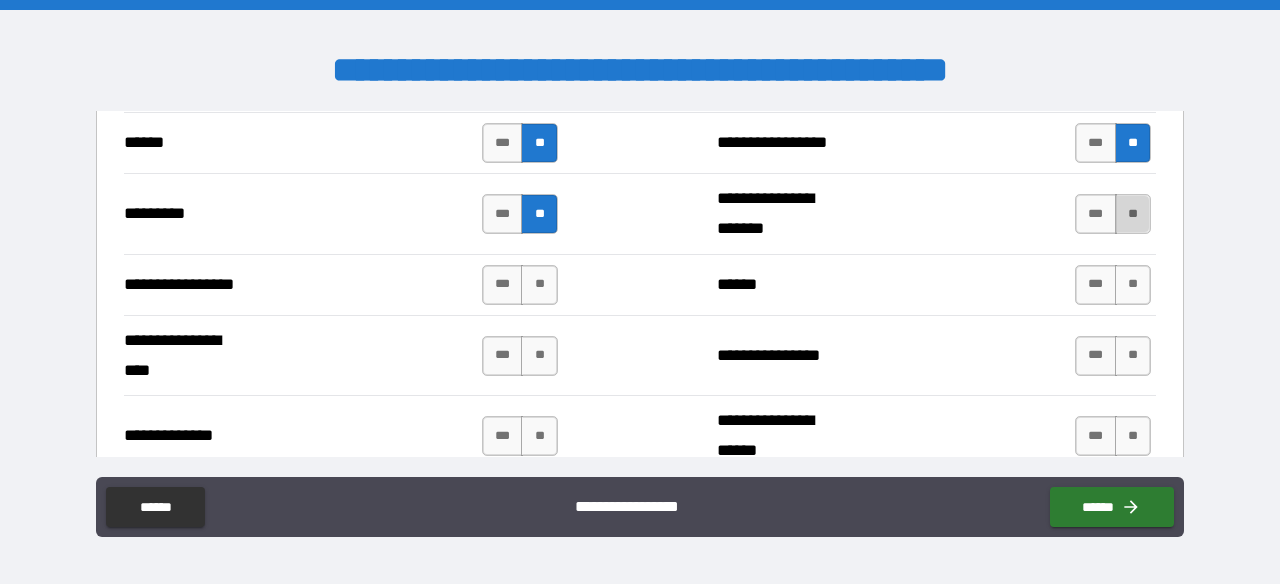 click on "**" at bounding box center (1133, 214) 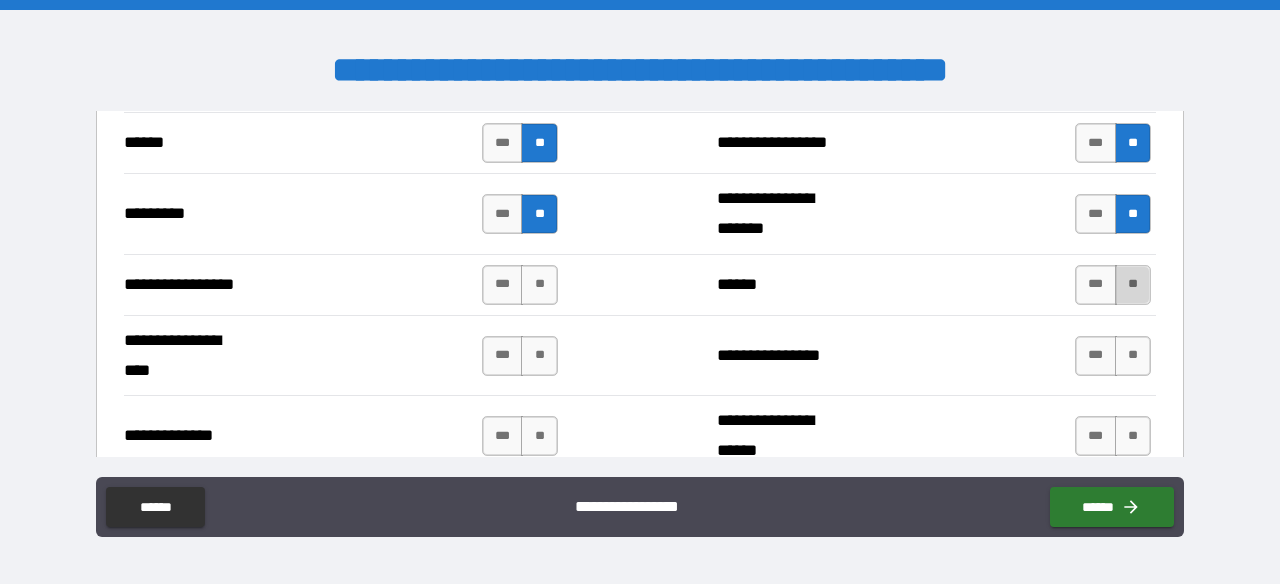 click on "**" at bounding box center (1133, 285) 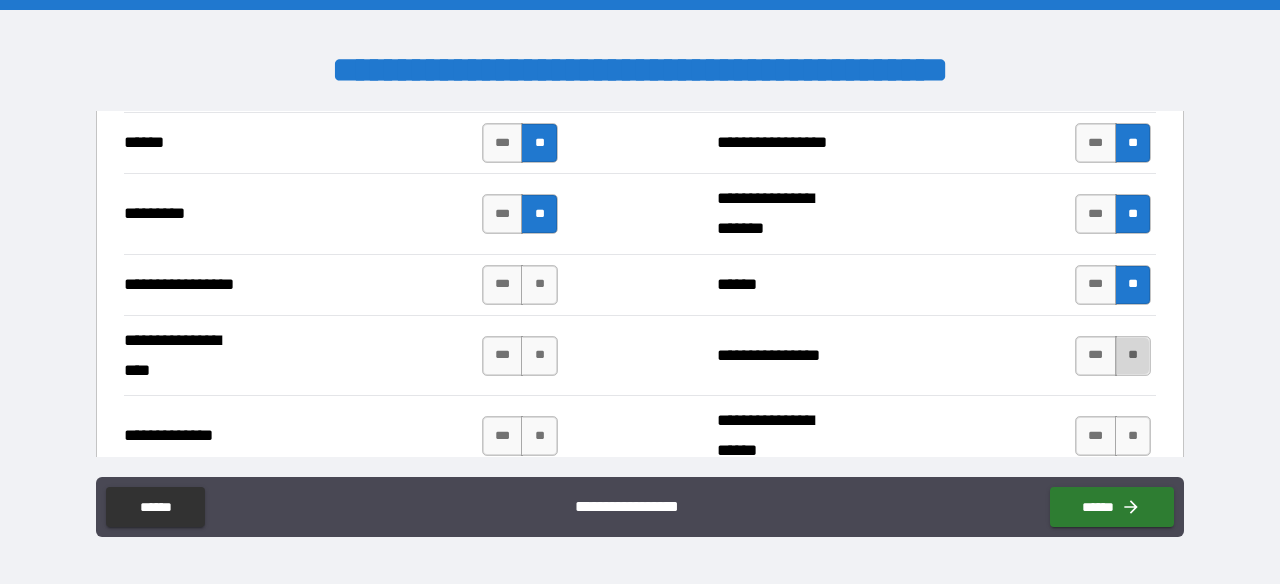 click on "**" at bounding box center [1133, 356] 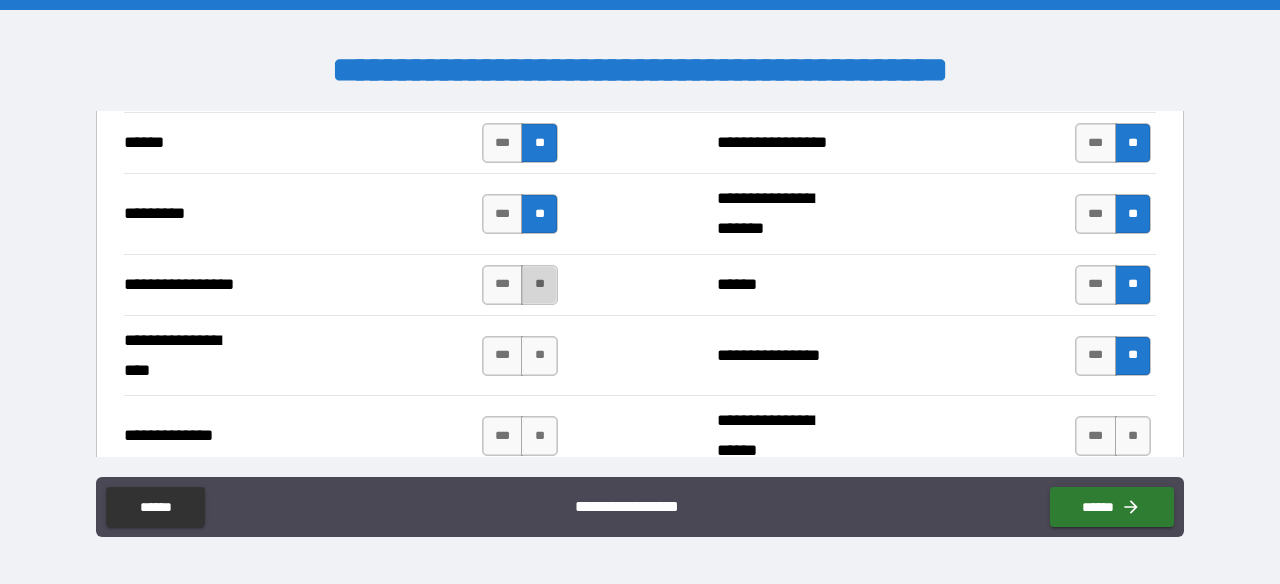 click on "**" at bounding box center (539, 285) 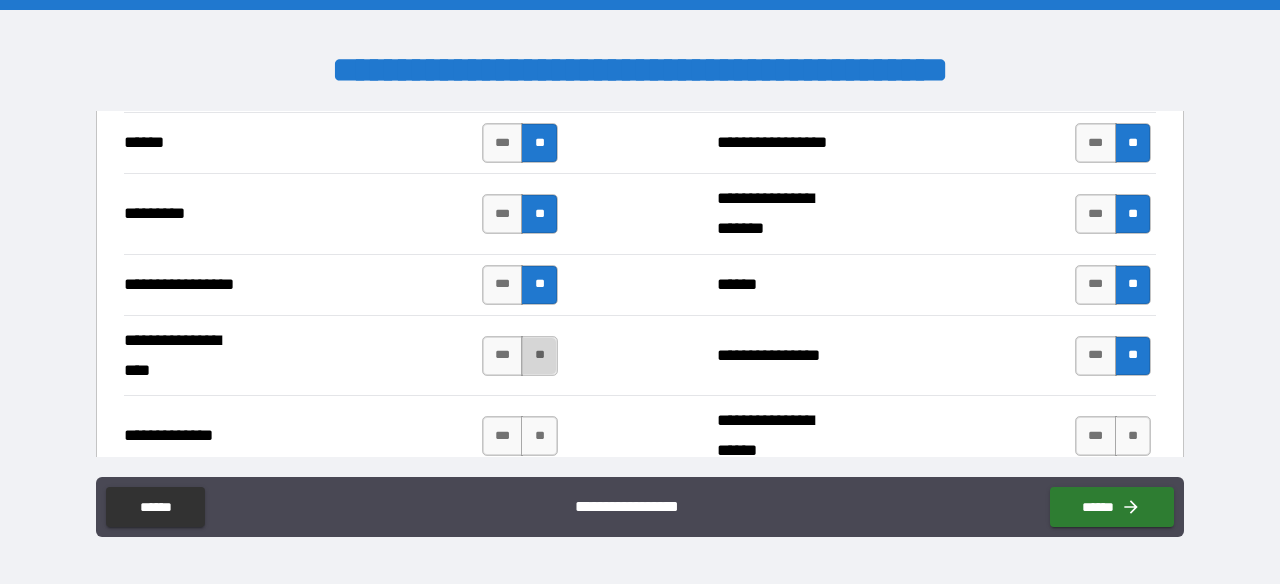 click on "**" at bounding box center [539, 356] 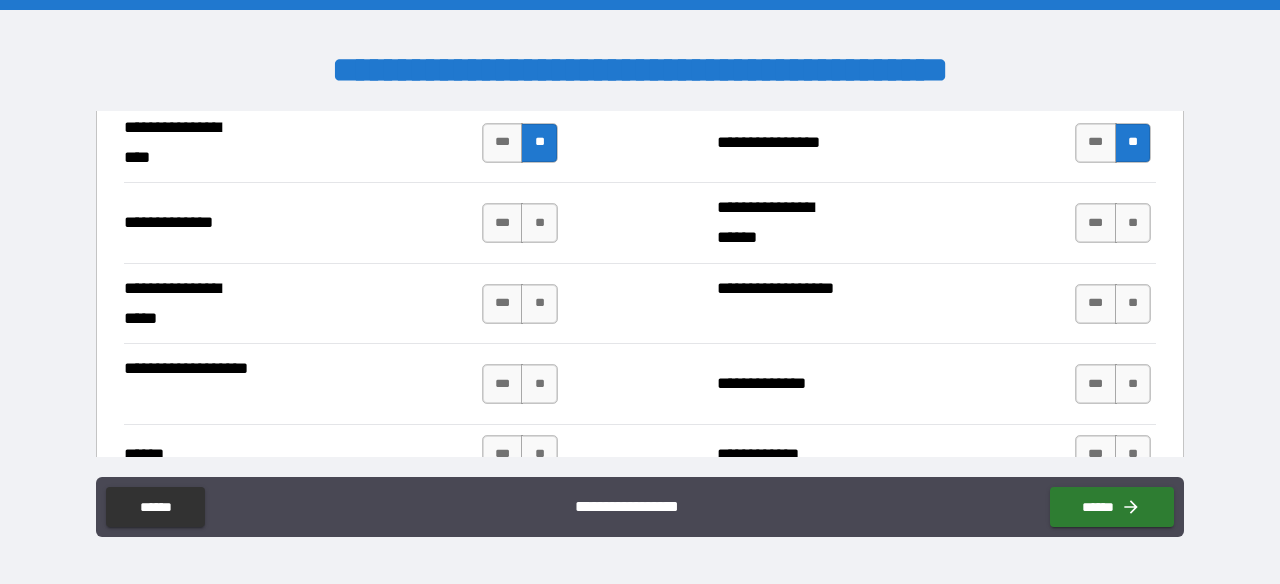 scroll, scrollTop: 2830, scrollLeft: 0, axis: vertical 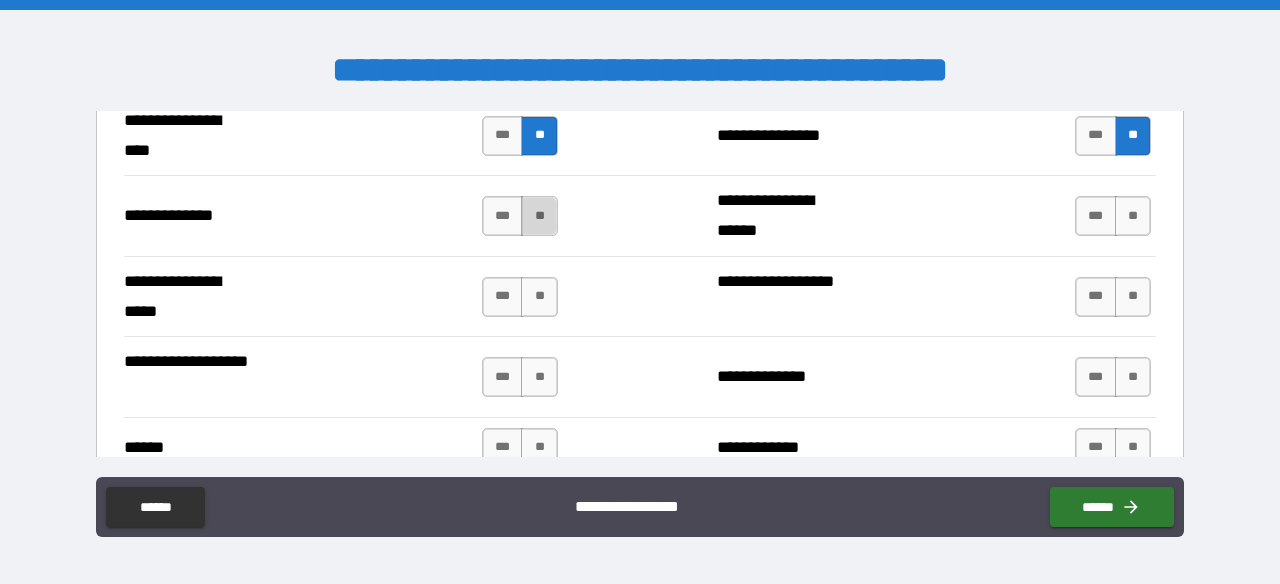 click on "**" at bounding box center [539, 216] 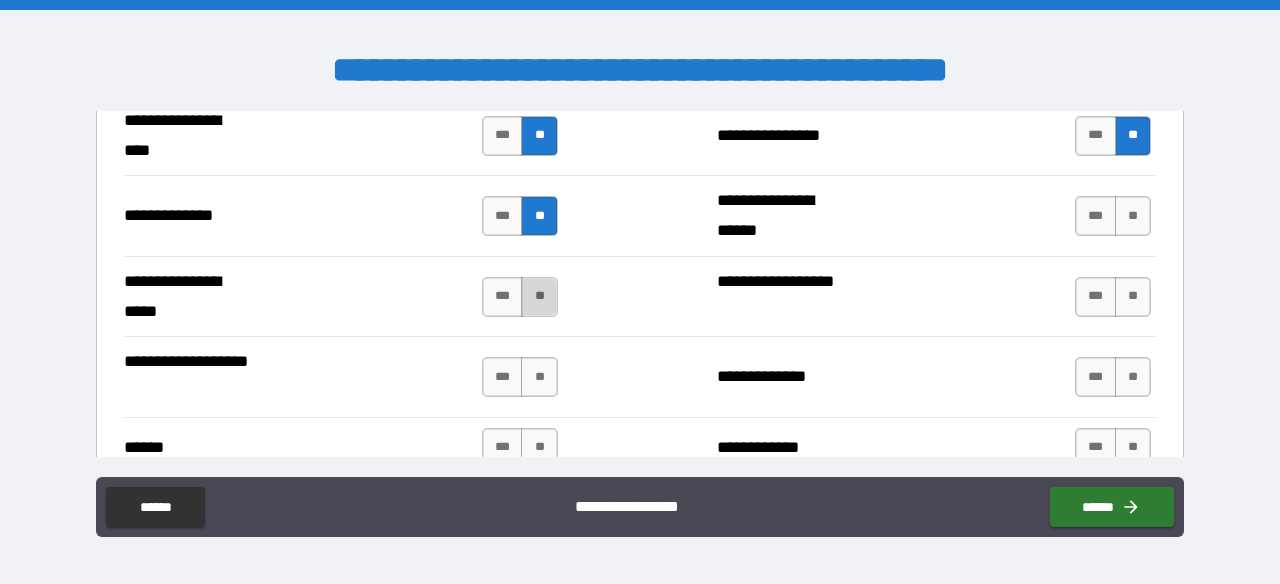 click on "**" at bounding box center (539, 297) 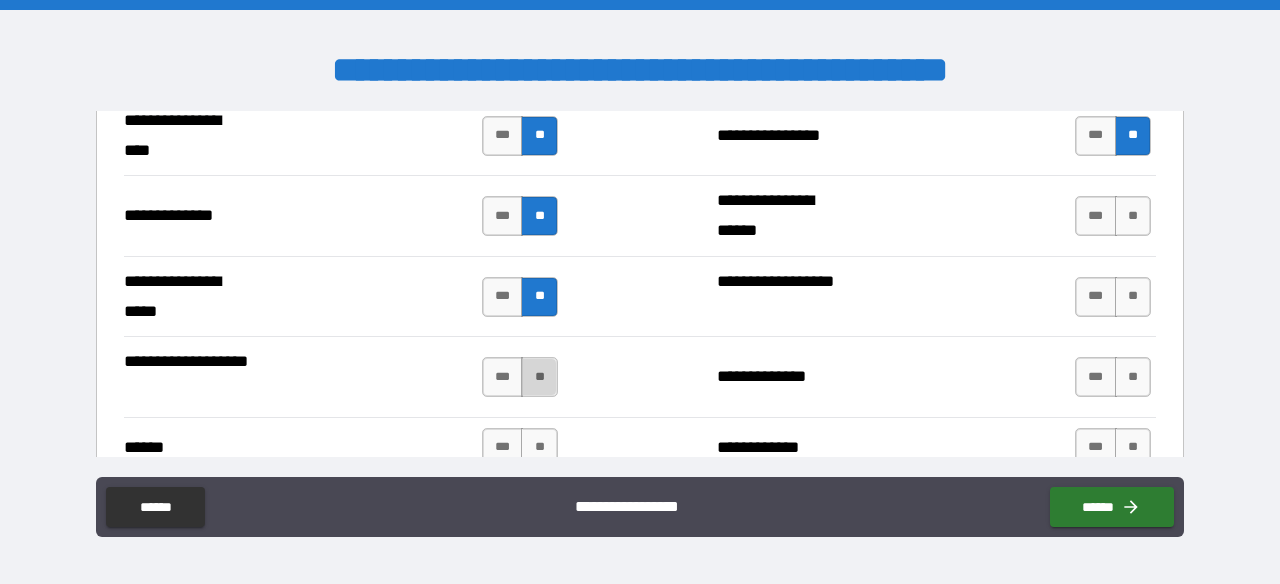click on "**" at bounding box center [539, 377] 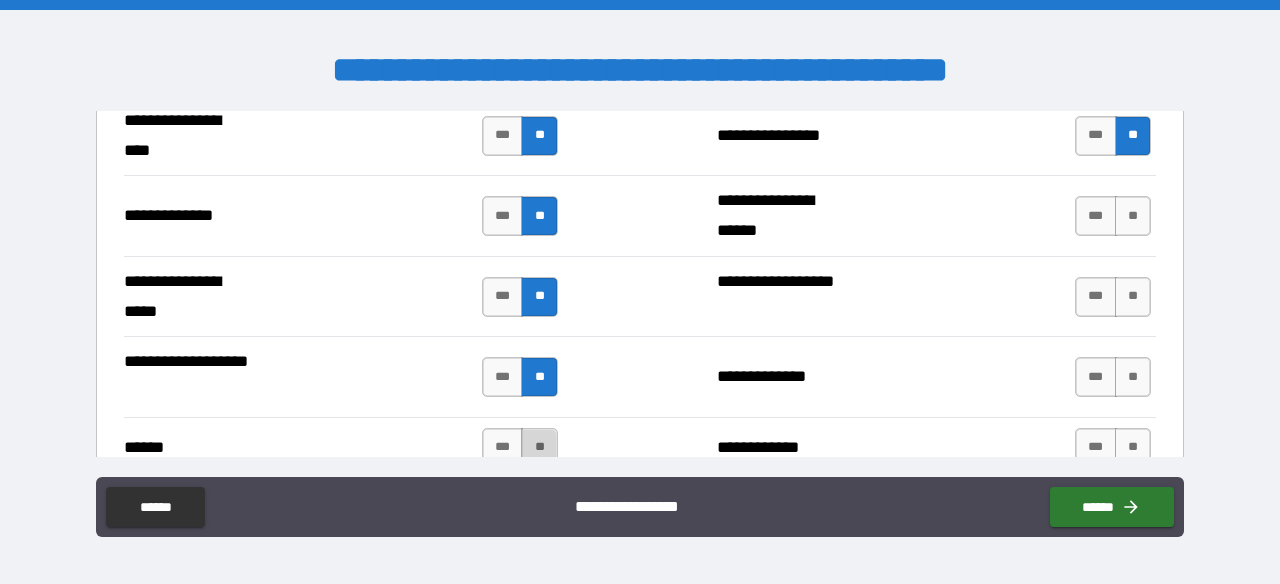click on "**" at bounding box center (539, 448) 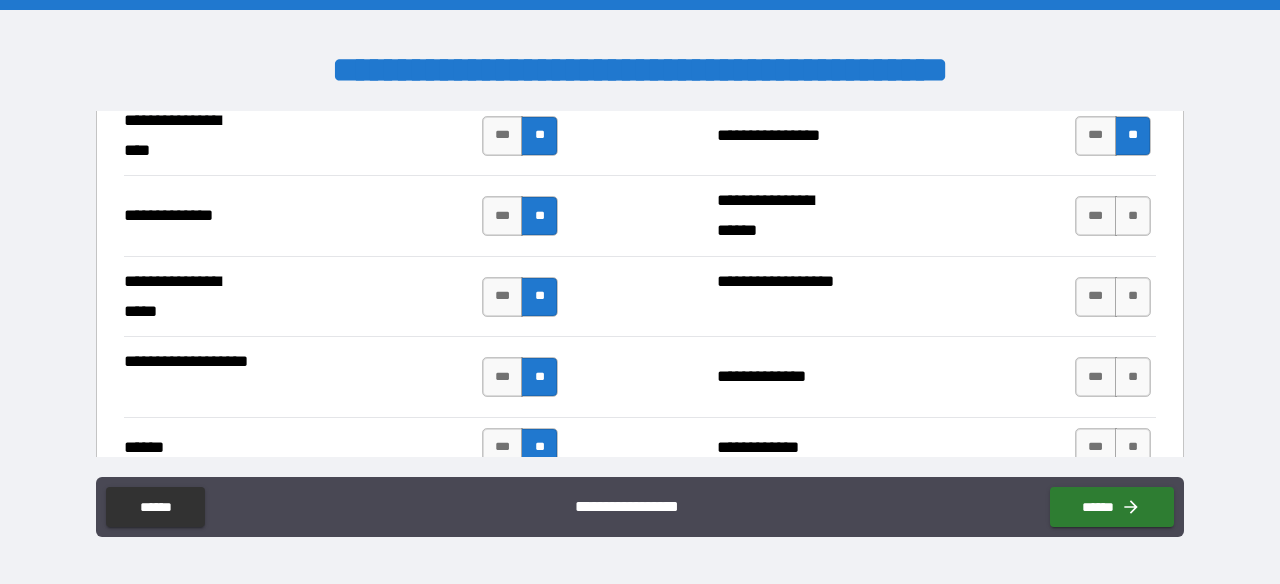 click on "*** **" at bounding box center (1113, 216) 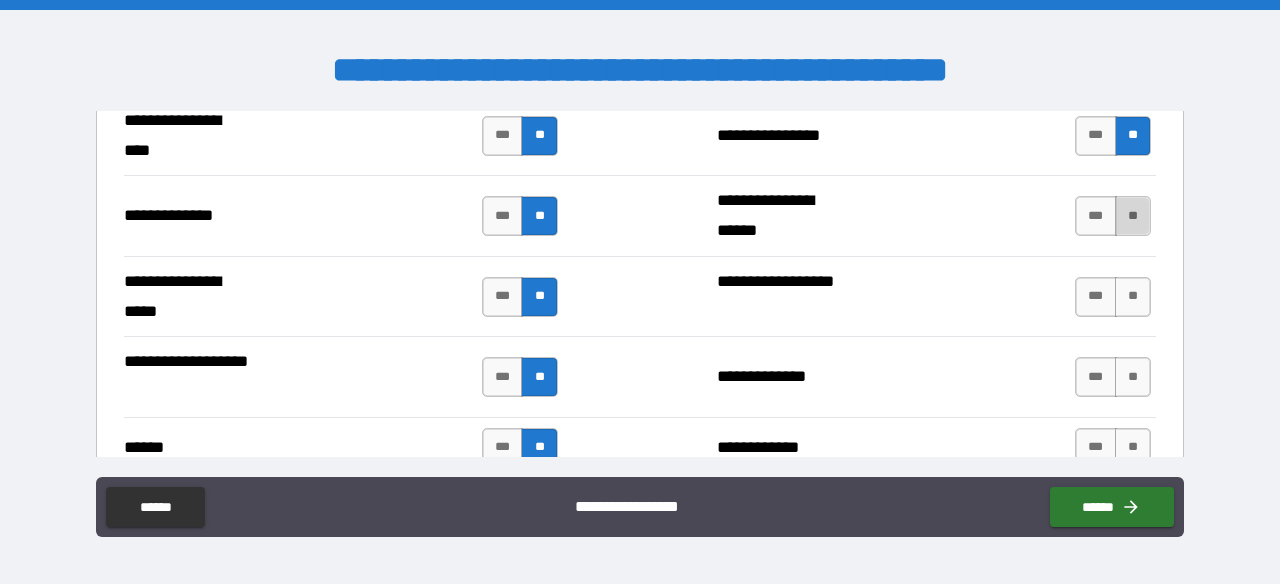click on "**" at bounding box center [1133, 216] 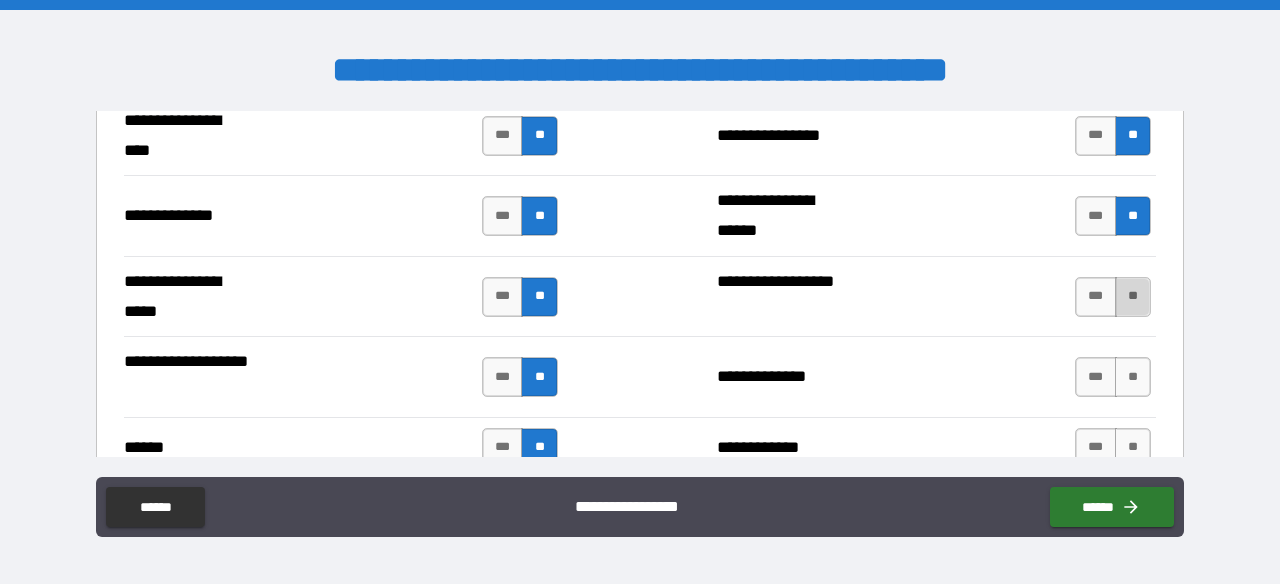 click on "**" at bounding box center [1133, 297] 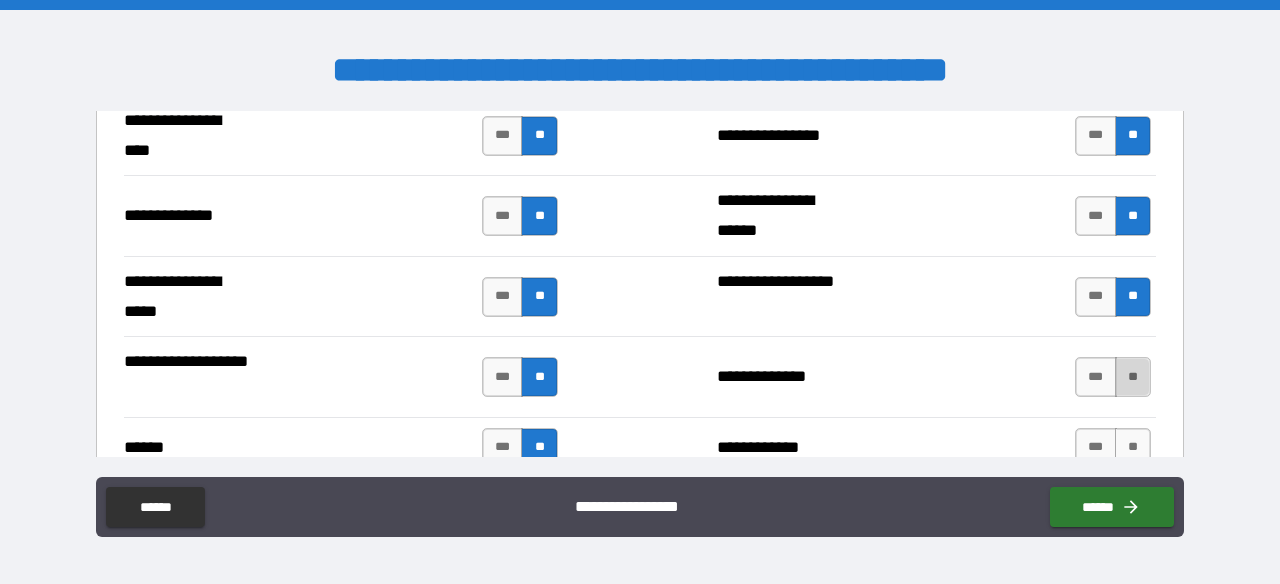 click on "**" at bounding box center [1133, 377] 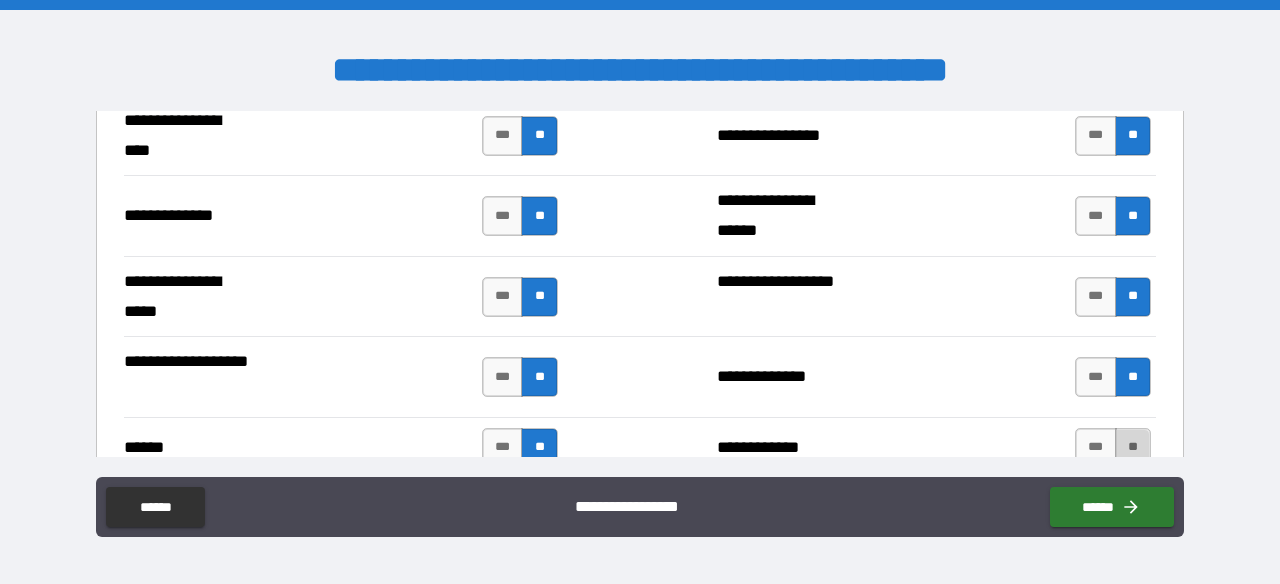 click on "**" at bounding box center (1133, 448) 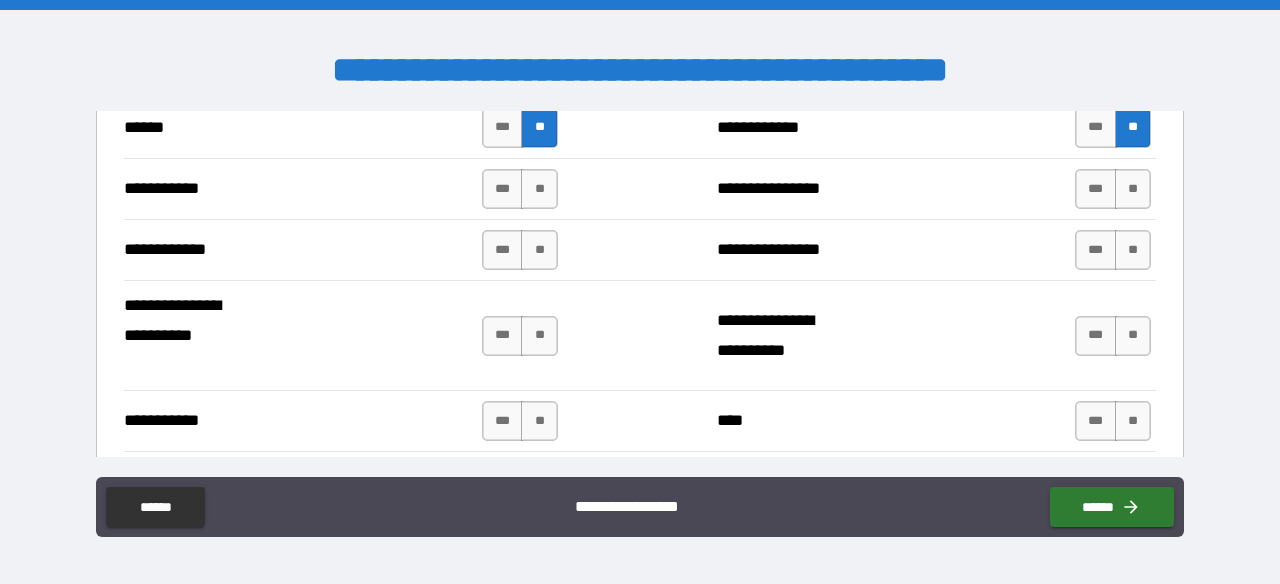 scroll, scrollTop: 3155, scrollLeft: 0, axis: vertical 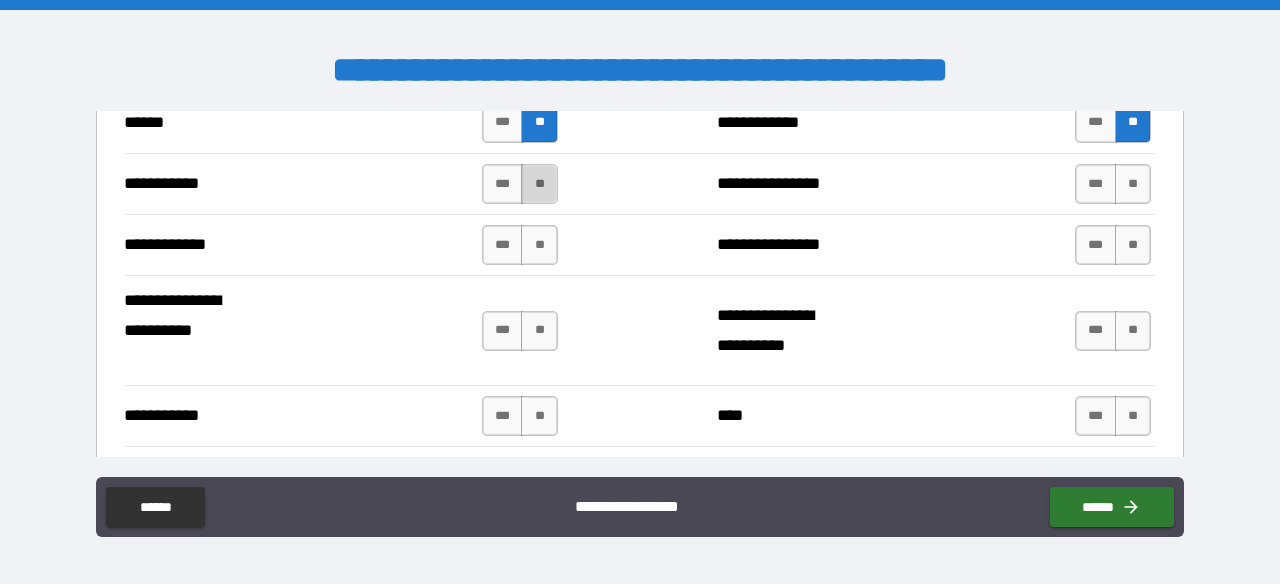 click on "**" at bounding box center (539, 184) 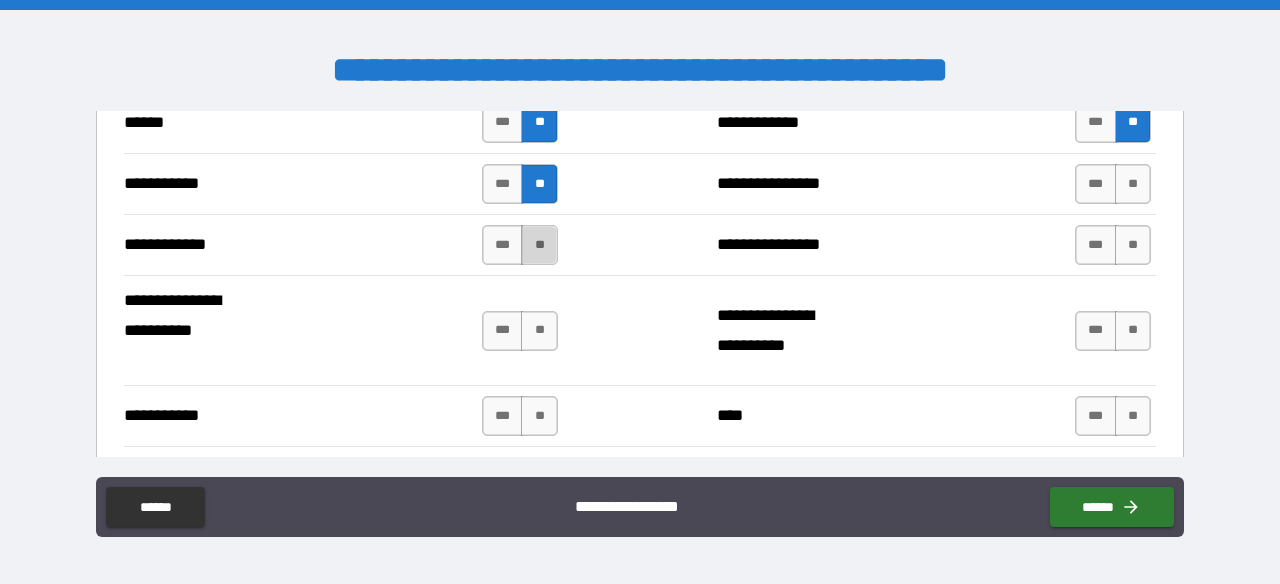 click on "**" at bounding box center [539, 245] 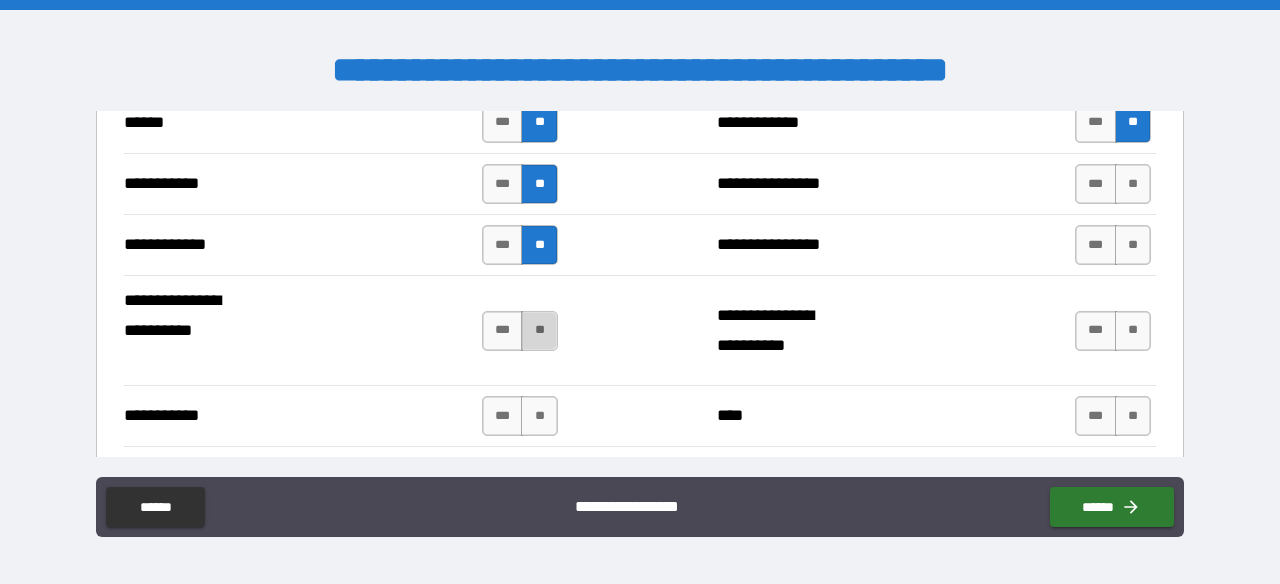 click on "**" at bounding box center [539, 331] 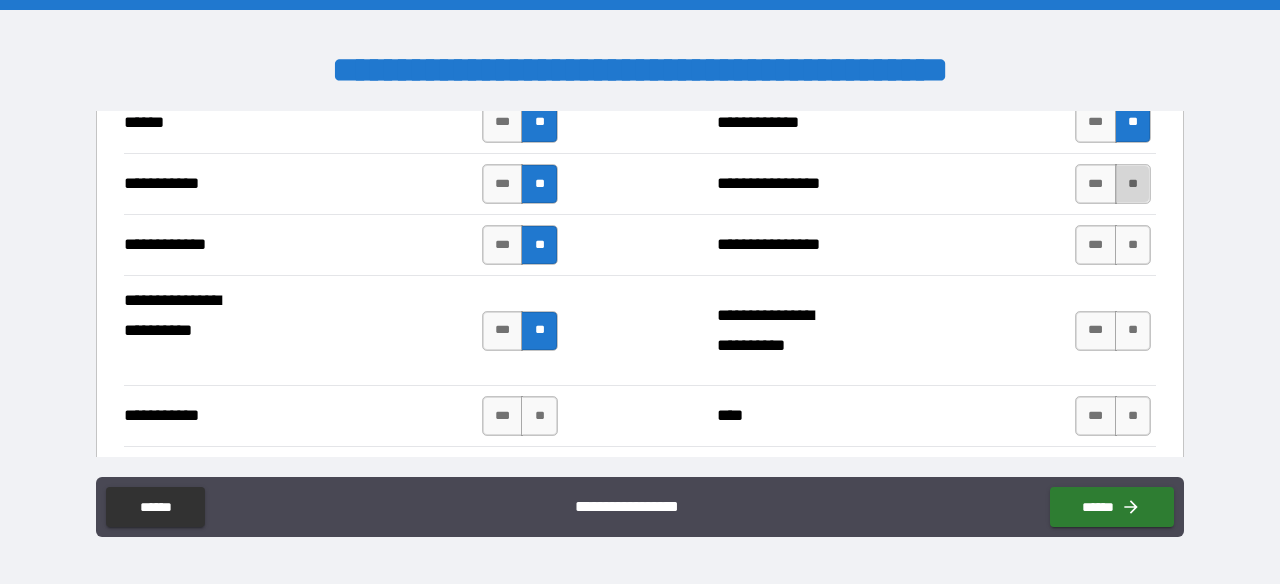 click on "**" at bounding box center [1133, 184] 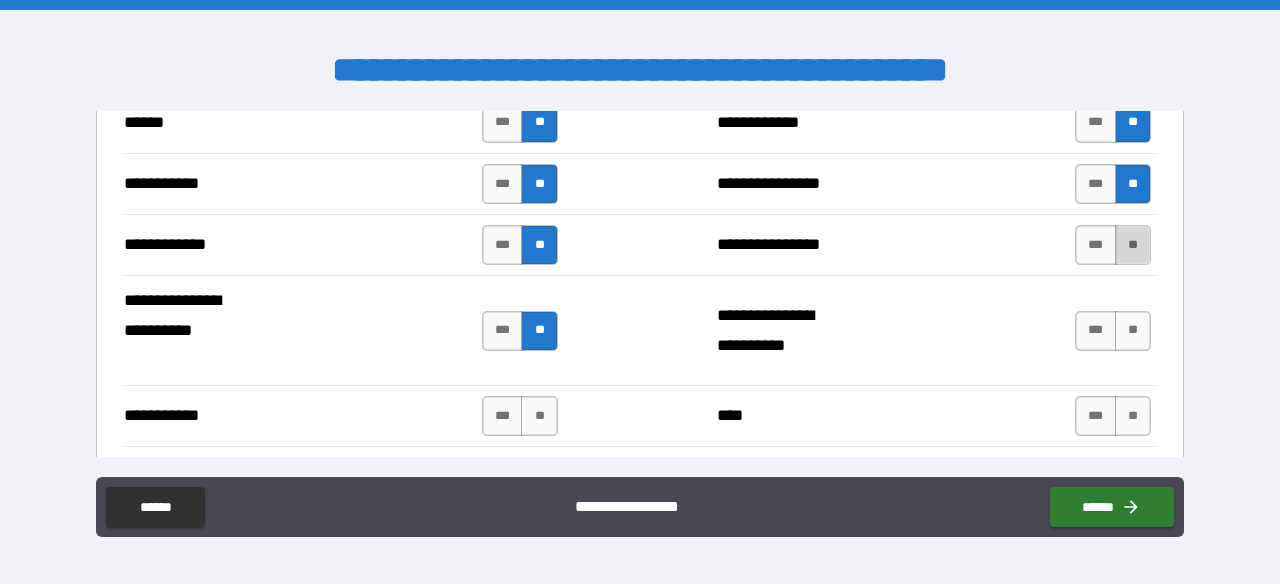 click on "**" at bounding box center (1133, 245) 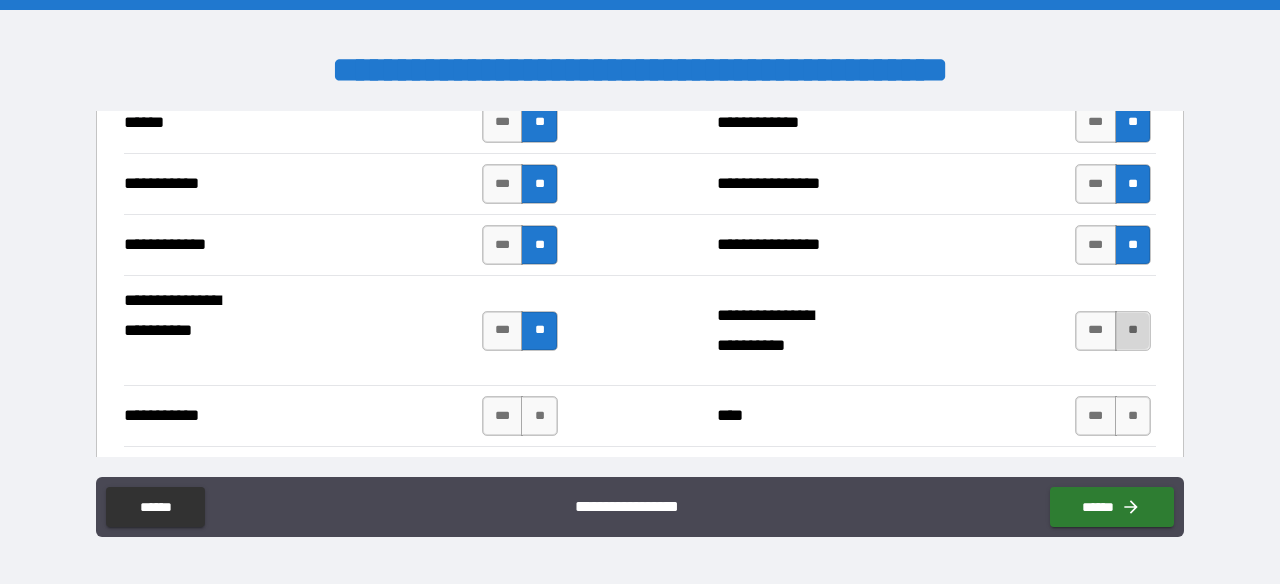 click on "**" at bounding box center (1133, 331) 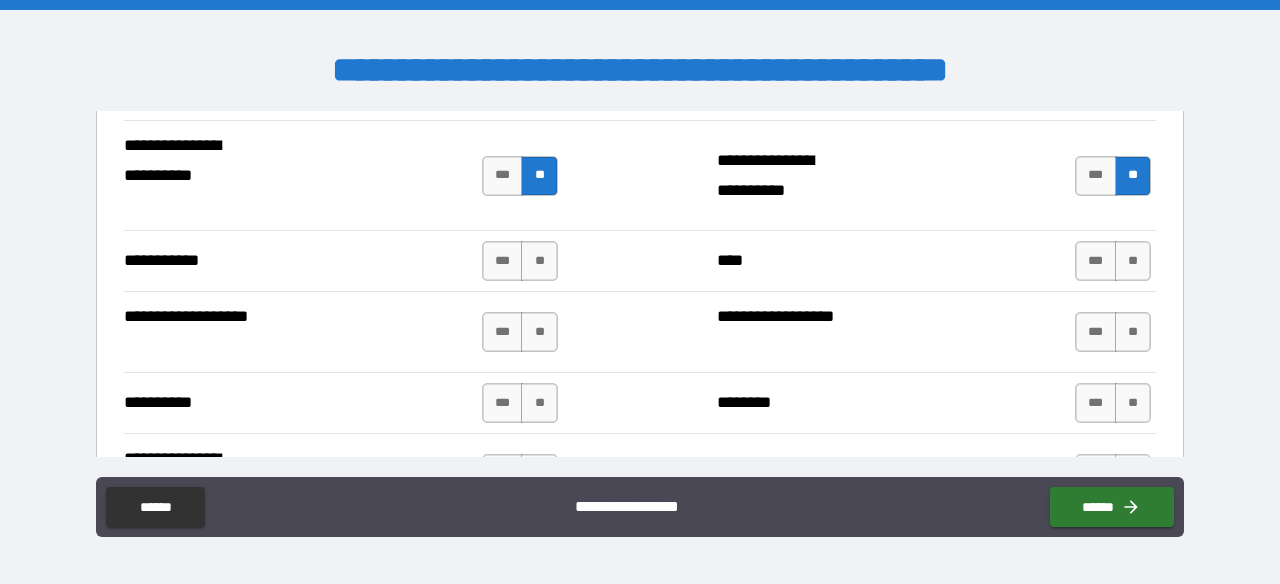 scroll, scrollTop: 3315, scrollLeft: 0, axis: vertical 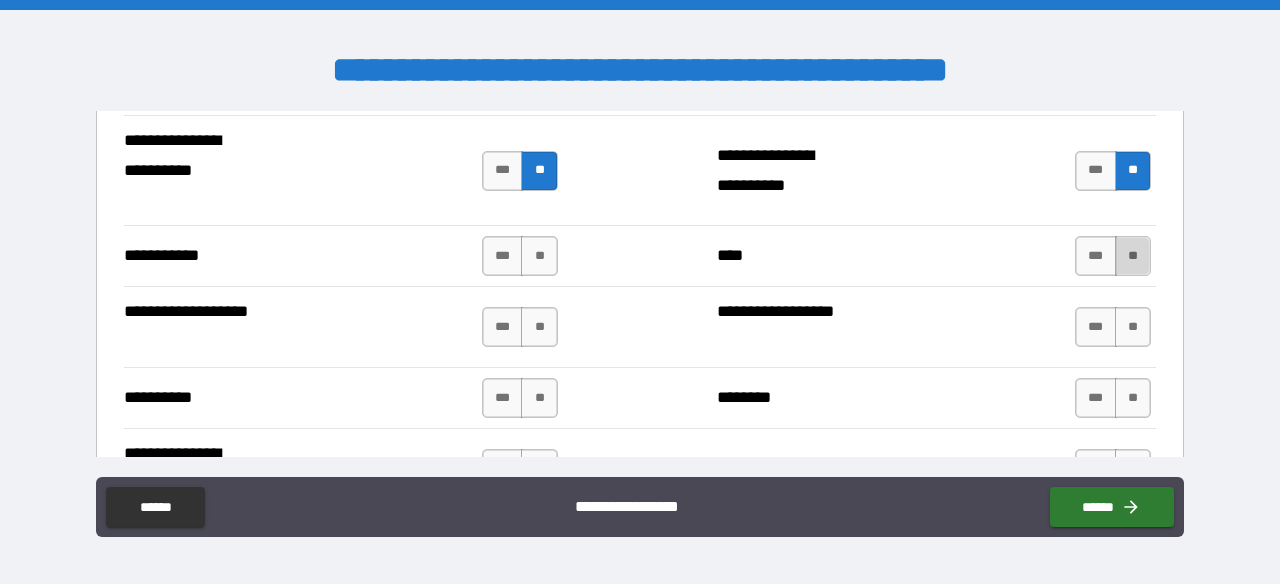 click on "**" at bounding box center (1133, 256) 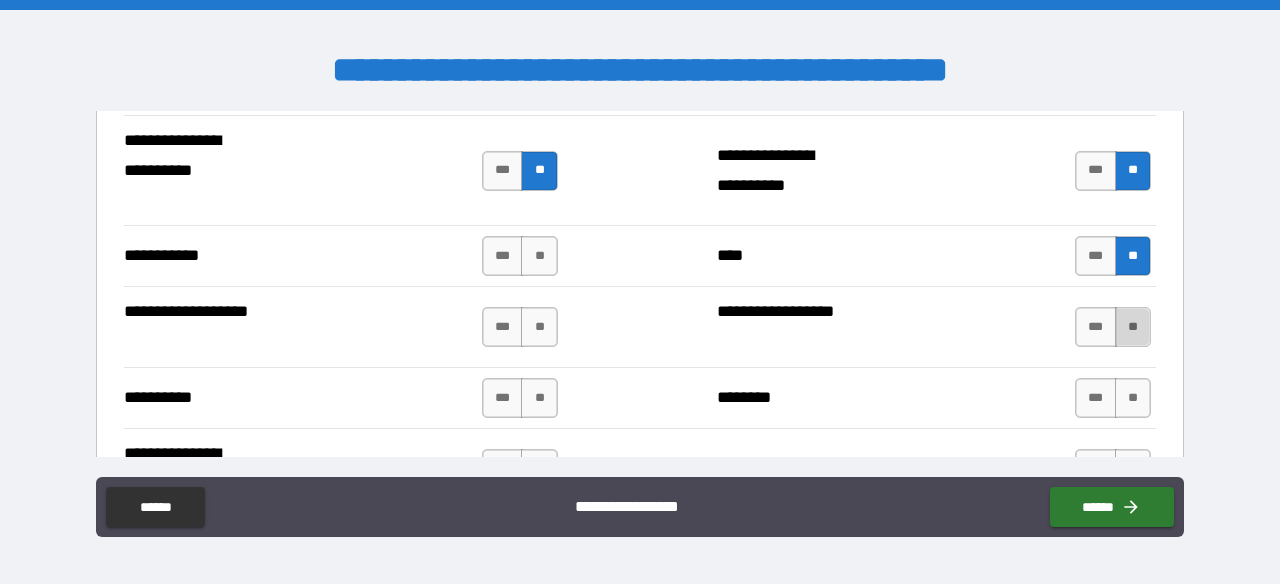 click on "**" at bounding box center (1133, 327) 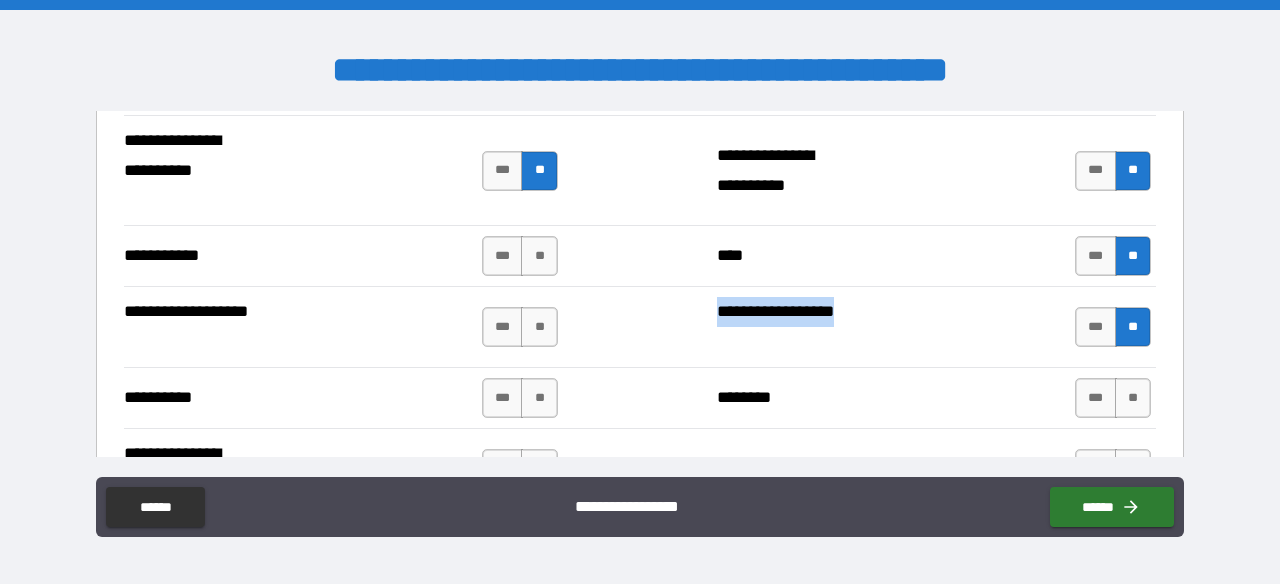 drag, startPoint x: 788, startPoint y: 333, endPoint x: 688, endPoint y: 301, distance: 104.99524 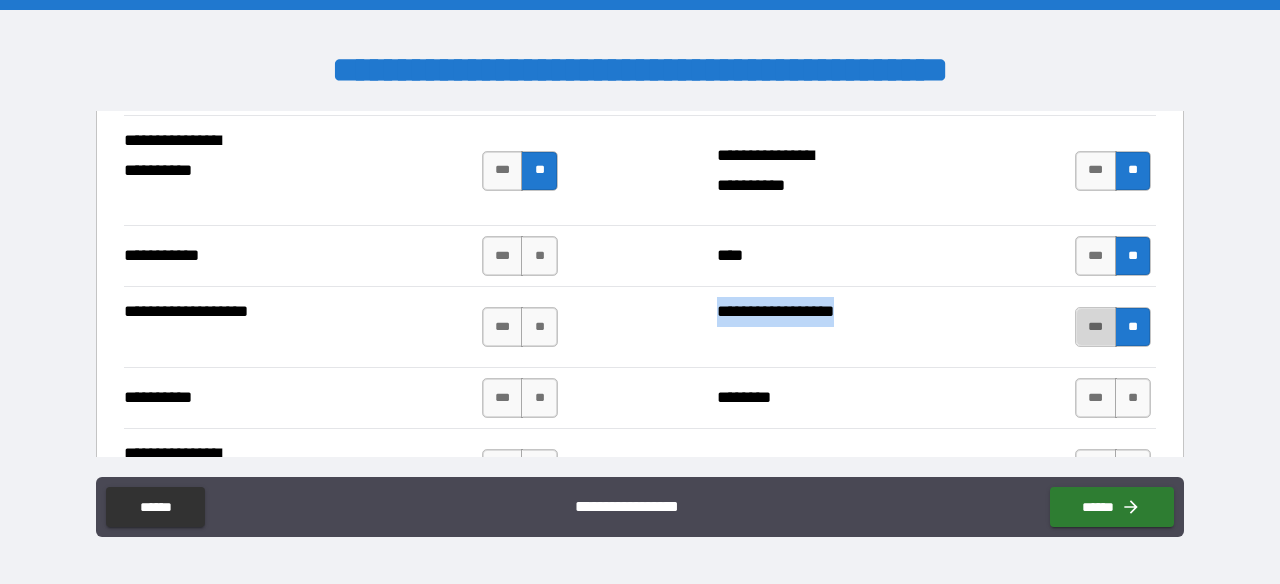 click on "***" at bounding box center (1096, 327) 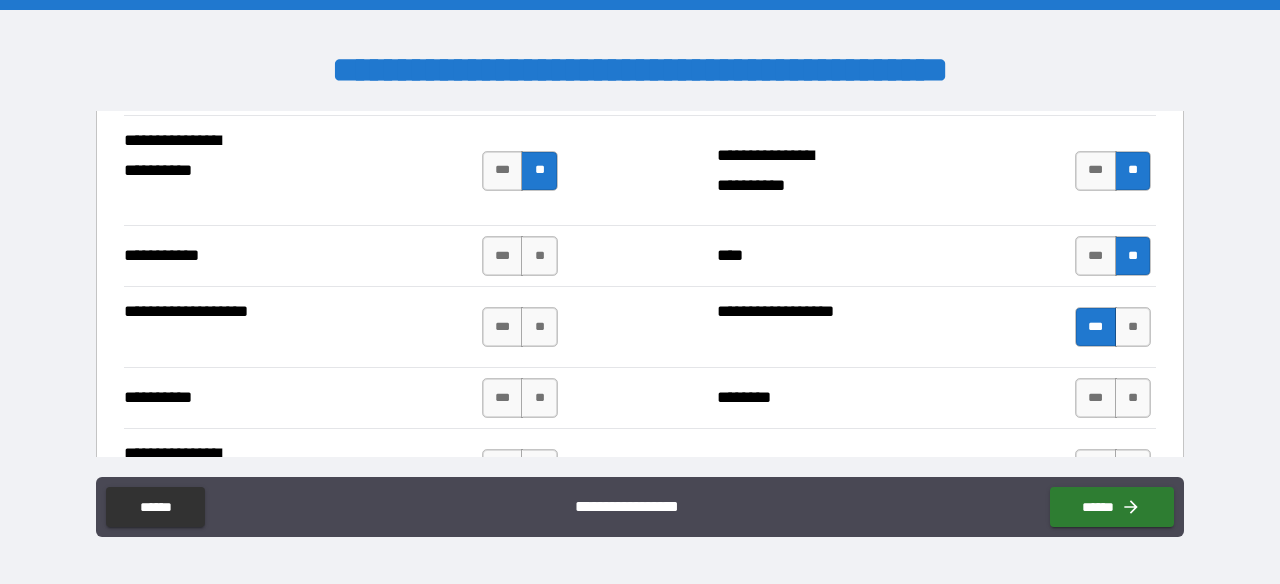 click on "**********" at bounding box center (936, 327) 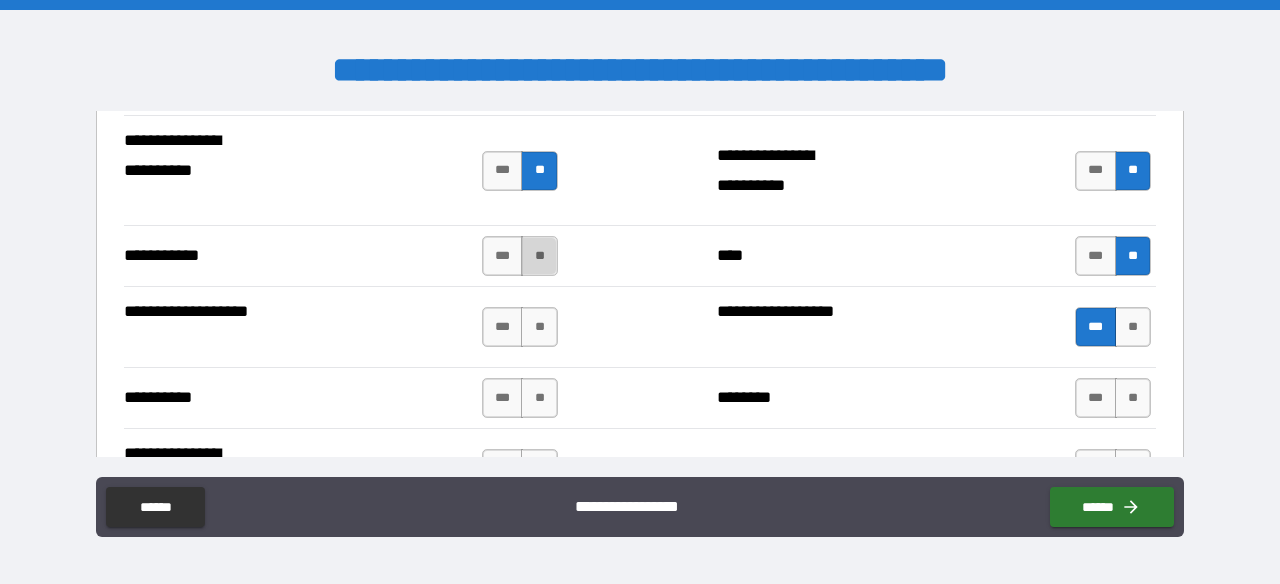 click on "**" at bounding box center [539, 256] 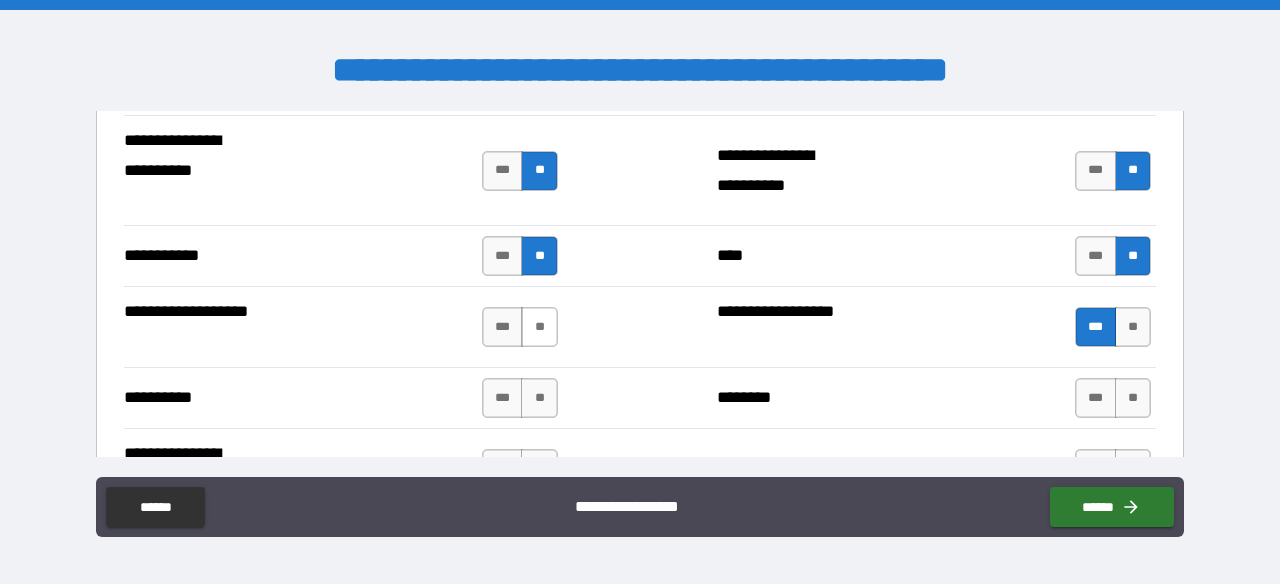 click on "**" at bounding box center [539, 327] 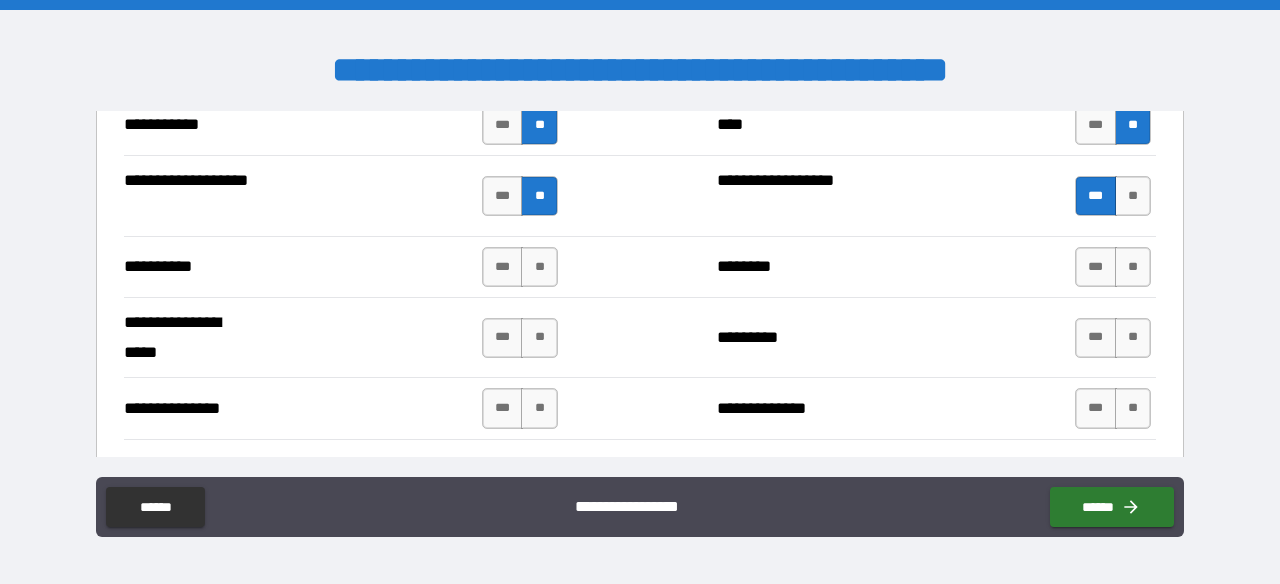 scroll, scrollTop: 3449, scrollLeft: 0, axis: vertical 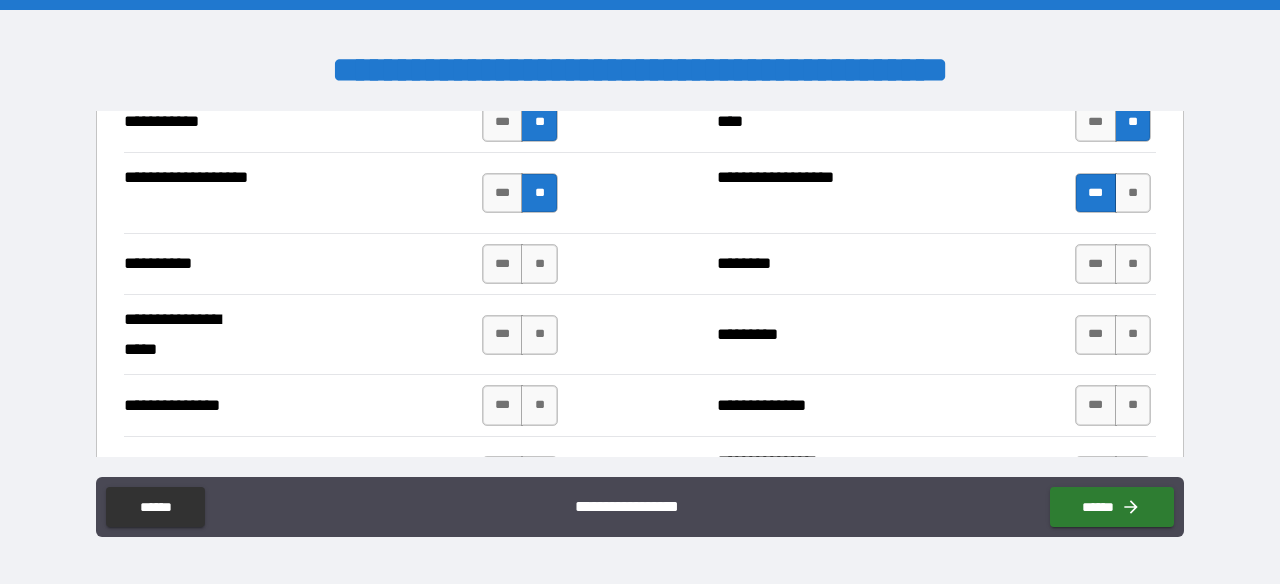 click on "*** **" at bounding box center (520, 264) 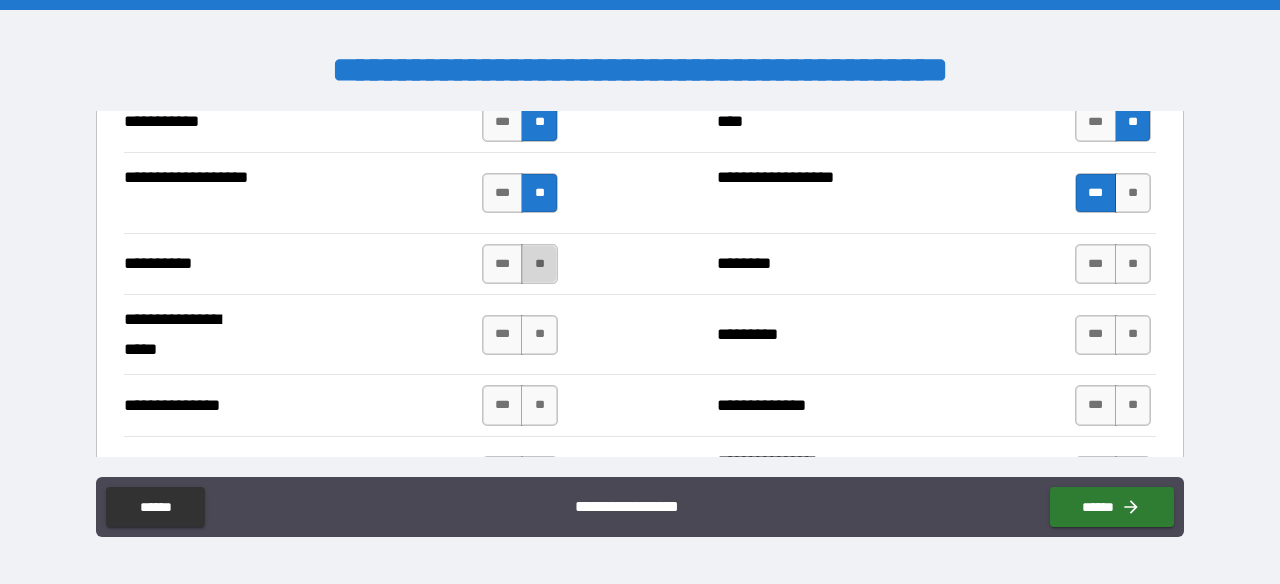 click on "**" at bounding box center (539, 264) 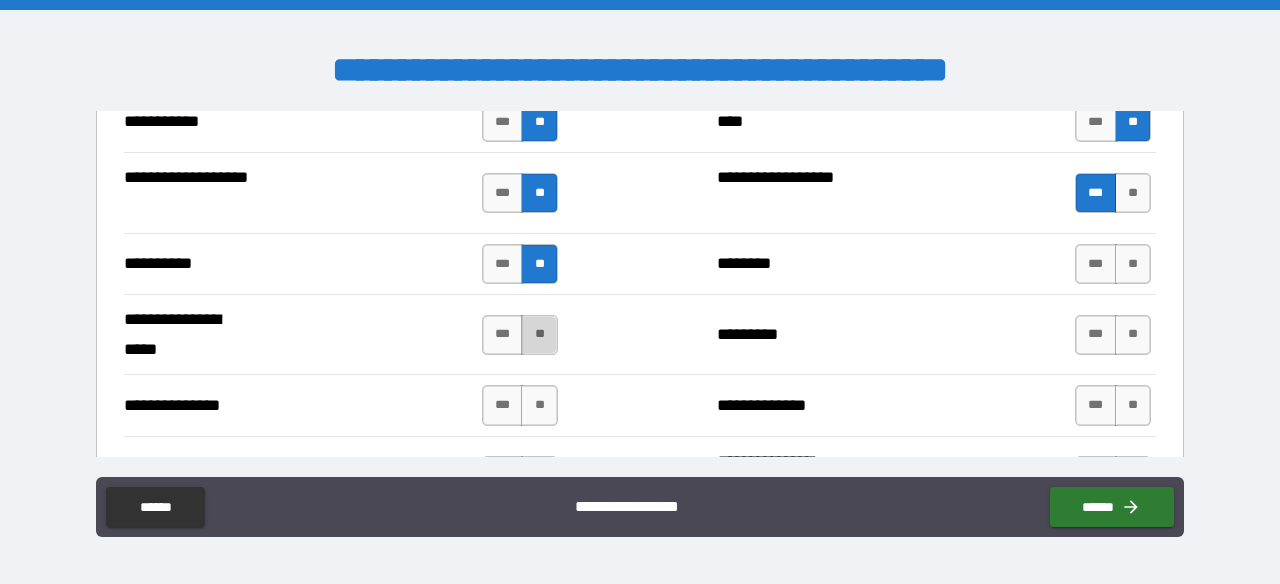 click on "**" at bounding box center (539, 335) 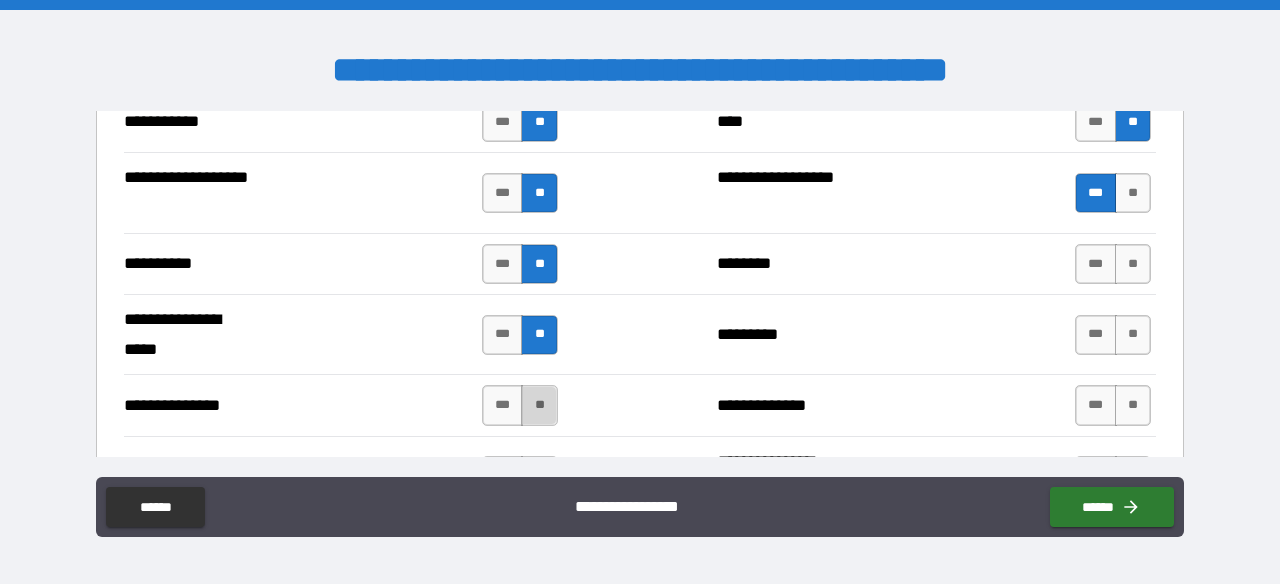click on "**" at bounding box center (539, 405) 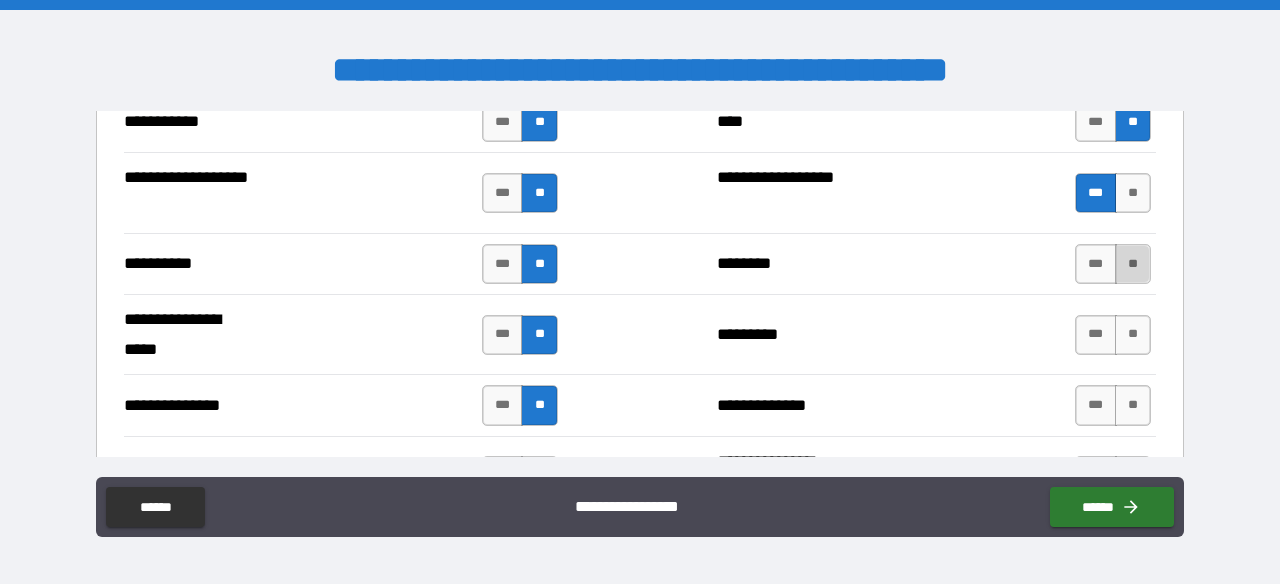 click on "**" at bounding box center (1133, 264) 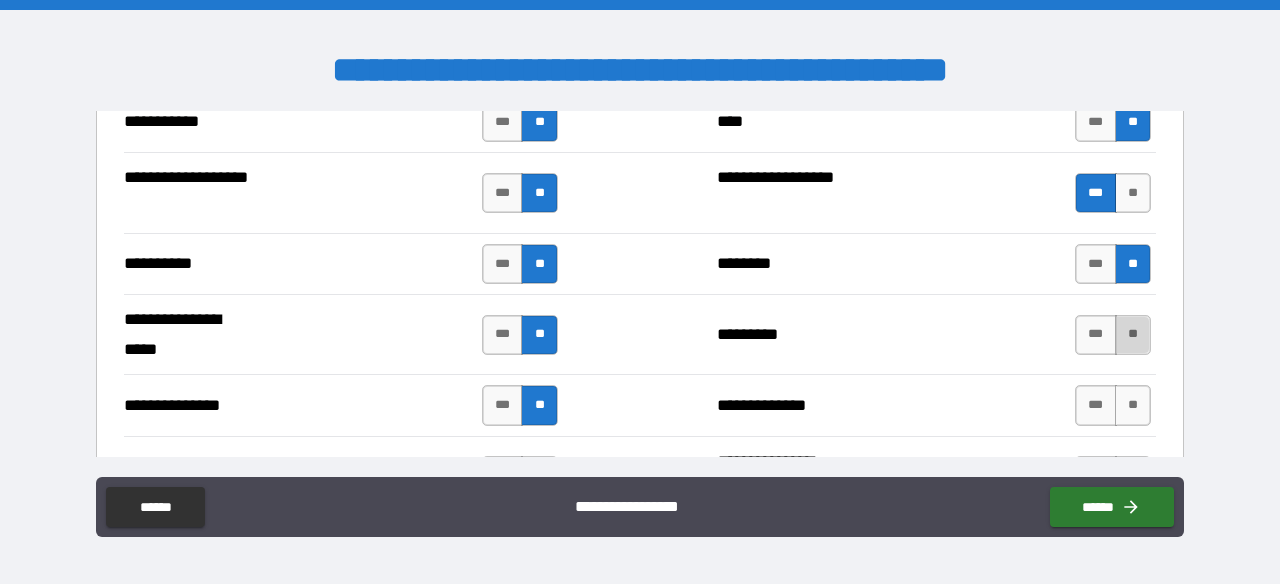 click on "**" at bounding box center (1133, 335) 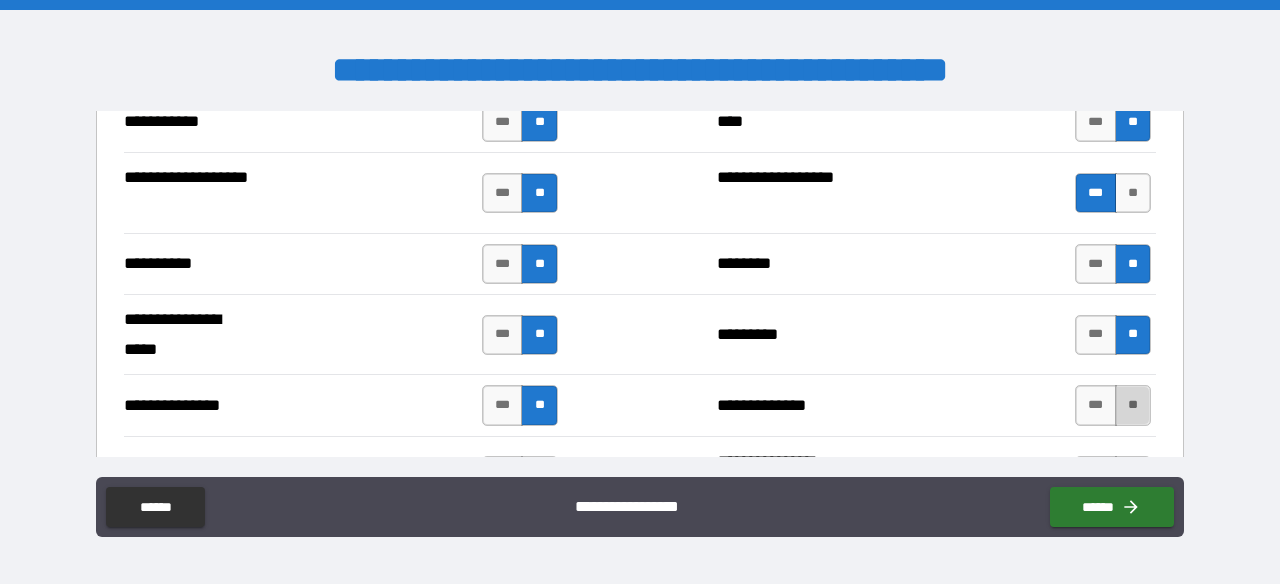 click on "**" at bounding box center [1133, 405] 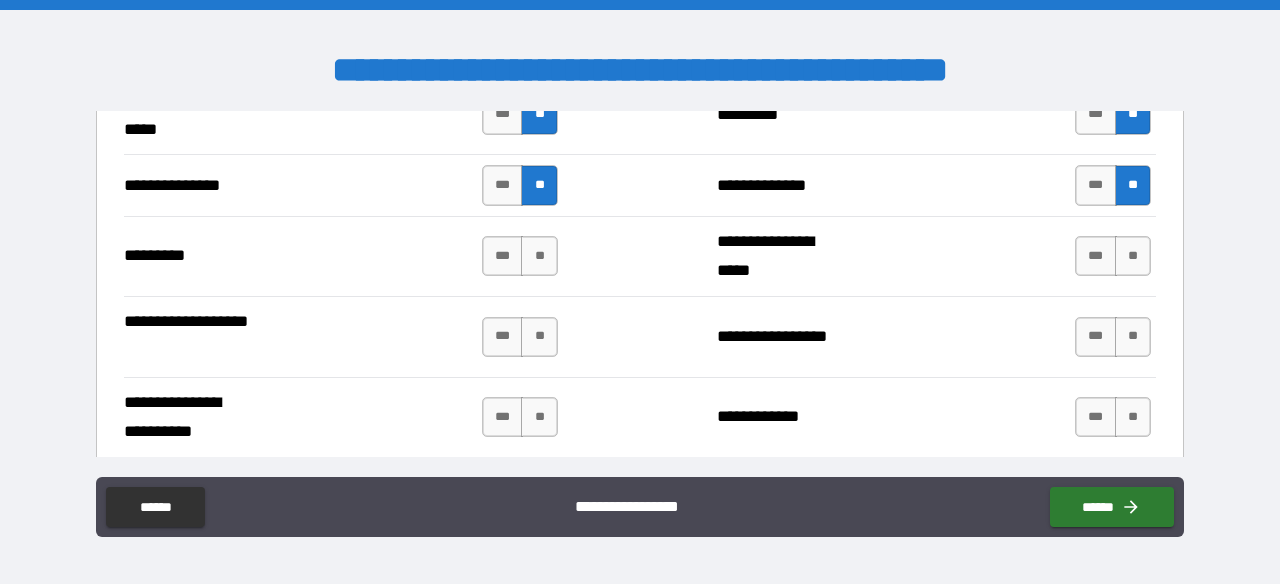 scroll, scrollTop: 3673, scrollLeft: 0, axis: vertical 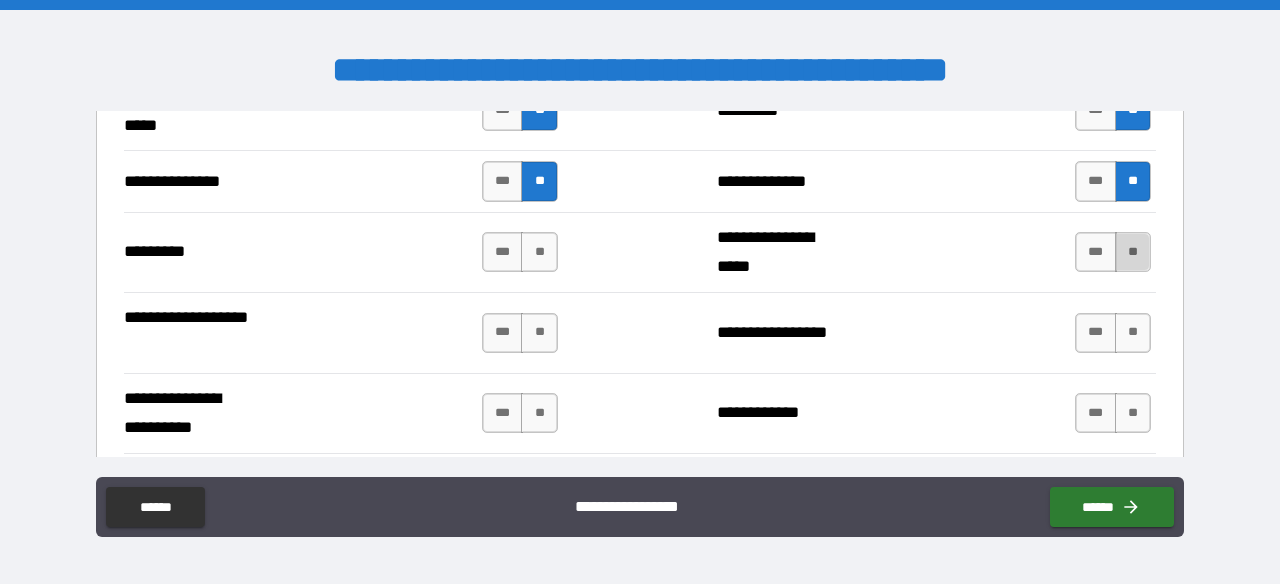 click on "**" at bounding box center [1133, 252] 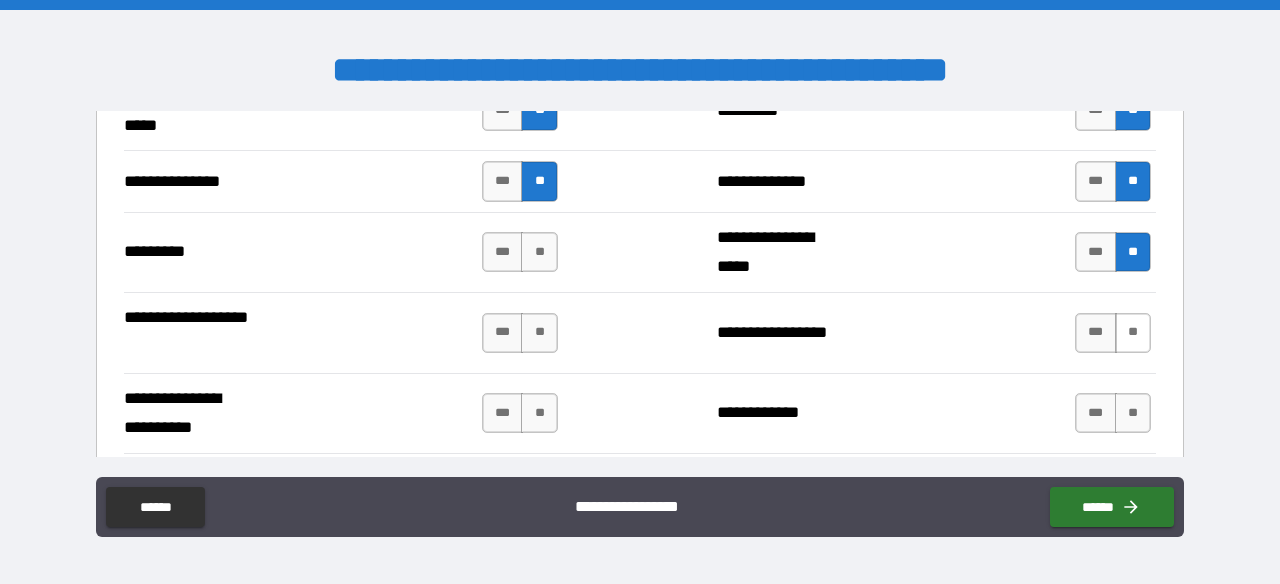 click on "**" at bounding box center (1133, 333) 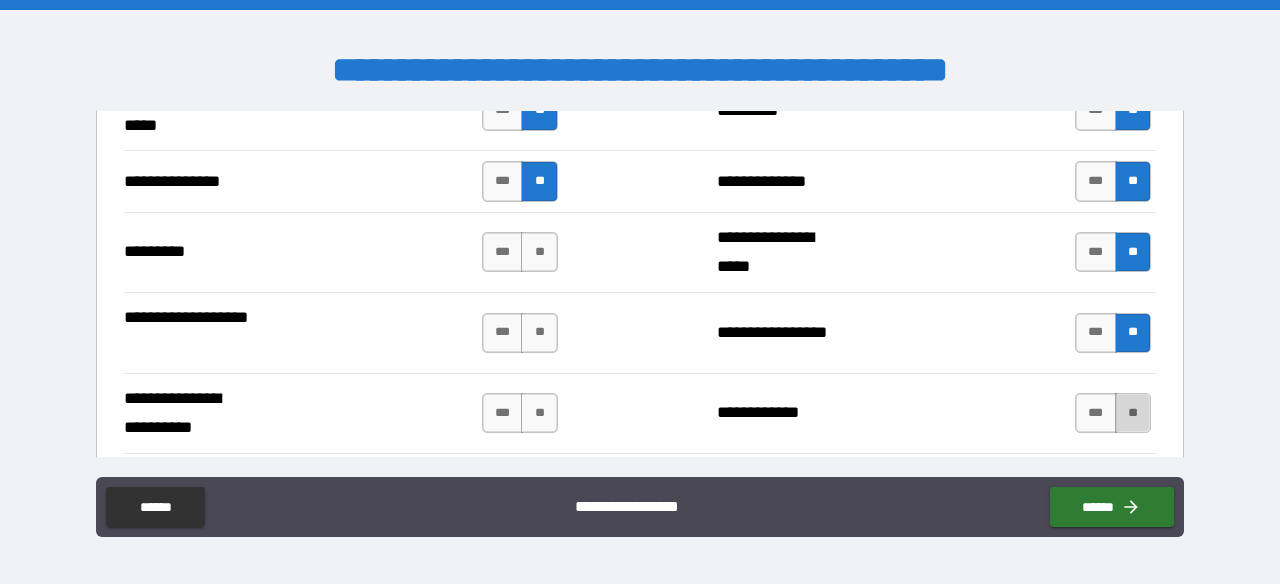 click on "**" at bounding box center [1133, 413] 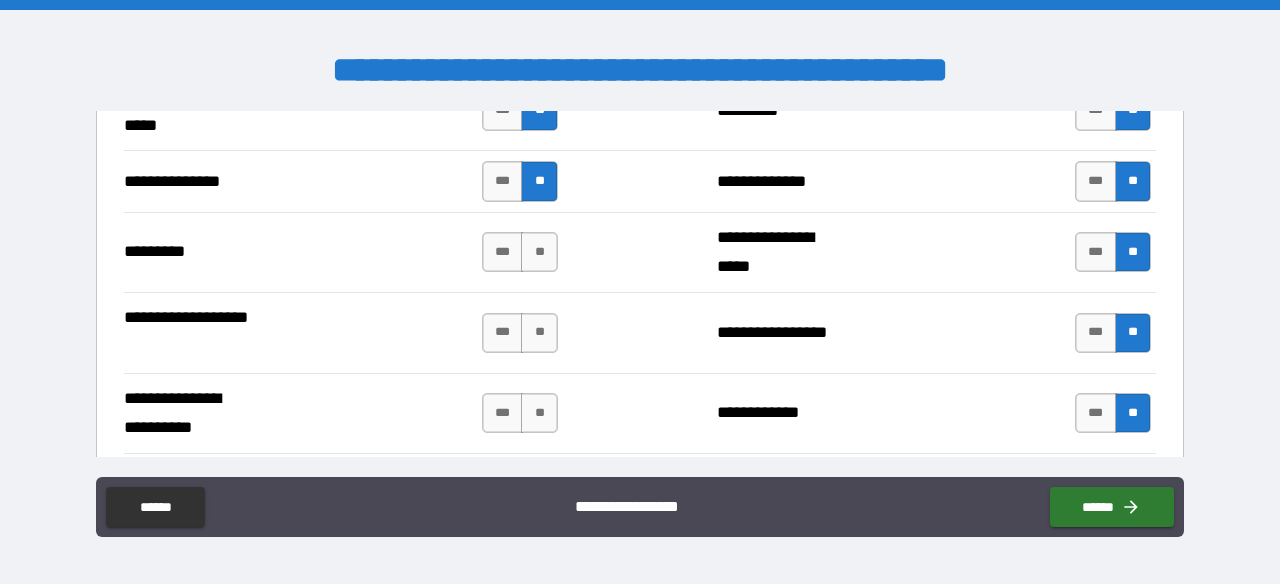 click on "**********" at bounding box center (640, 413) 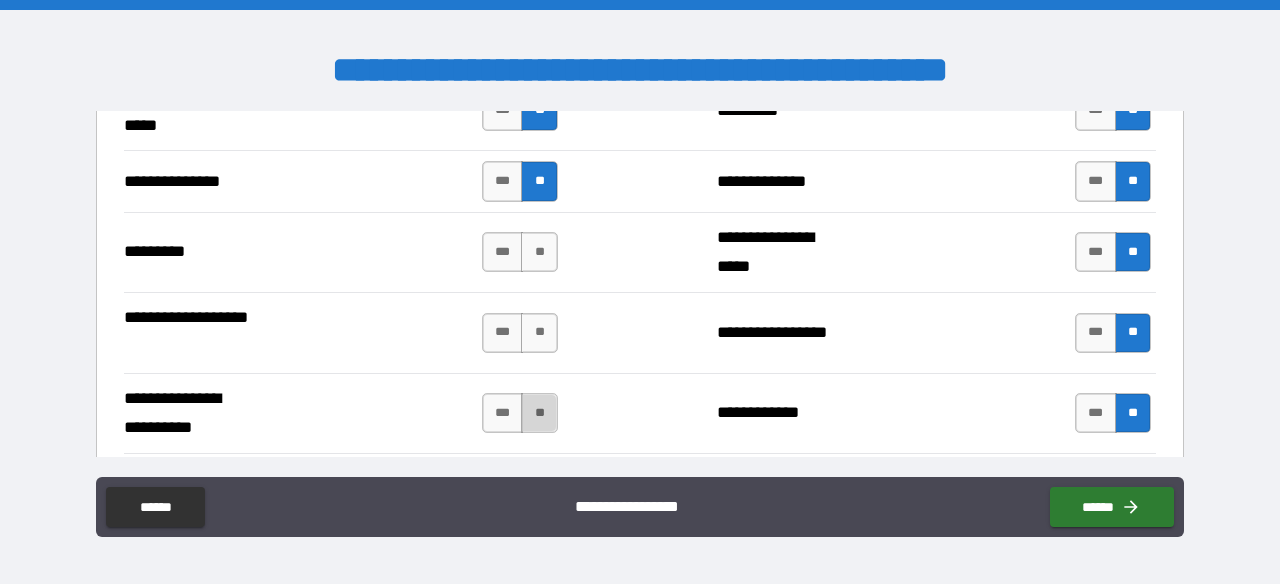 click on "**" at bounding box center [539, 413] 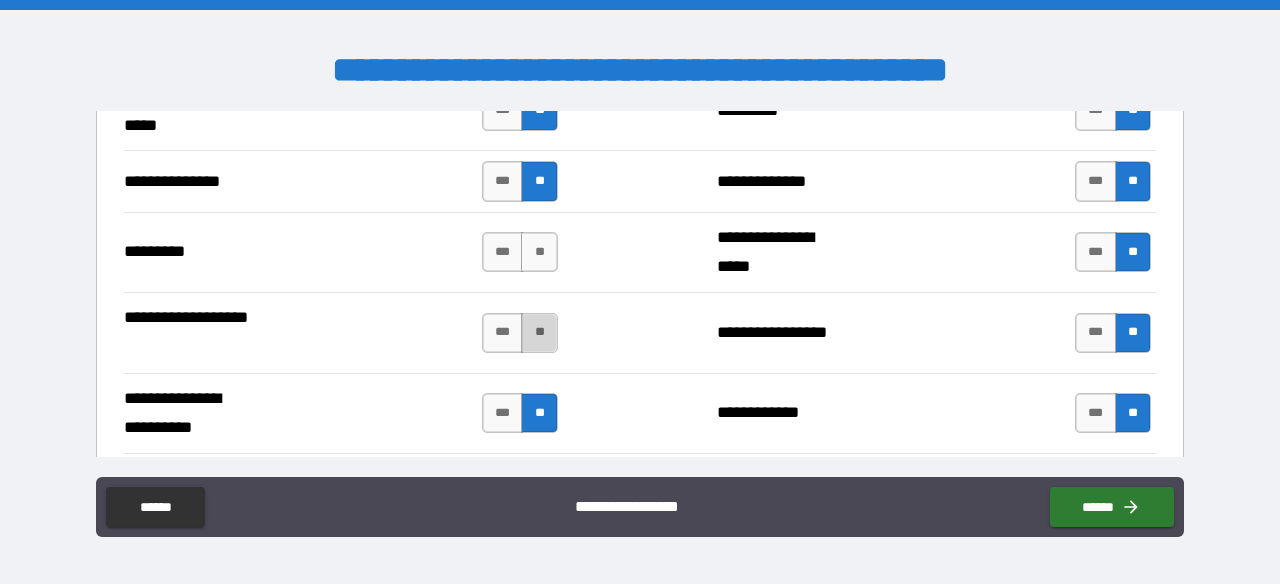 click on "**" at bounding box center [539, 333] 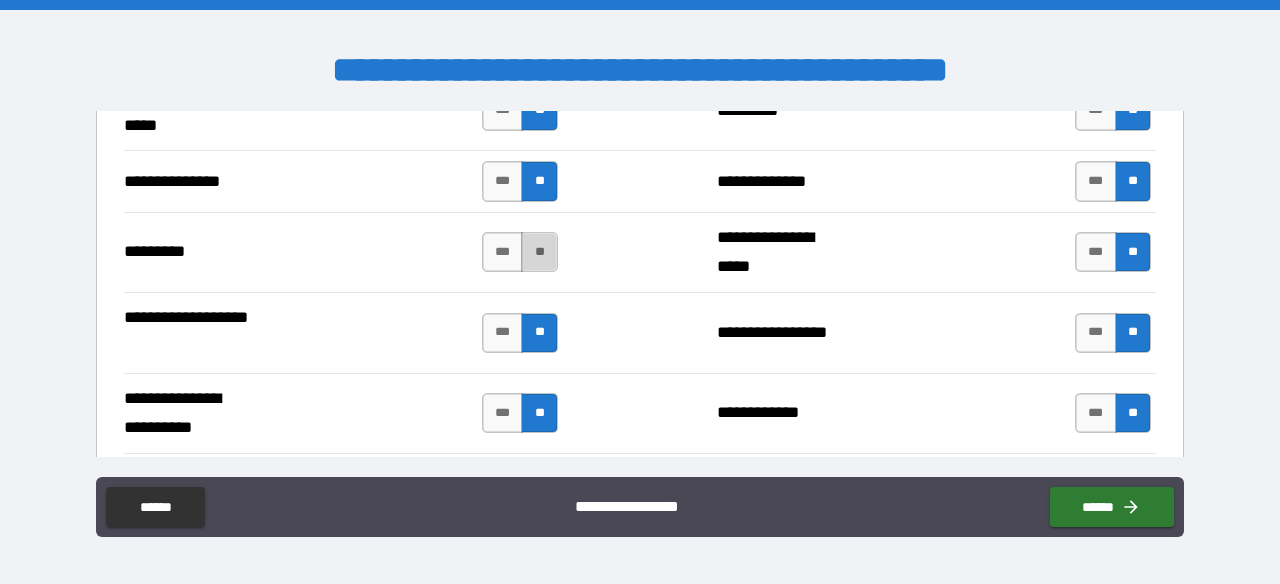 click on "**" at bounding box center [539, 252] 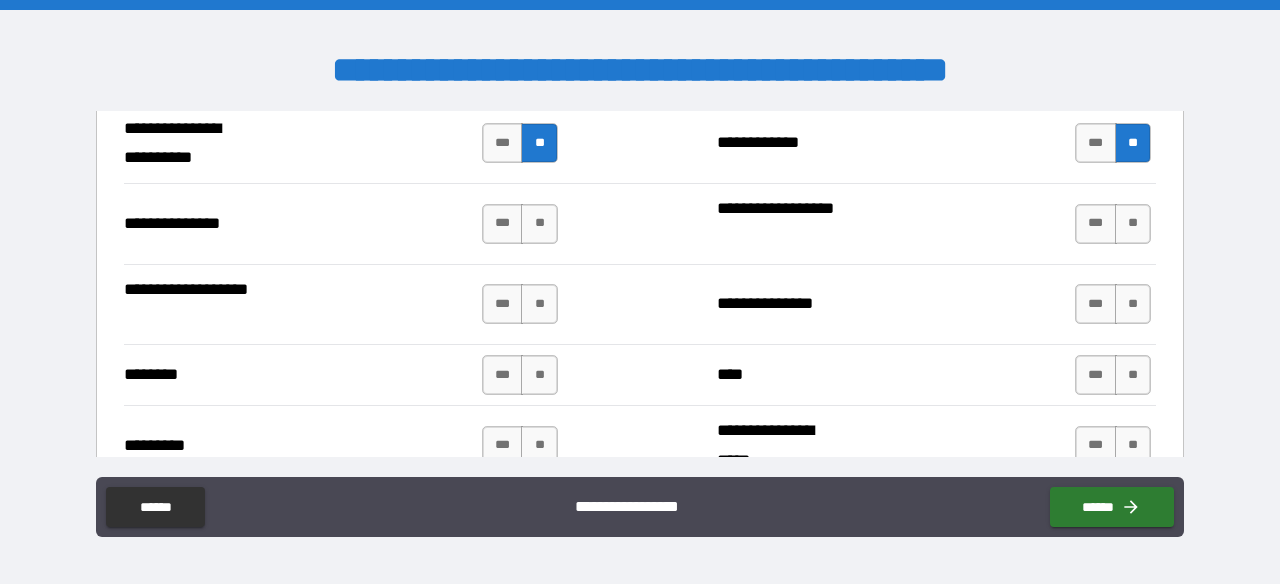 scroll, scrollTop: 3946, scrollLeft: 0, axis: vertical 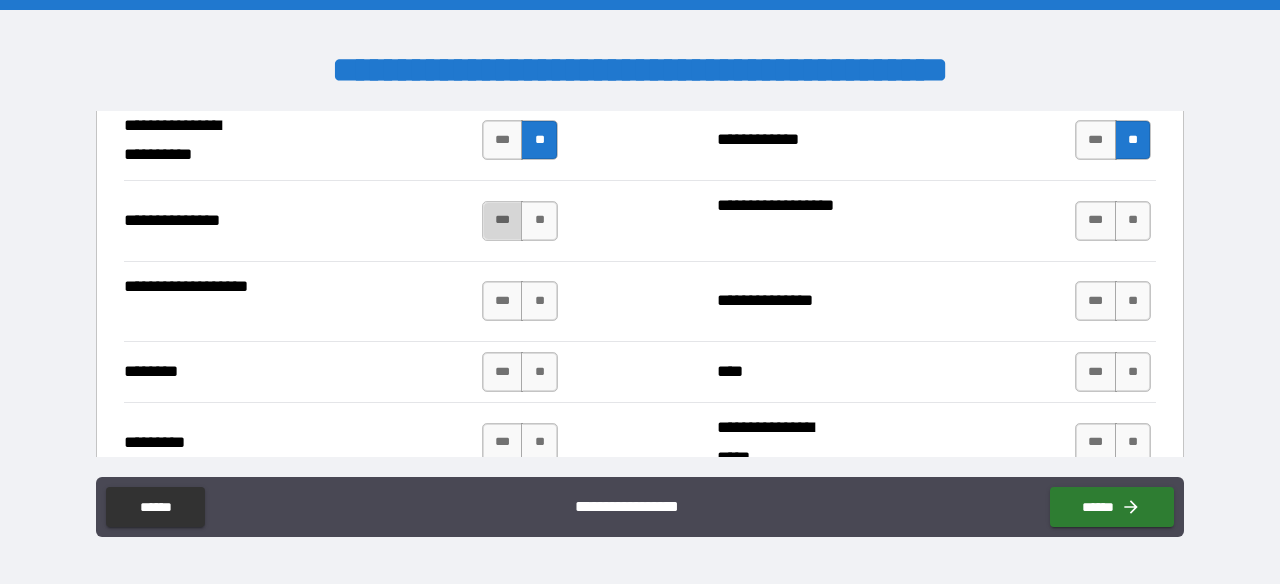 click on "***" at bounding box center [503, 221] 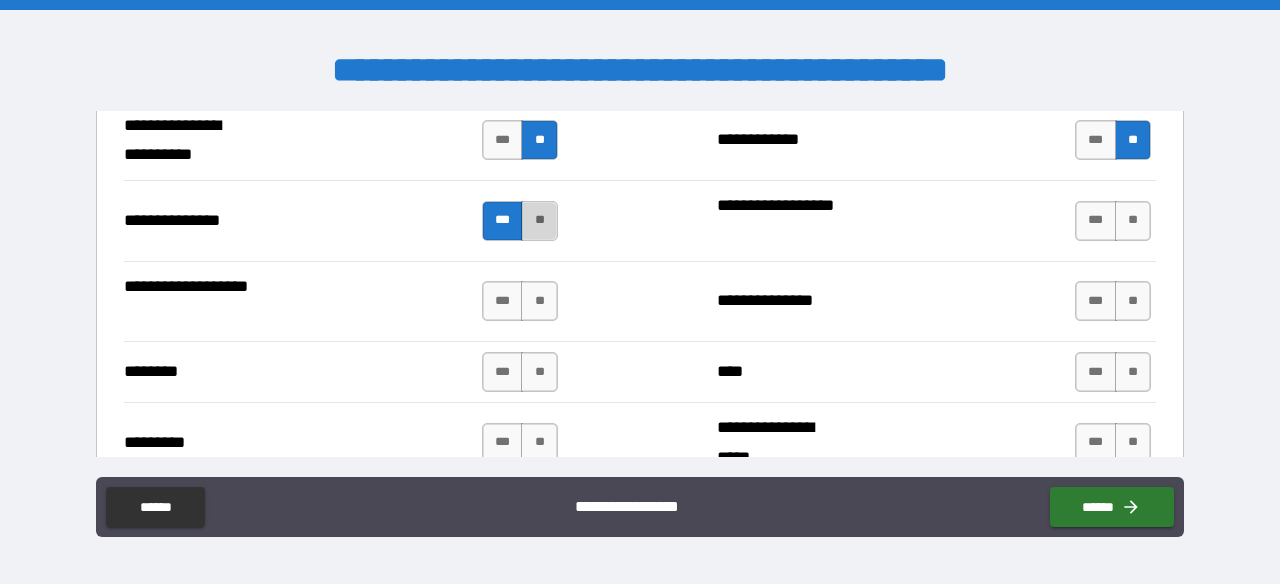 click on "**" at bounding box center [539, 221] 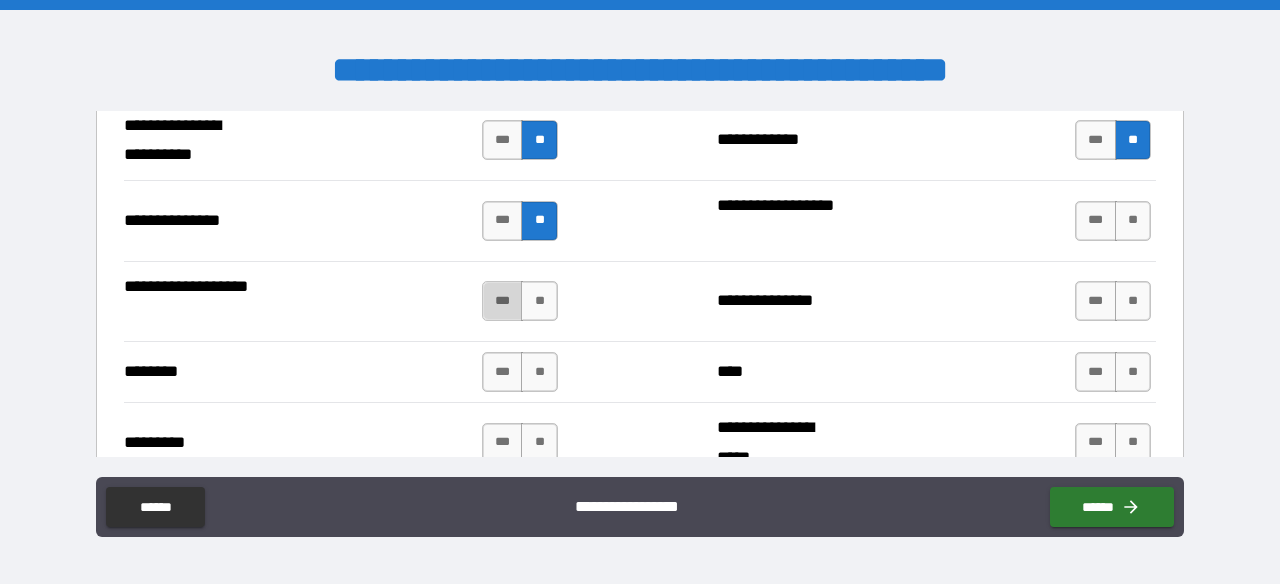 click on "***" at bounding box center [503, 301] 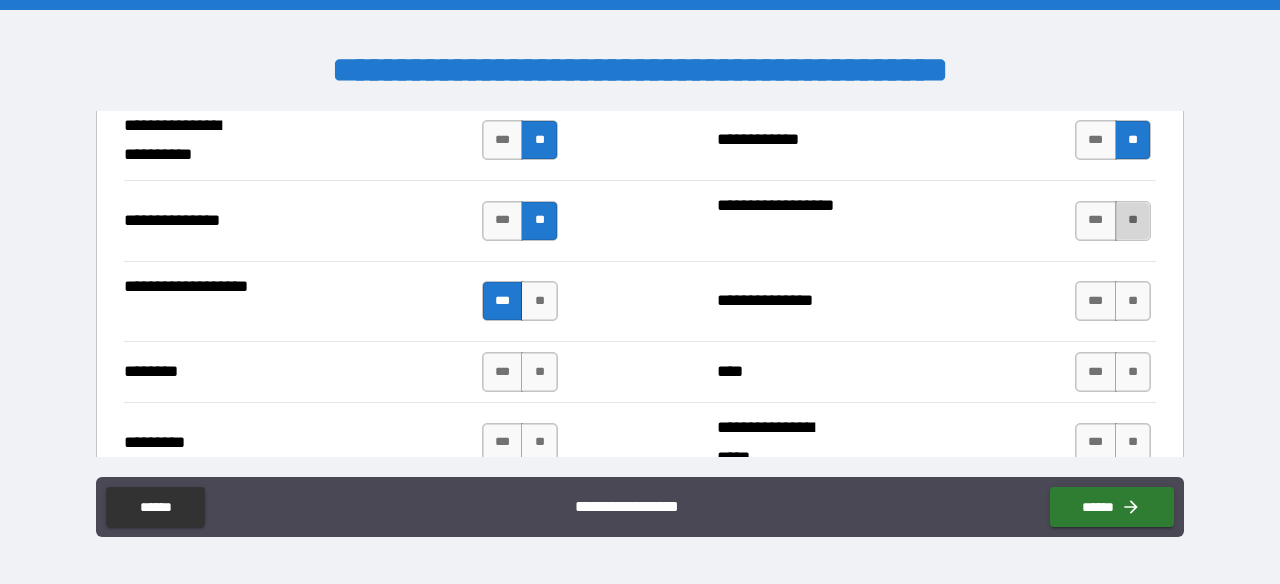 click on "**" at bounding box center [1133, 221] 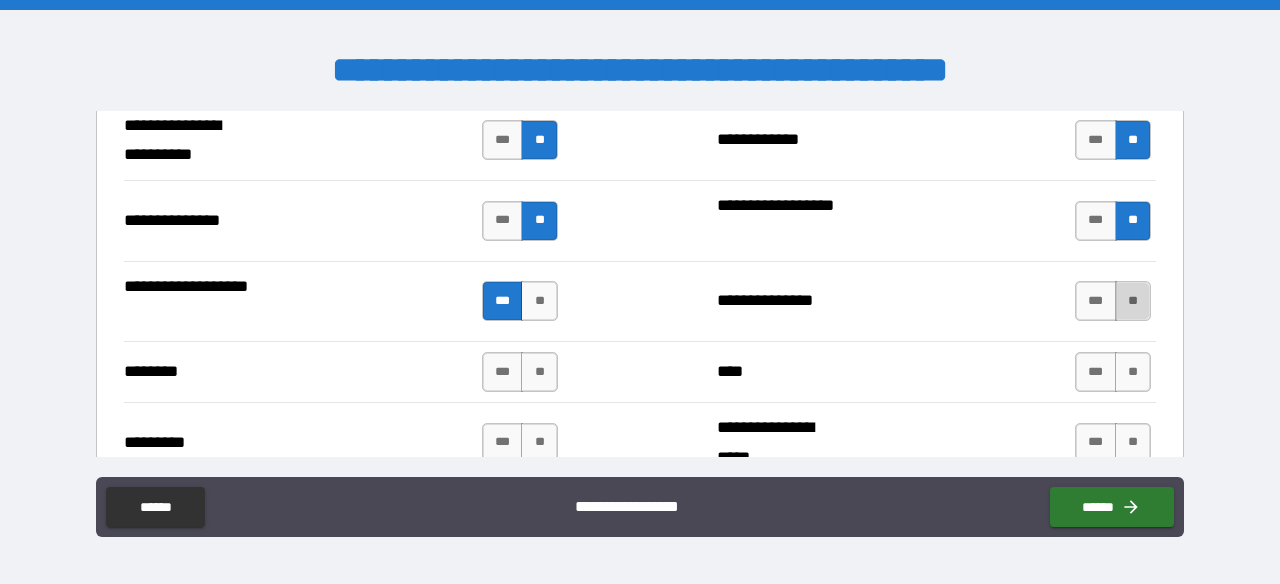click on "**" at bounding box center (1133, 301) 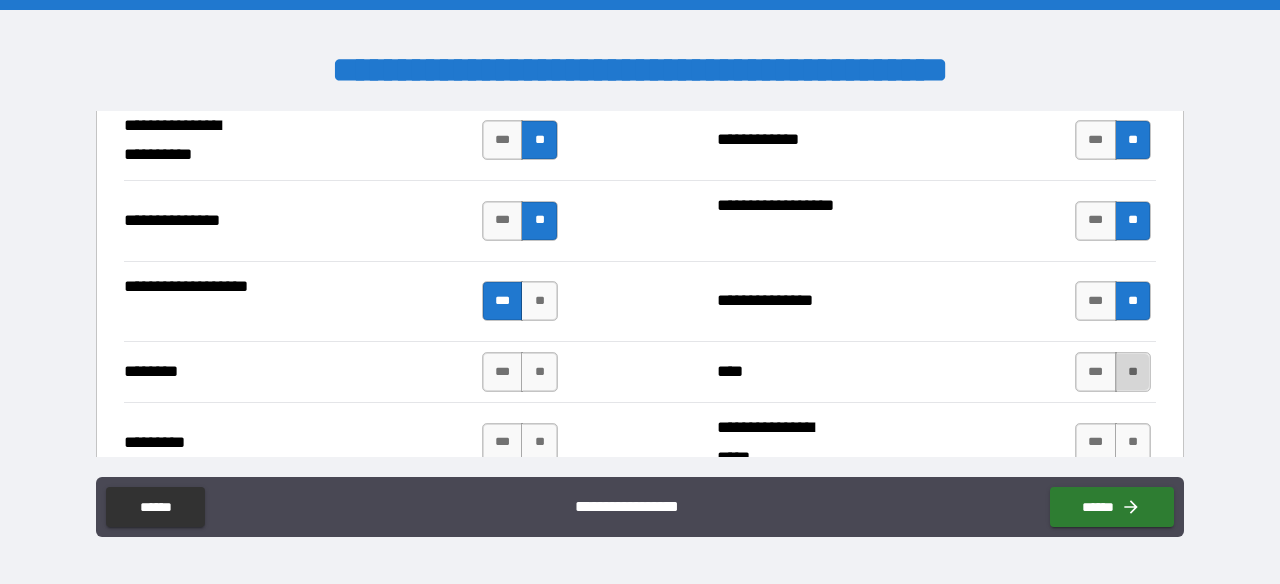 click on "**" at bounding box center [1133, 372] 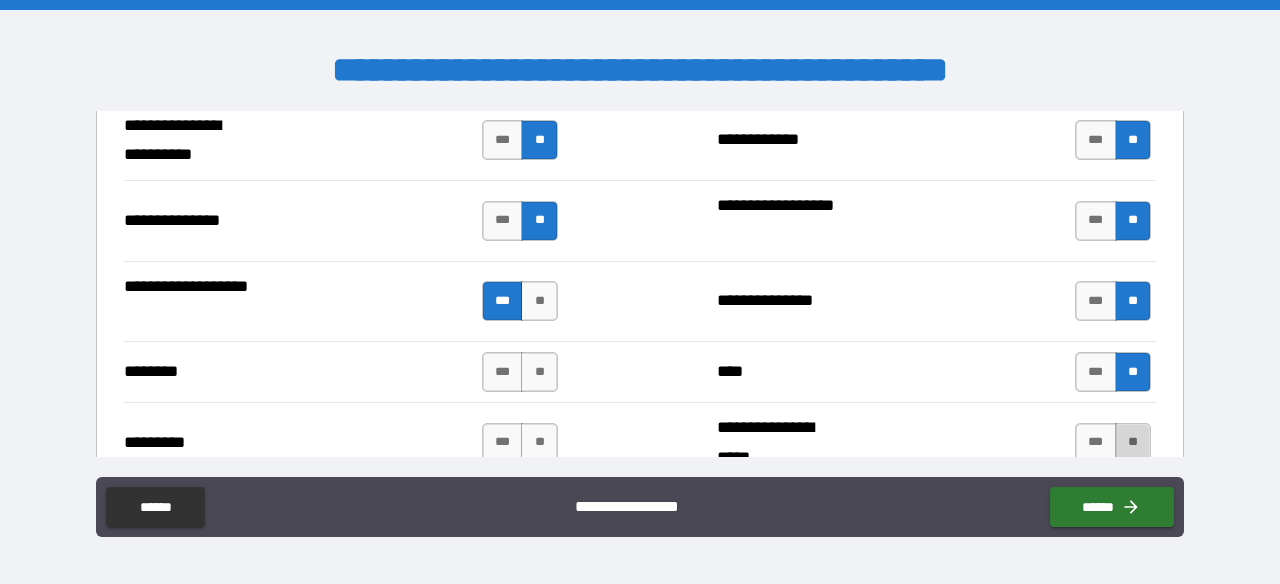 click on "**" at bounding box center (1133, 443) 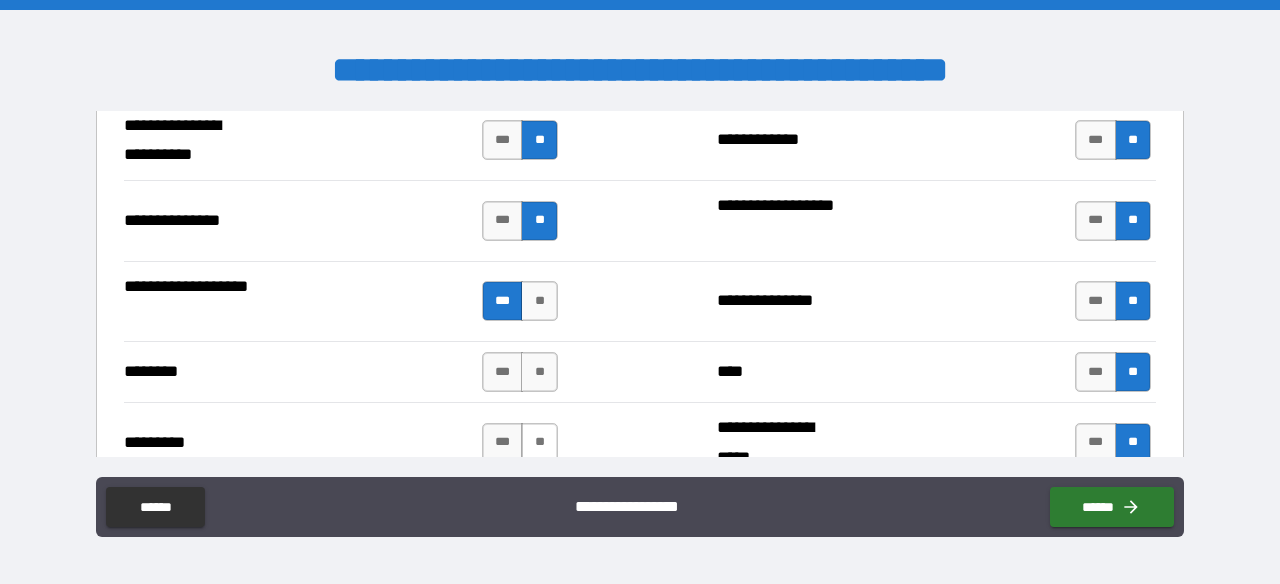 click on "**" at bounding box center (539, 443) 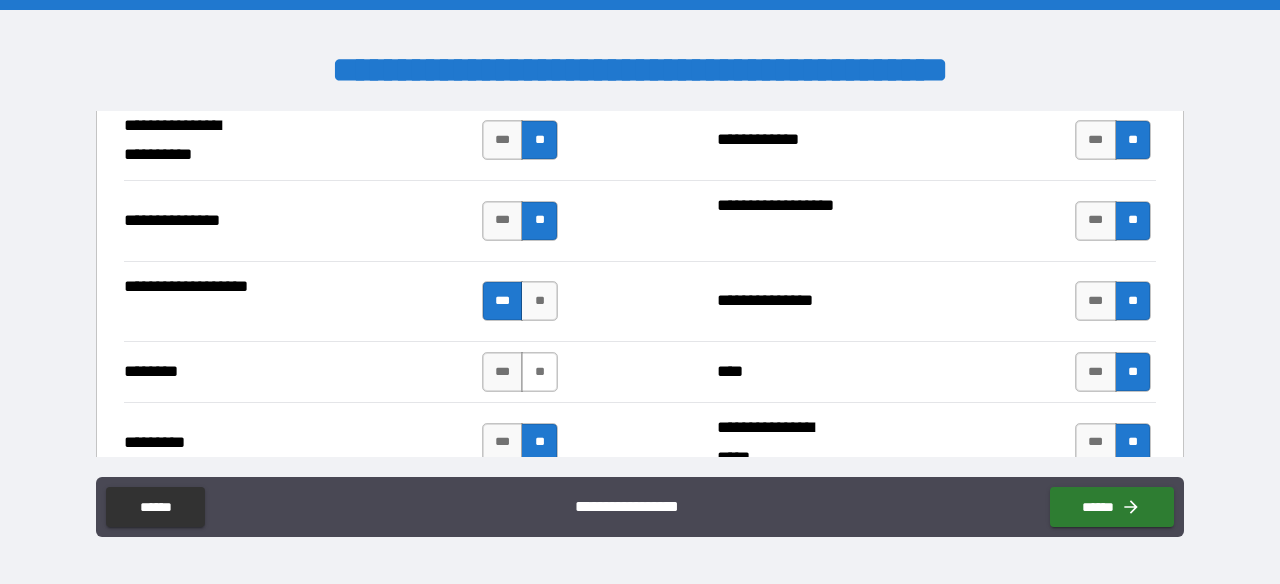 click on "**" at bounding box center [539, 372] 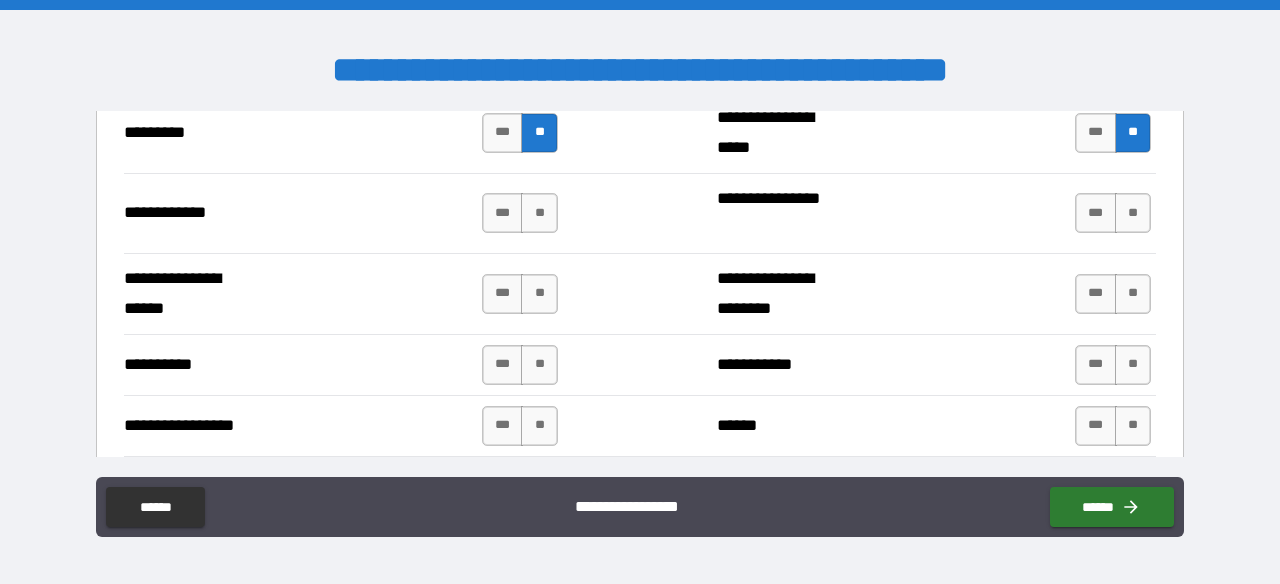 scroll, scrollTop: 4257, scrollLeft: 0, axis: vertical 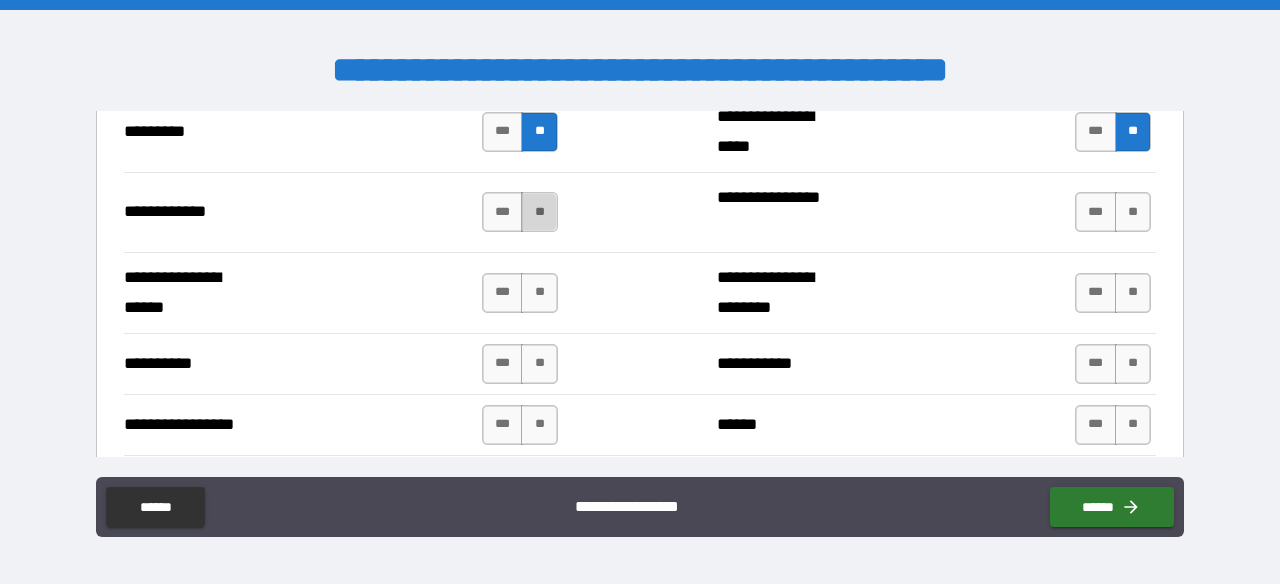 click on "**" at bounding box center (539, 212) 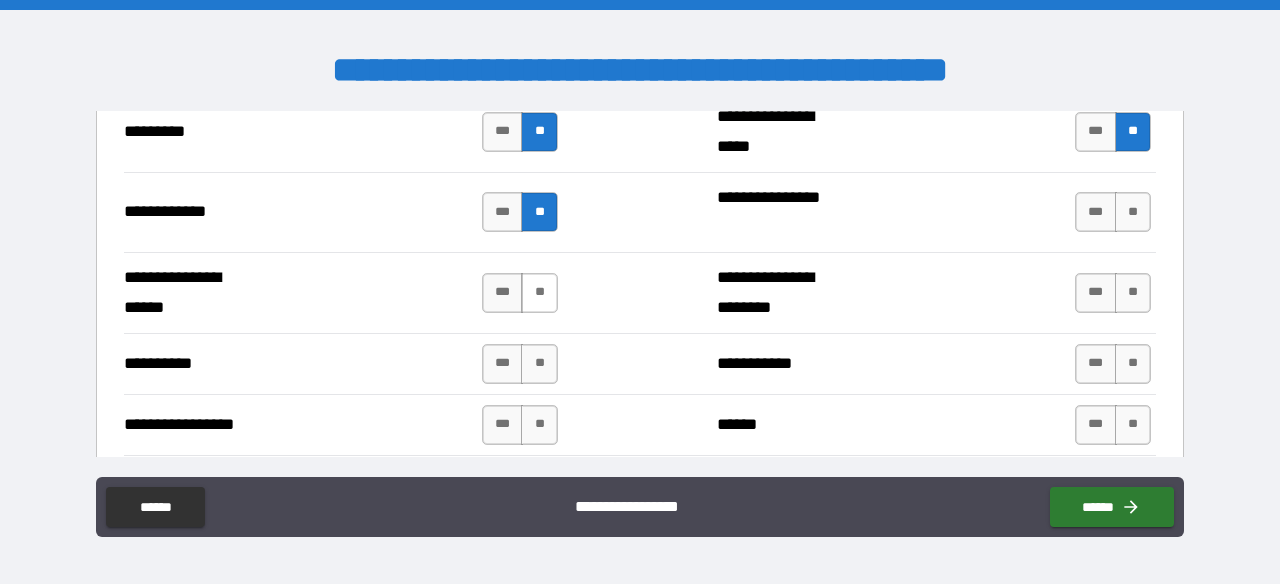 click on "**" at bounding box center (539, 293) 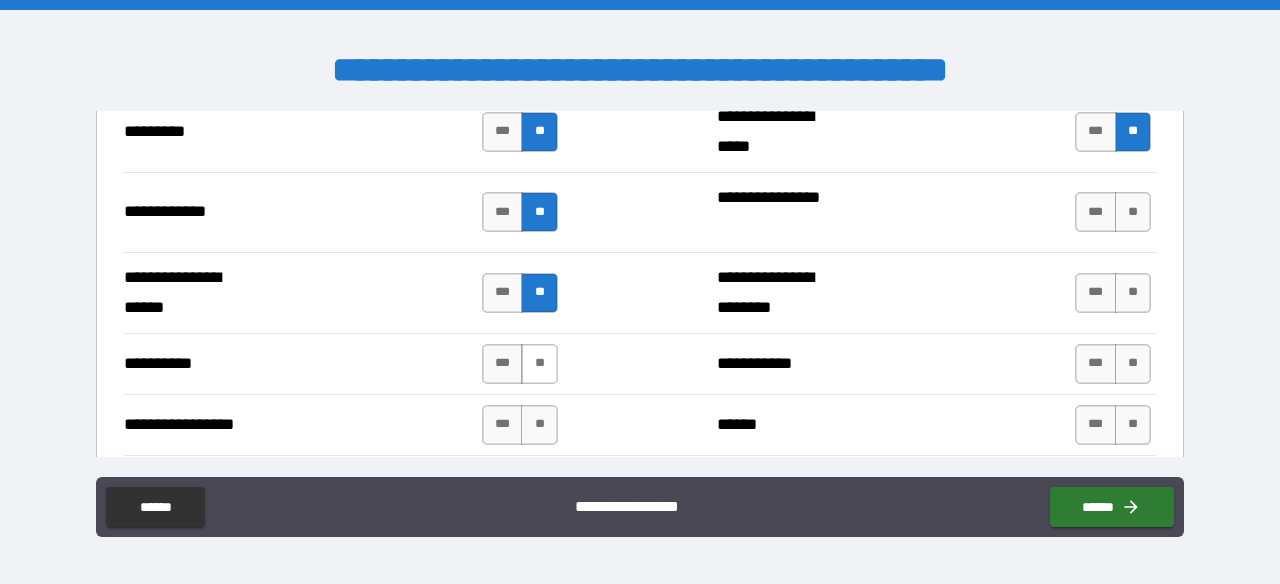 click on "**" at bounding box center [539, 364] 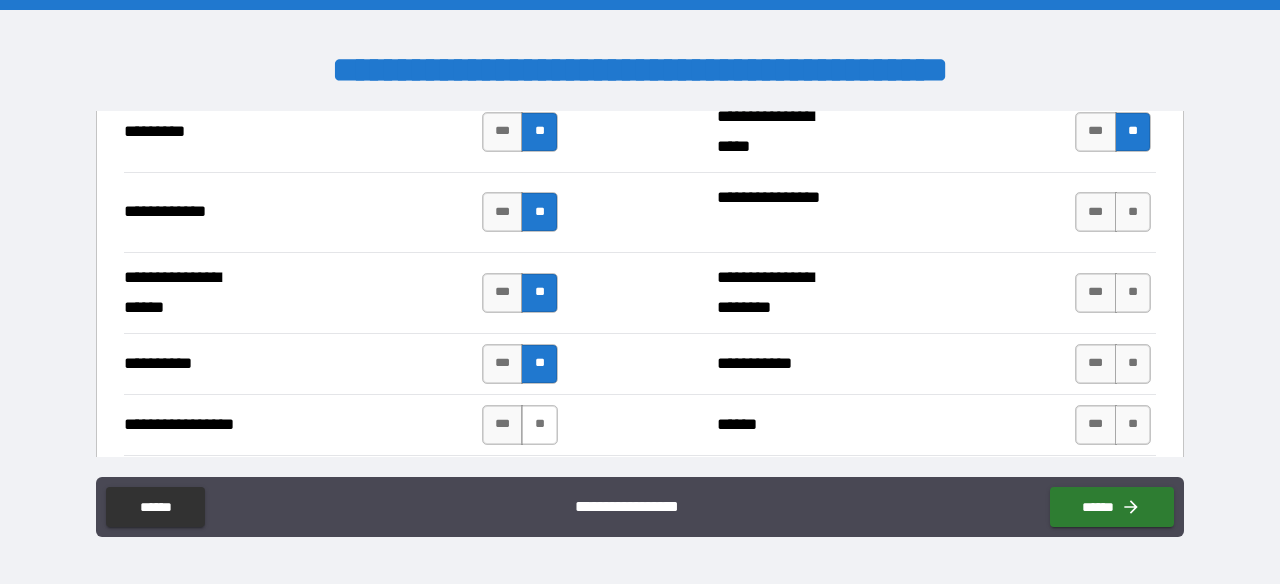 click on "**" at bounding box center (539, 425) 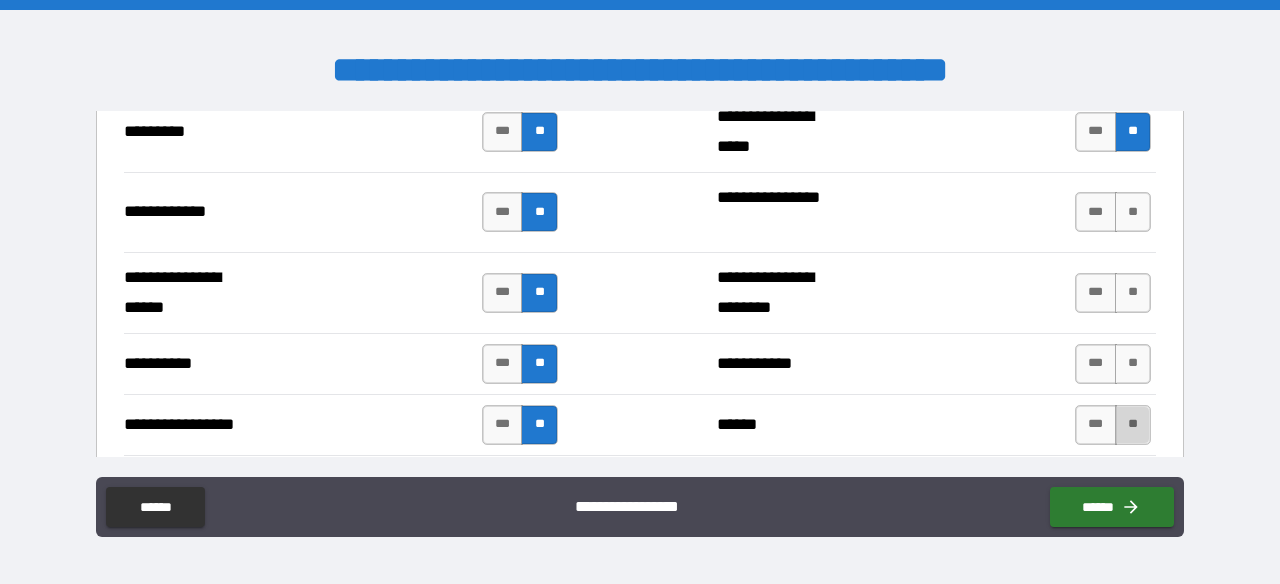 click on "**" at bounding box center [1133, 425] 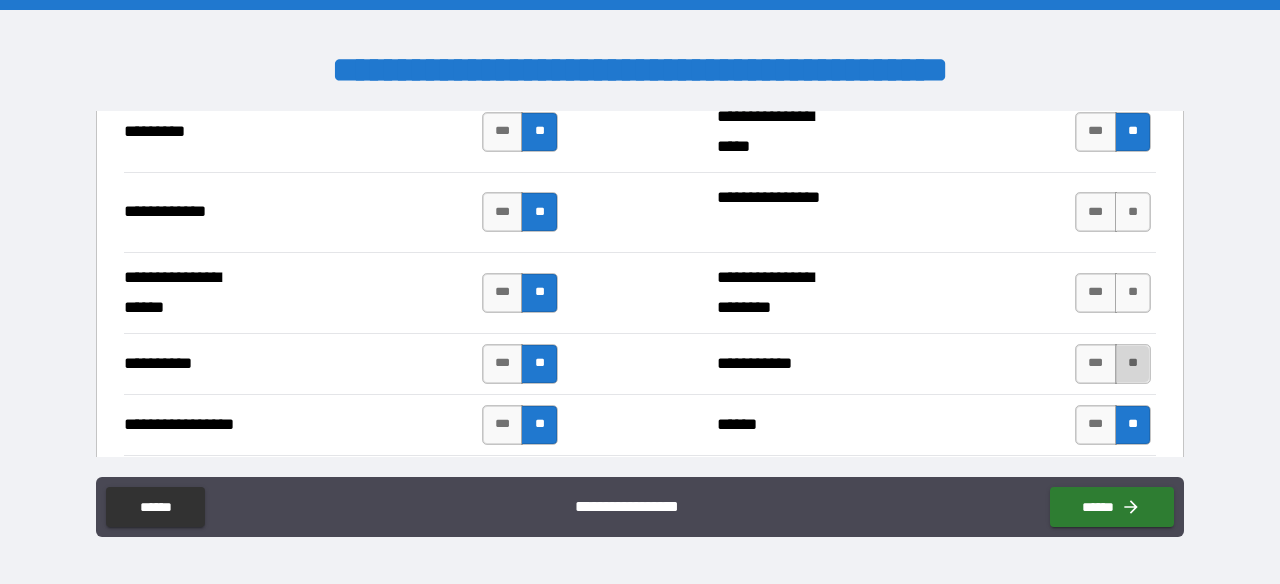click on "**" at bounding box center [1133, 364] 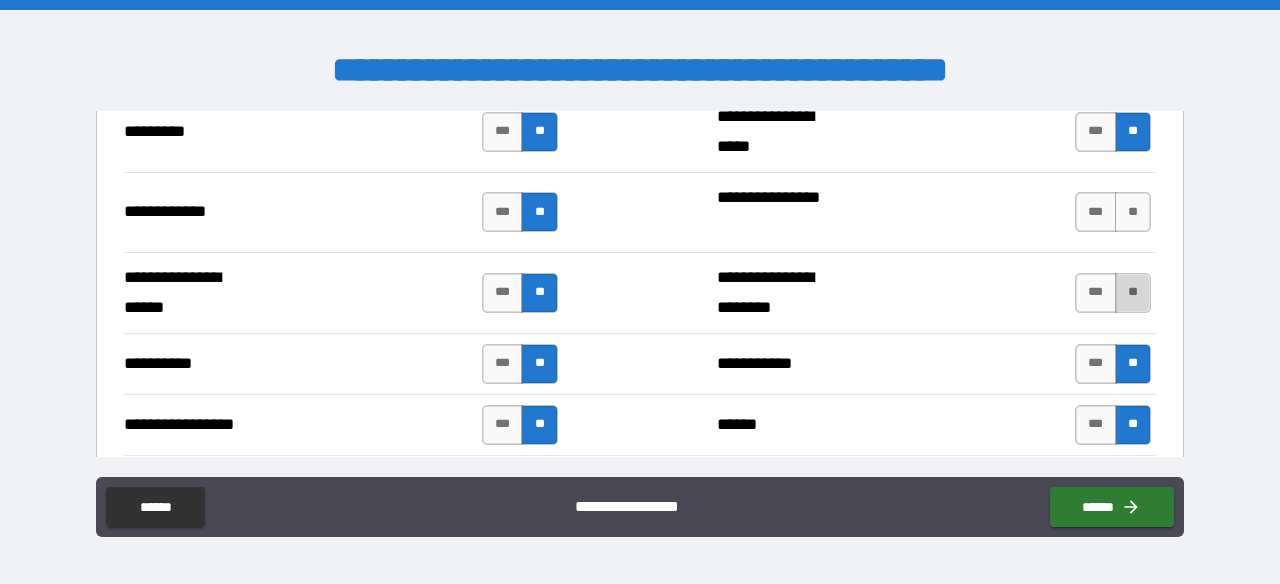 click on "**" at bounding box center [1133, 293] 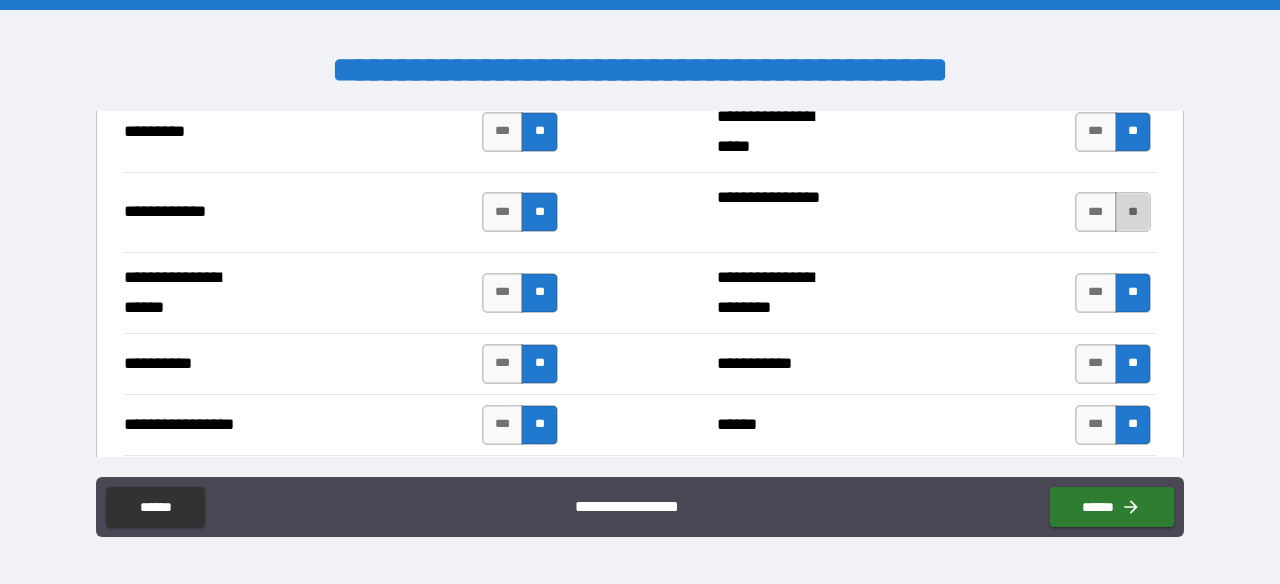 click on "**" at bounding box center [1133, 212] 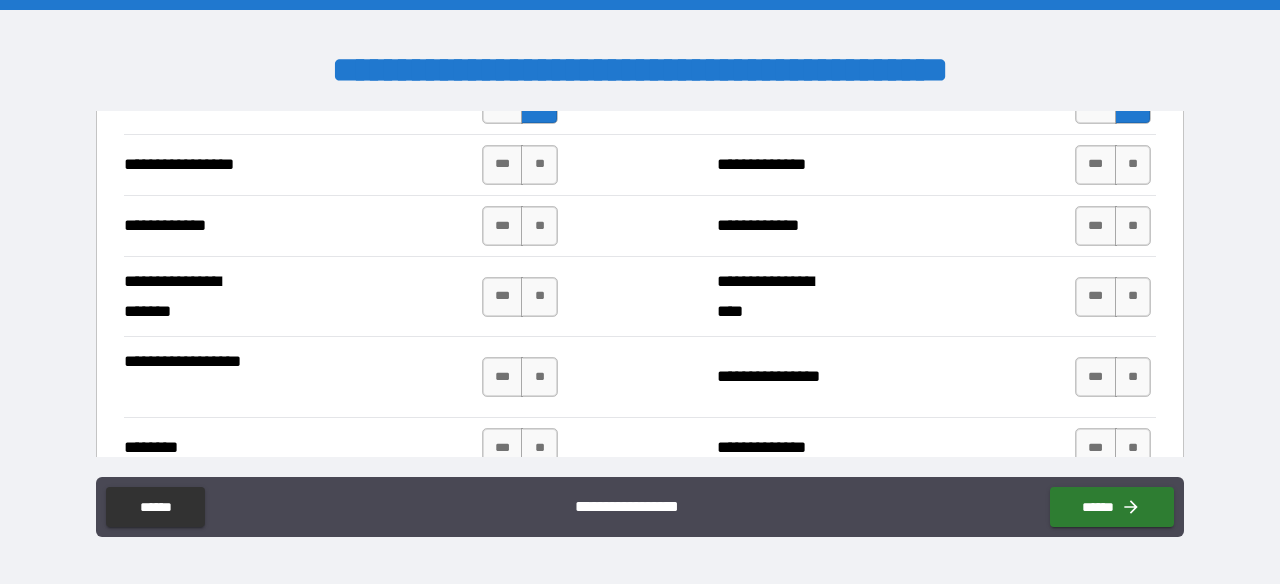 scroll, scrollTop: 4582, scrollLeft: 0, axis: vertical 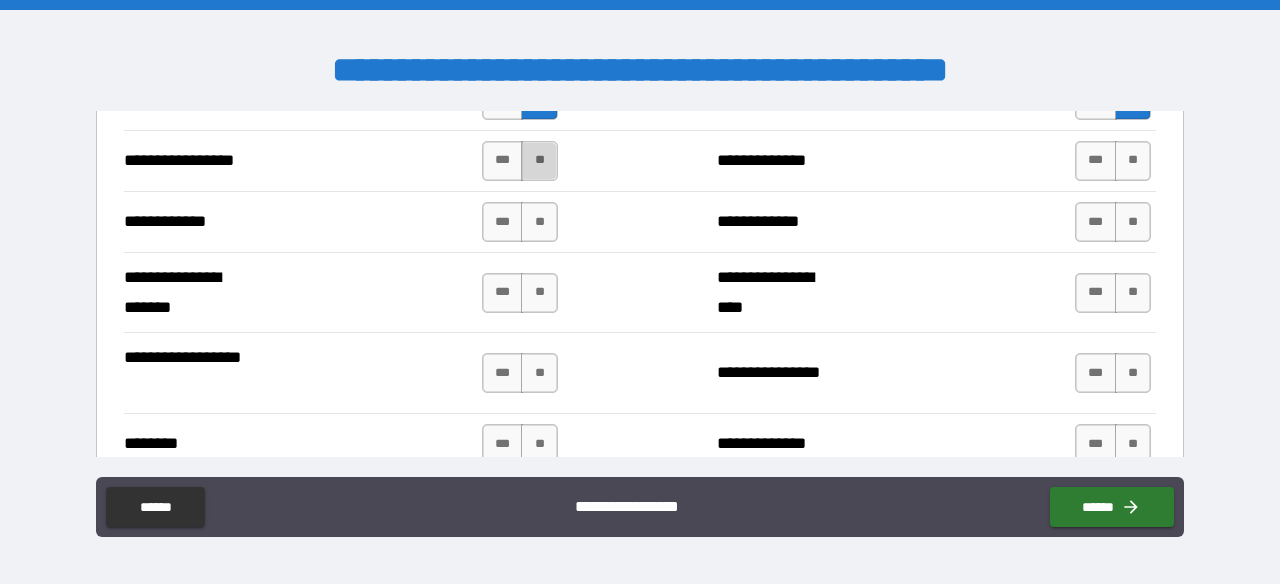 click on "**" at bounding box center (539, 161) 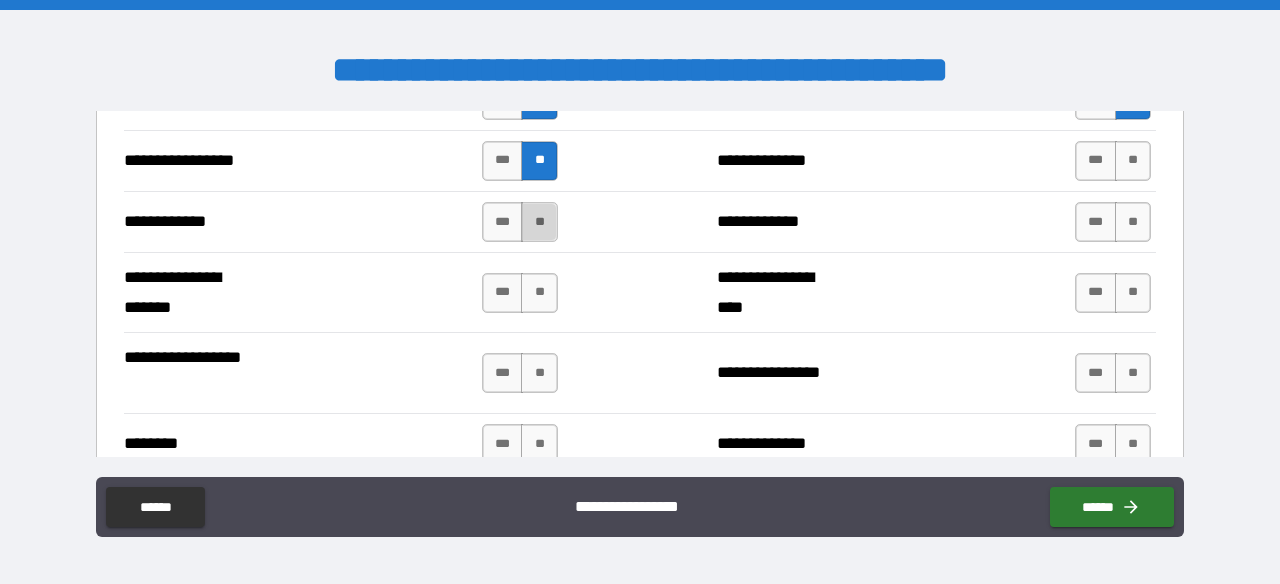 click on "**" at bounding box center [539, 222] 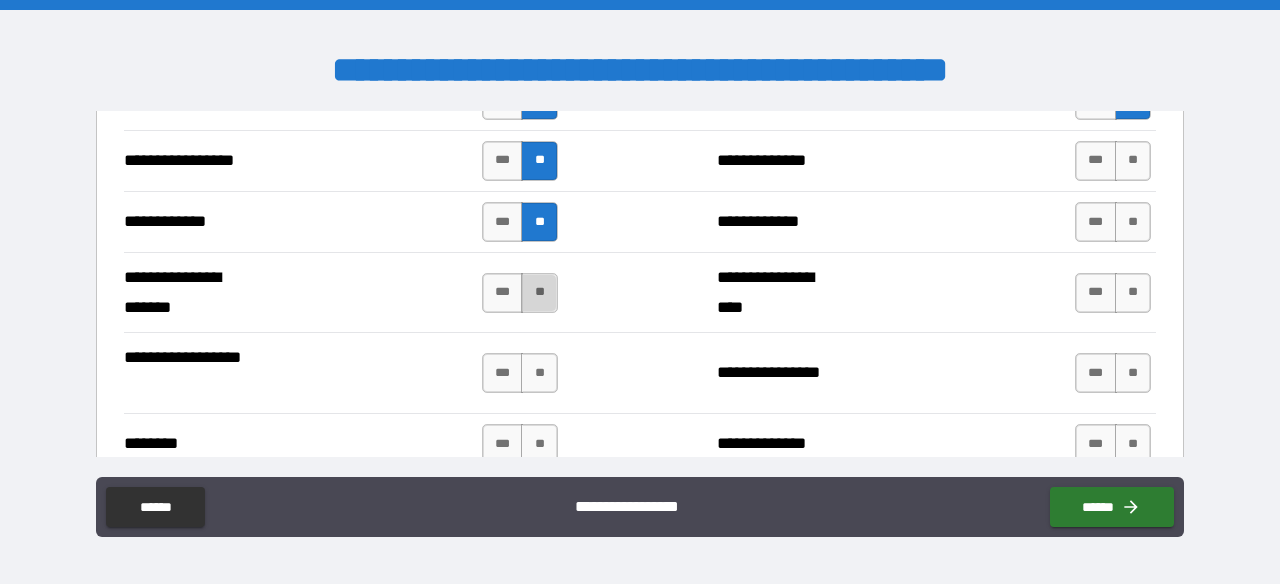 click on "**" at bounding box center [539, 293] 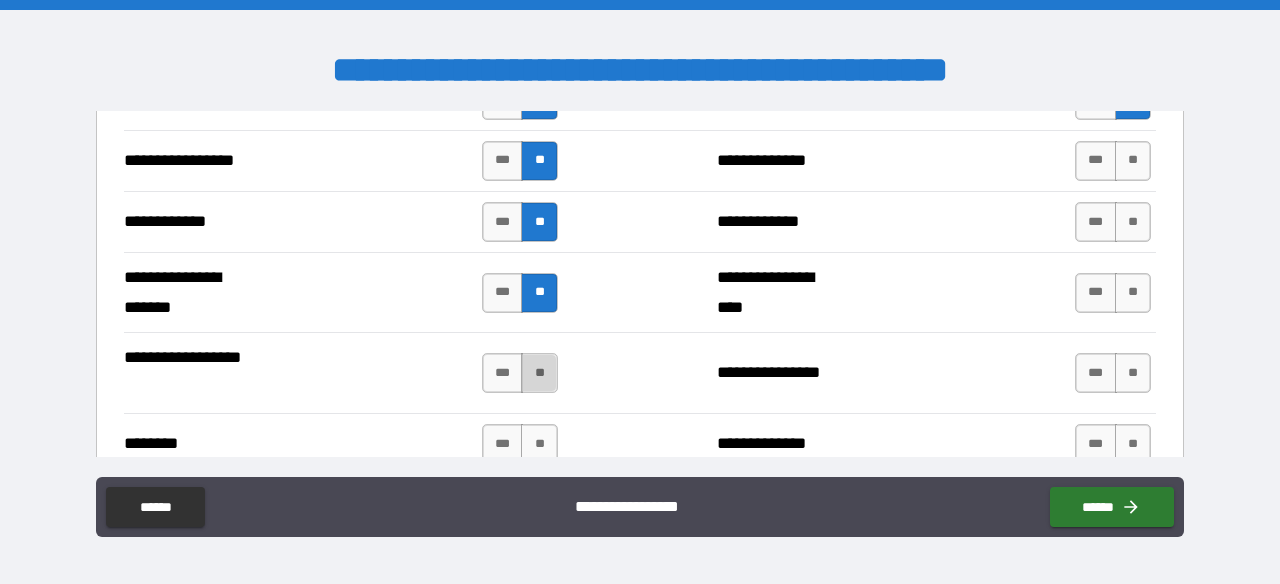 click on "**" at bounding box center [539, 373] 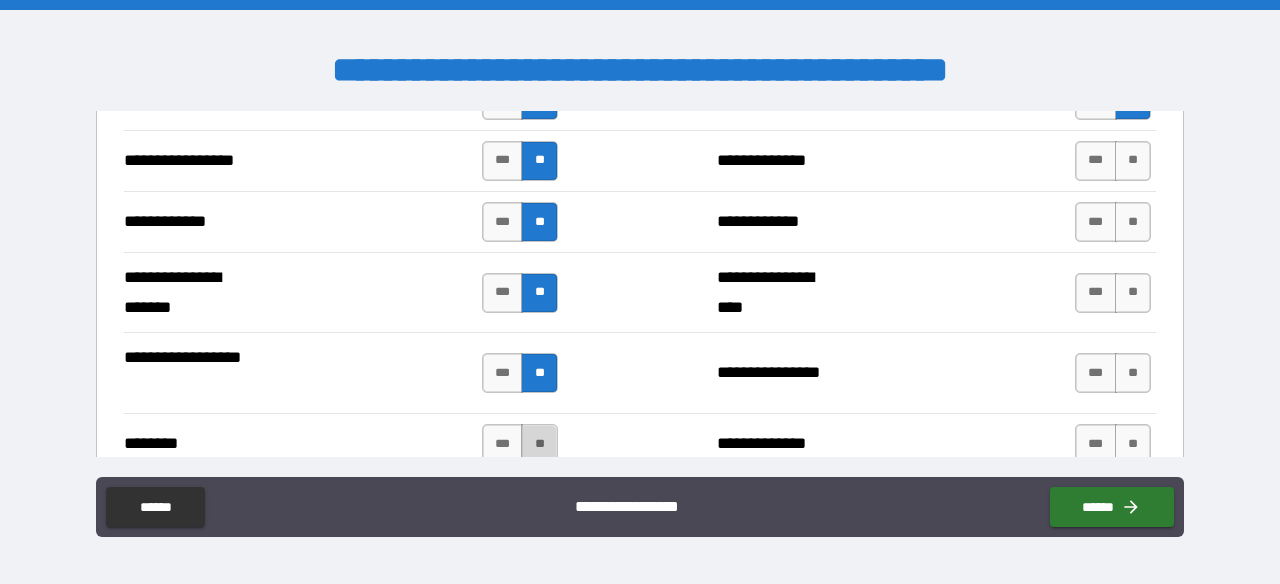 click on "**" at bounding box center (539, 444) 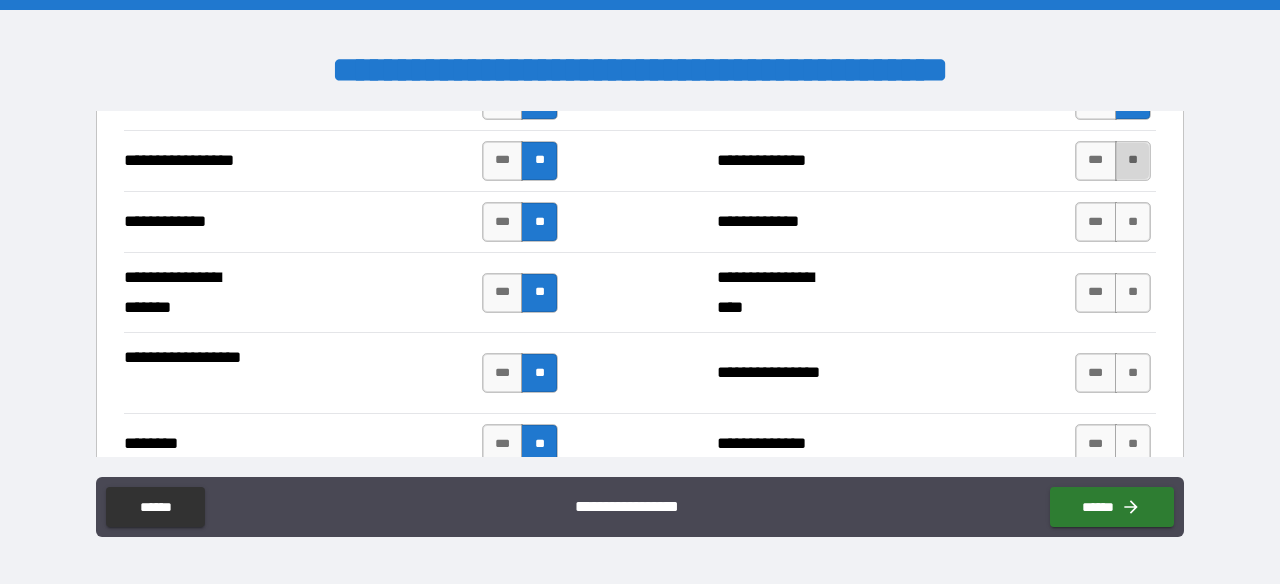 click on "**" at bounding box center (1133, 161) 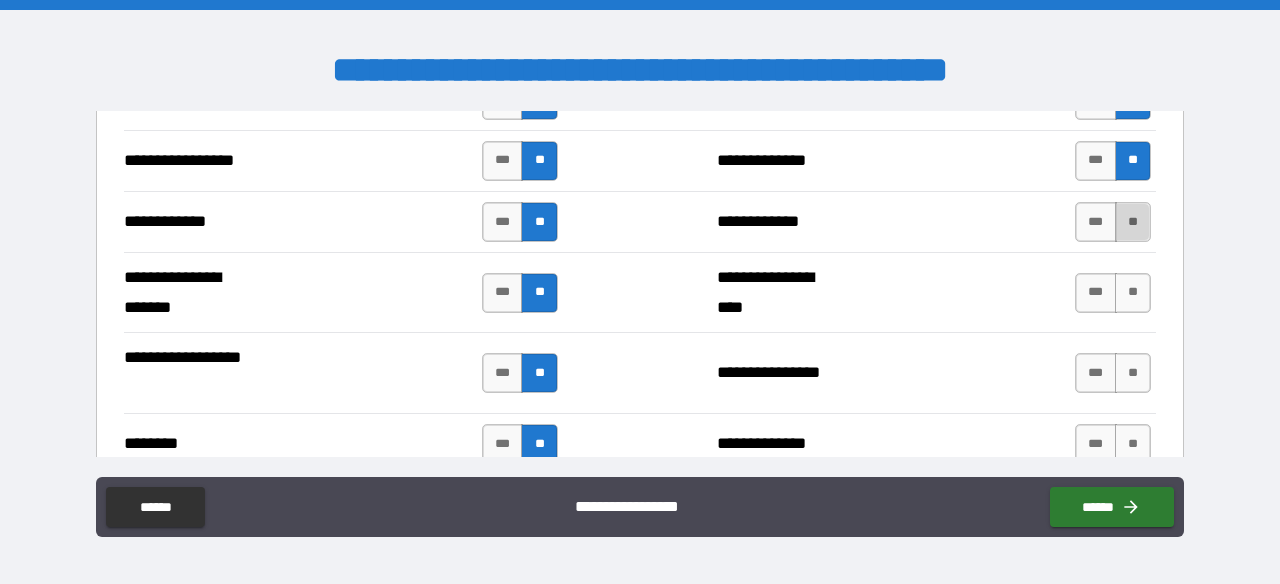 click on "**" at bounding box center [1133, 222] 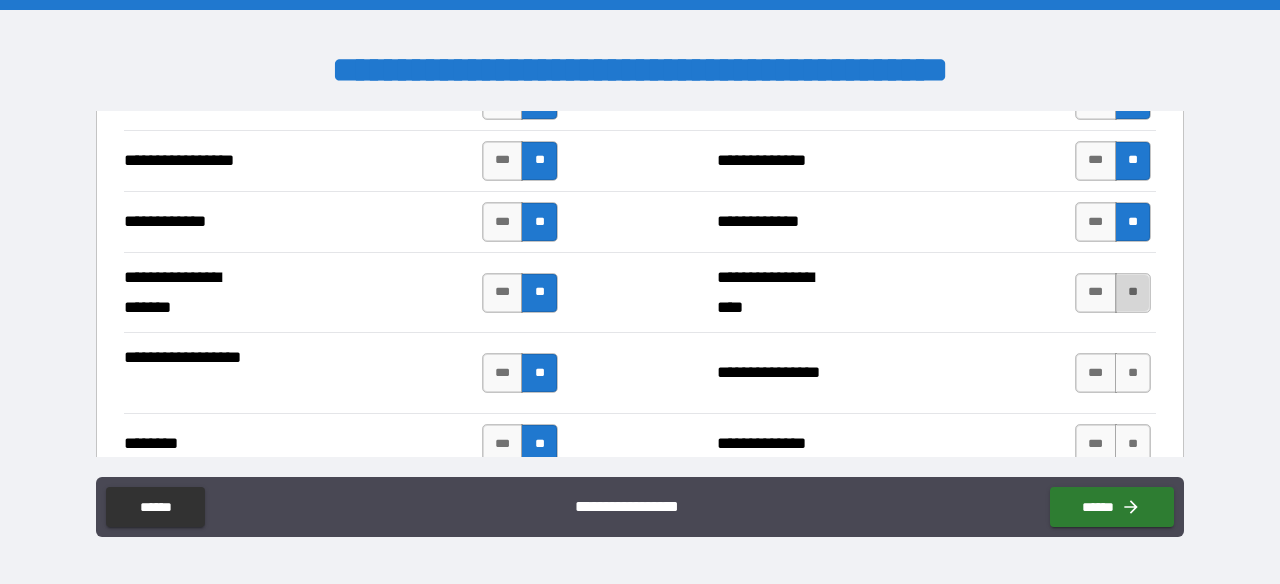 click on "**" at bounding box center (1133, 293) 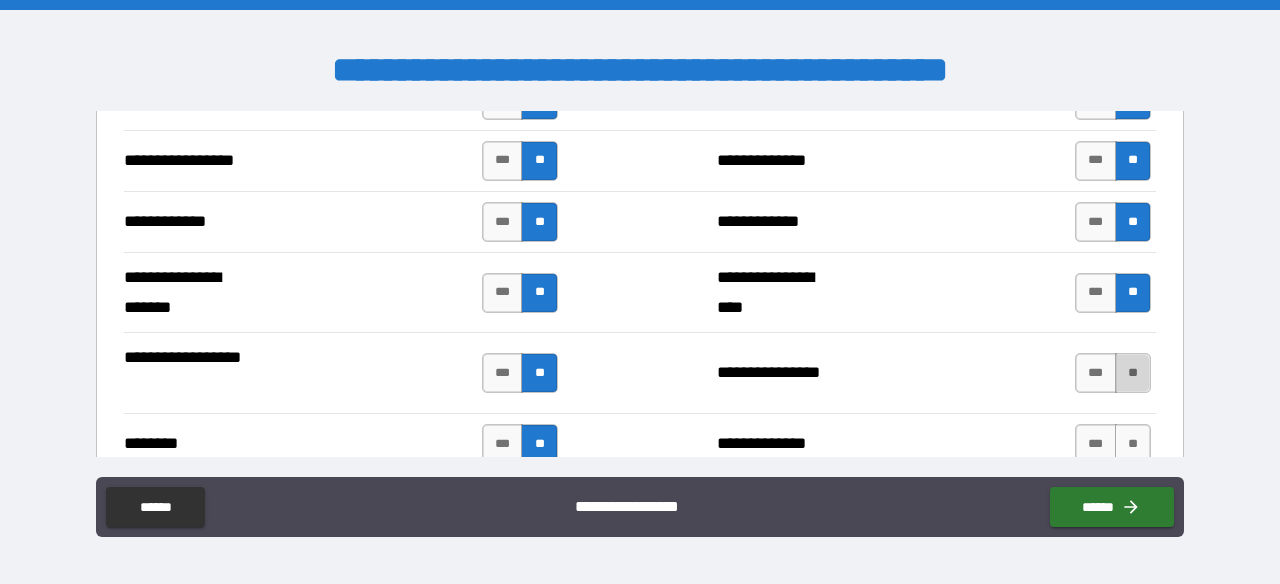 click on "**" at bounding box center [1133, 373] 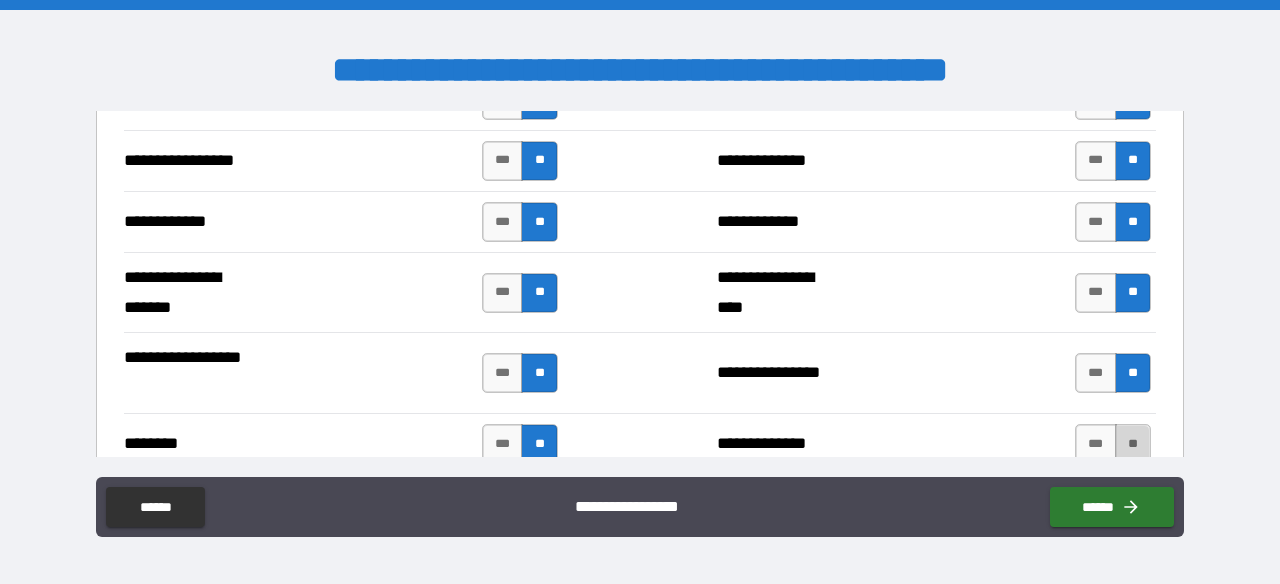 click on "**" at bounding box center [1133, 444] 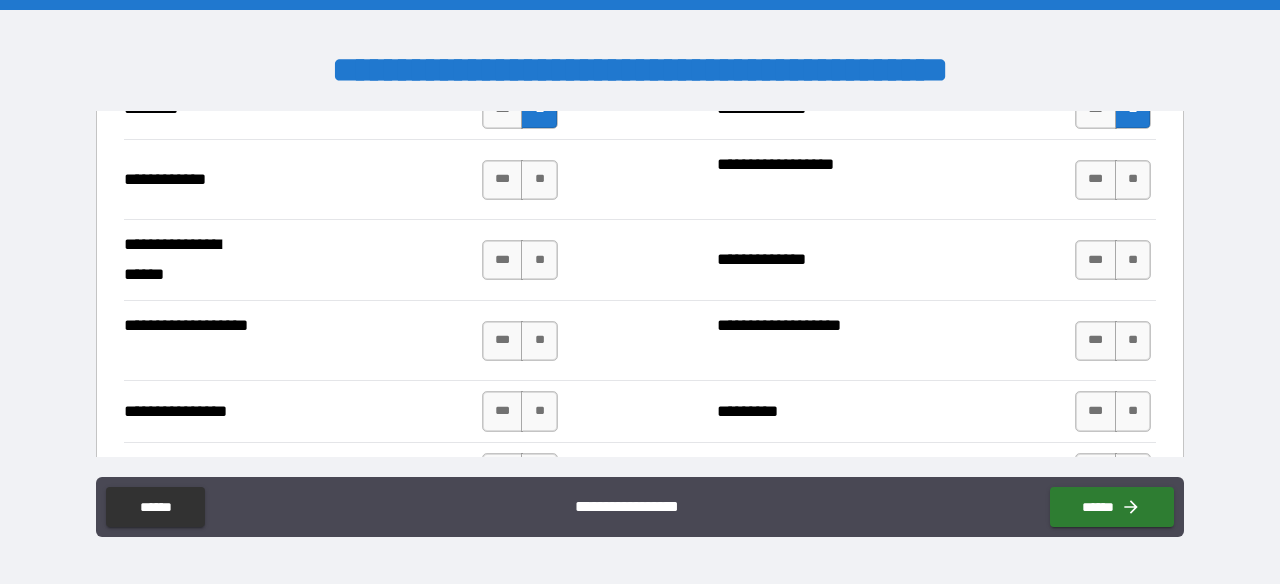 scroll, scrollTop: 4918, scrollLeft: 0, axis: vertical 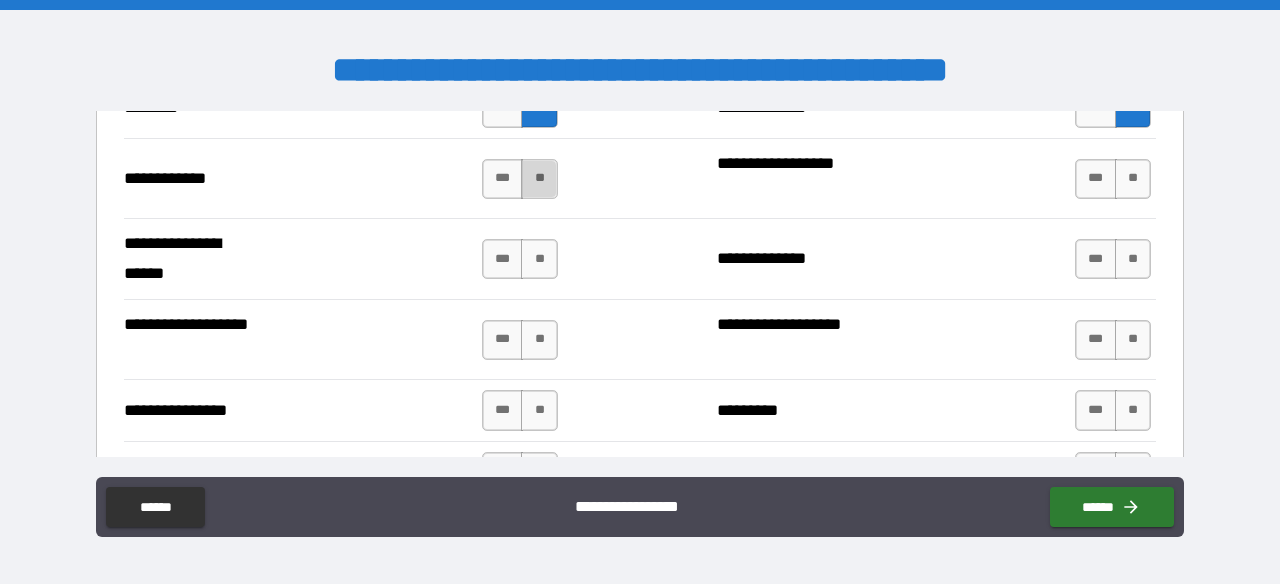 click on "**" at bounding box center (539, 179) 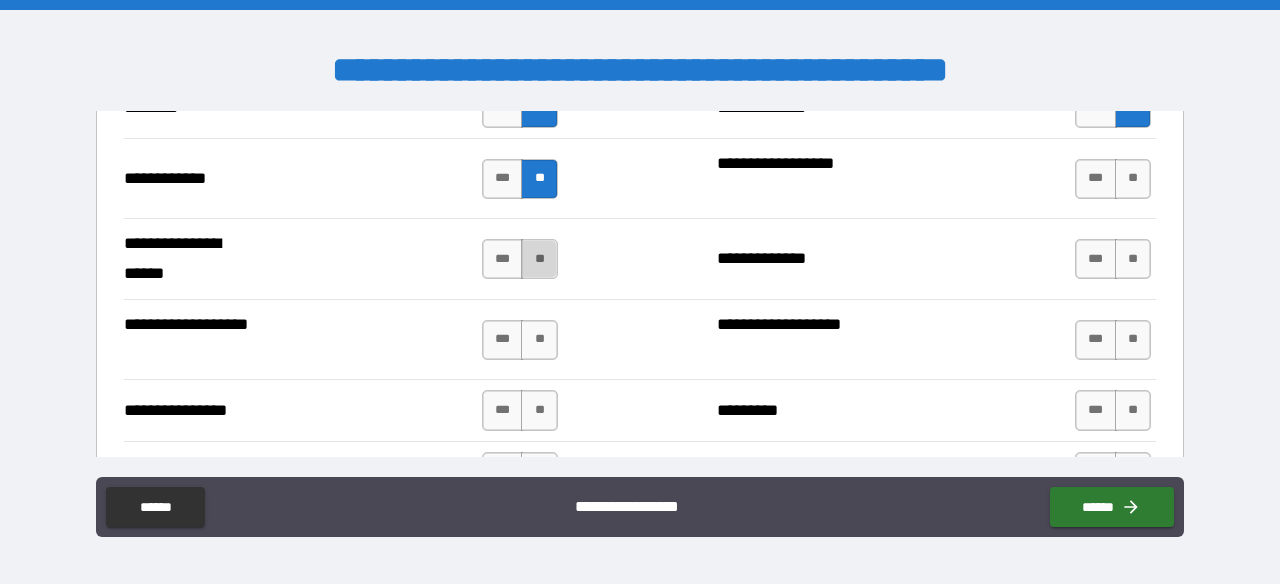 click on "**" at bounding box center (539, 259) 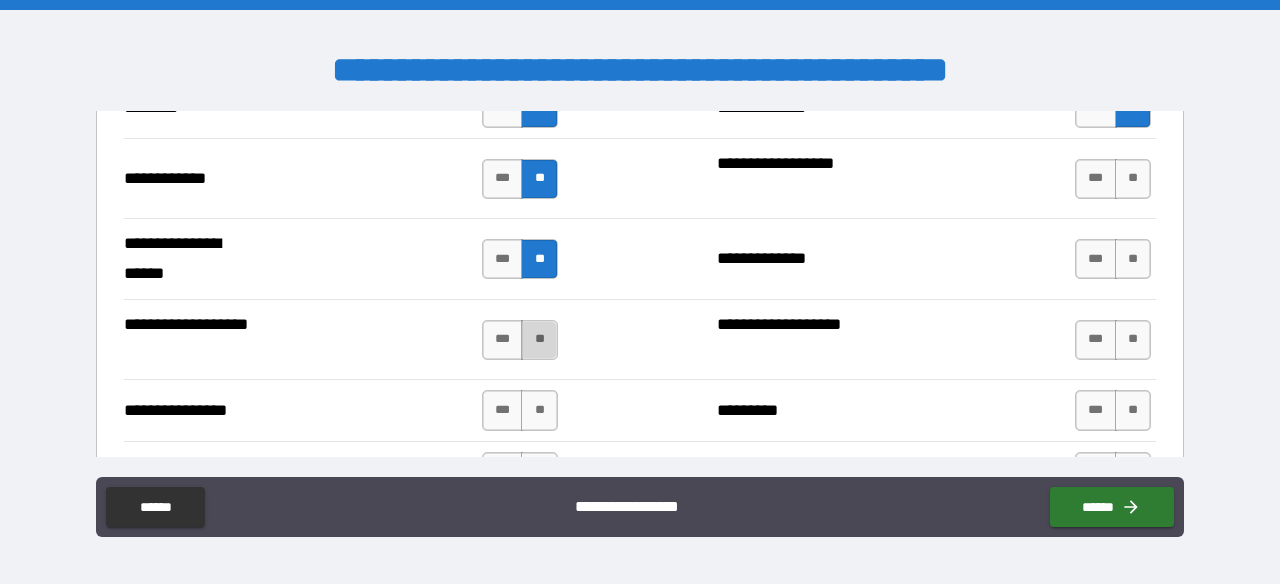 click on "**" at bounding box center (539, 340) 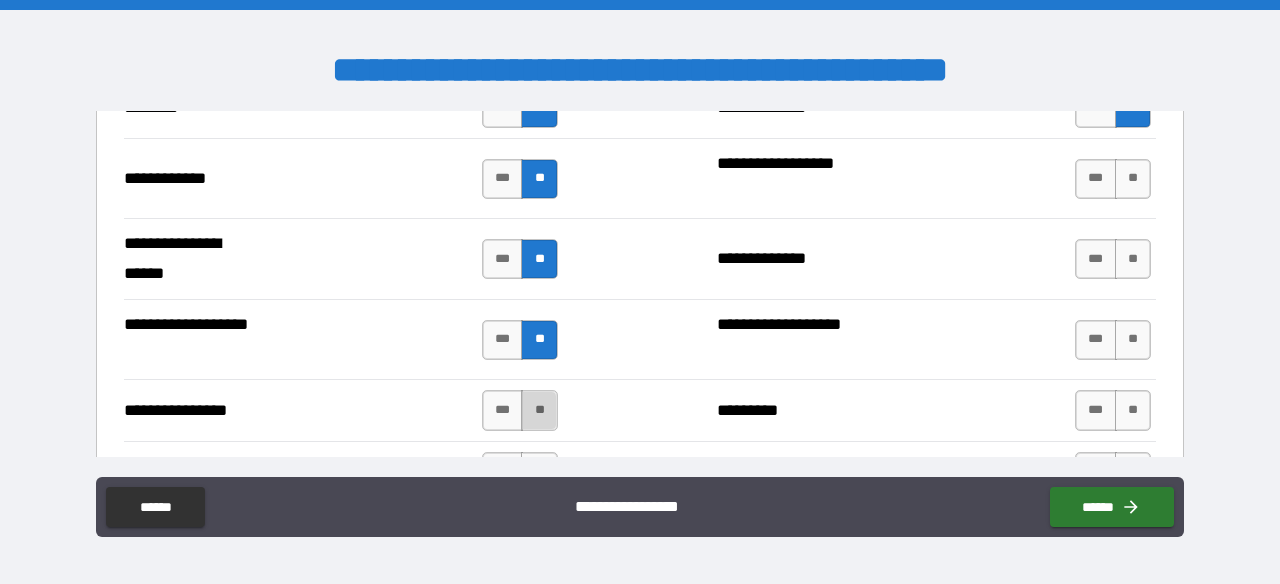 click on "**" at bounding box center [539, 410] 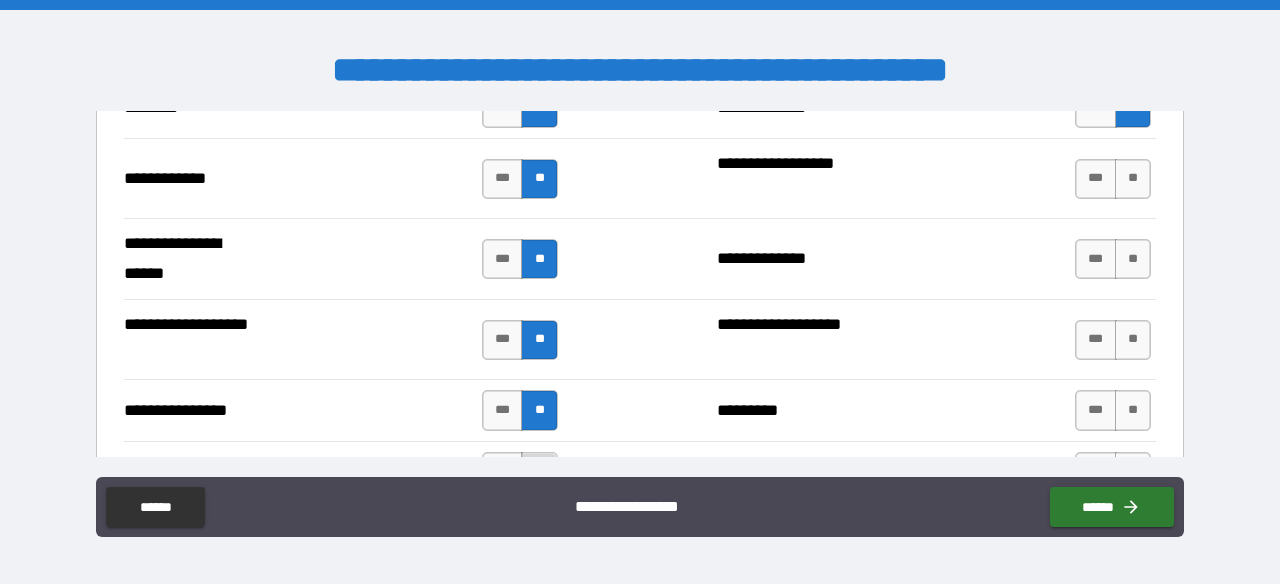 click on "**" at bounding box center [539, 472] 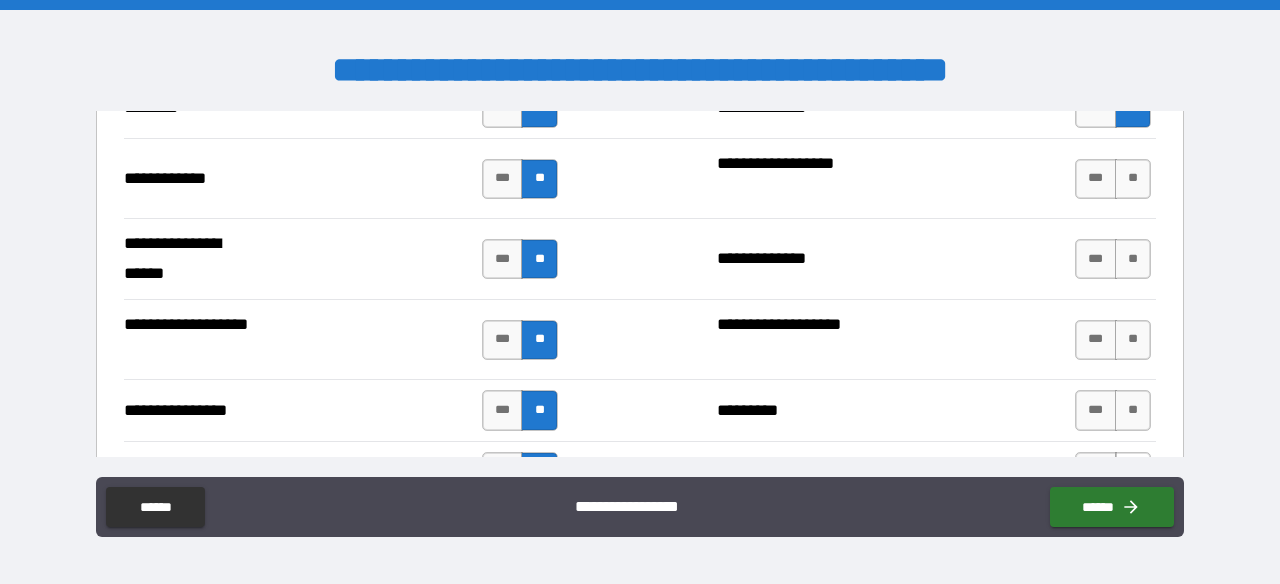 click on "**" at bounding box center (1133, 472) 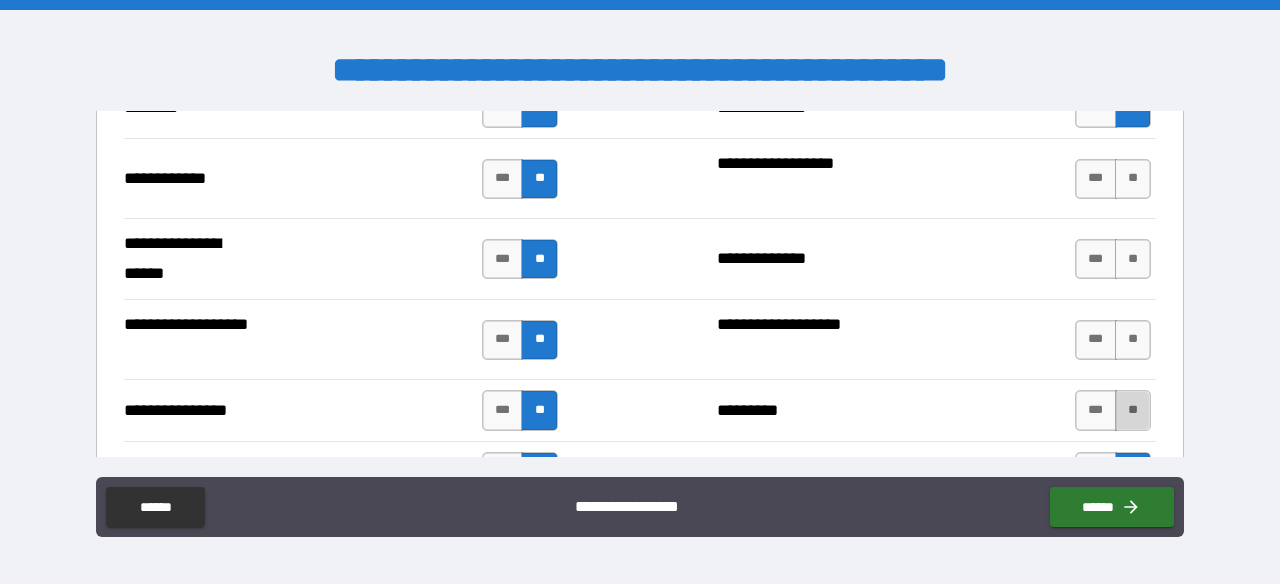 click on "**" at bounding box center (1133, 410) 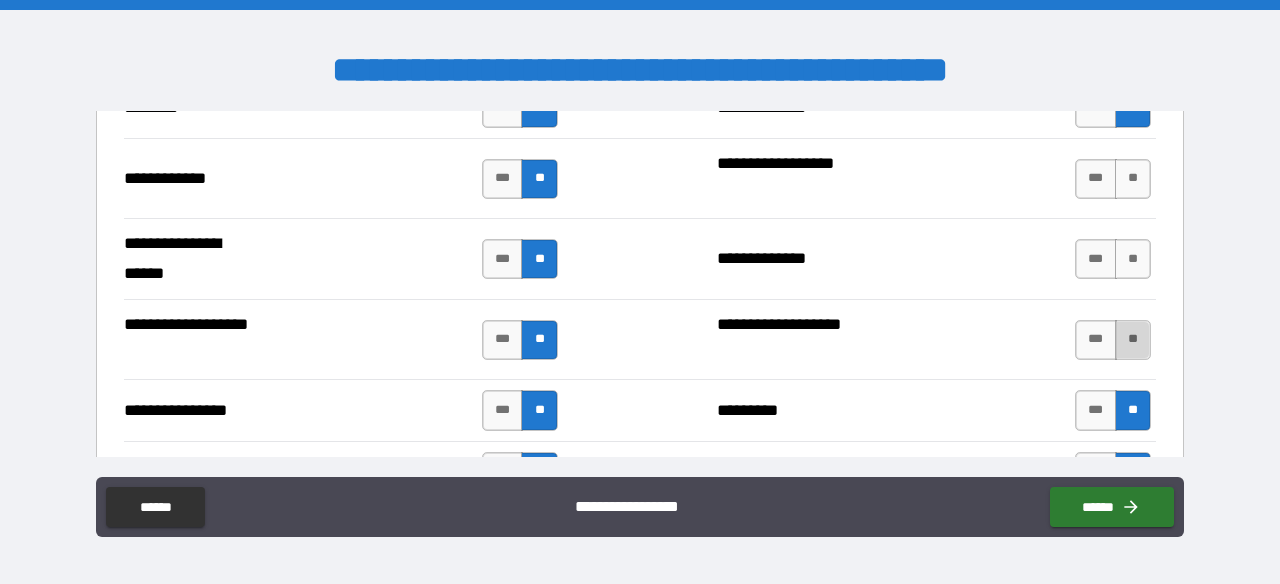 click on "**" at bounding box center (1133, 340) 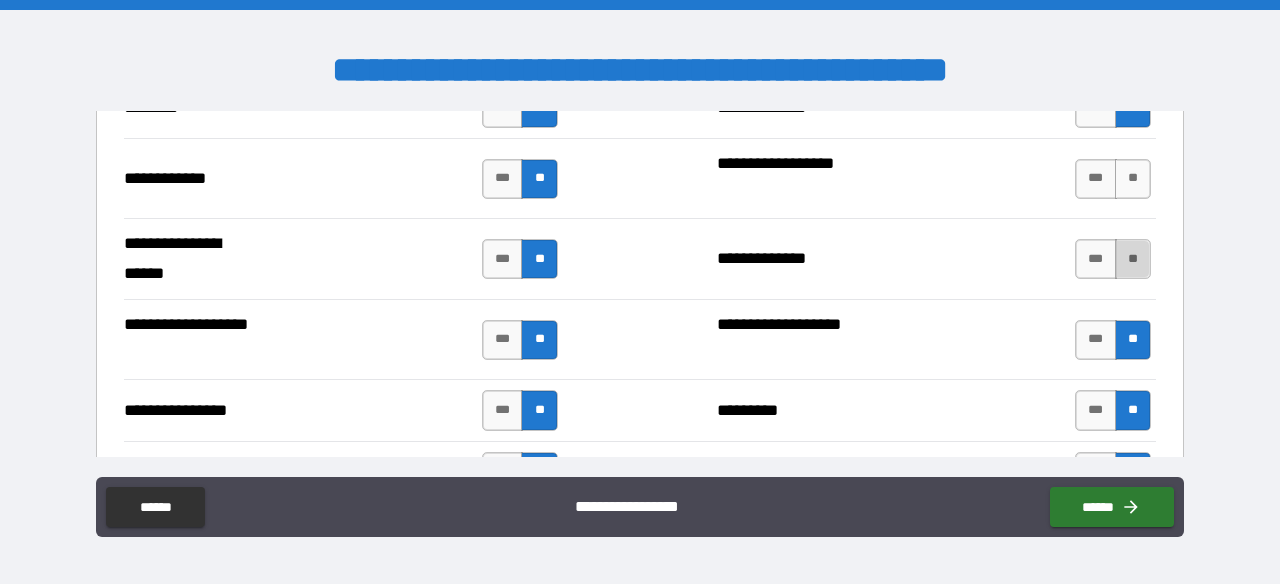 click on "**" at bounding box center (1133, 259) 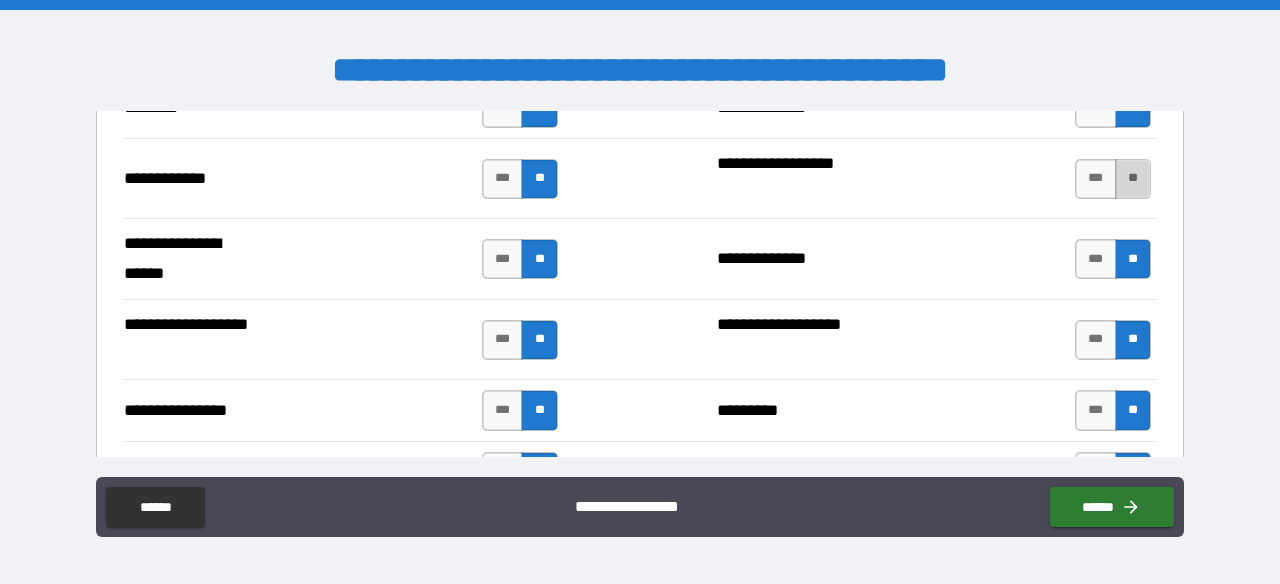 click on "**" at bounding box center [1133, 179] 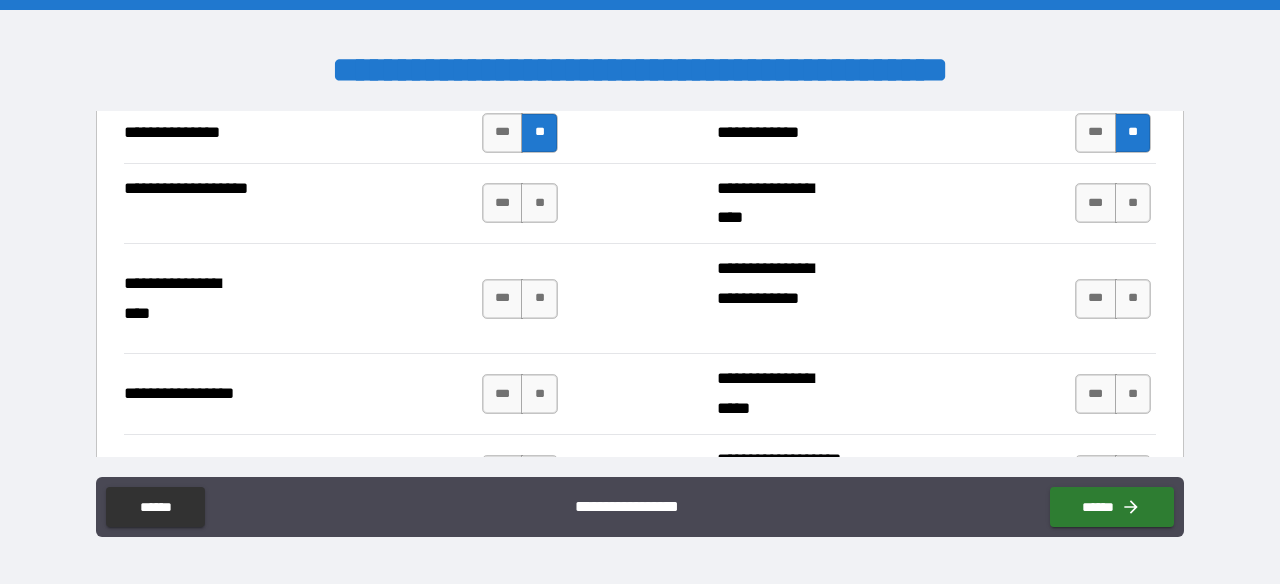scroll, scrollTop: 5261, scrollLeft: 0, axis: vertical 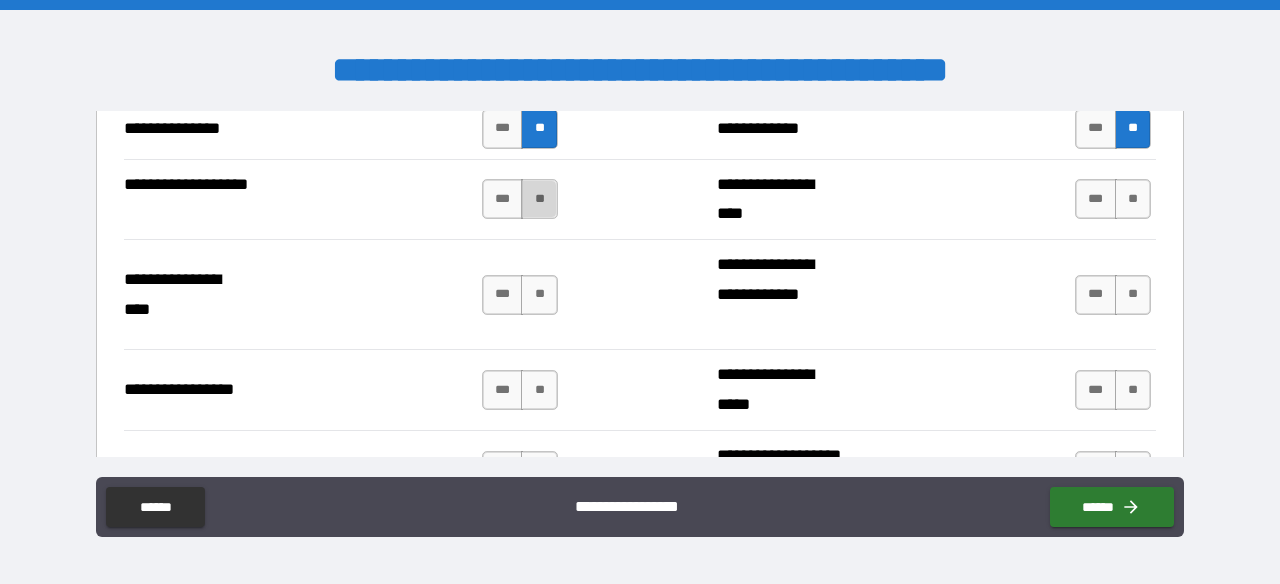 click on "**" at bounding box center [539, 199] 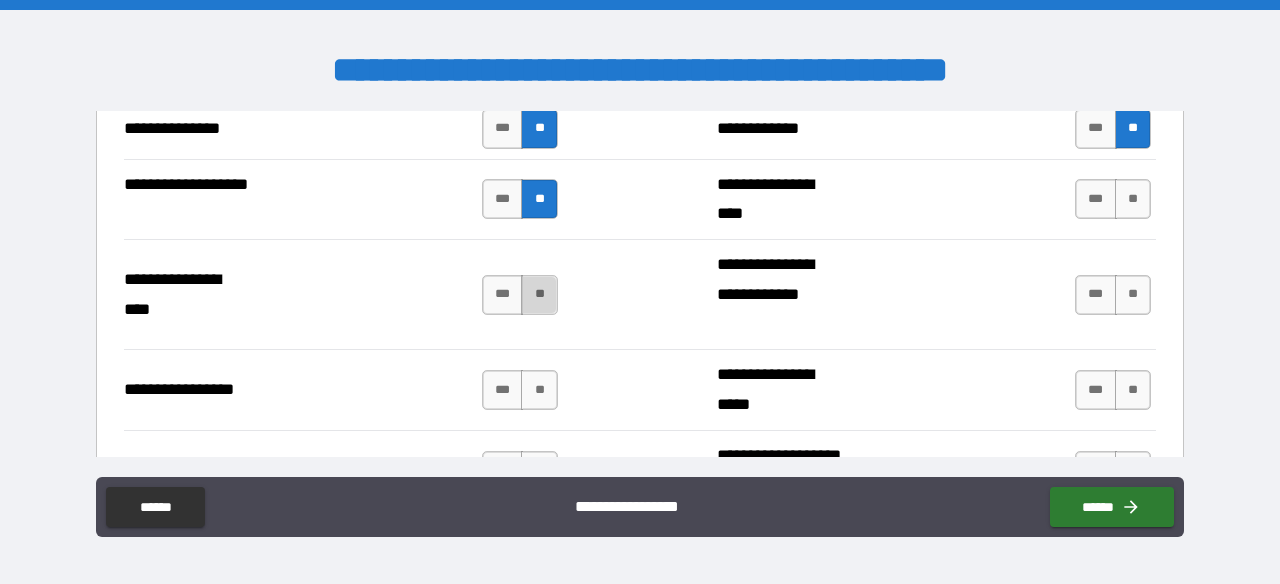 click on "**" at bounding box center [539, 295] 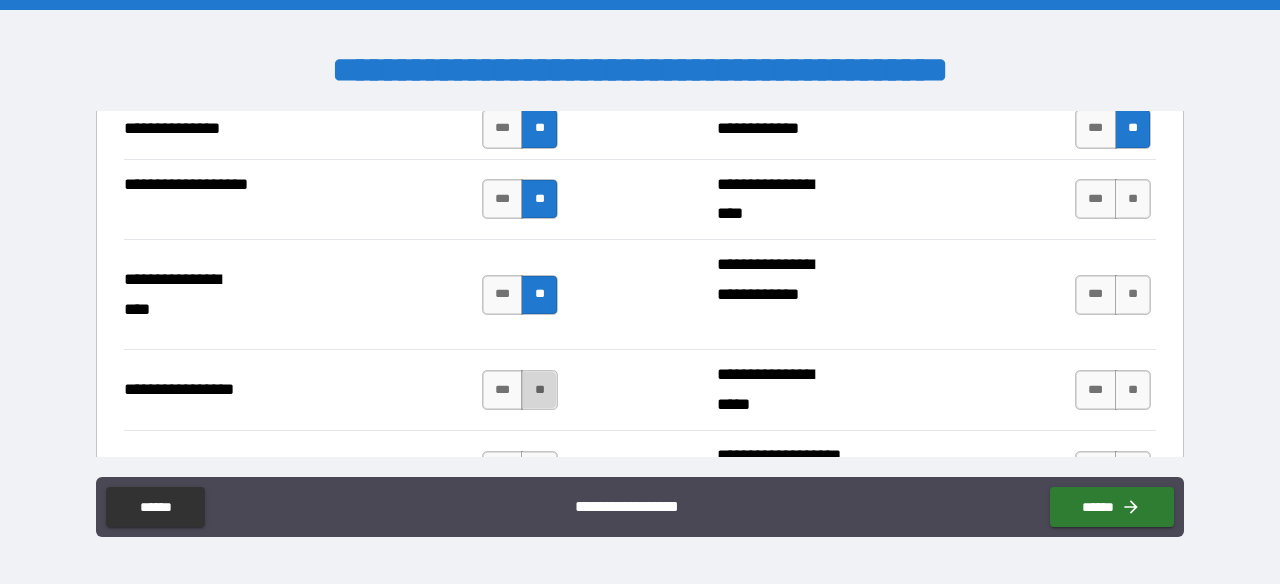 click on "**" at bounding box center (539, 390) 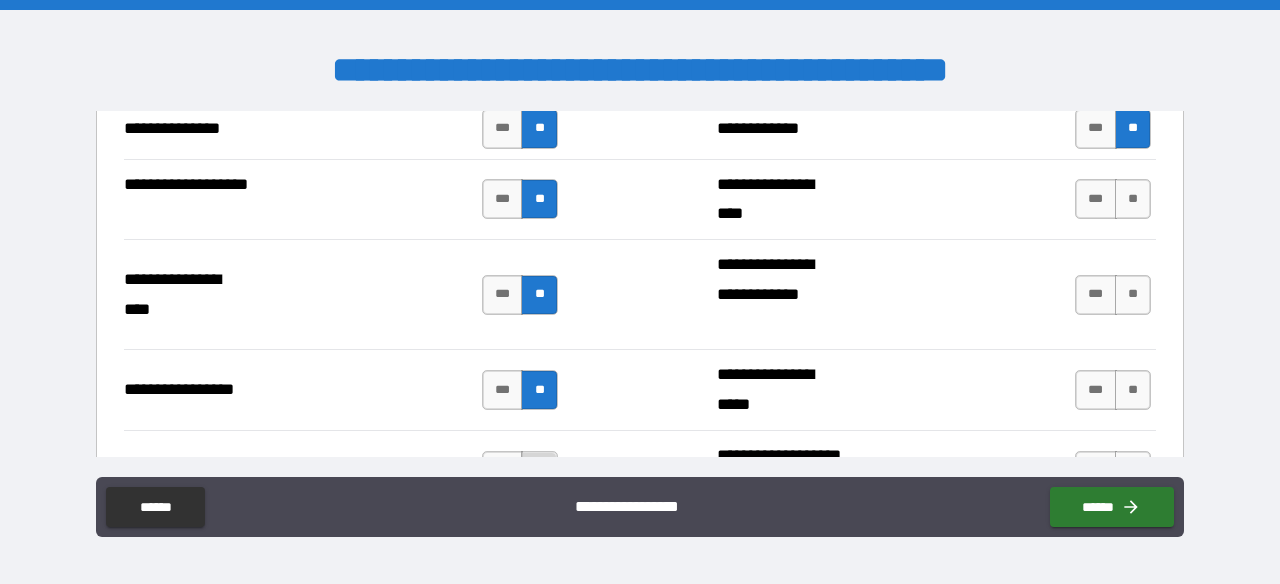 click on "**" at bounding box center [539, 471] 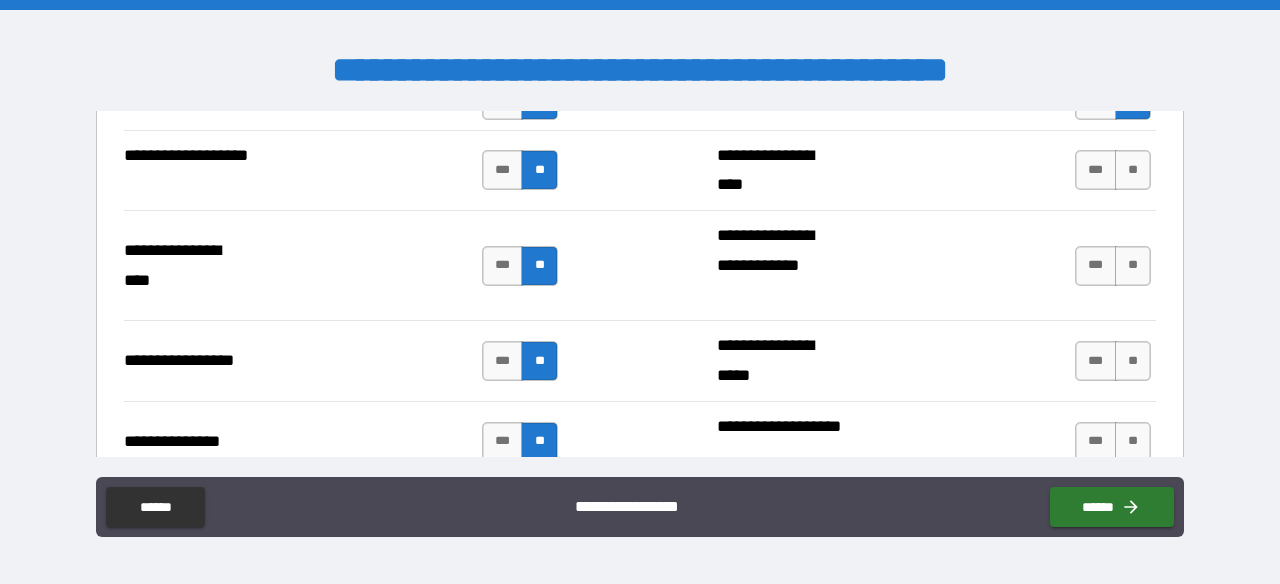 scroll, scrollTop: 5289, scrollLeft: 0, axis: vertical 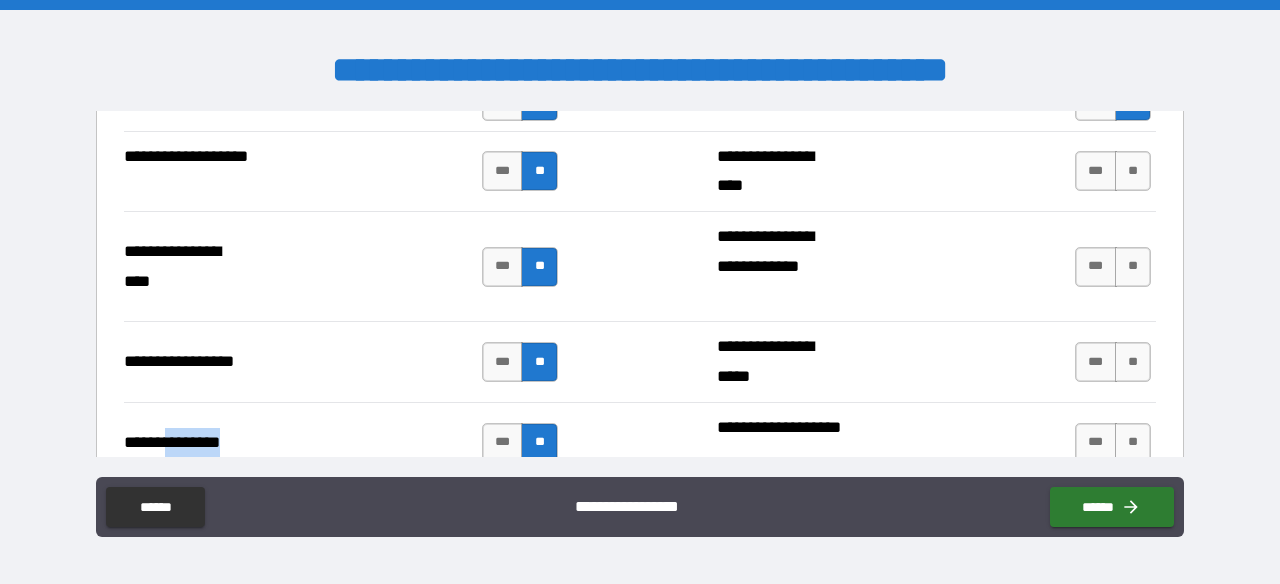 drag, startPoint x: 242, startPoint y: 413, endPoint x: 178, endPoint y: 422, distance: 64.629715 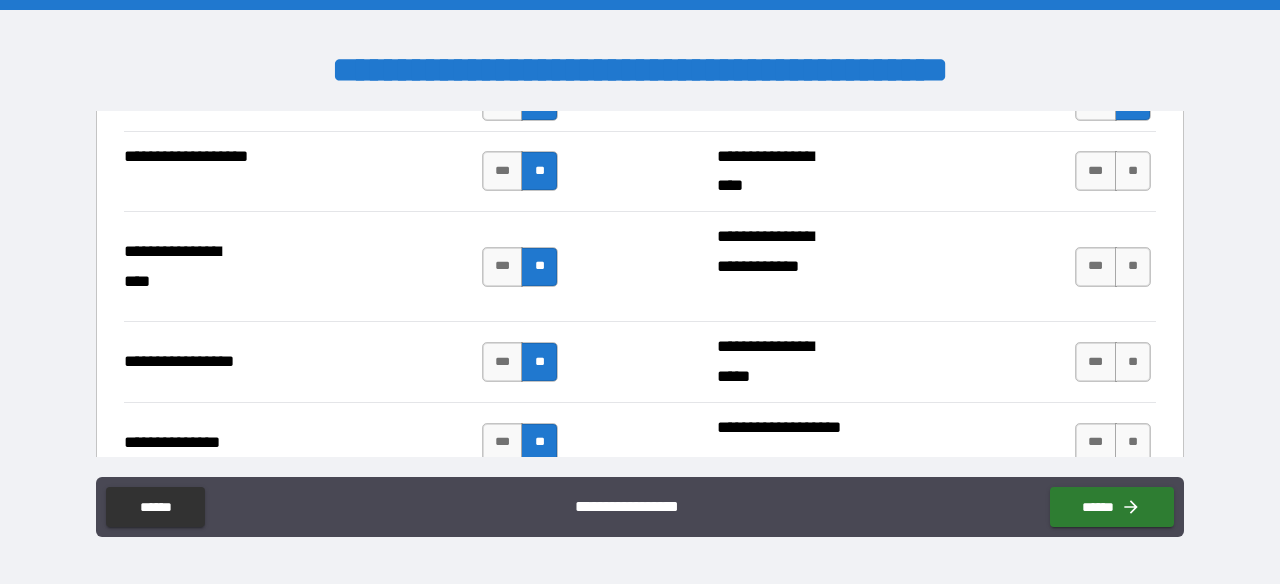 click on "**********" at bounding box center (640, 442) 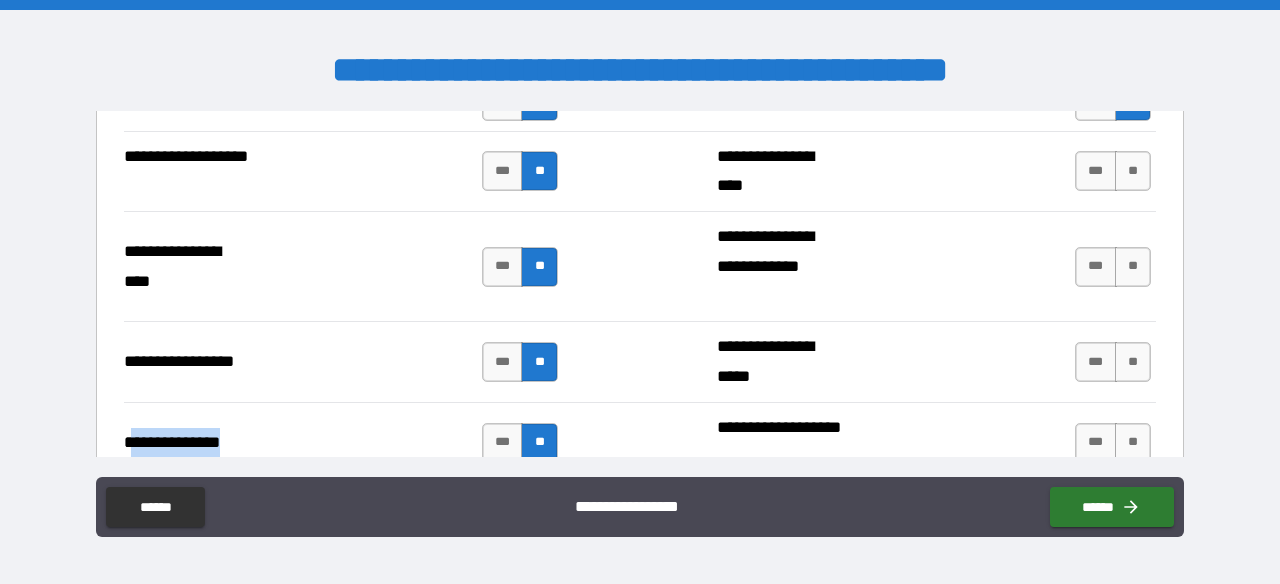 drag, startPoint x: 246, startPoint y: 421, endPoint x: 134, endPoint y: 415, distance: 112.1606 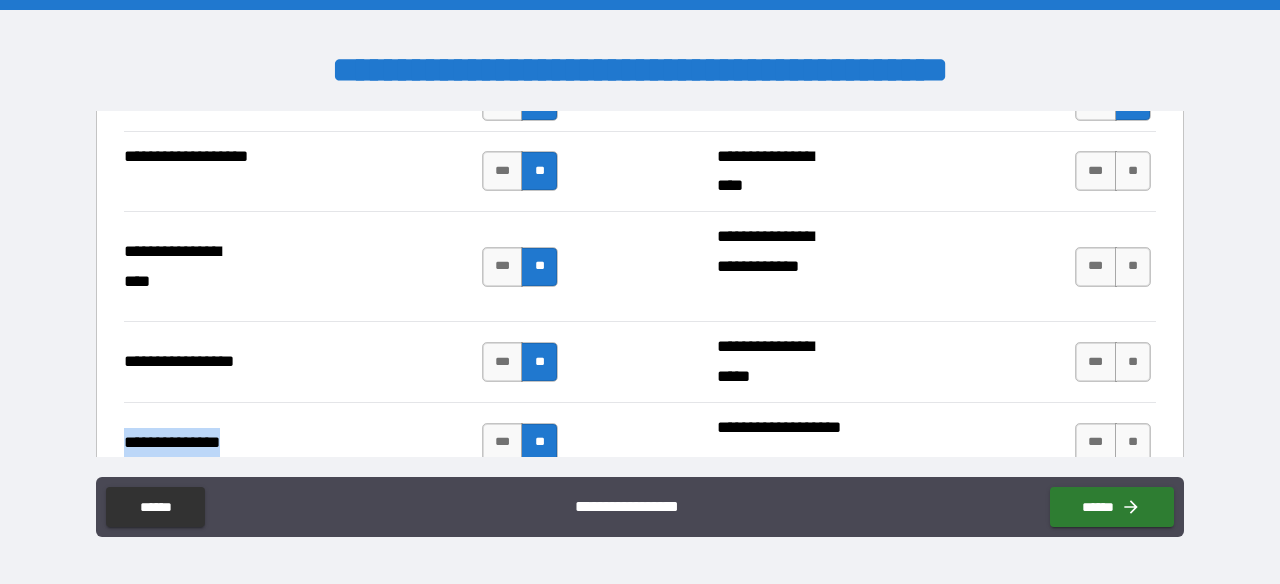 drag, startPoint x: 116, startPoint y: 418, endPoint x: 241, endPoint y: 435, distance: 126.1507 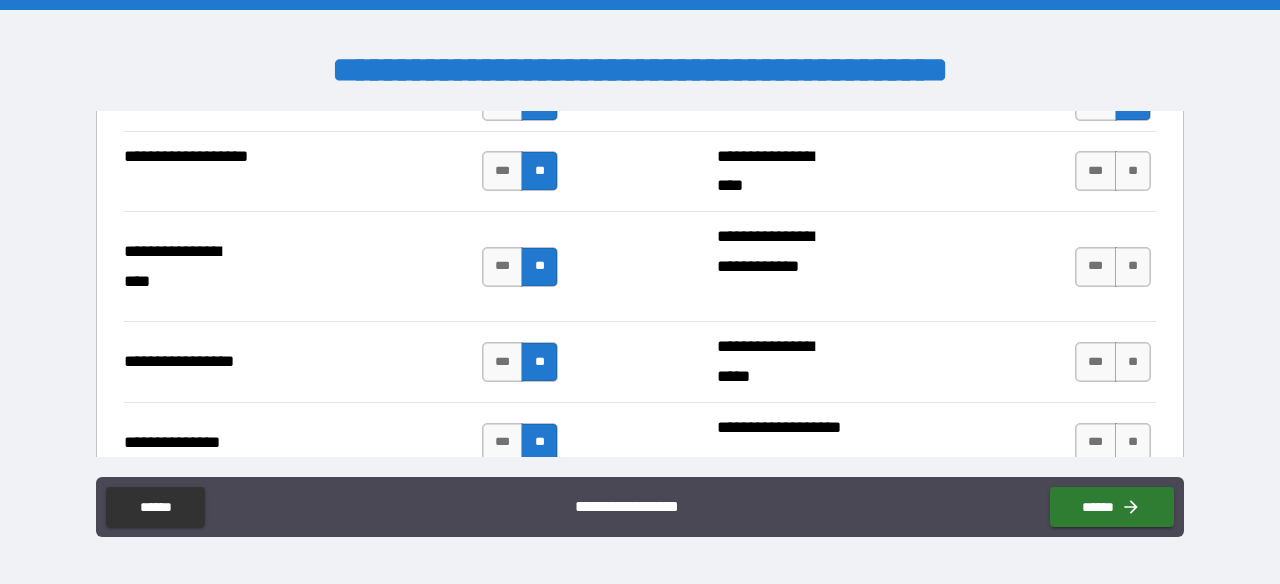 click on "**********" at bounding box center (640, 442) 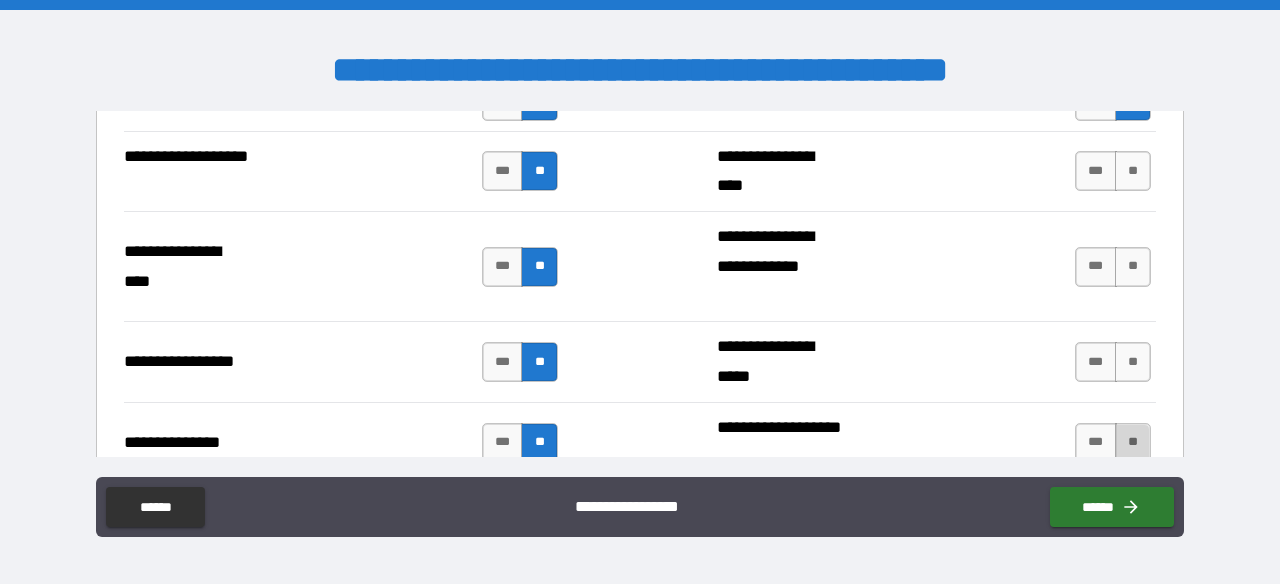 click on "**" at bounding box center (1133, 443) 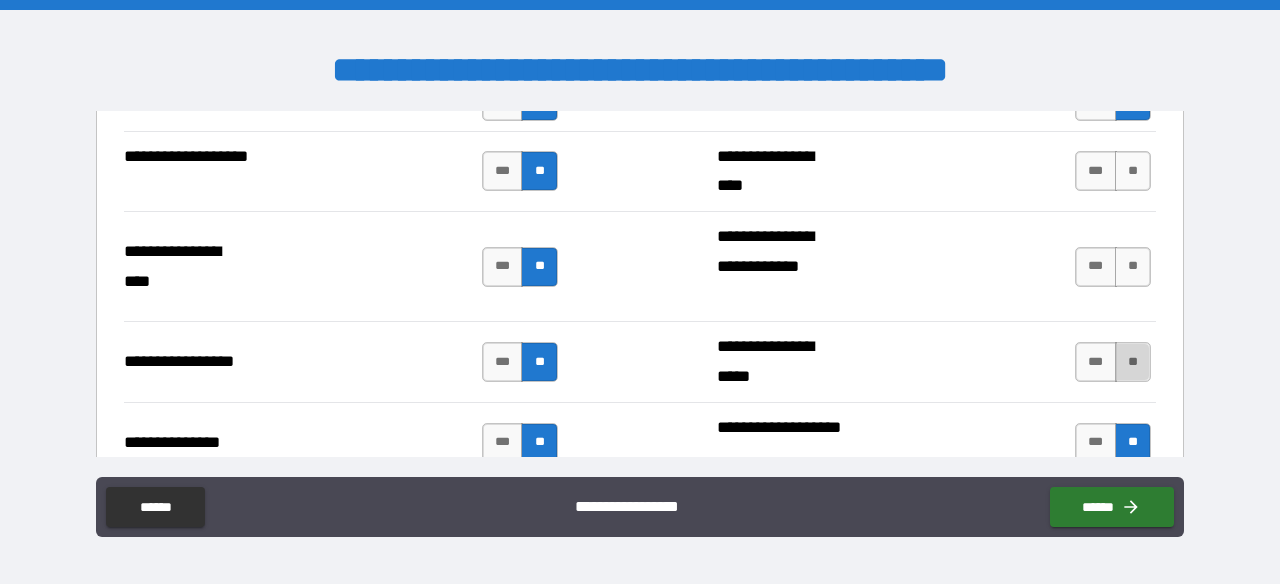 click on "**" at bounding box center [1133, 362] 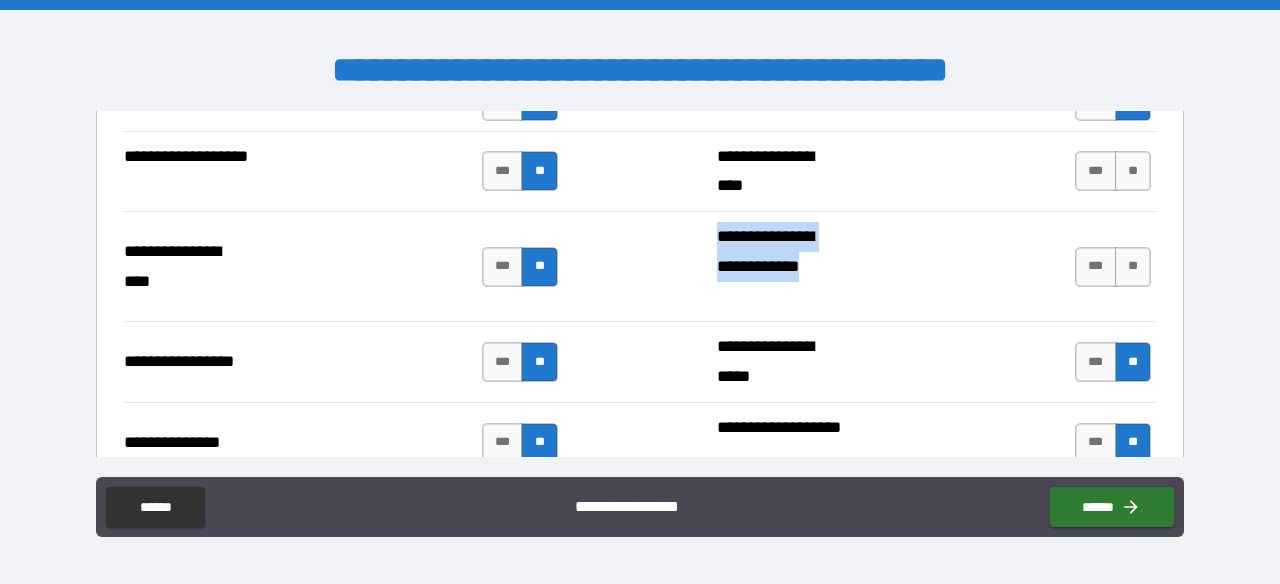 drag, startPoint x: 814, startPoint y: 269, endPoint x: 712, endPoint y: 209, distance: 118.3385 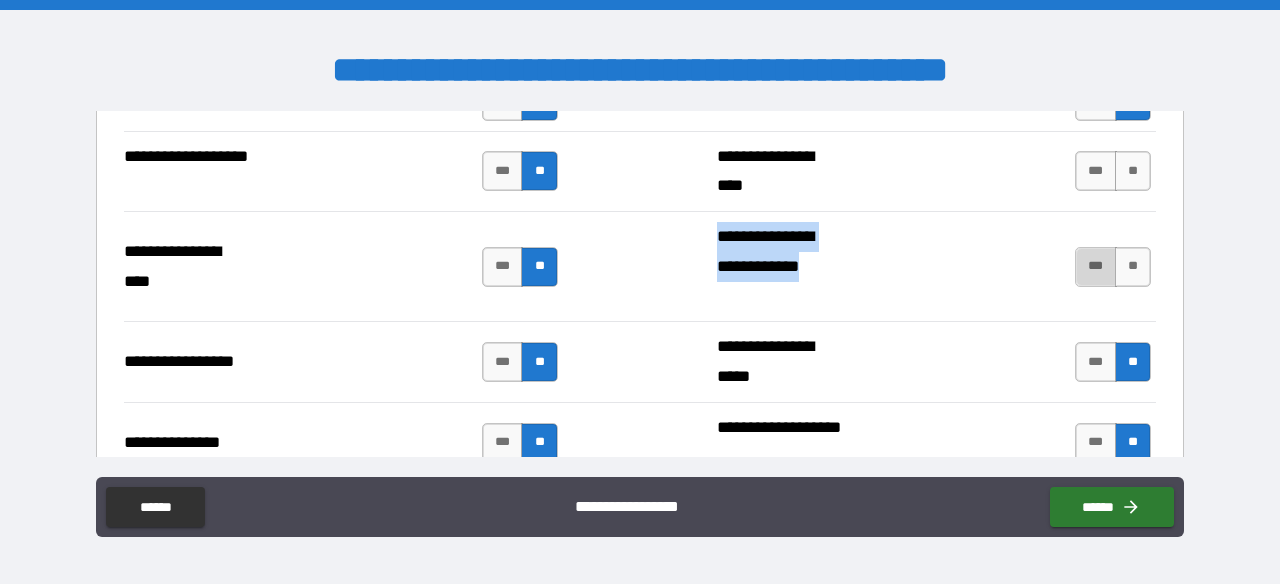 click on "***" at bounding box center (1096, 267) 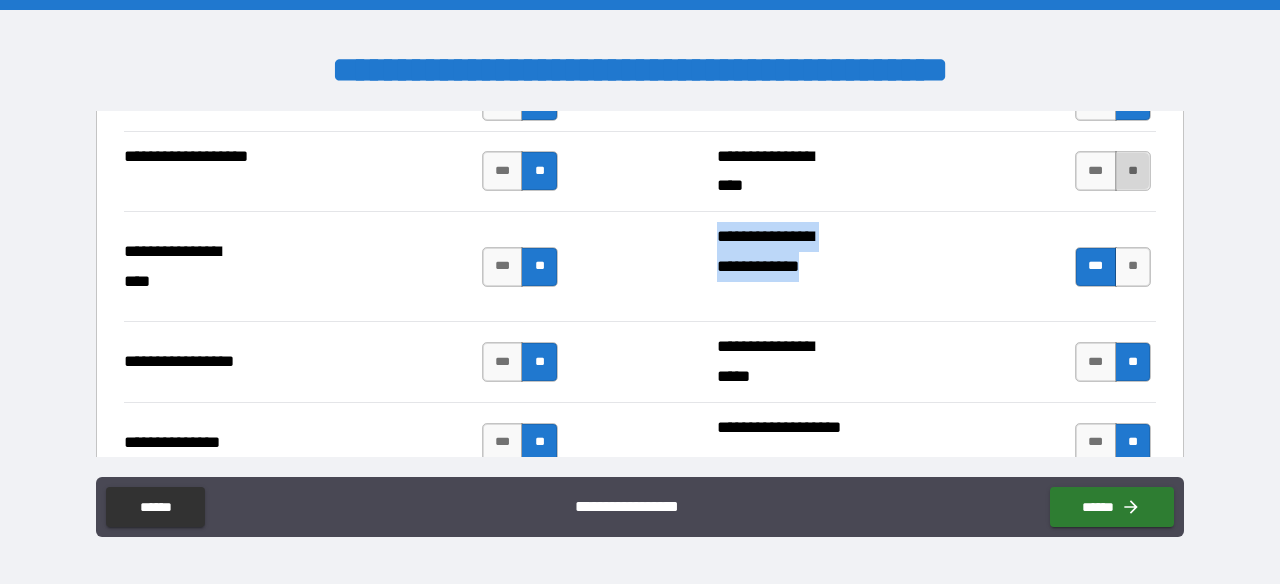 click on "**" at bounding box center (1133, 171) 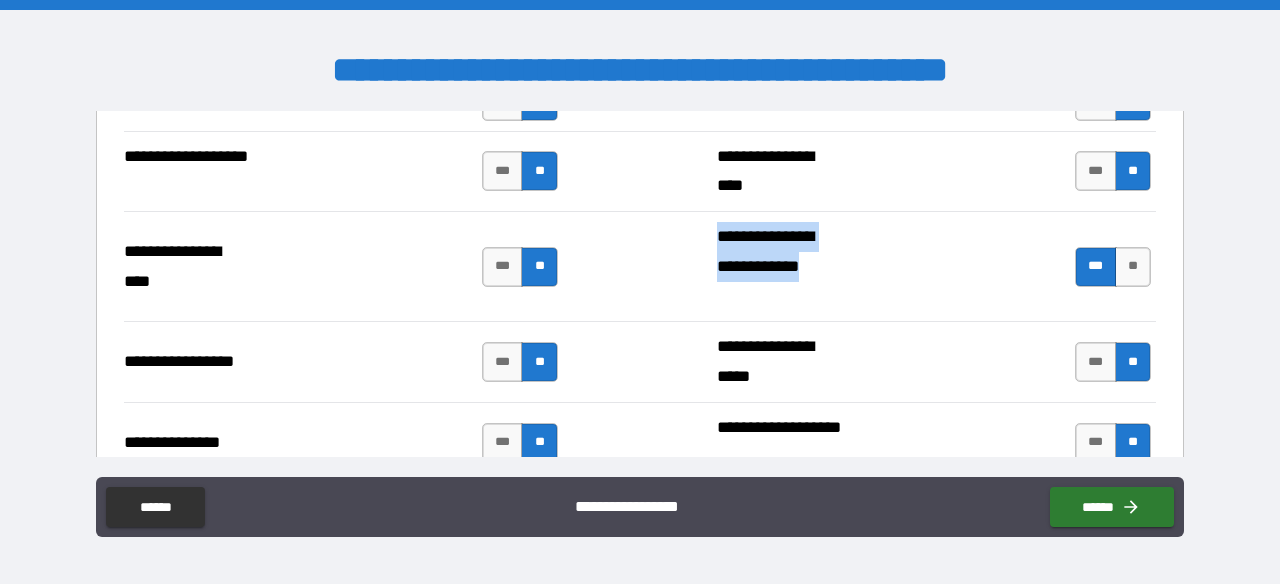 click on "**********" at bounding box center [936, 266] 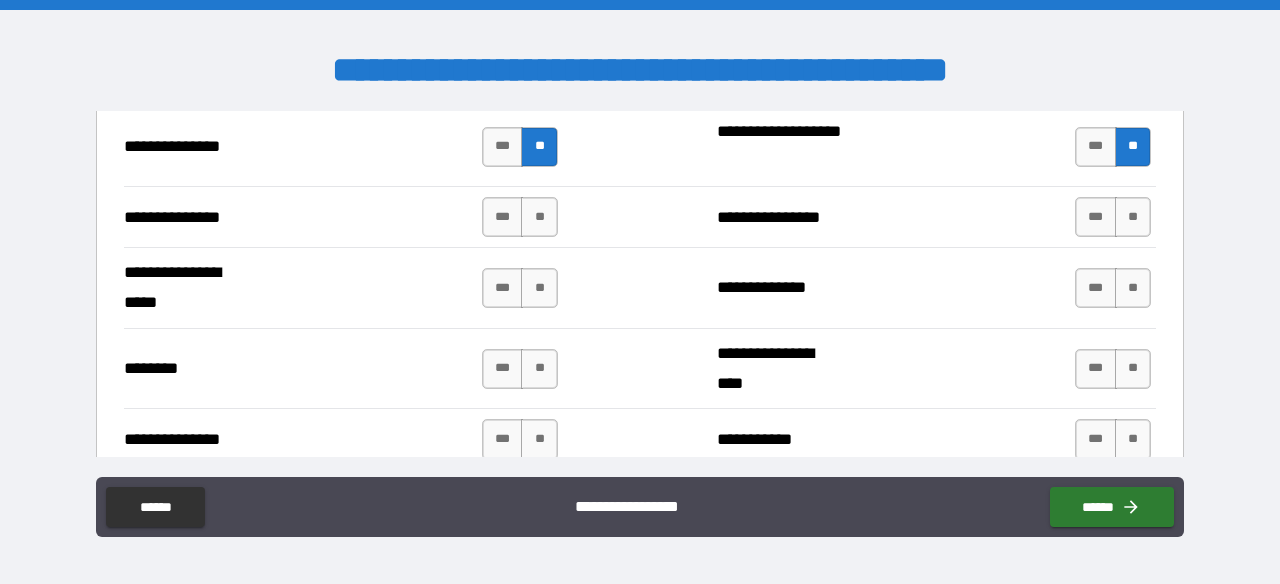 scroll, scrollTop: 5601, scrollLeft: 0, axis: vertical 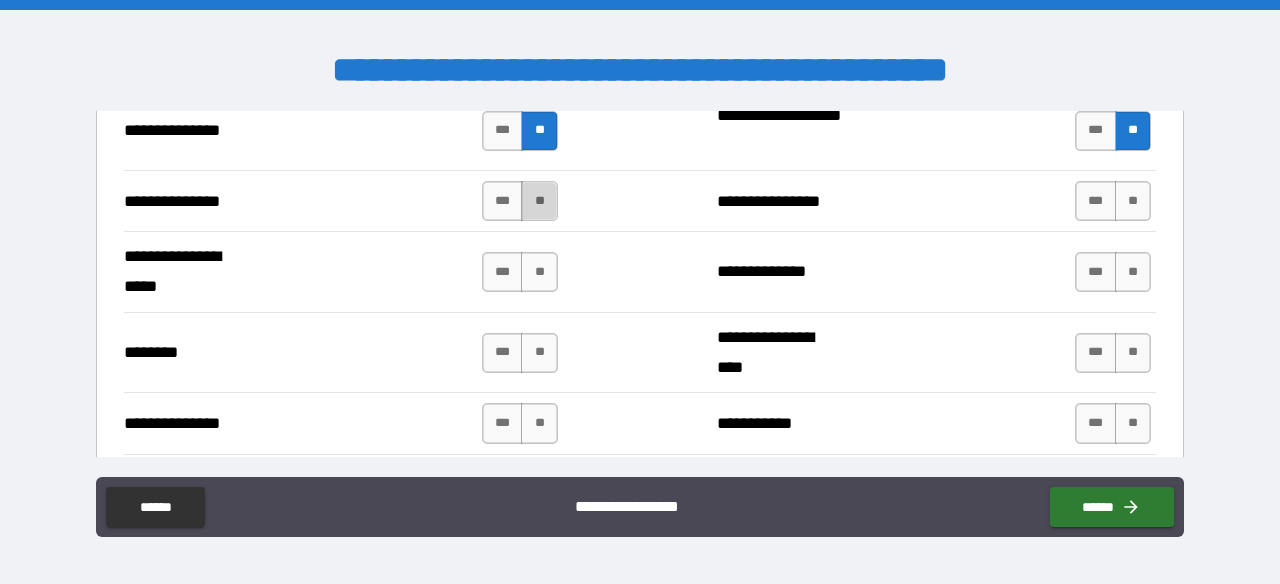 click on "**" at bounding box center (539, 201) 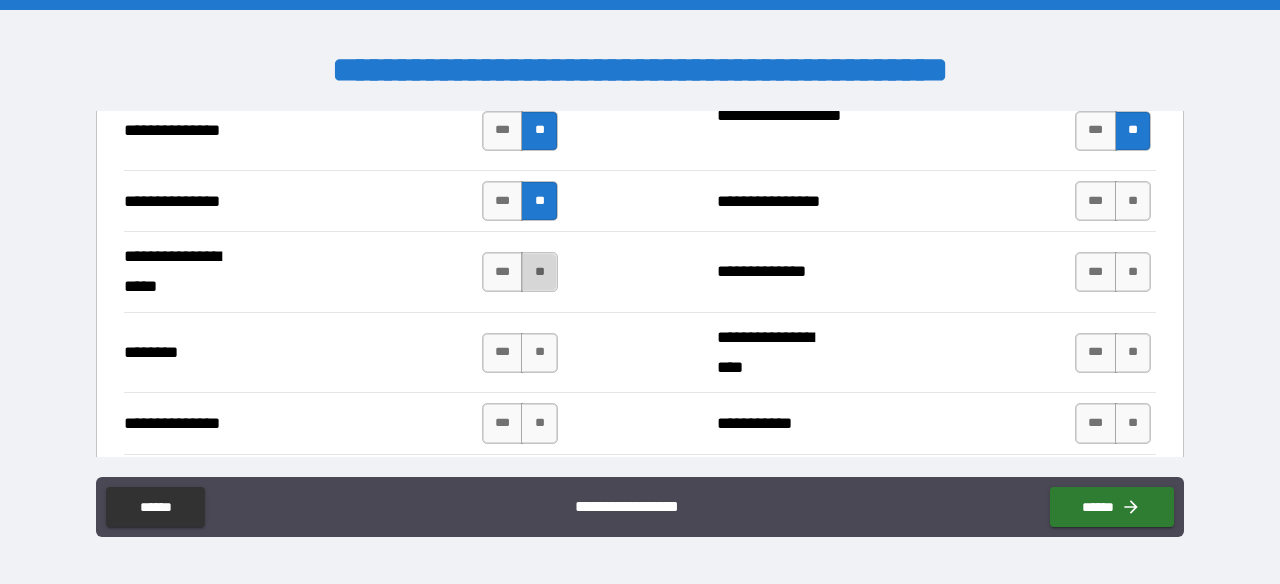 click on "**" at bounding box center (539, 272) 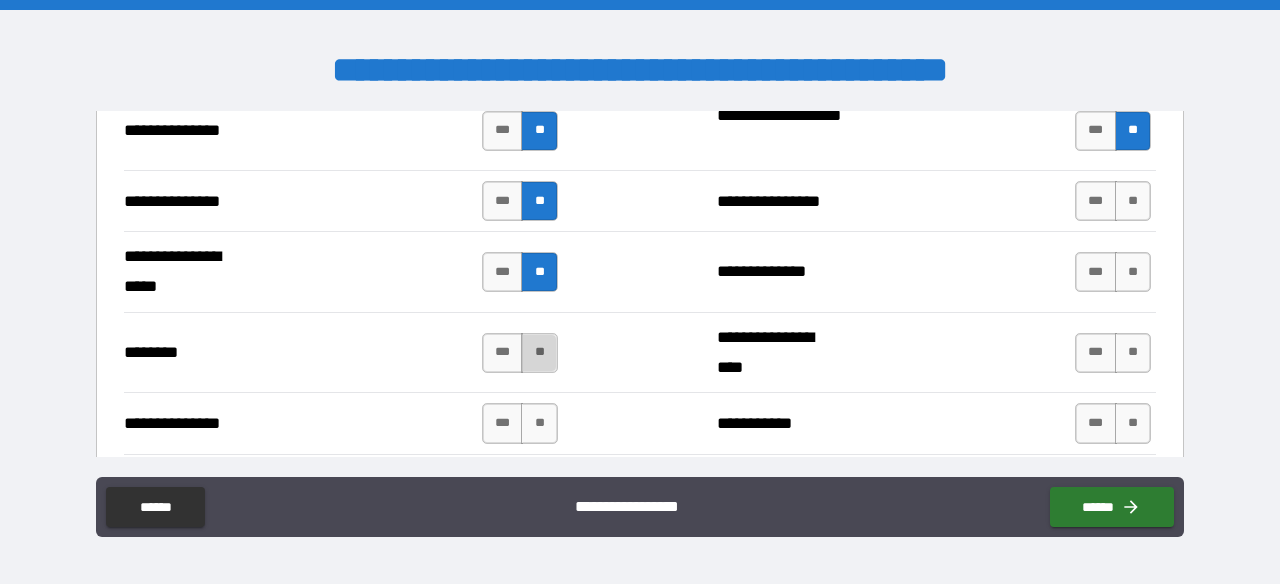 click on "**" at bounding box center (539, 353) 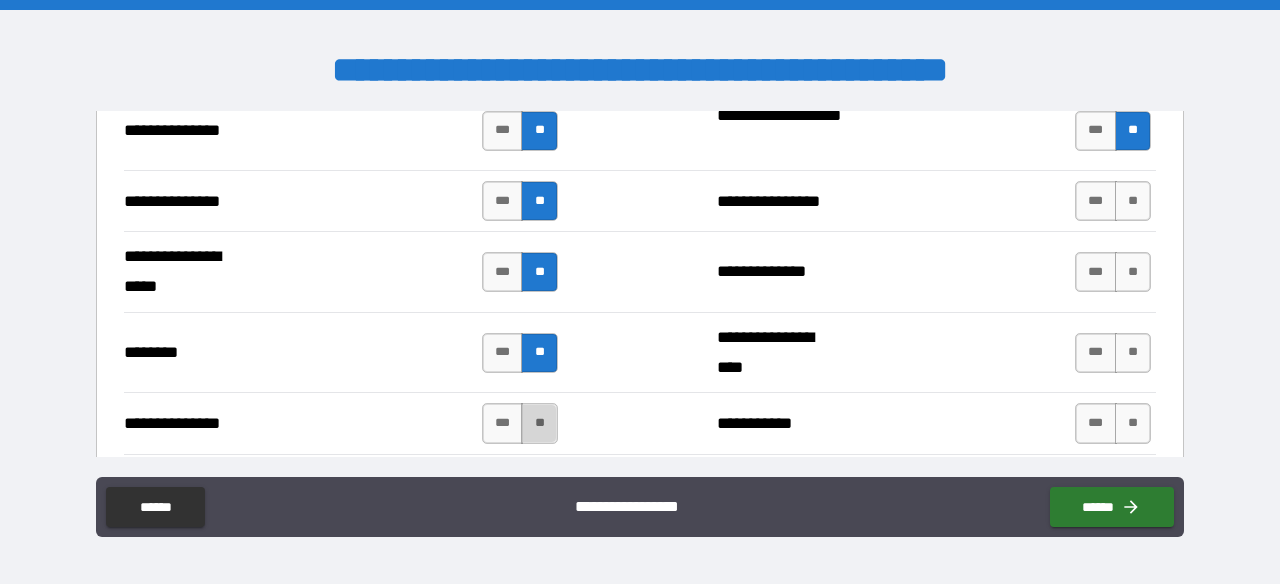 click on "**" at bounding box center [539, 423] 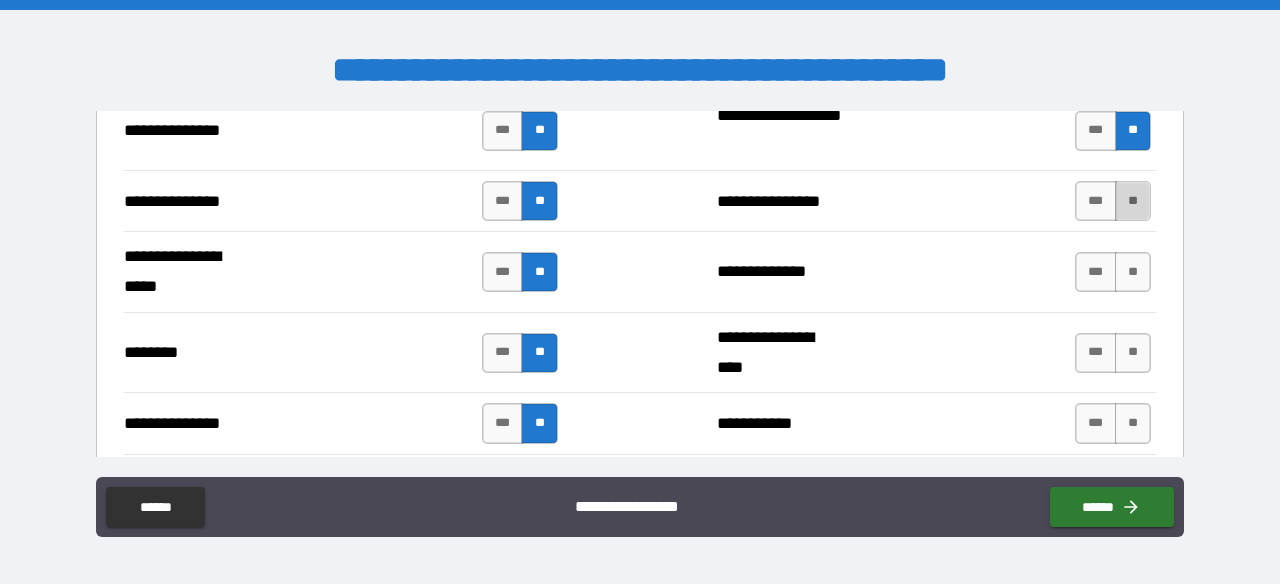 click on "**" at bounding box center (1133, 201) 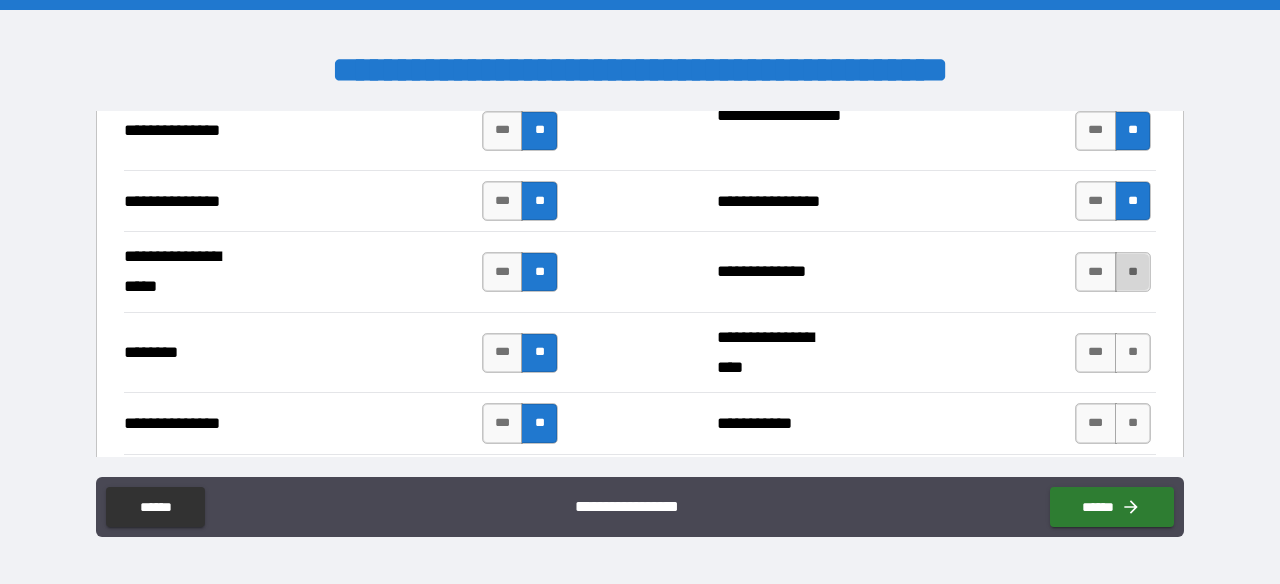 click on "**" at bounding box center (1133, 272) 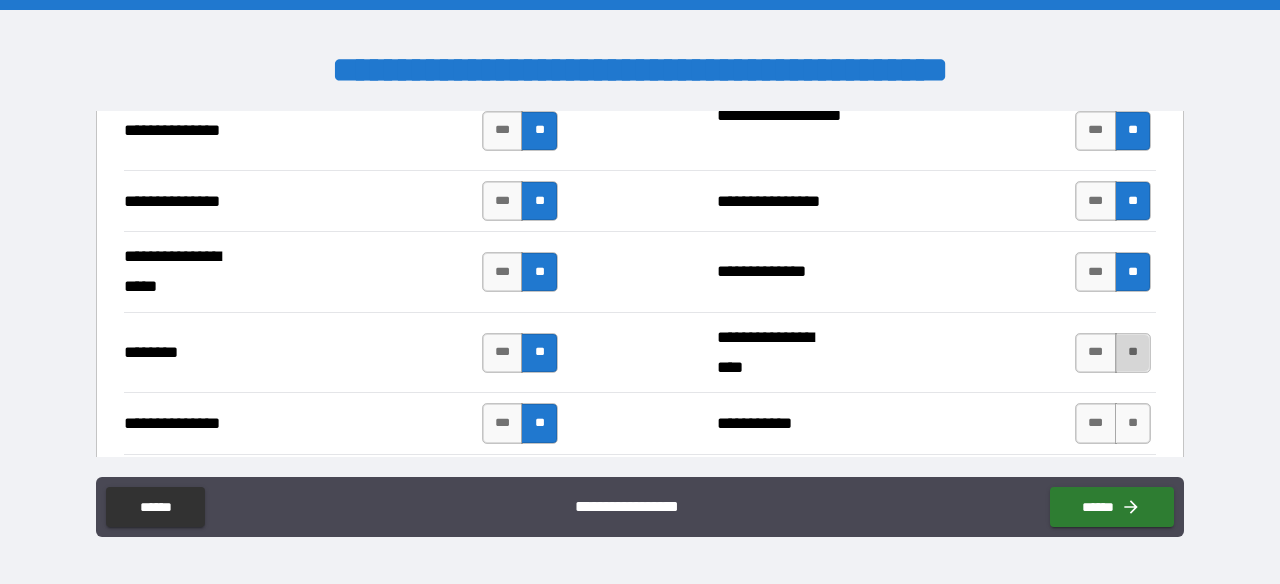 click on "**" at bounding box center (1133, 353) 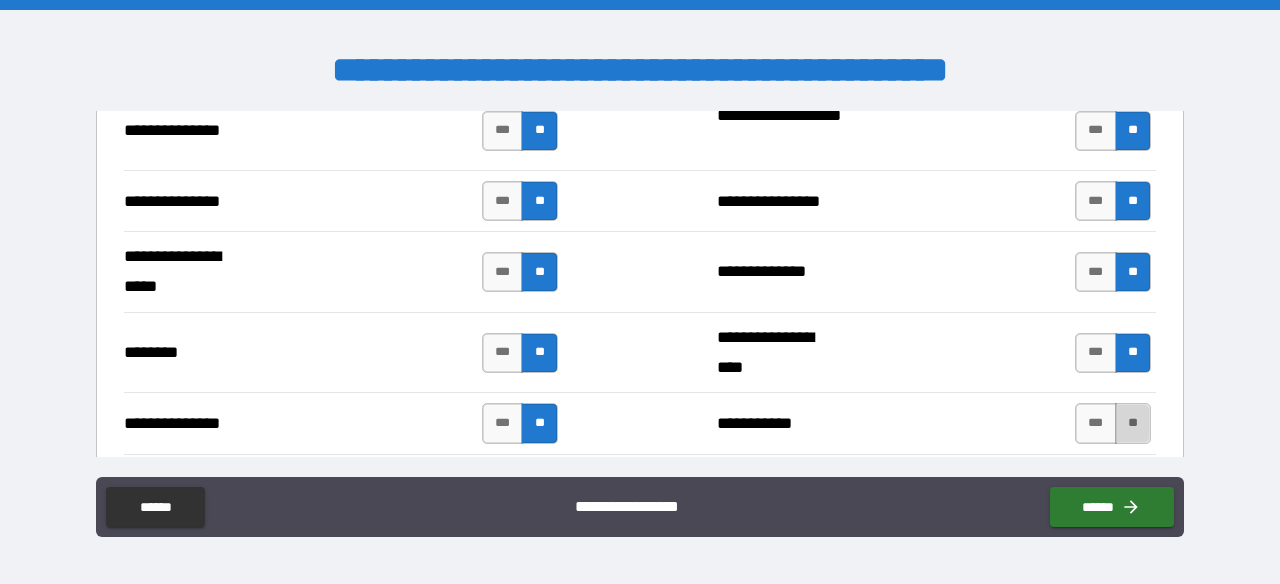 click on "**" at bounding box center (1133, 423) 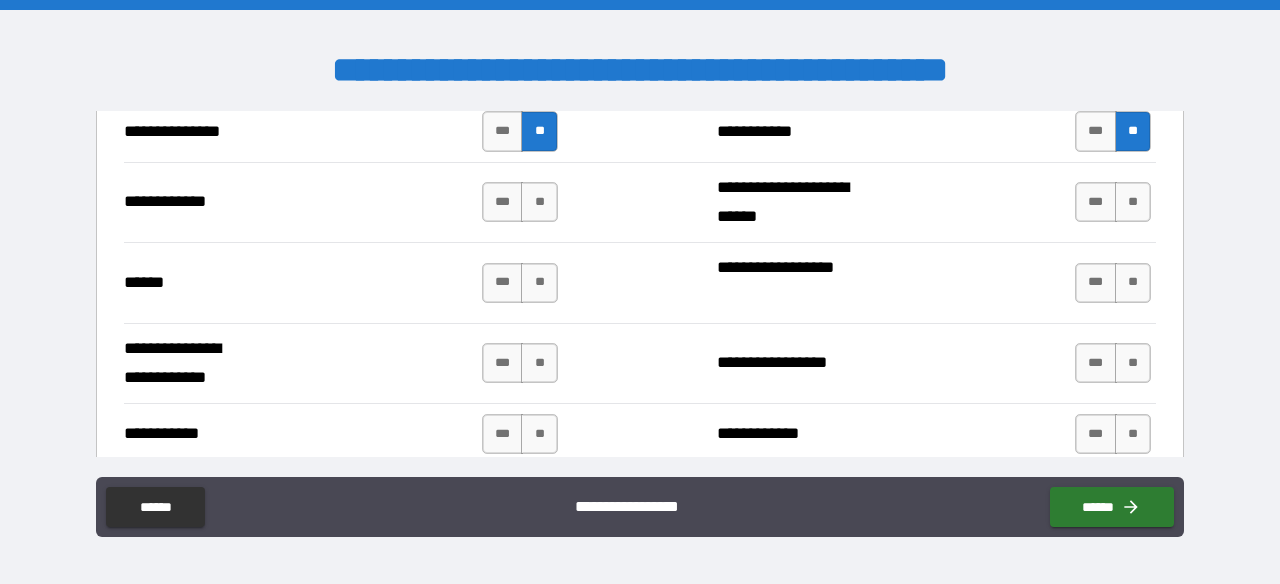 scroll, scrollTop: 5894, scrollLeft: 0, axis: vertical 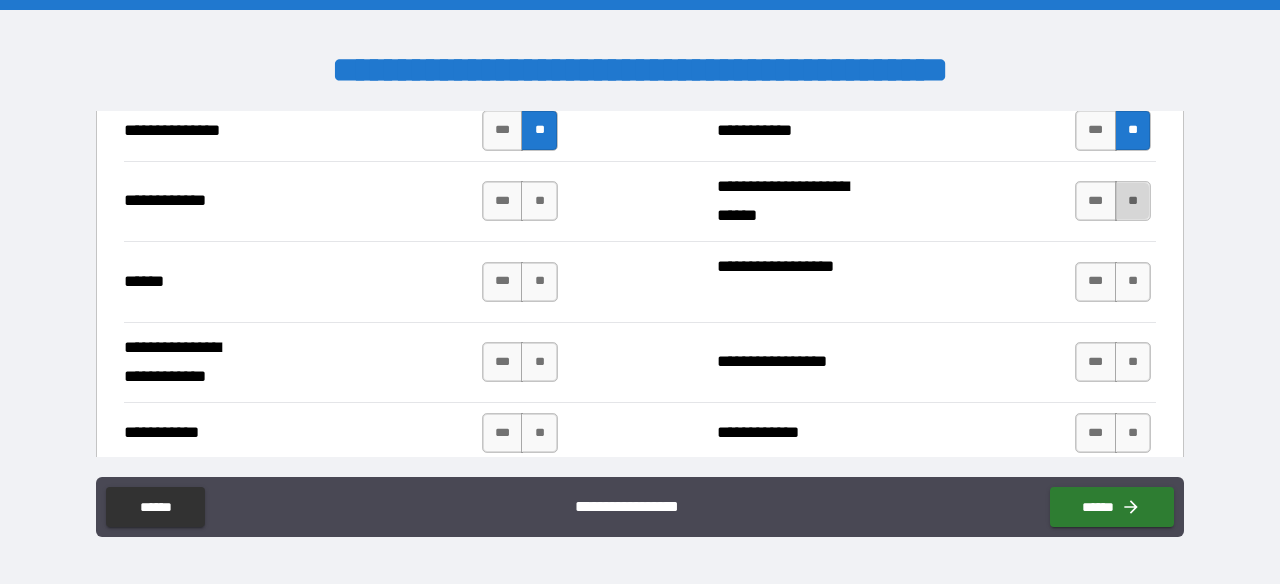click on "**" at bounding box center (1133, 201) 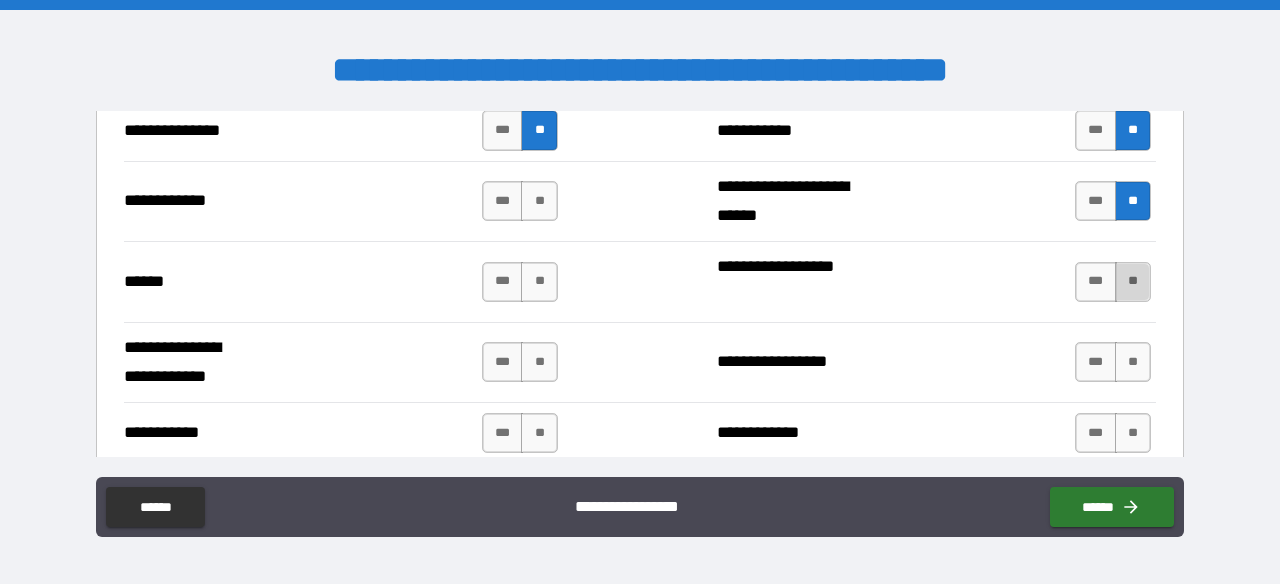 click on "**" at bounding box center (1133, 282) 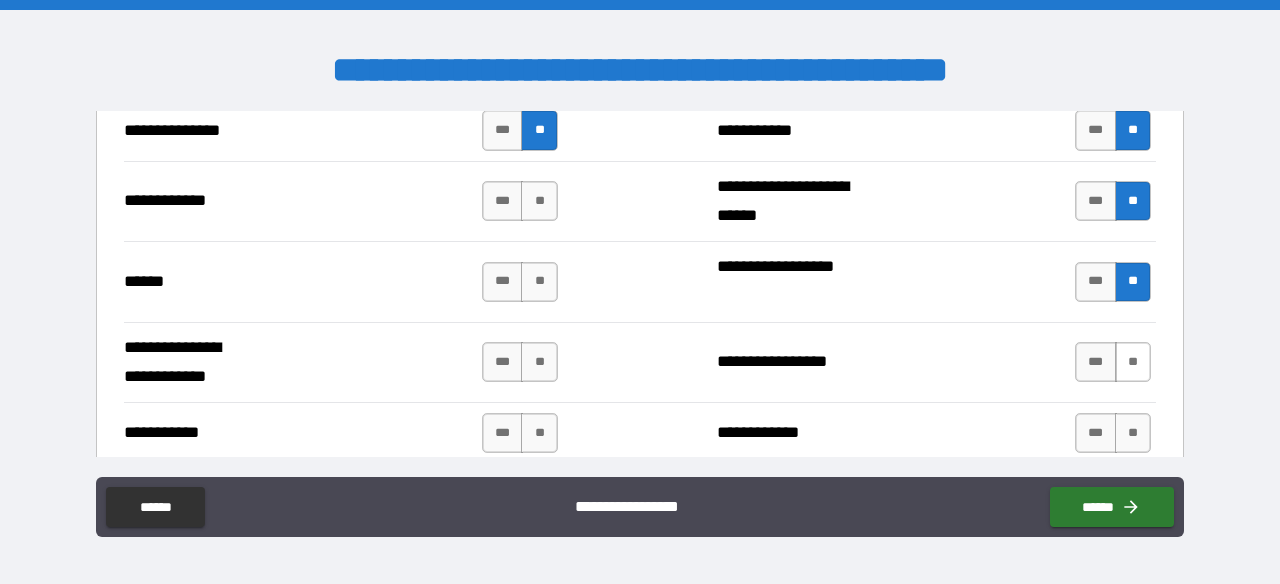 click on "**" at bounding box center (1133, 362) 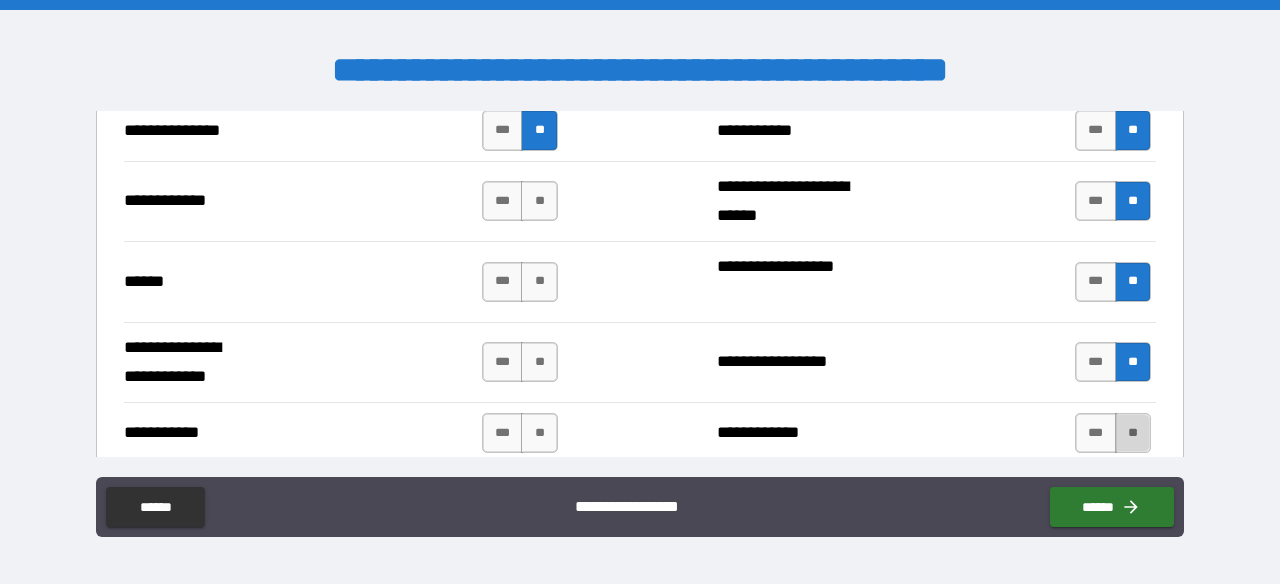 click on "**" at bounding box center [1133, 433] 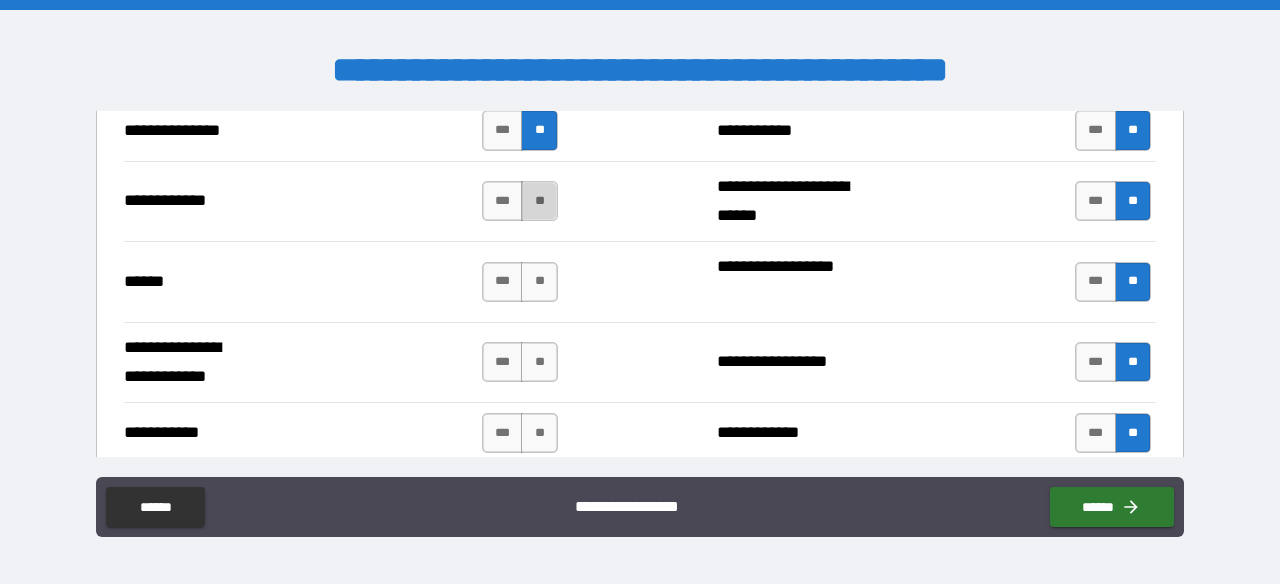 click on "**" at bounding box center (539, 201) 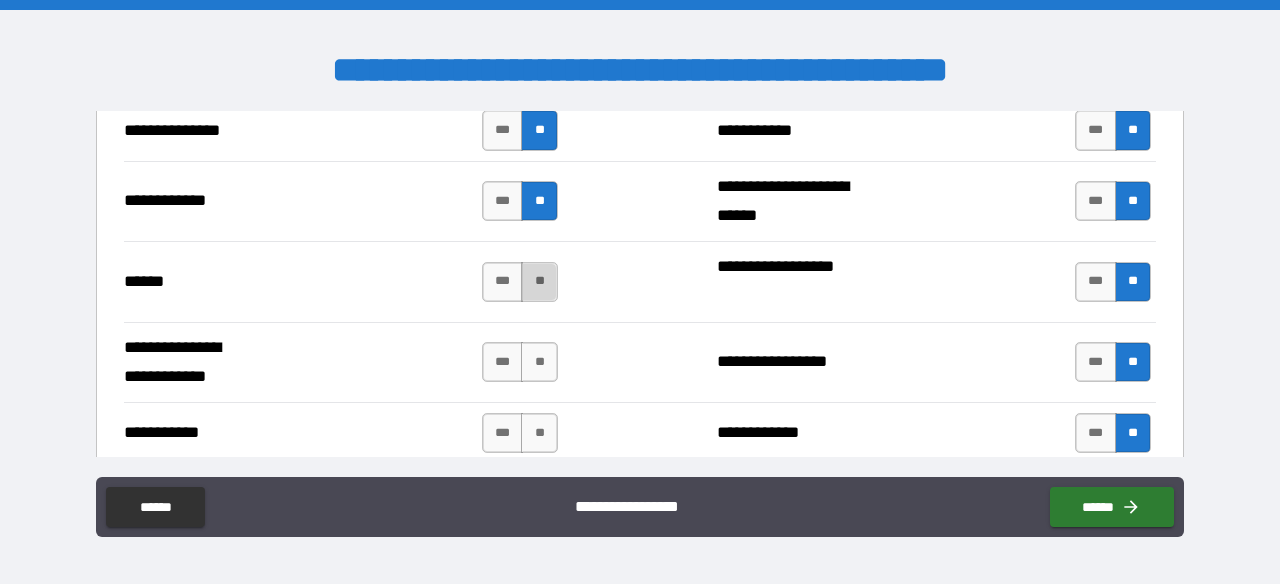 click on "**" at bounding box center (539, 282) 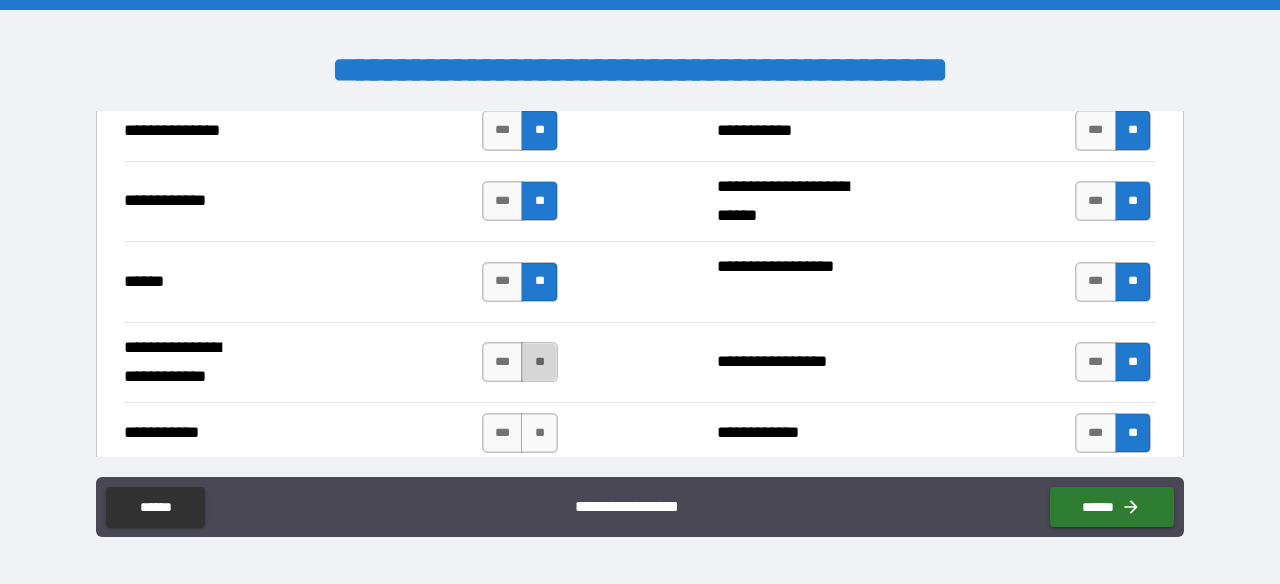 click on "**" at bounding box center [539, 362] 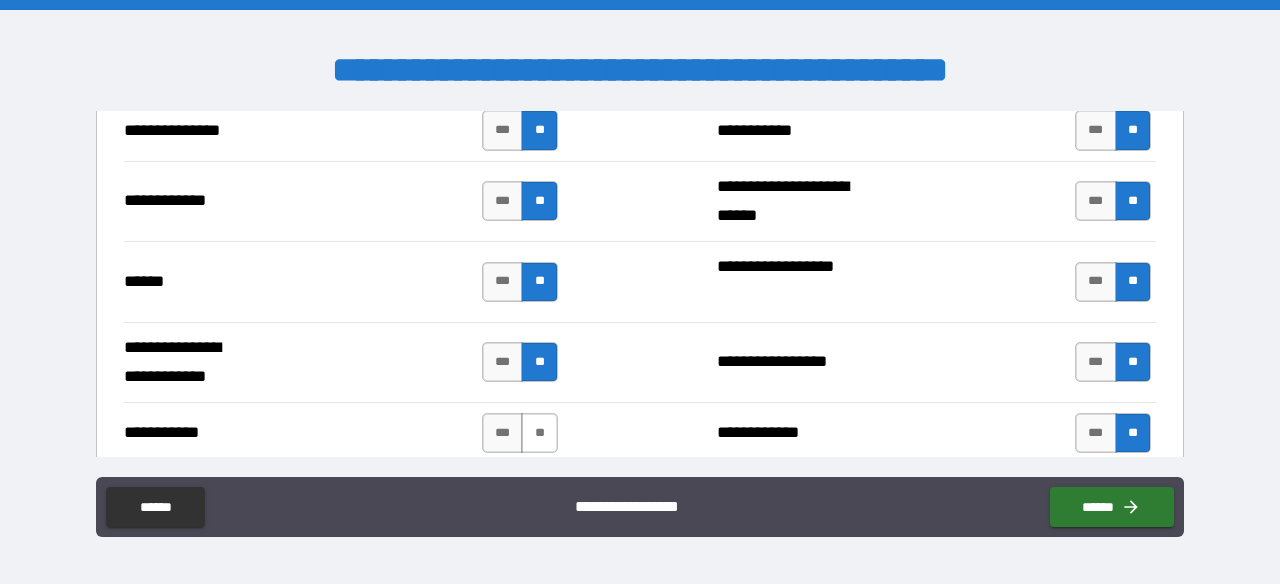 click on "**" at bounding box center [539, 433] 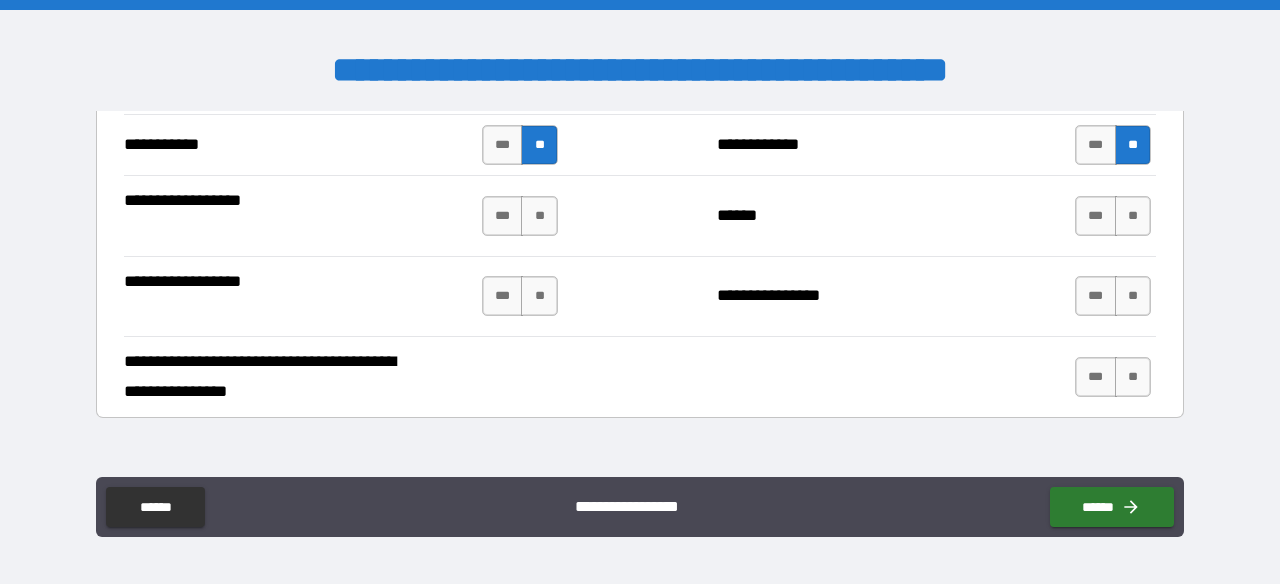 scroll, scrollTop: 6188, scrollLeft: 0, axis: vertical 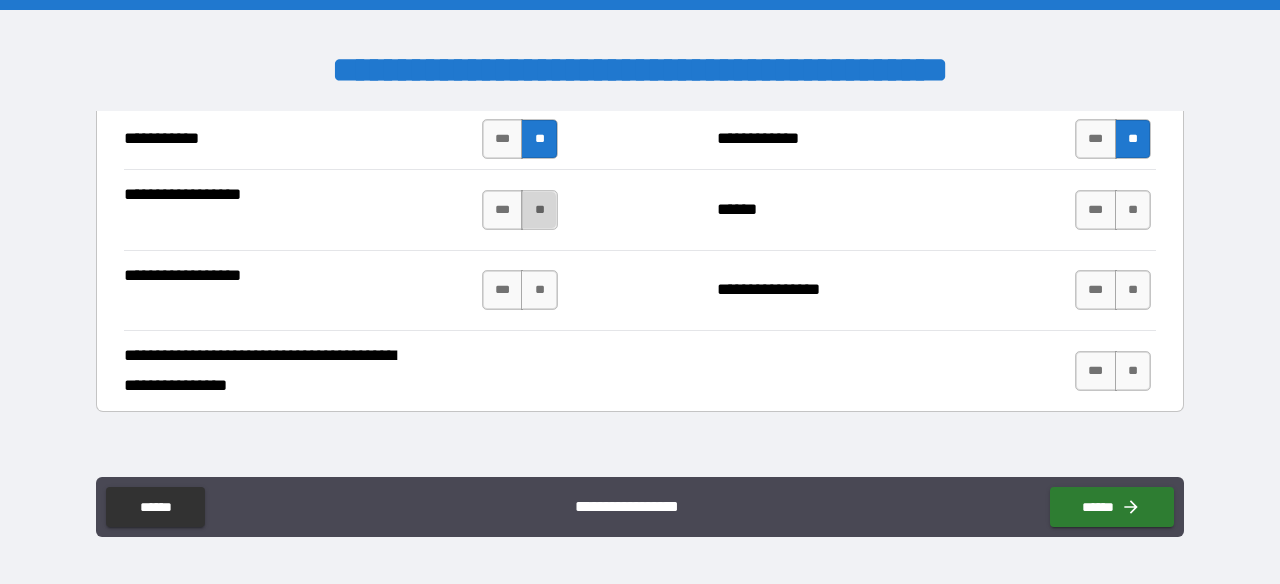 click on "**" at bounding box center [539, 210] 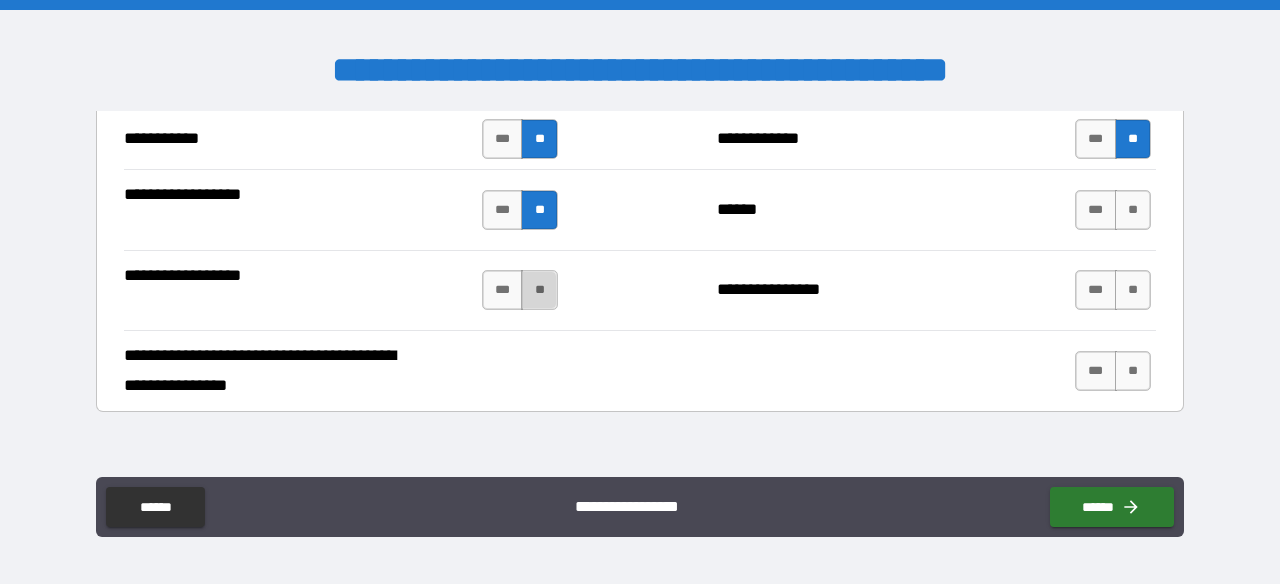click on "**" at bounding box center [539, 290] 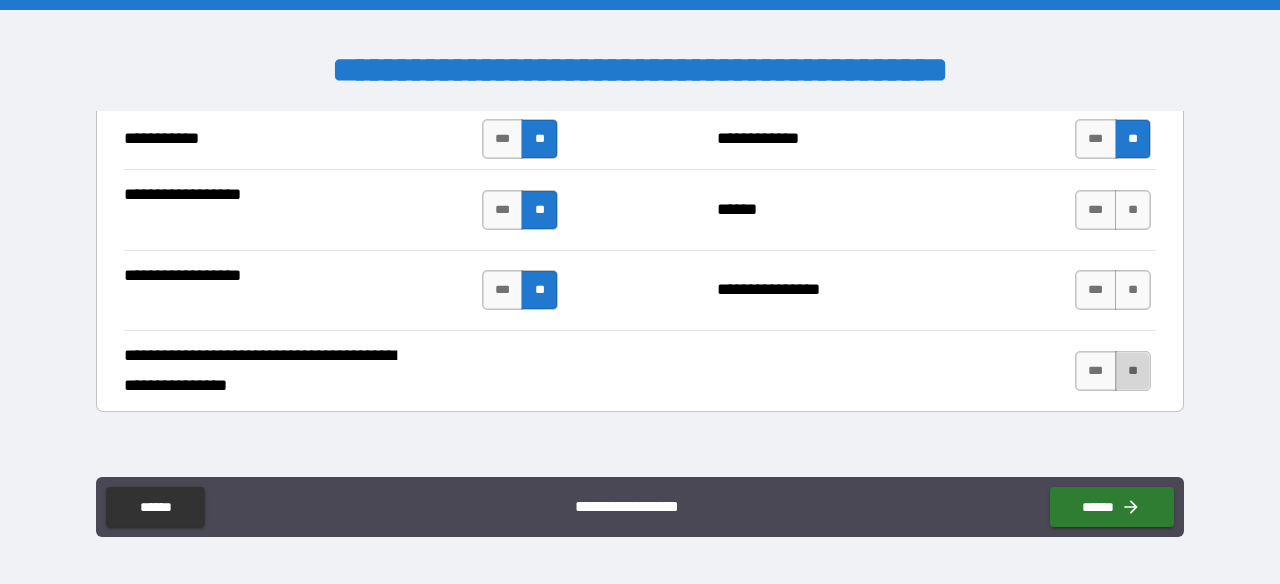 click on "**" at bounding box center [1133, 371] 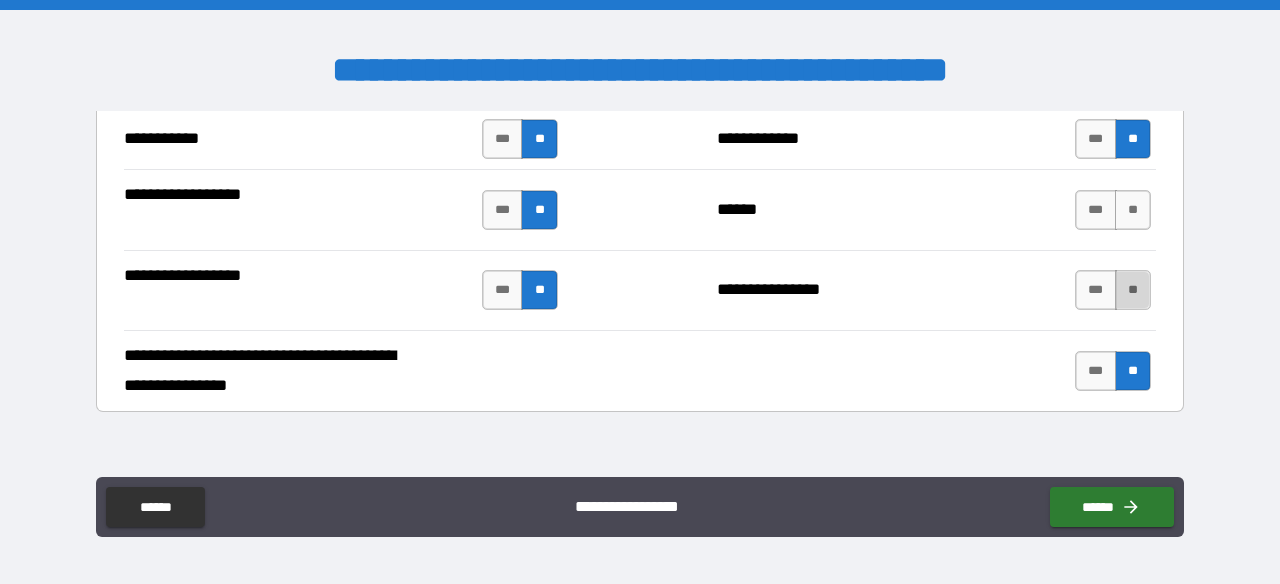 click on "**" at bounding box center [1133, 290] 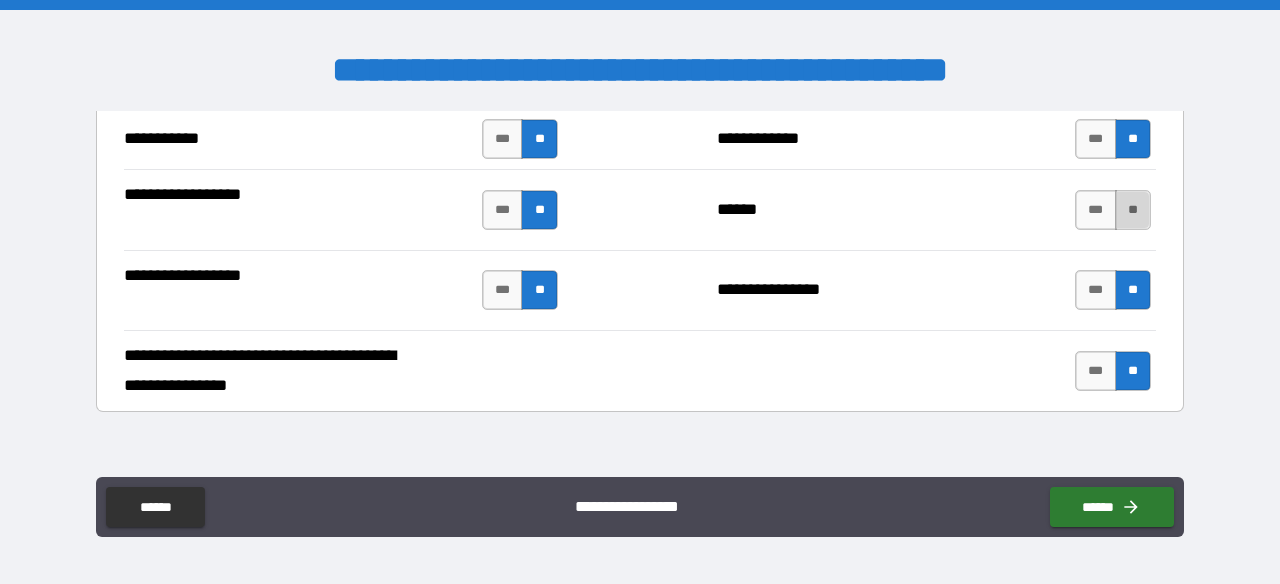 click on "**" at bounding box center (1133, 210) 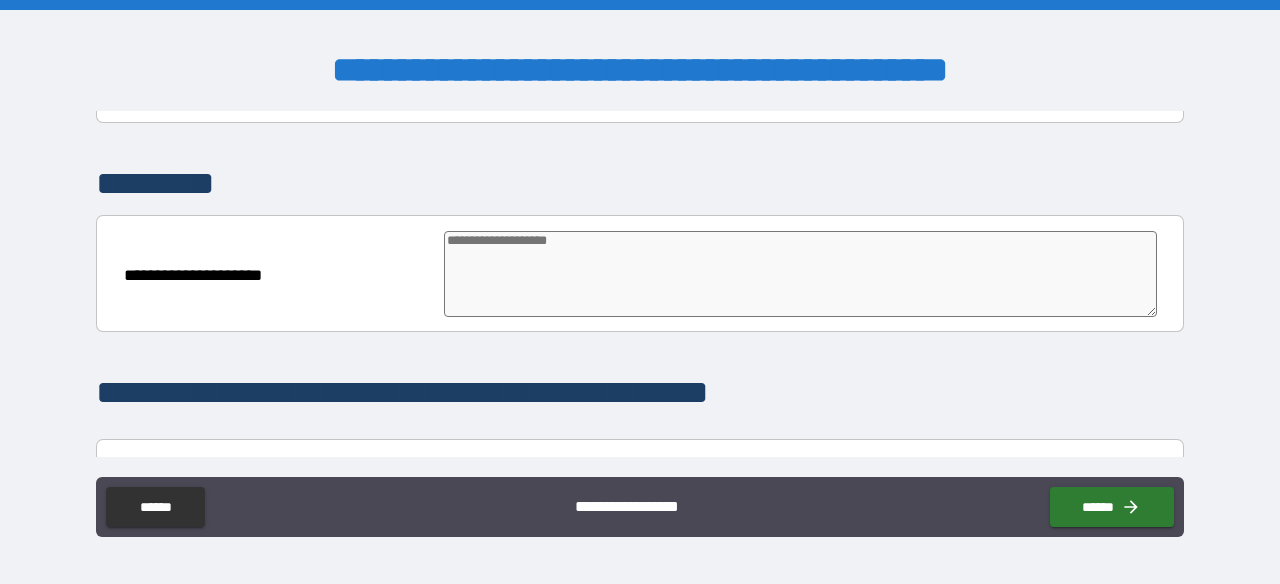 scroll, scrollTop: 6482, scrollLeft: 0, axis: vertical 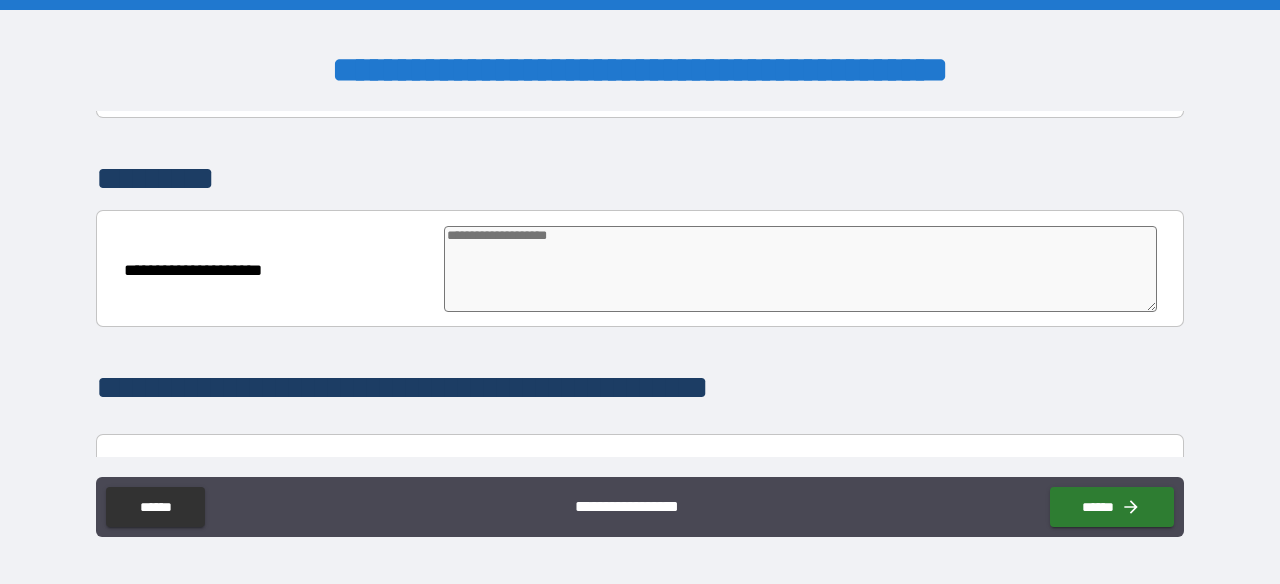 click at bounding box center (800, 269) 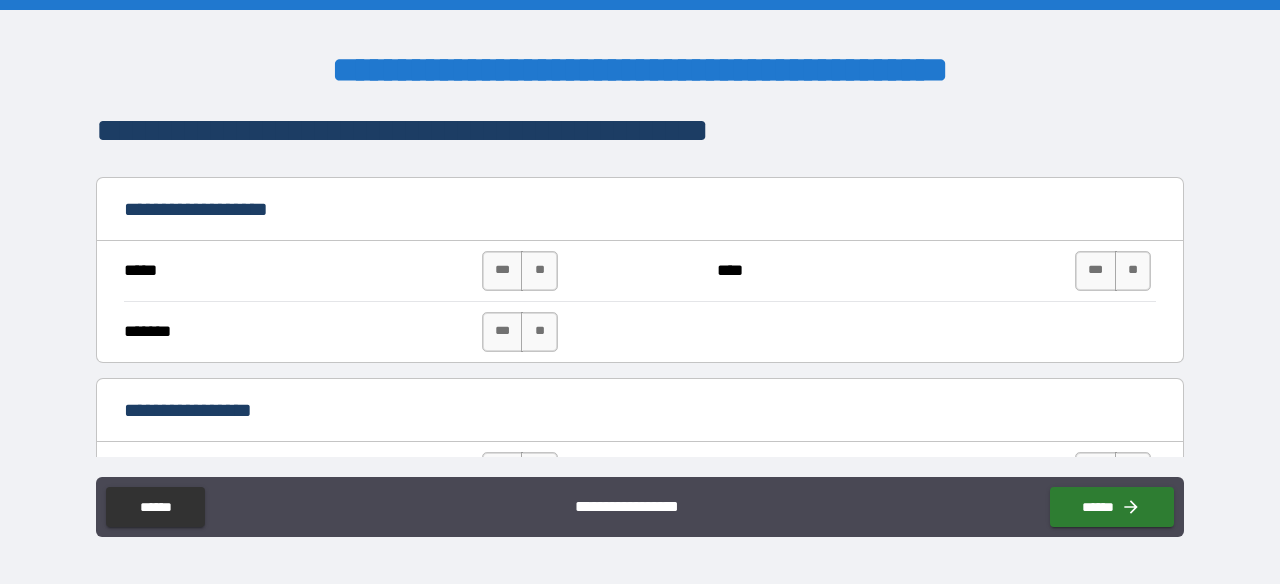 scroll, scrollTop: 6740, scrollLeft: 0, axis: vertical 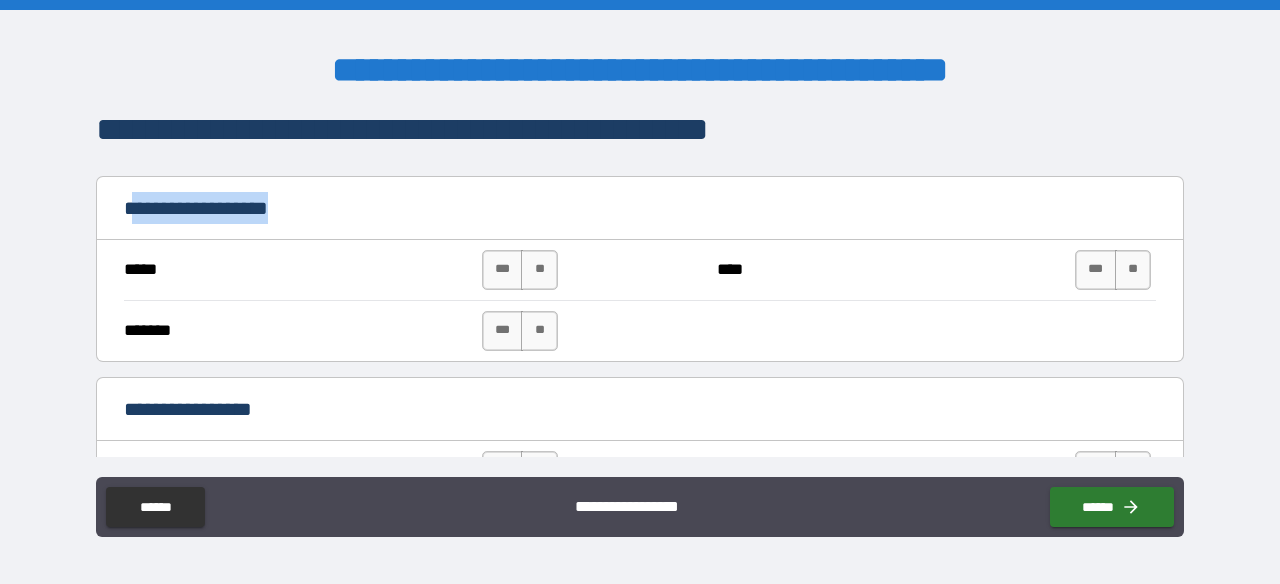 drag, startPoint x: 307, startPoint y: 174, endPoint x: 134, endPoint y: 184, distance: 173.28877 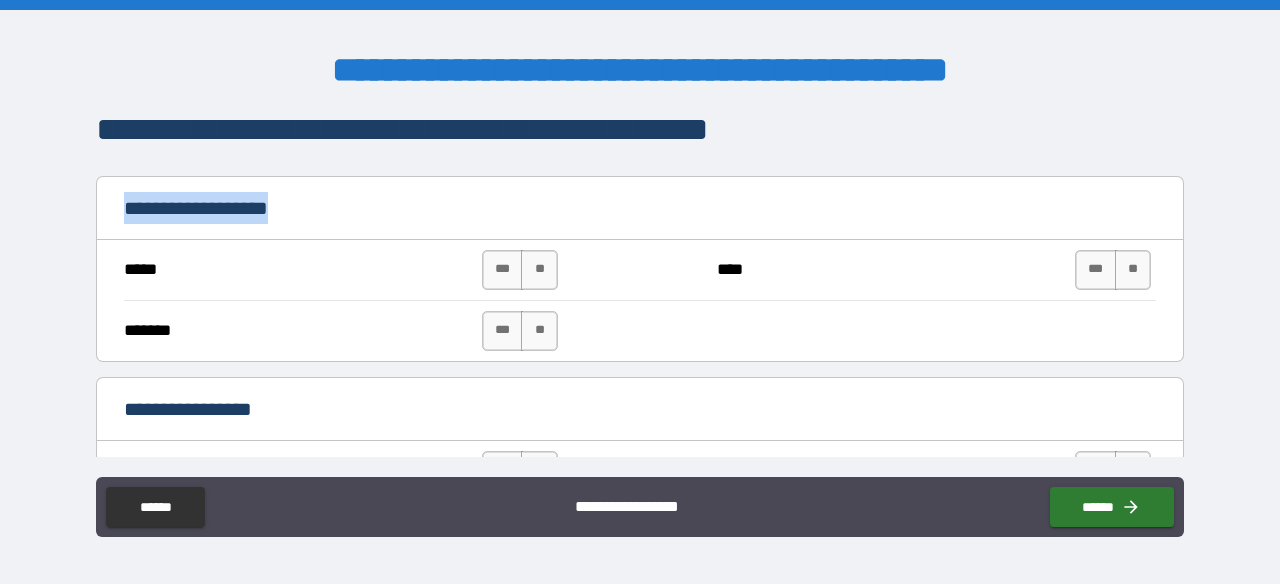 drag, startPoint x: 296, startPoint y: 186, endPoint x: 108, endPoint y: 180, distance: 188.09572 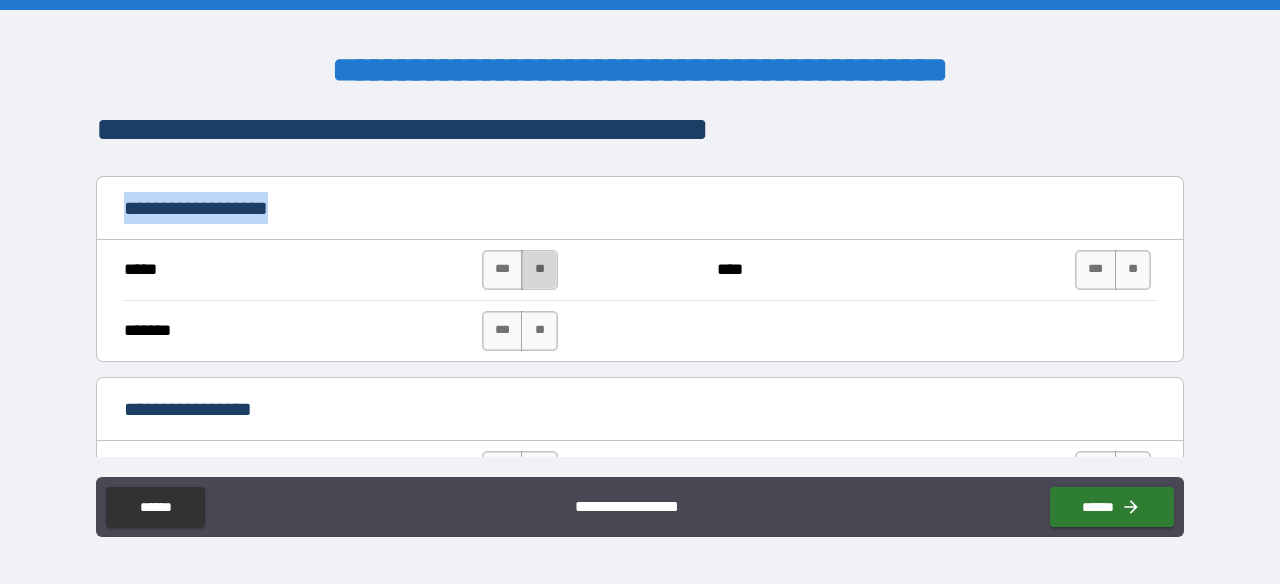 click on "**" at bounding box center (539, 270) 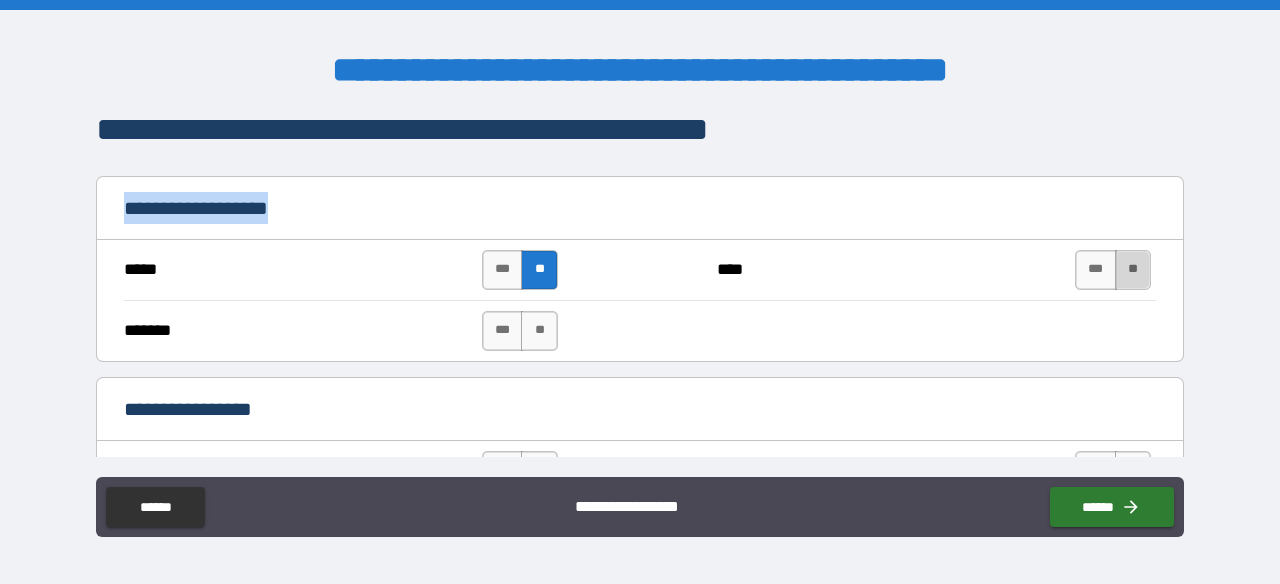 click on "**" at bounding box center (1133, 270) 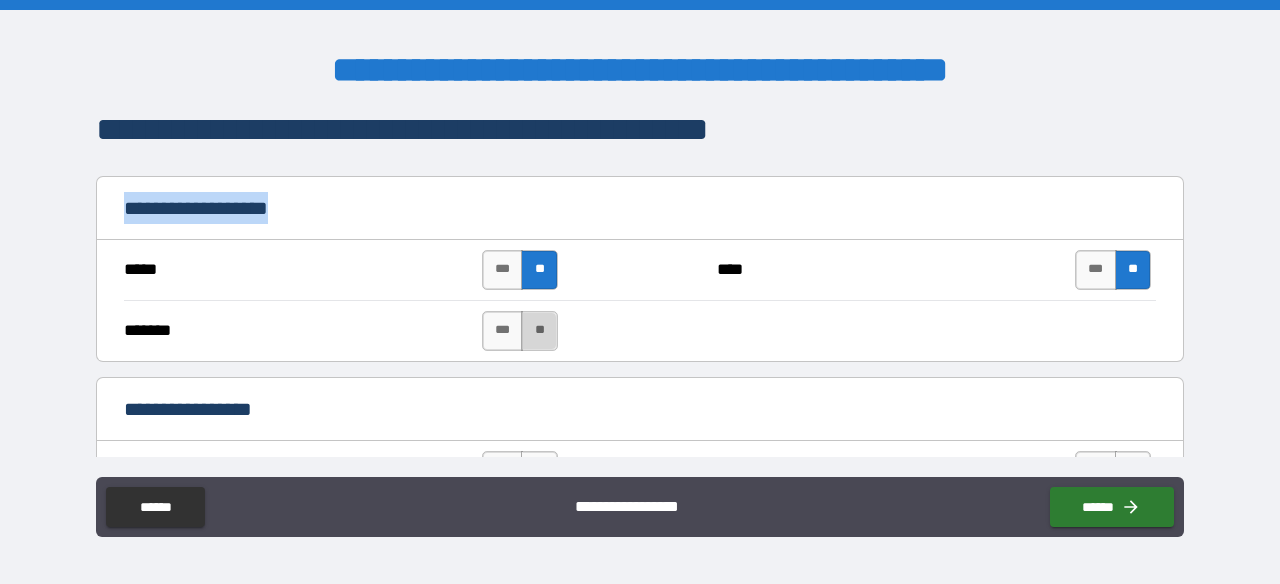 click on "**" at bounding box center (539, 331) 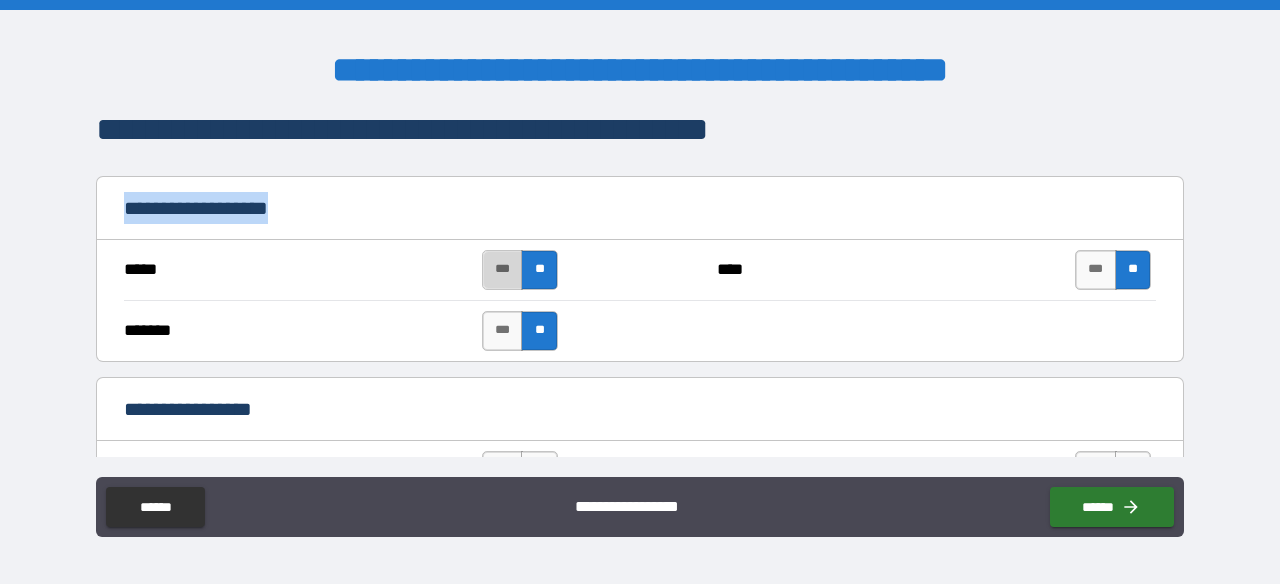 click on "***" at bounding box center [503, 270] 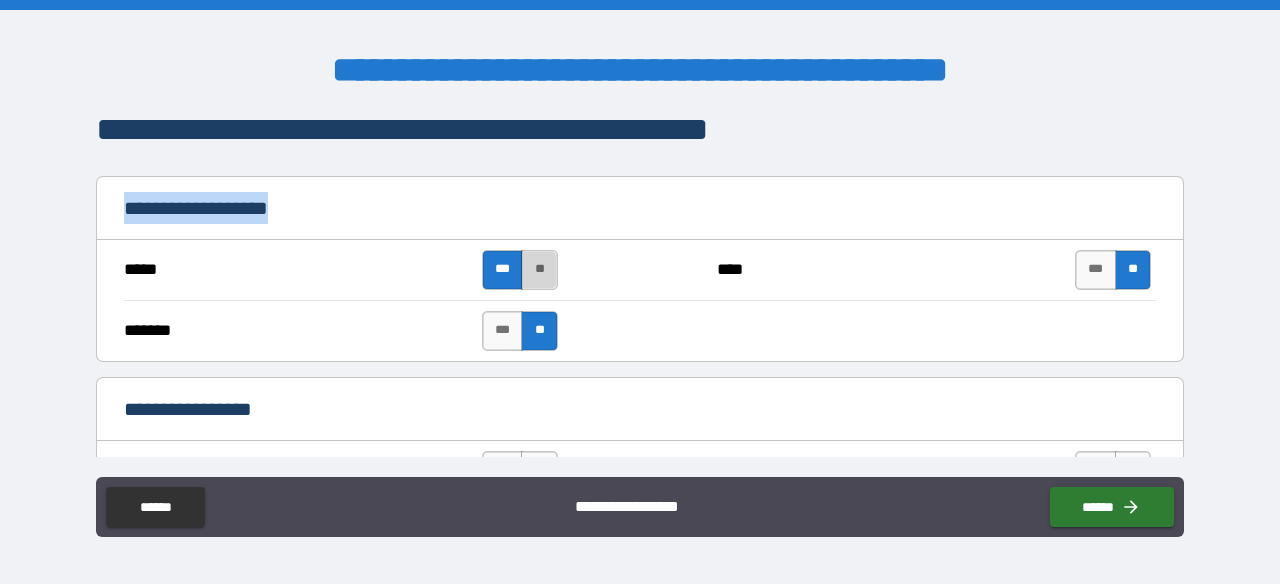 click on "**" at bounding box center (539, 270) 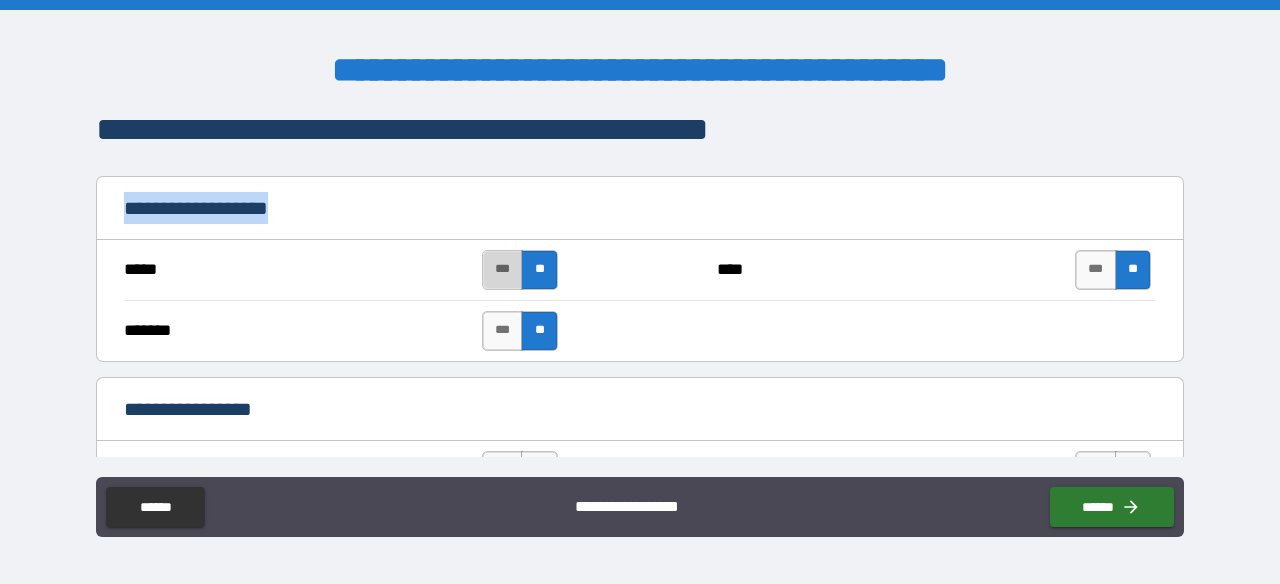 click on "***" at bounding box center (503, 270) 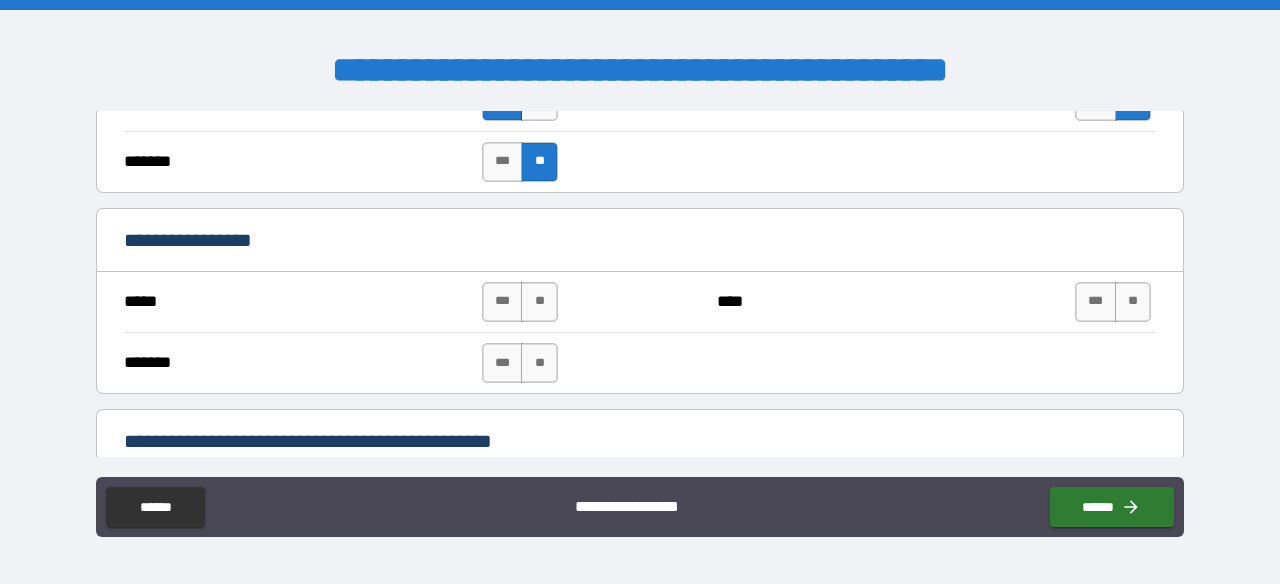 scroll, scrollTop: 6912, scrollLeft: 0, axis: vertical 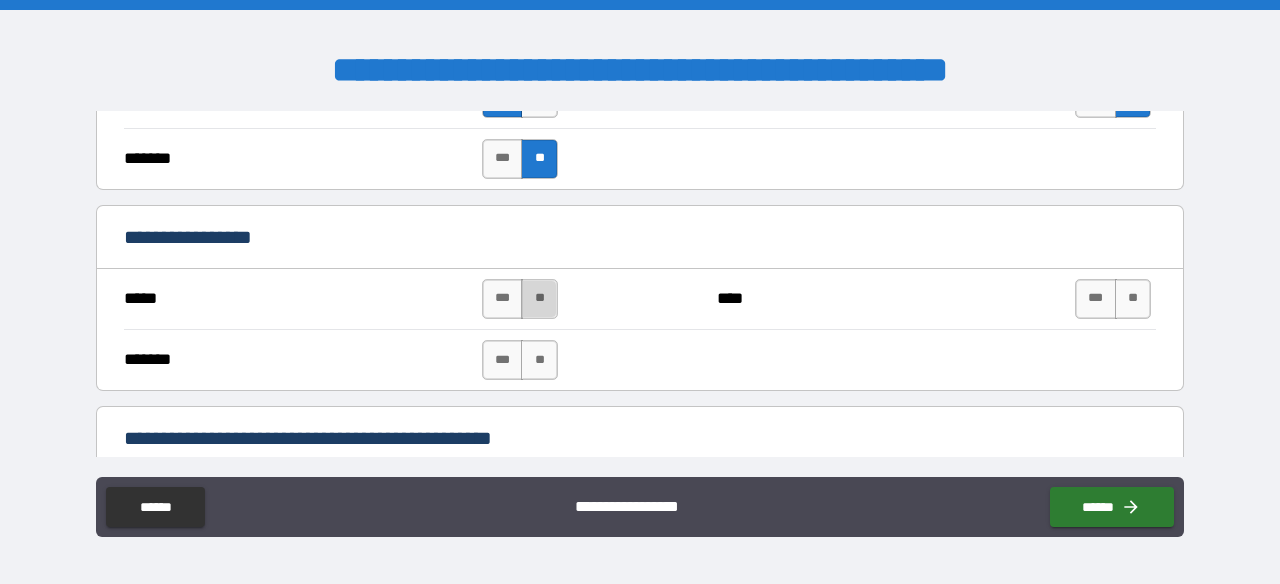 click on "**" at bounding box center (539, 299) 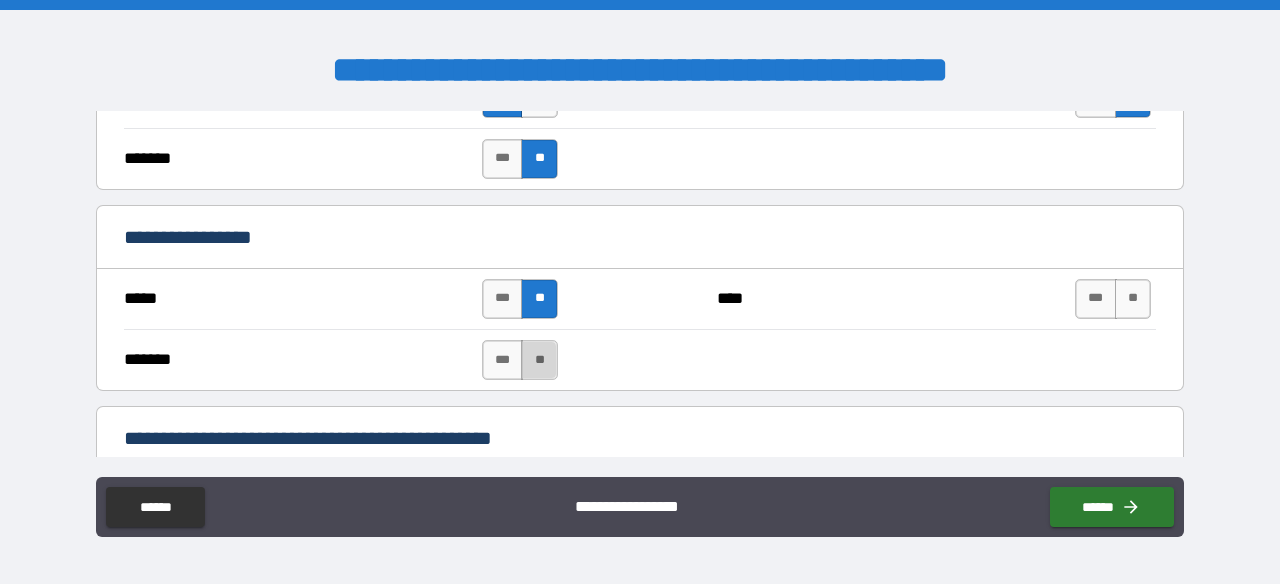 click on "**" at bounding box center [539, 360] 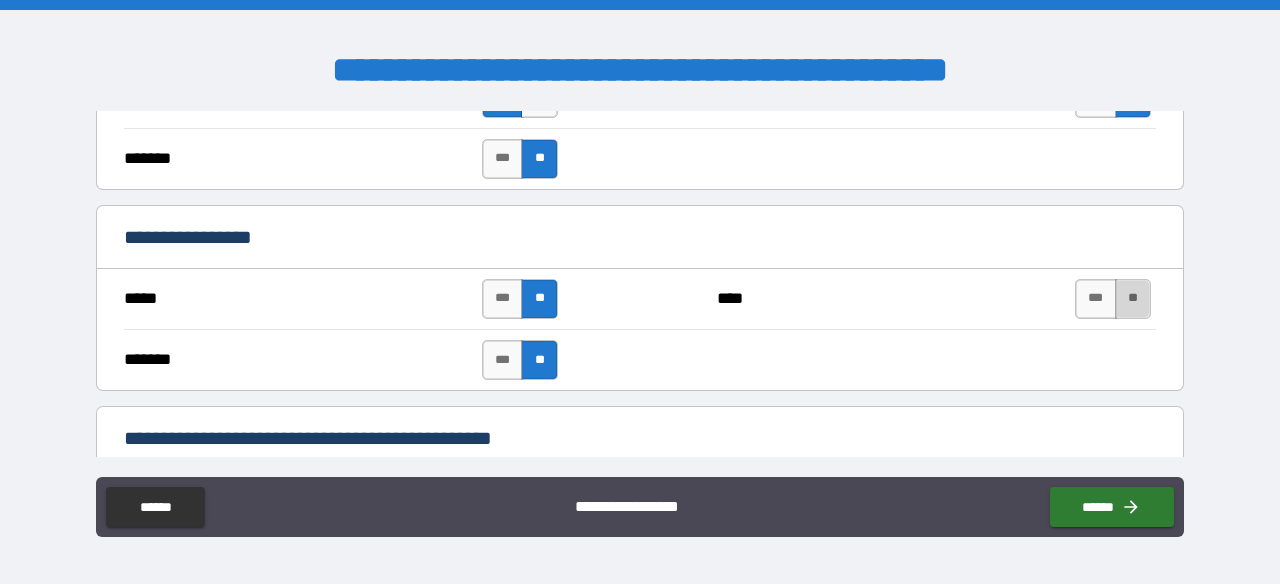 click on "**" at bounding box center [1133, 299] 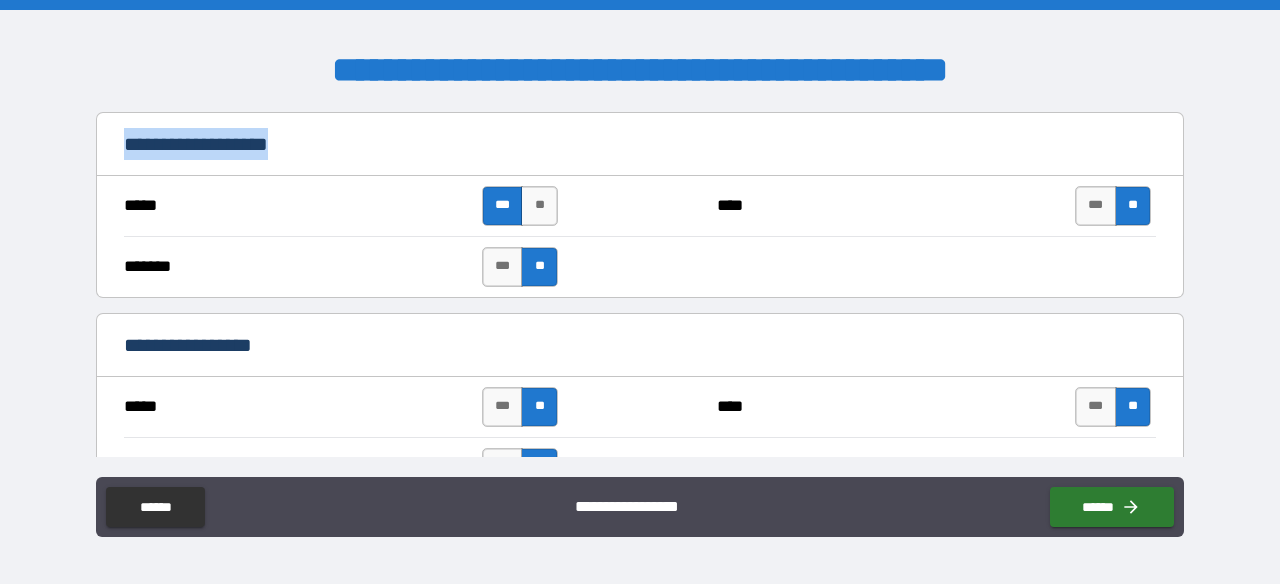 scroll, scrollTop: 6818, scrollLeft: 0, axis: vertical 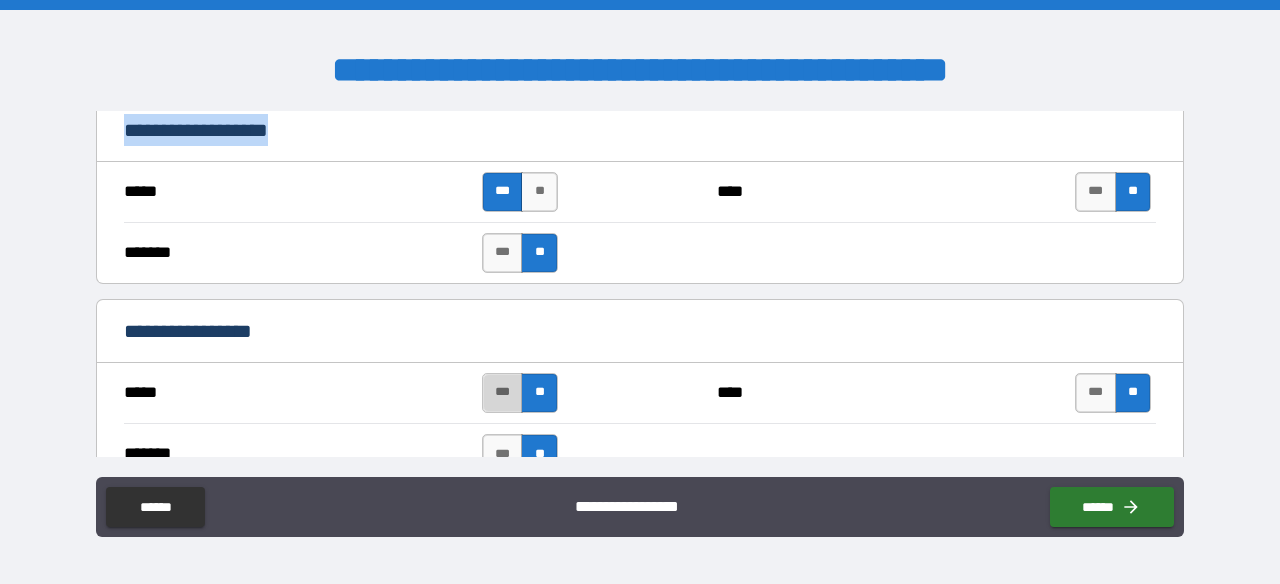 click on "***" at bounding box center (503, 393) 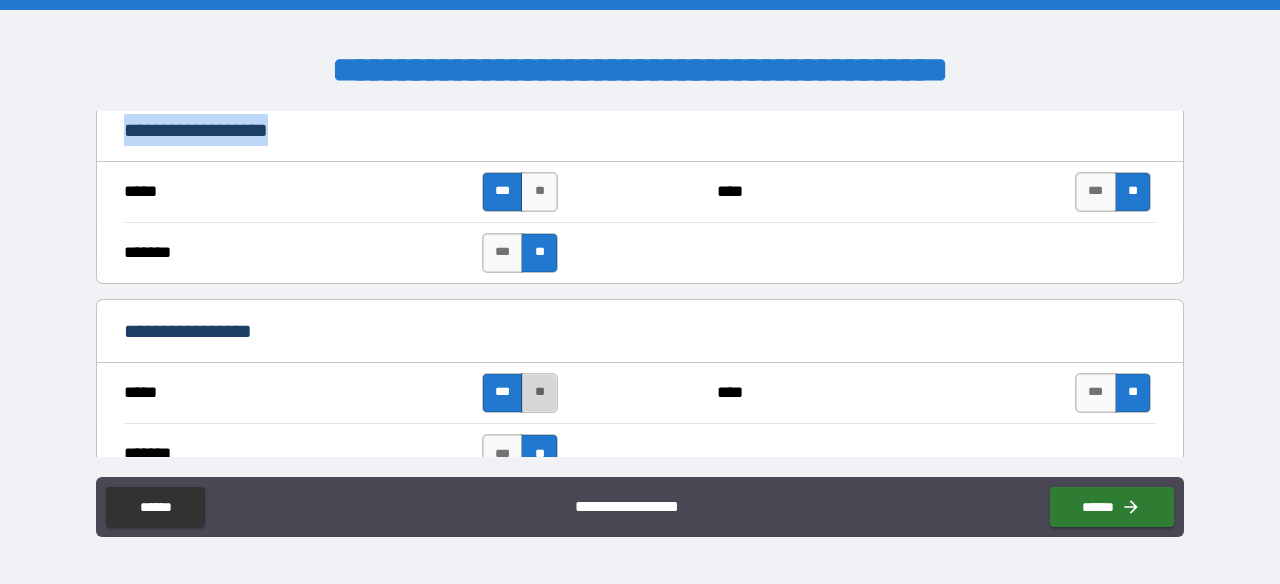click on "**" at bounding box center (539, 393) 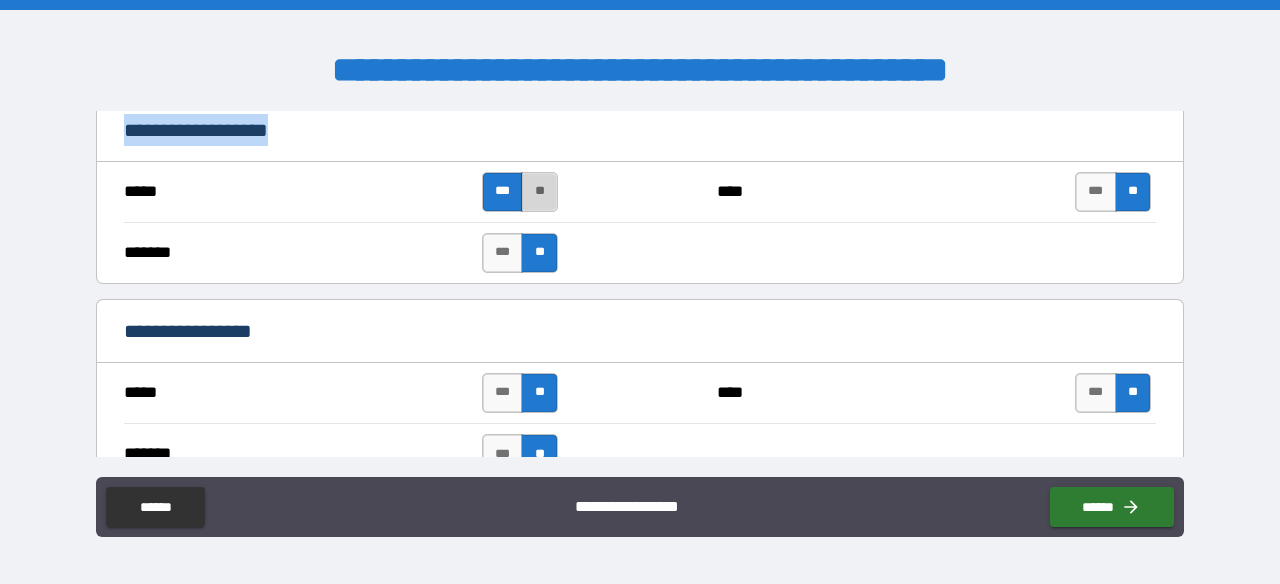 click on "**" at bounding box center [539, 192] 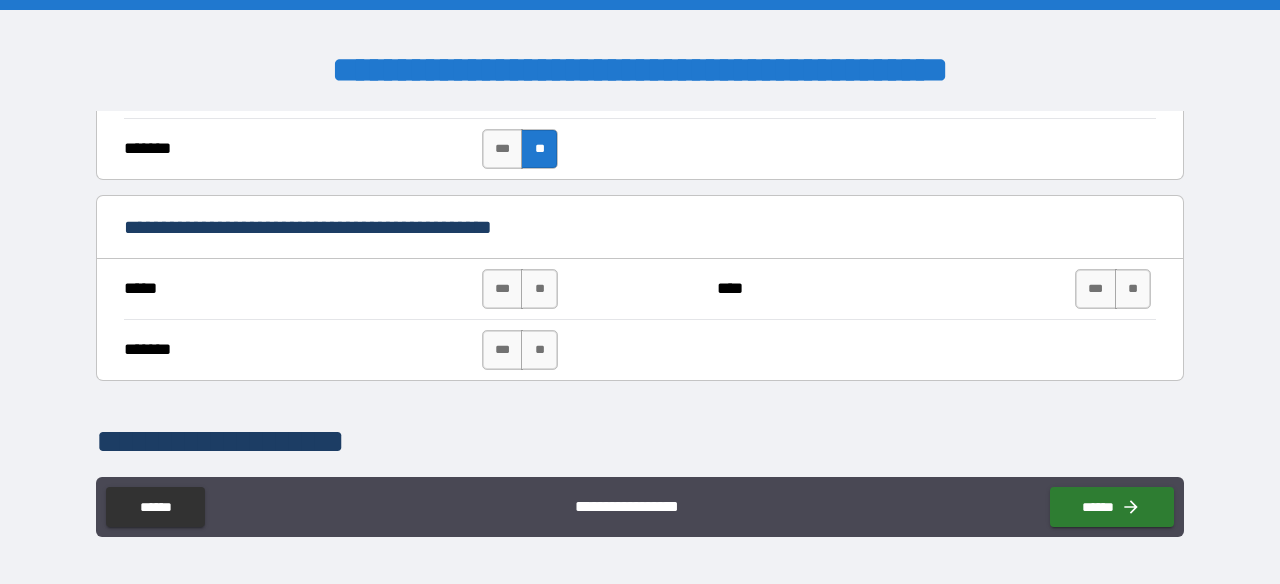 scroll, scrollTop: 7124, scrollLeft: 0, axis: vertical 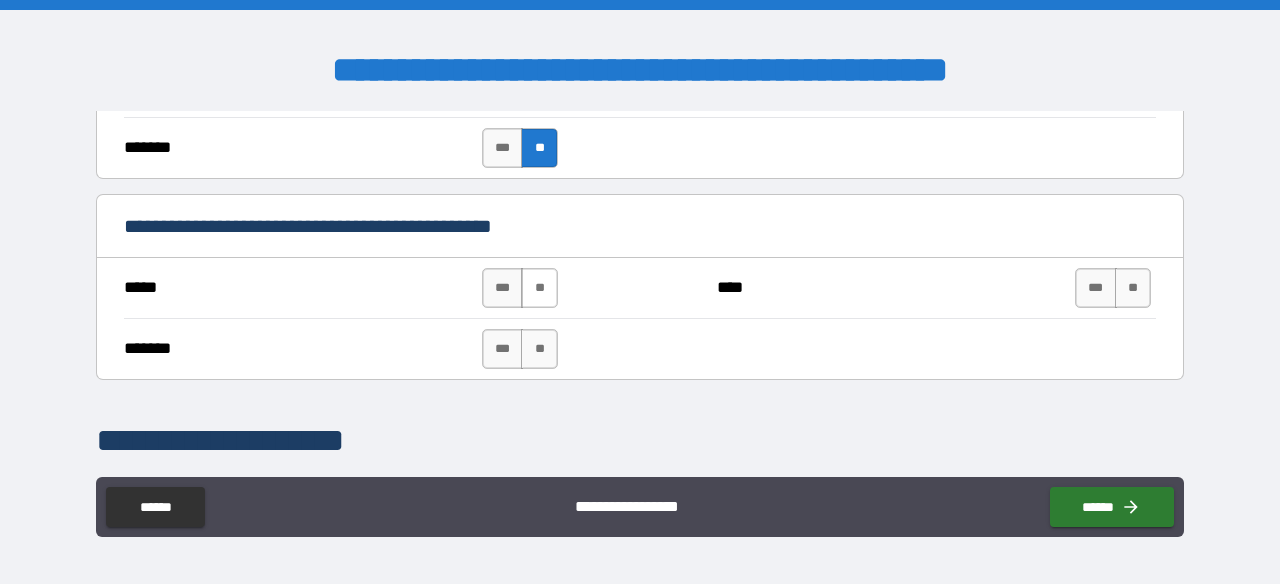 click on "**" at bounding box center [539, 288] 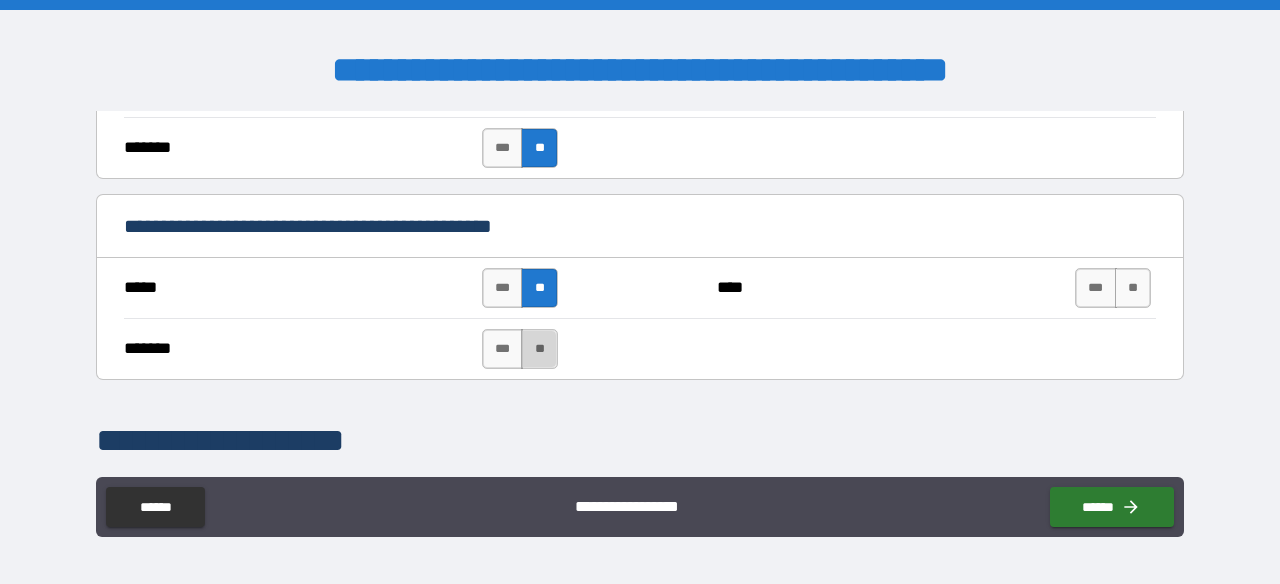 click on "**" at bounding box center (539, 349) 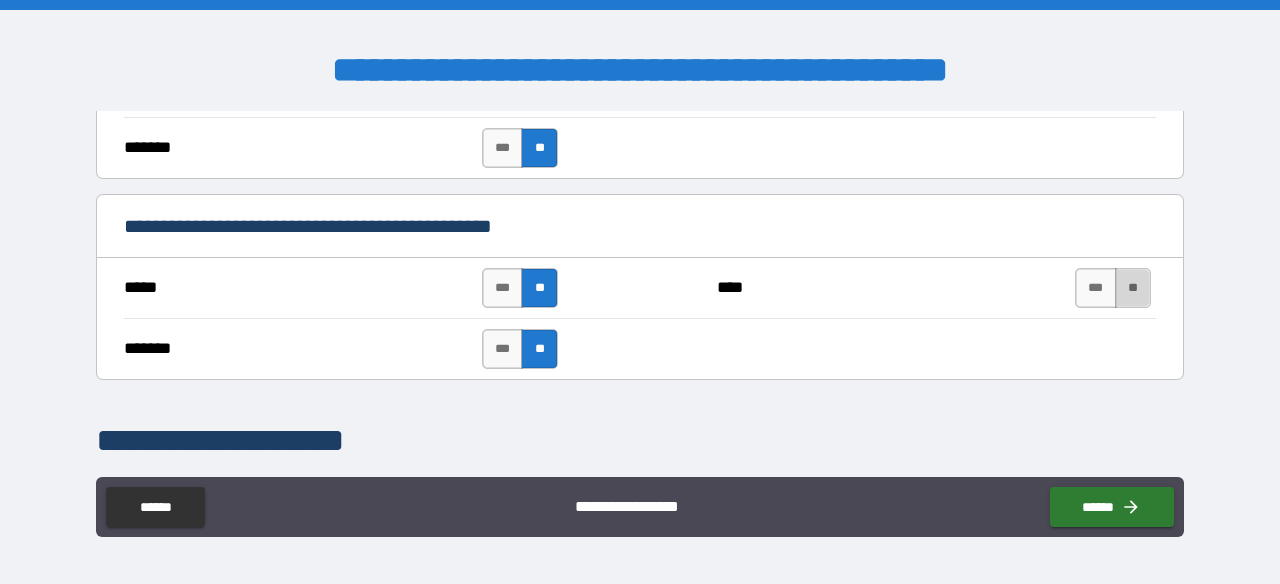 click on "**" at bounding box center (1133, 288) 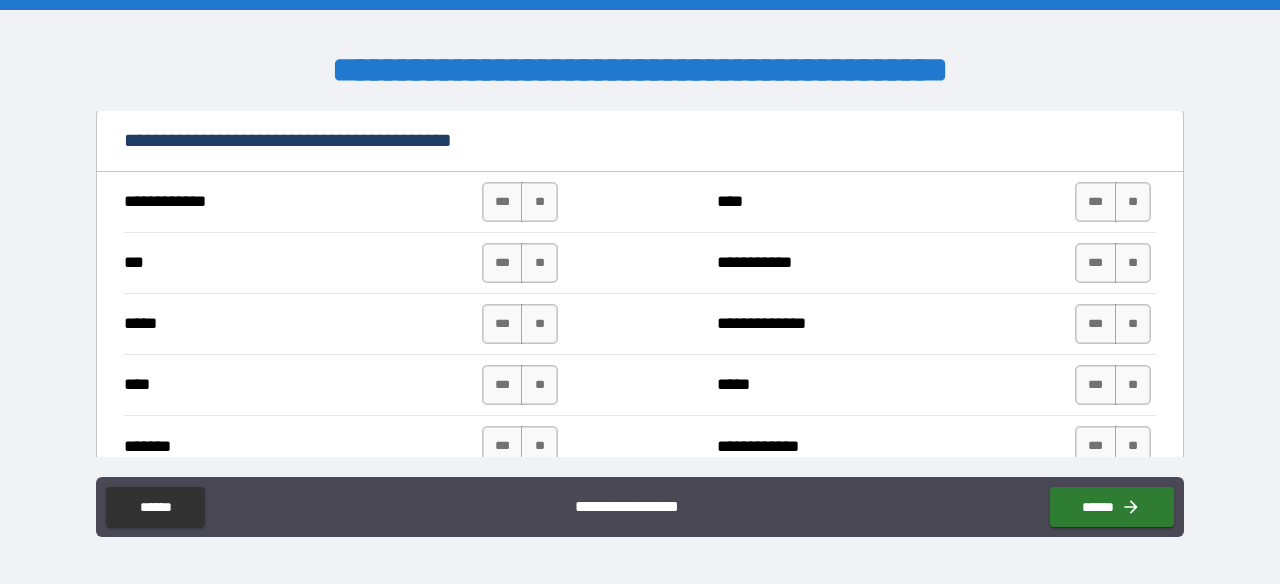 scroll, scrollTop: 7505, scrollLeft: 0, axis: vertical 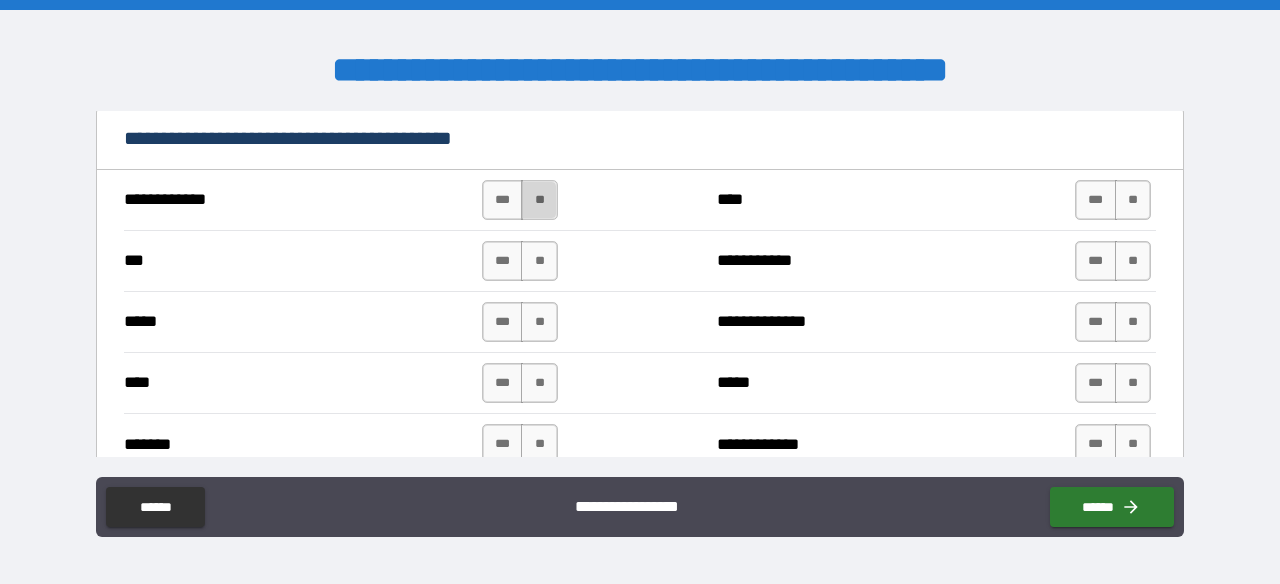 click on "**" at bounding box center (539, 200) 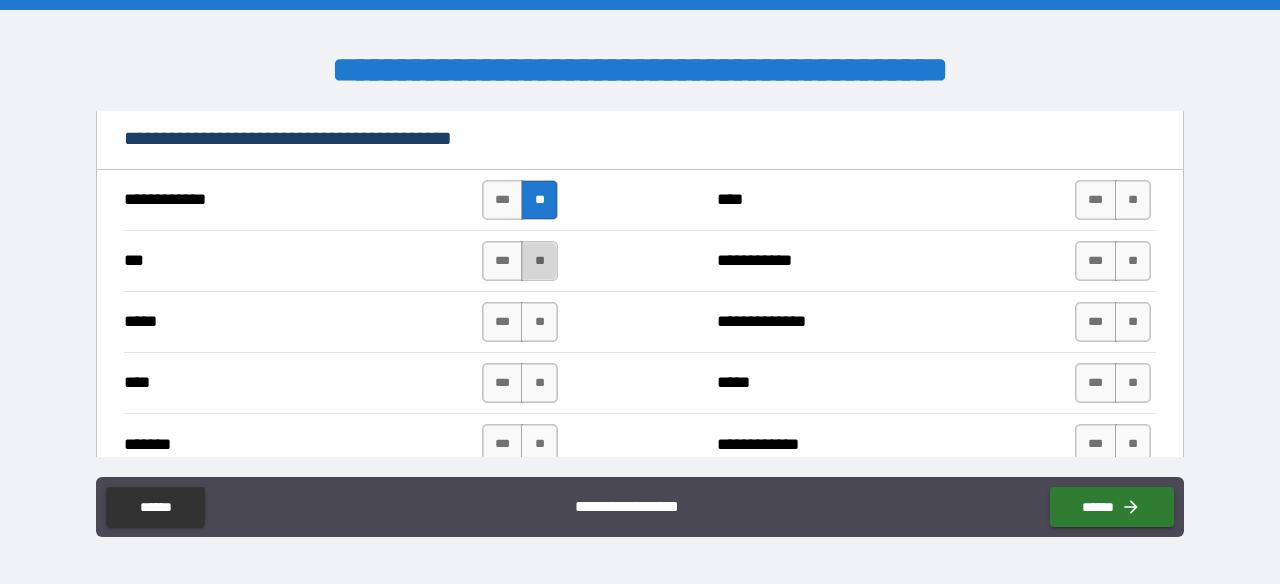 click on "**" at bounding box center (539, 261) 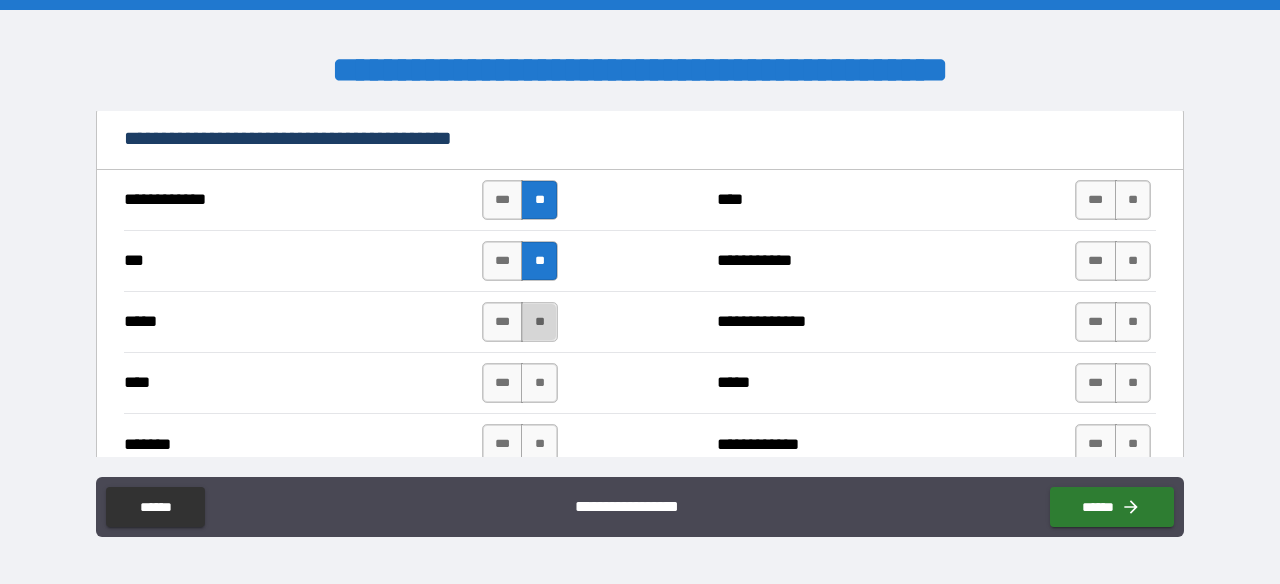 click on "**" at bounding box center (539, 322) 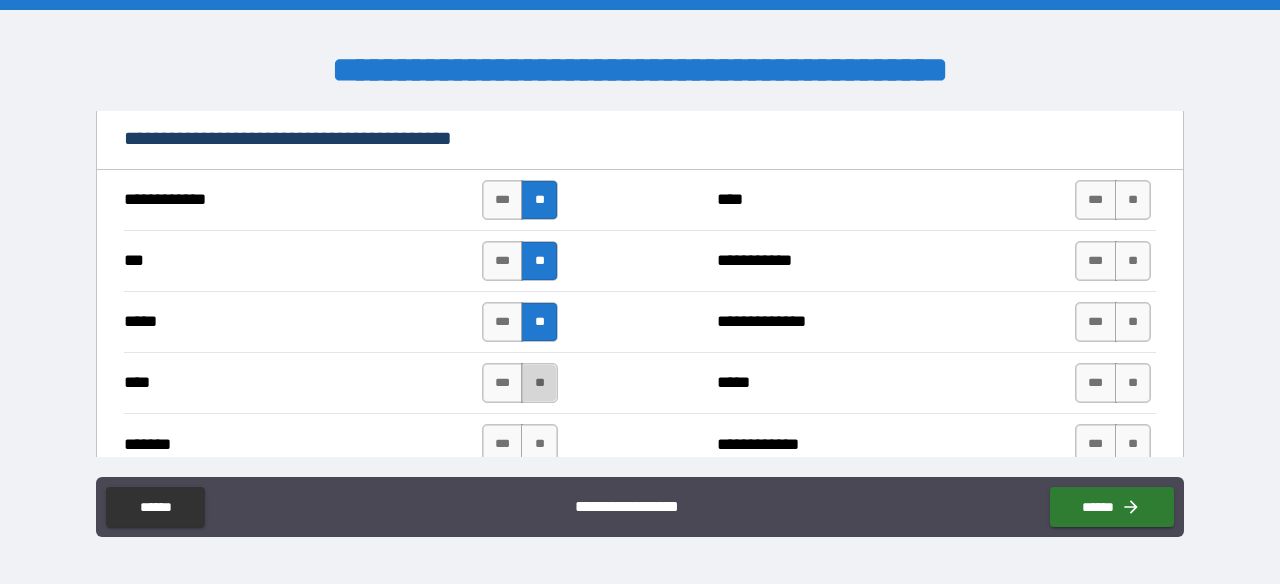 click on "**" at bounding box center [539, 383] 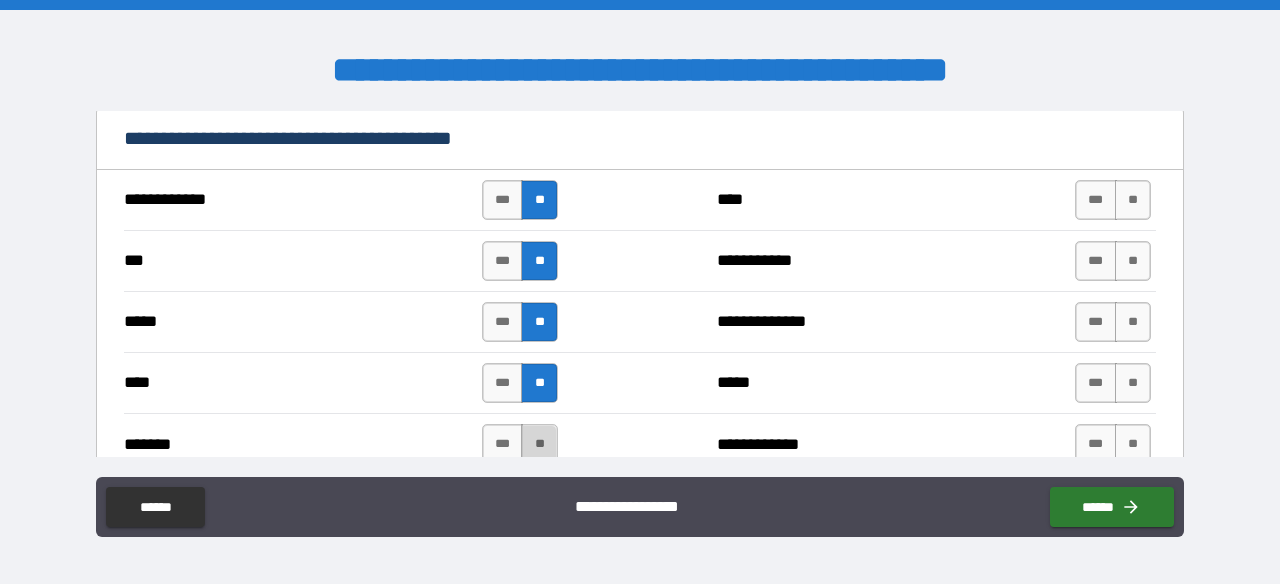 click on "**" at bounding box center (539, 444) 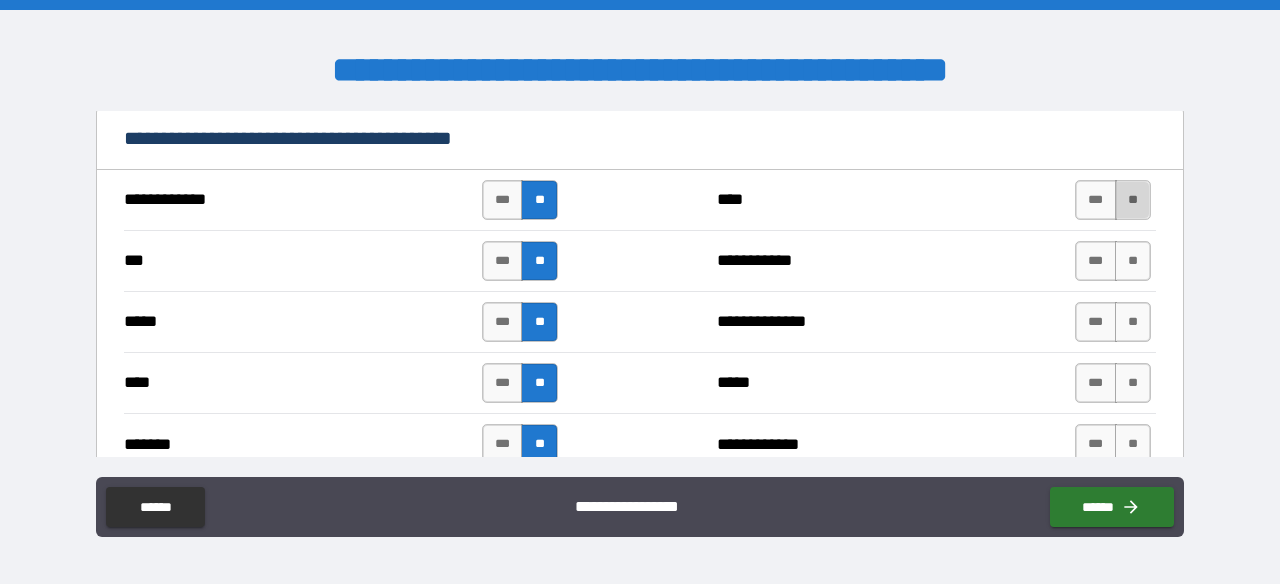 click on "**" at bounding box center [1133, 200] 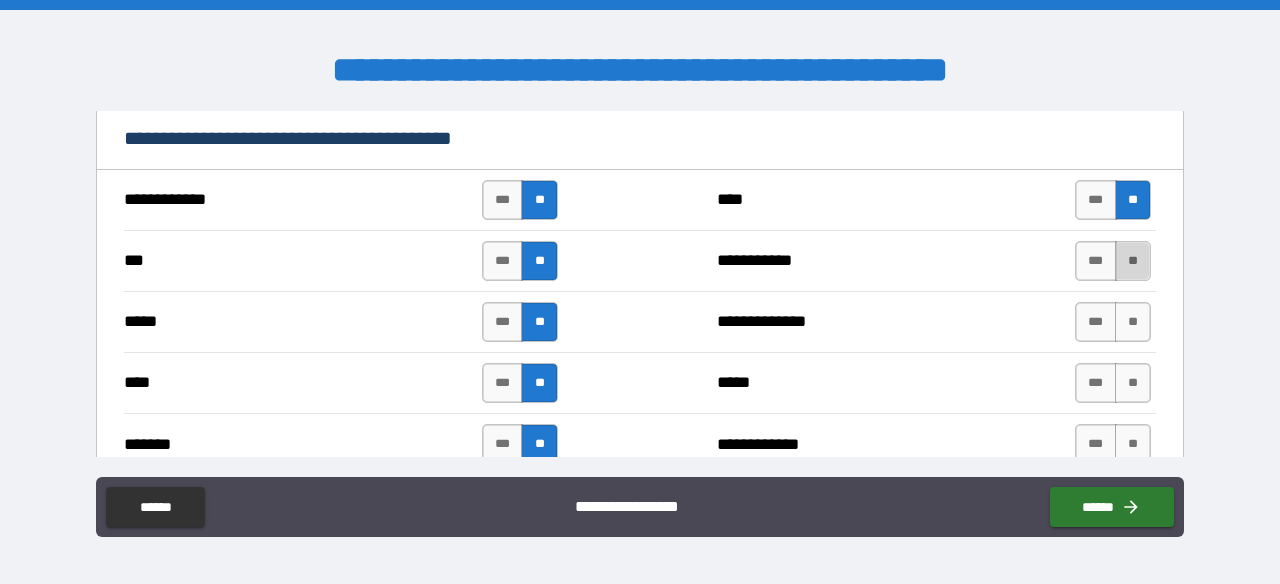 click on "**" at bounding box center [1133, 261] 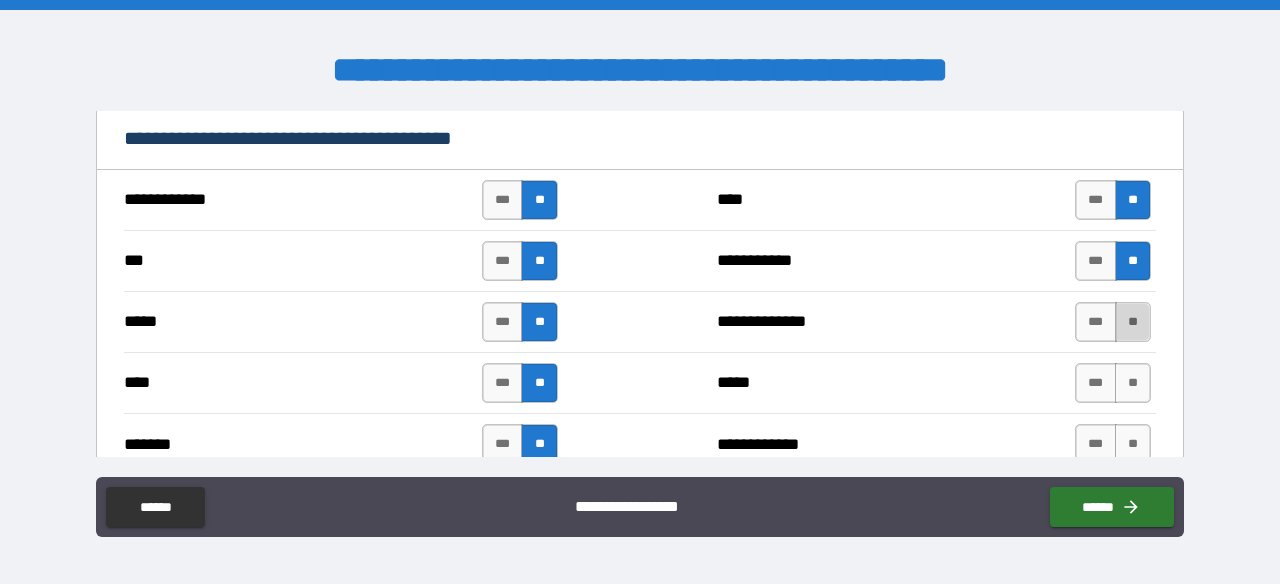 click on "**" at bounding box center [1133, 322] 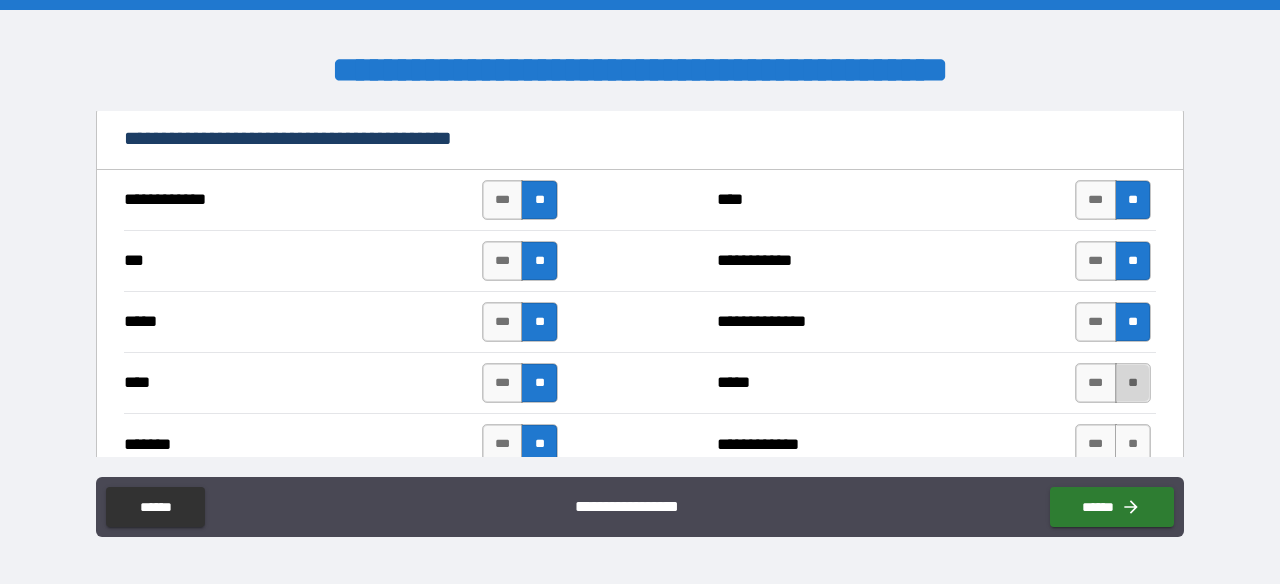 click on "**" at bounding box center [1133, 383] 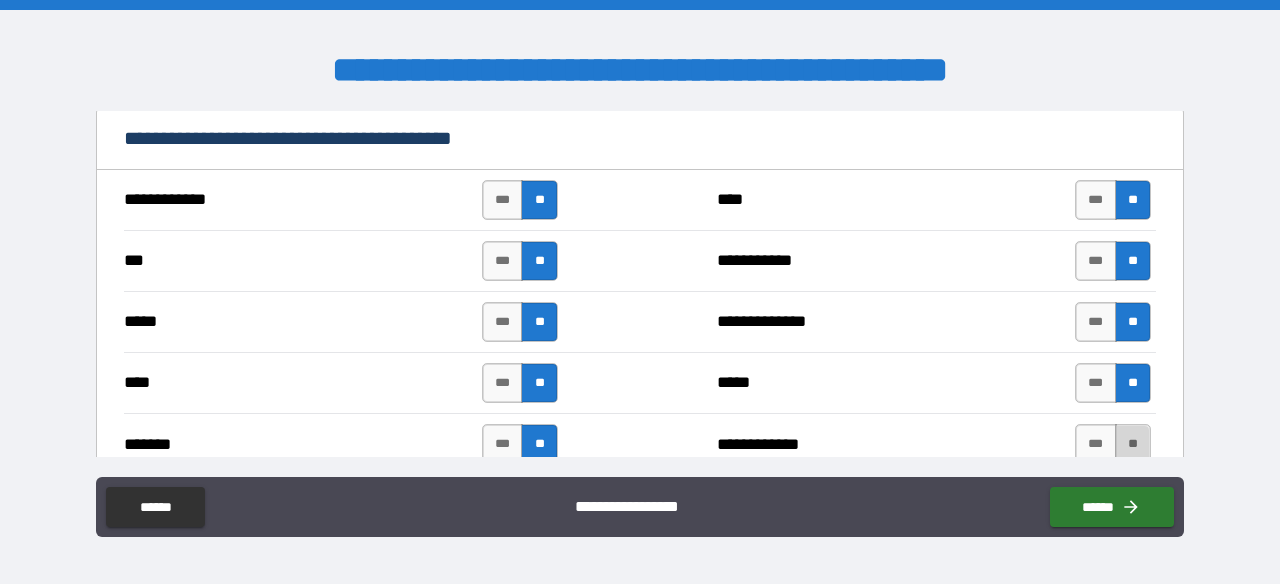 click on "**" at bounding box center (1133, 444) 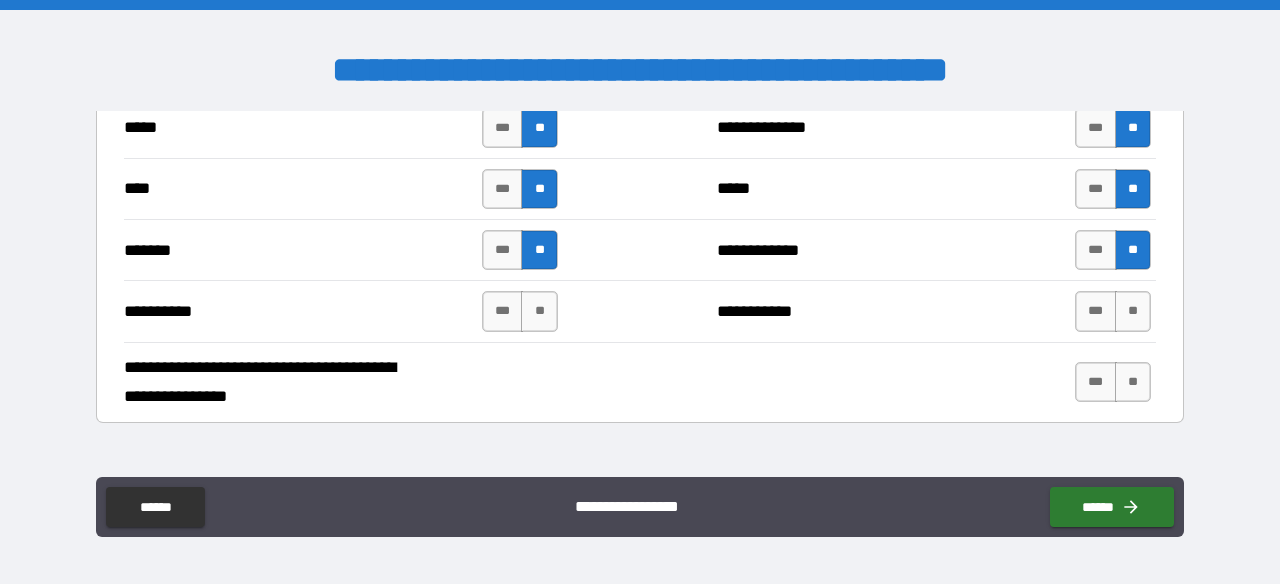 scroll, scrollTop: 7700, scrollLeft: 0, axis: vertical 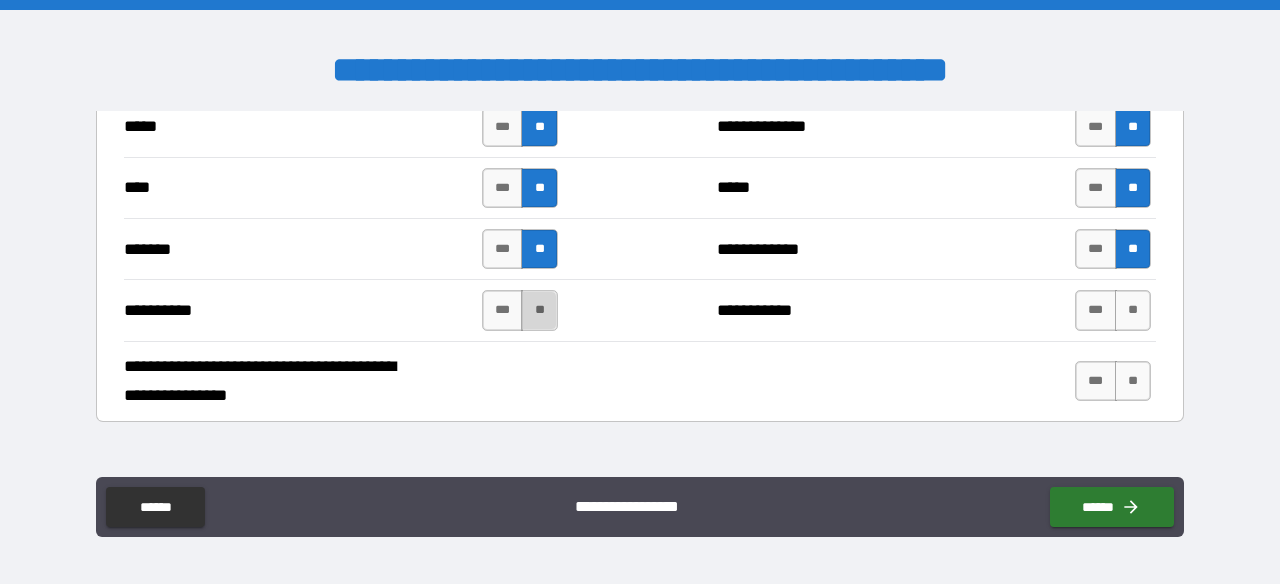 click on "**" at bounding box center [539, 310] 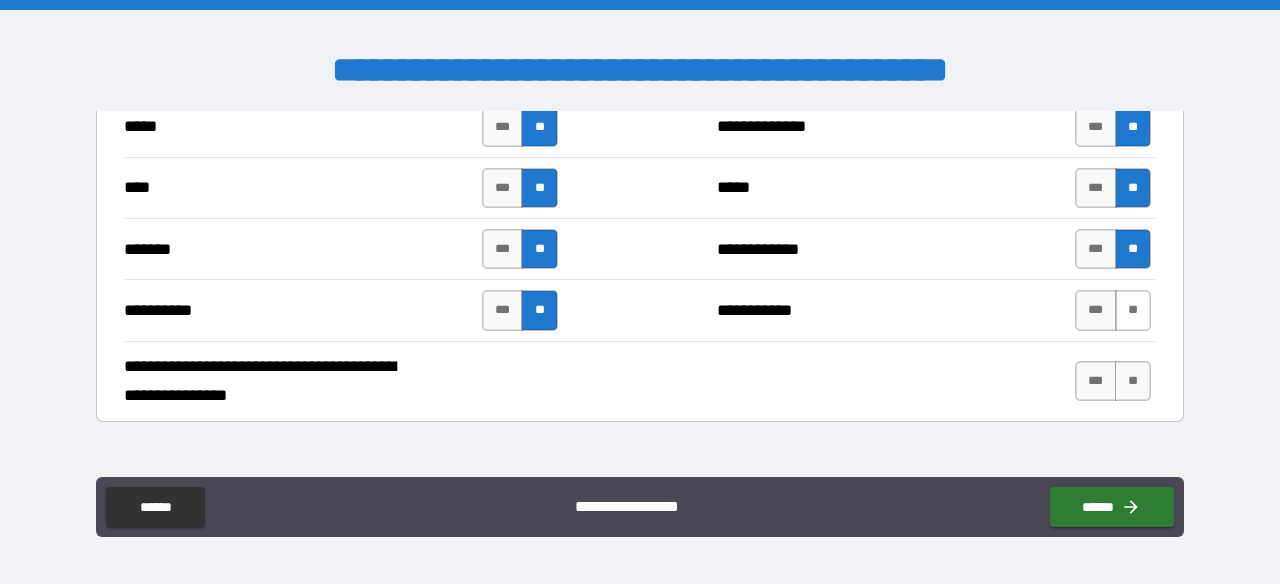 click on "**" at bounding box center [1133, 310] 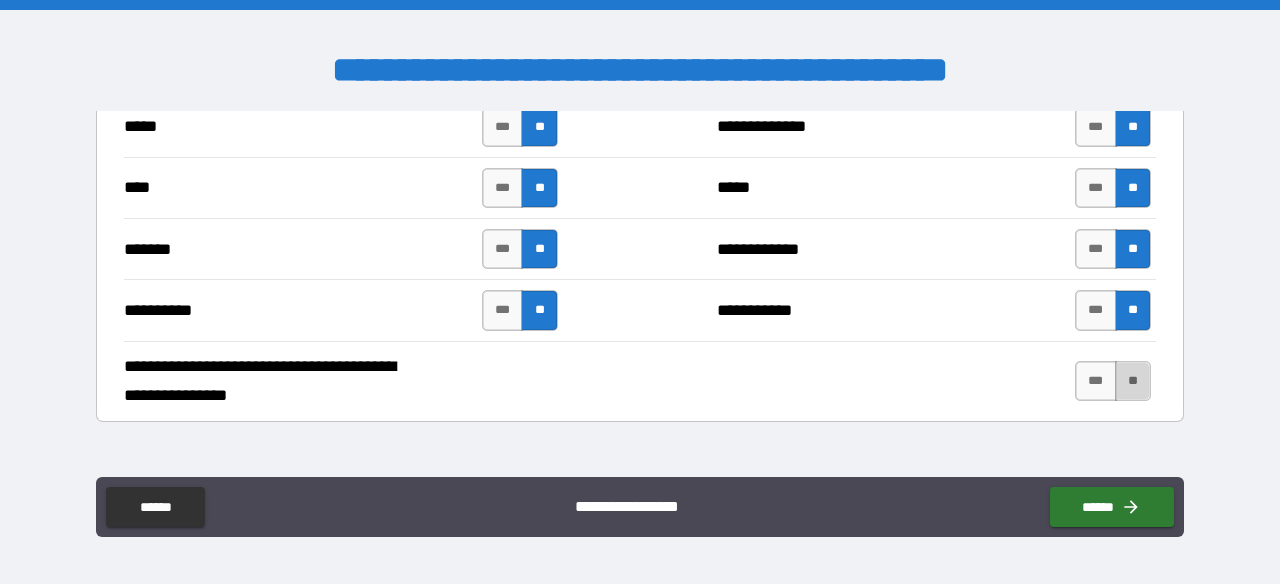 click on "**" at bounding box center (1133, 381) 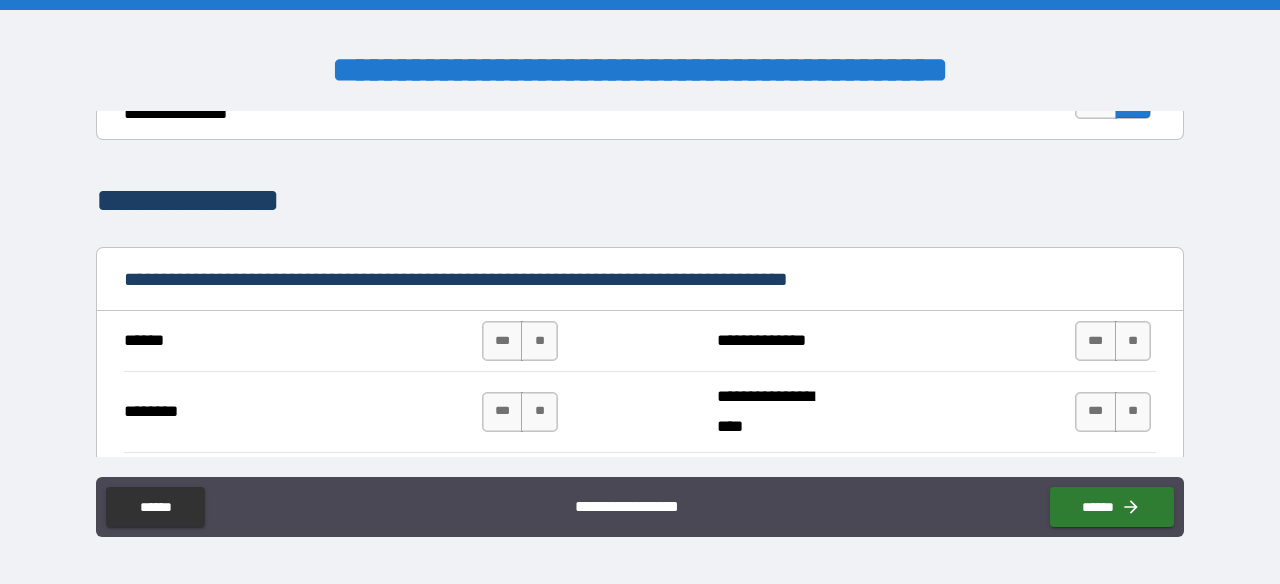 scroll, scrollTop: 7983, scrollLeft: 0, axis: vertical 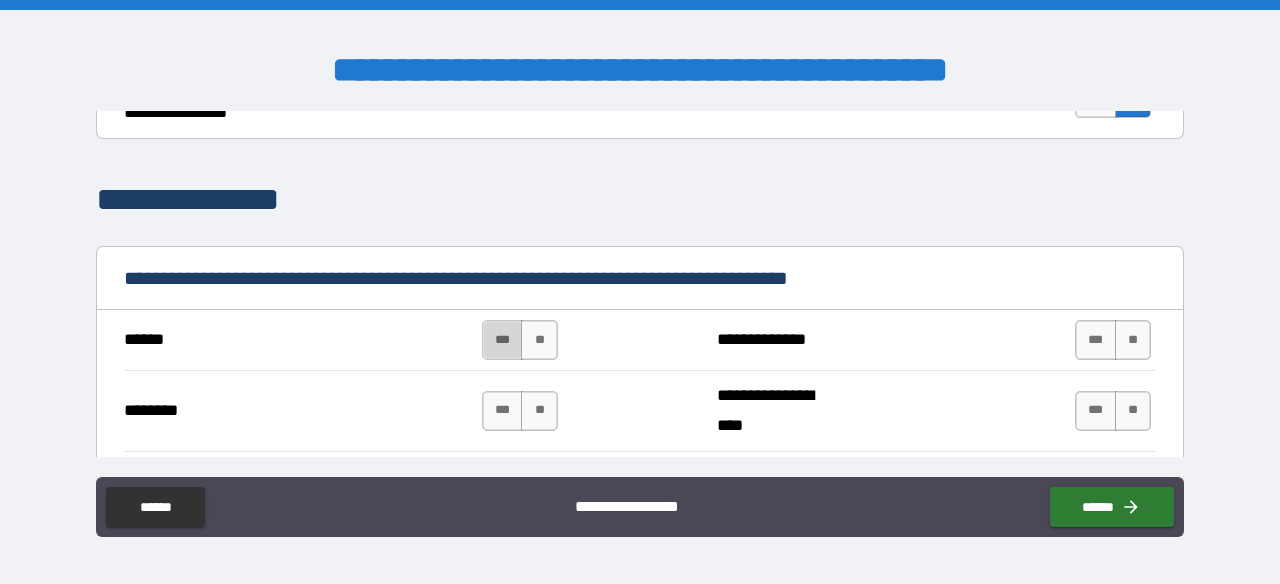 click on "***" at bounding box center [503, 340] 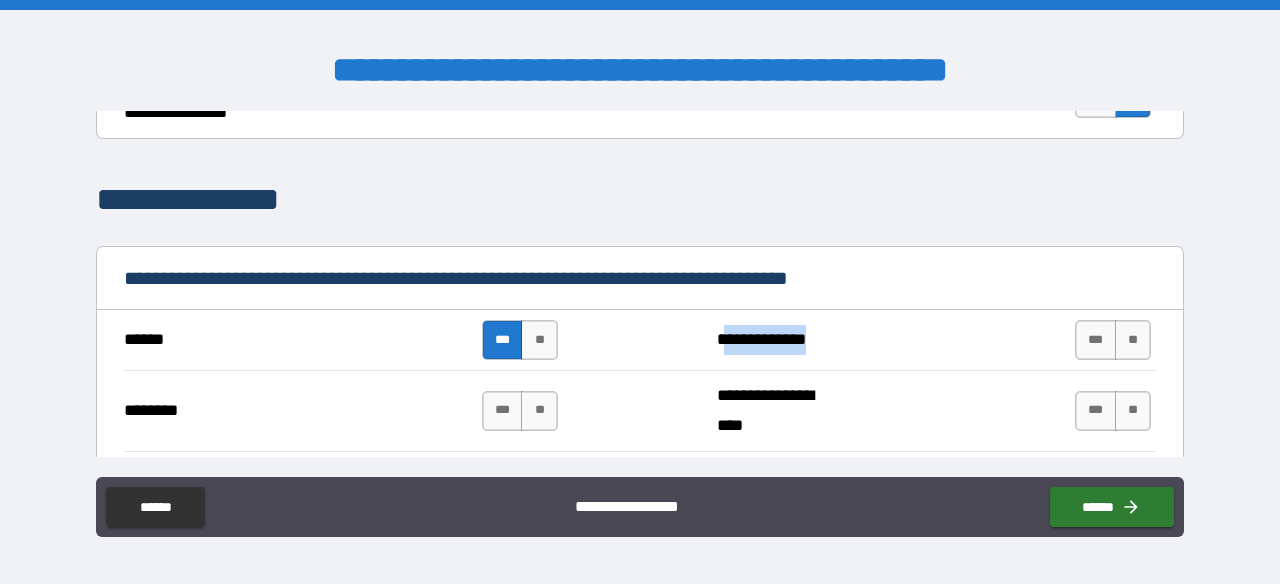 drag, startPoint x: 853, startPoint y: 316, endPoint x: 718, endPoint y: 301, distance: 135.83078 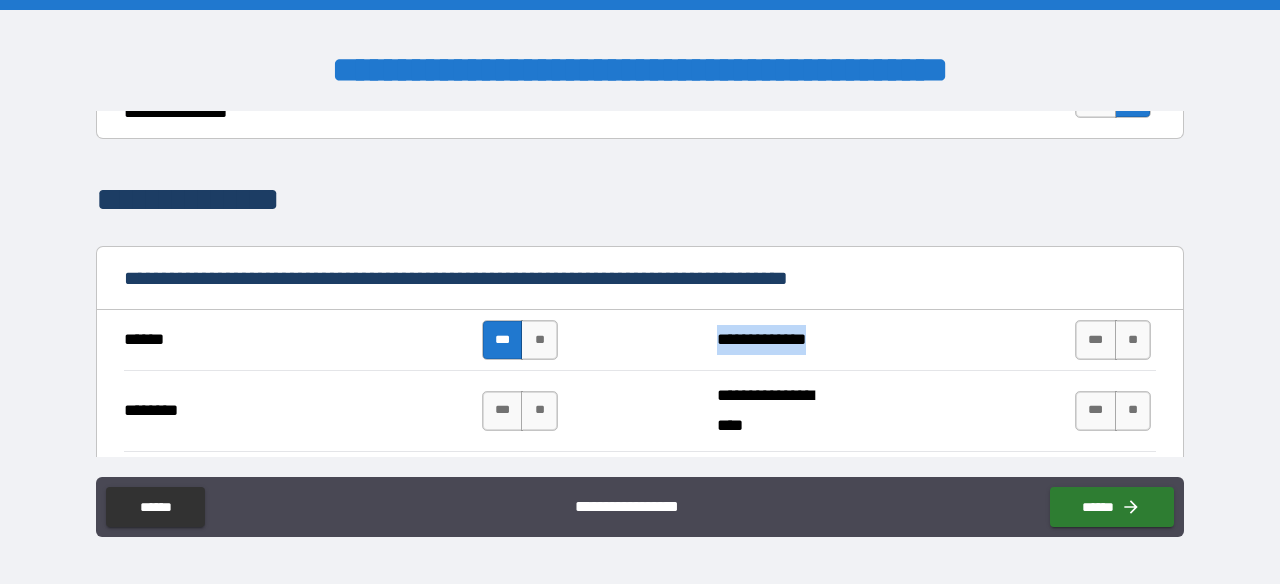 drag, startPoint x: 705, startPoint y: 303, endPoint x: 818, endPoint y: 299, distance: 113.07078 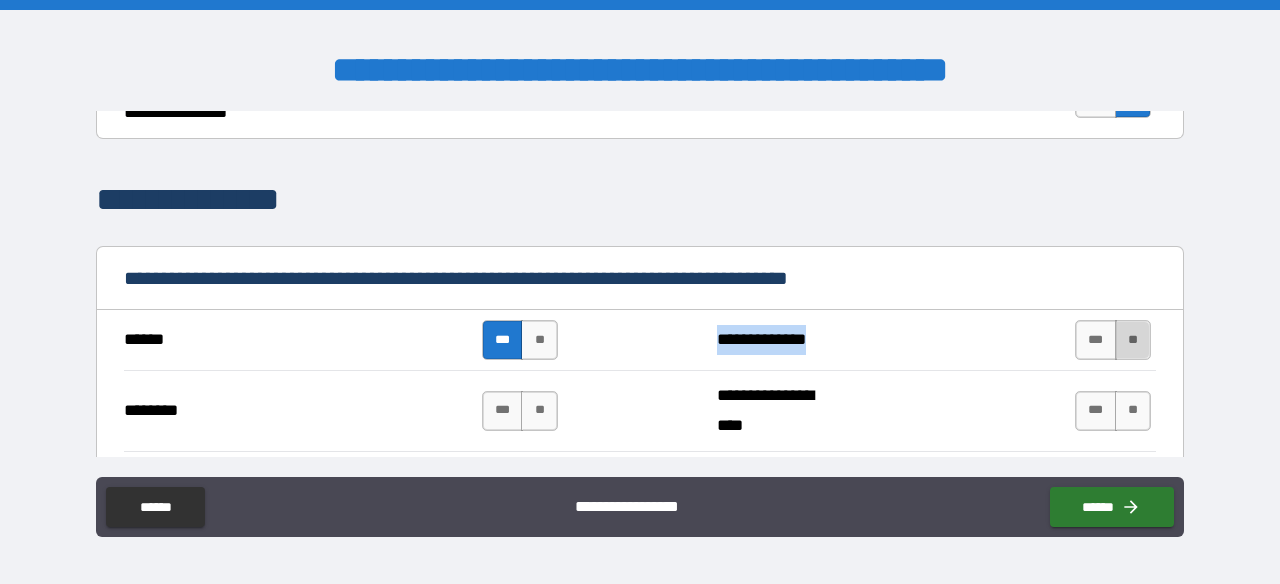click on "**" at bounding box center [1133, 340] 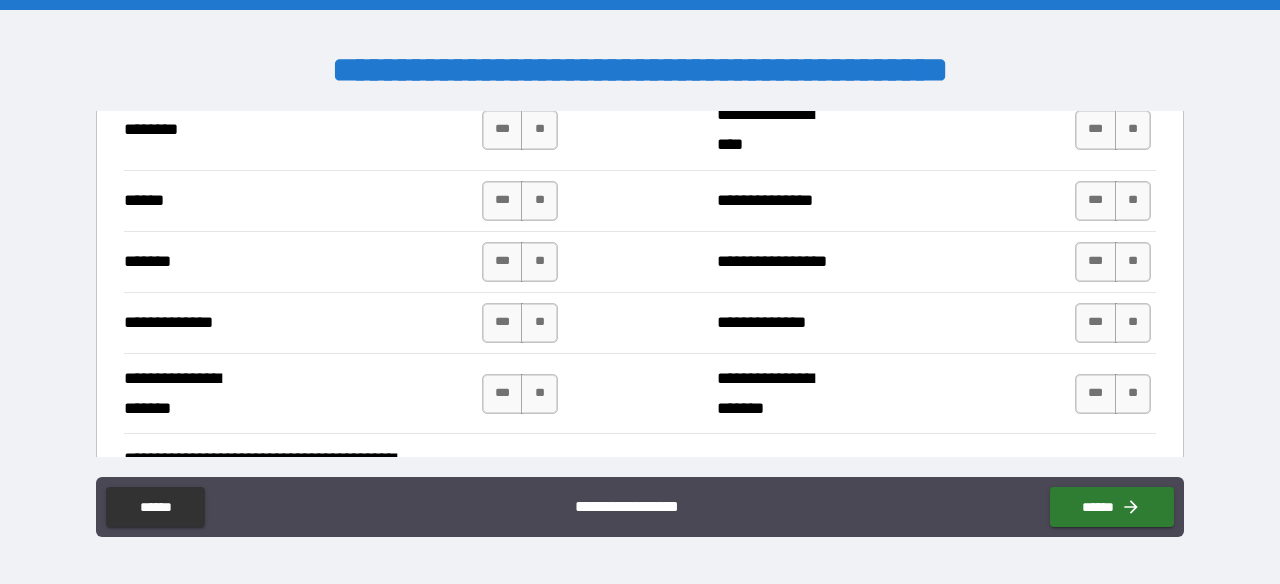 scroll, scrollTop: 8269, scrollLeft: 0, axis: vertical 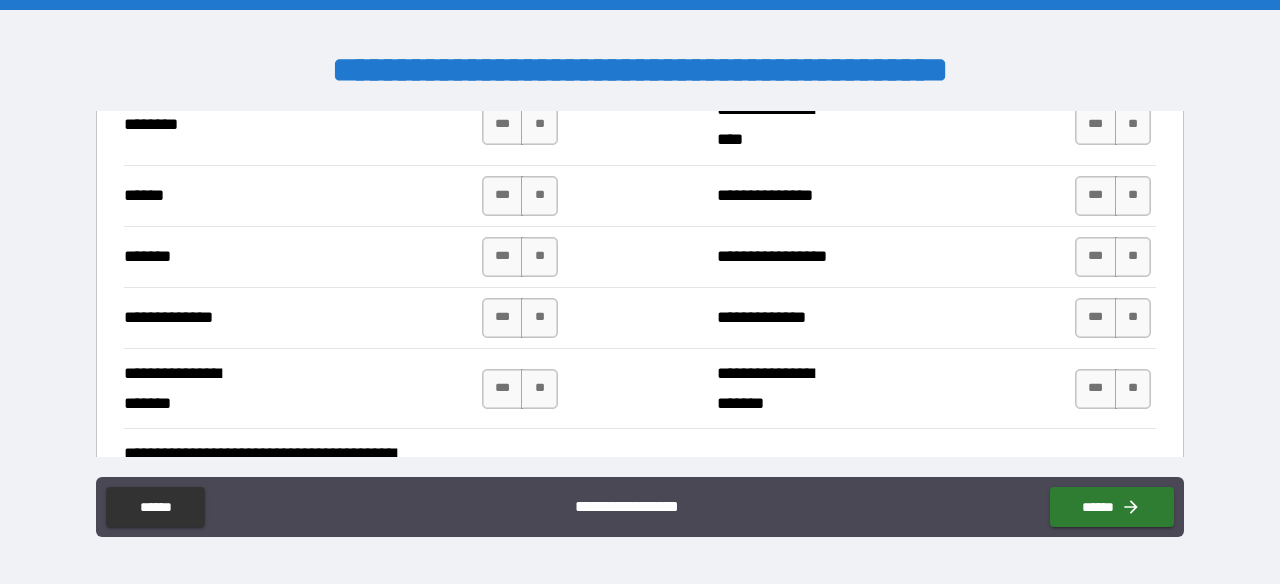 click on "**********" at bounding box center [640, 483] 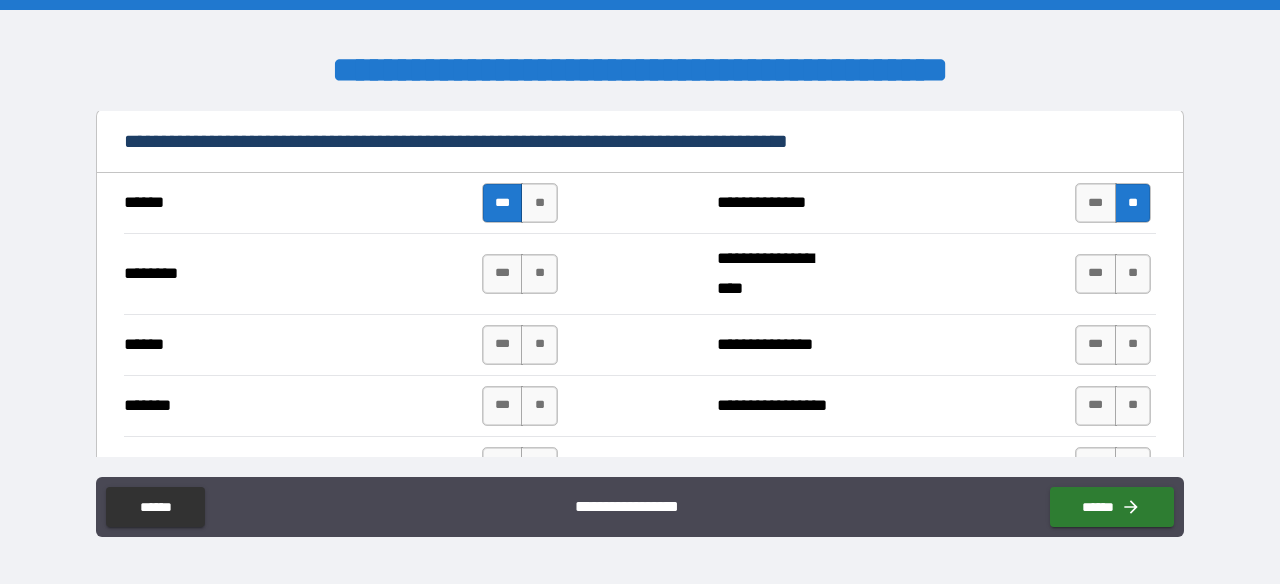 scroll, scrollTop: 8117, scrollLeft: 0, axis: vertical 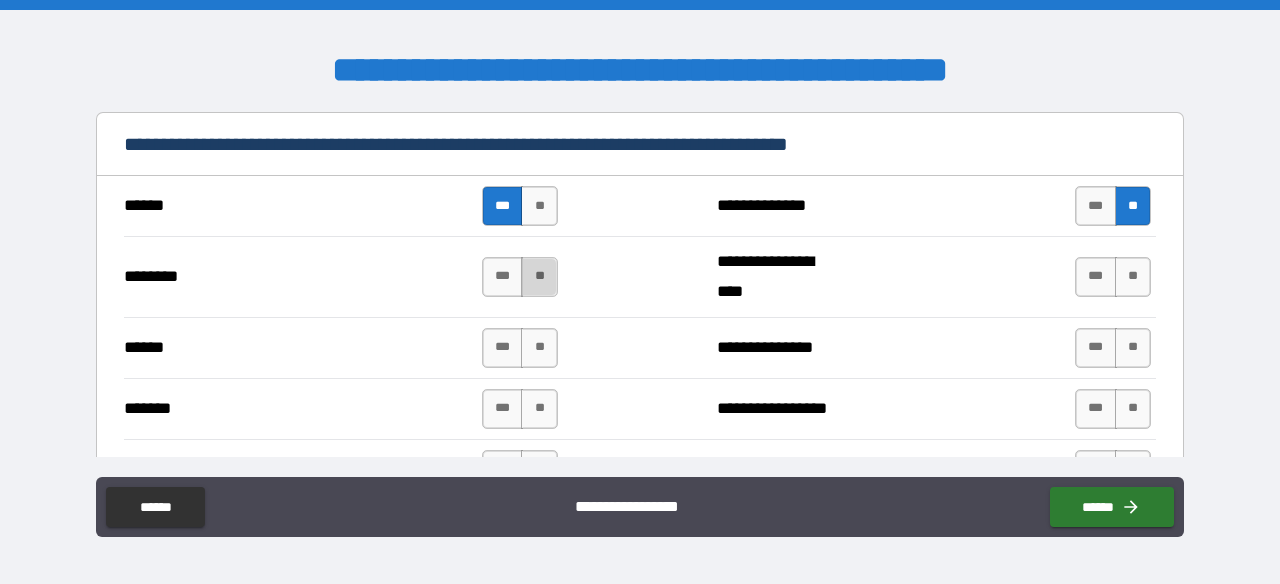 click on "**" at bounding box center (539, 277) 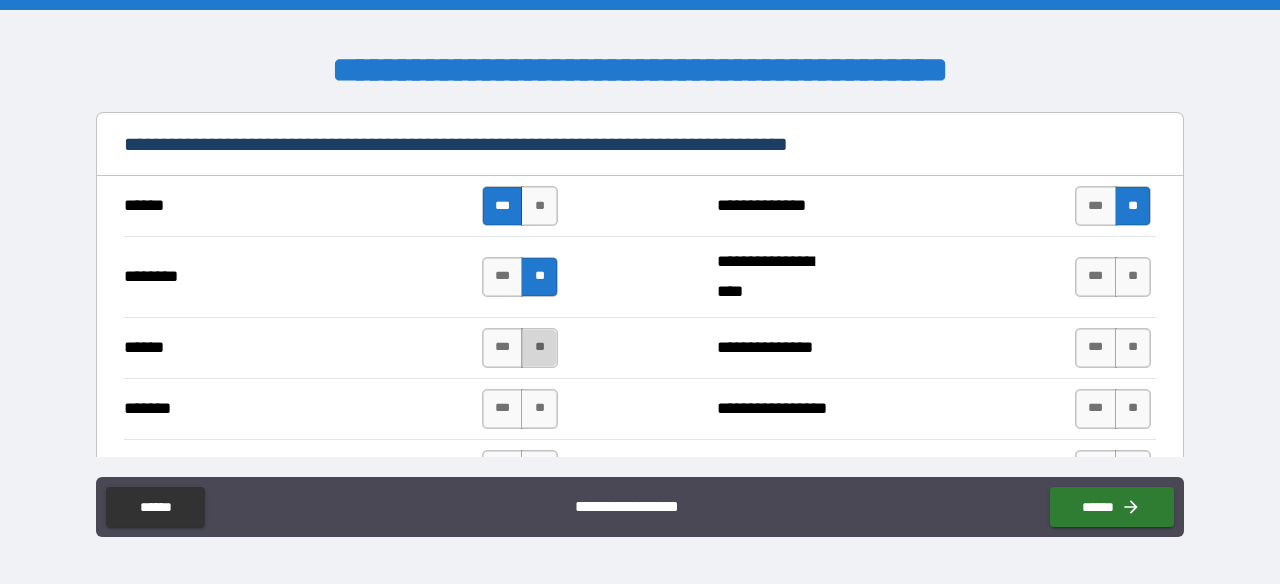 click on "**" at bounding box center [539, 348] 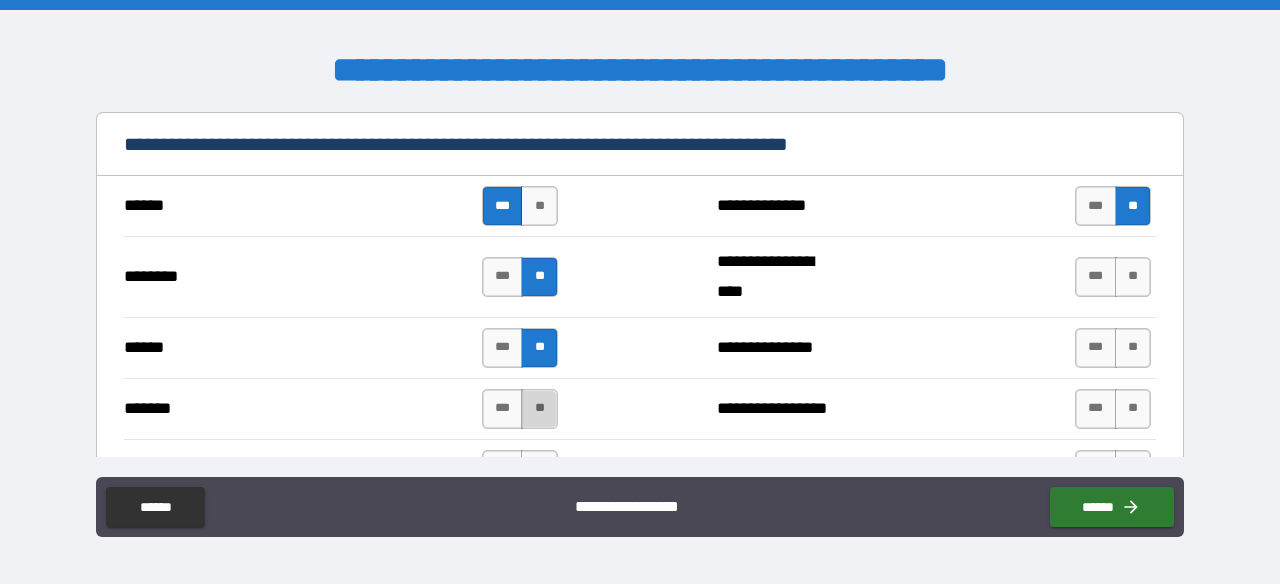 click on "**" at bounding box center [539, 409] 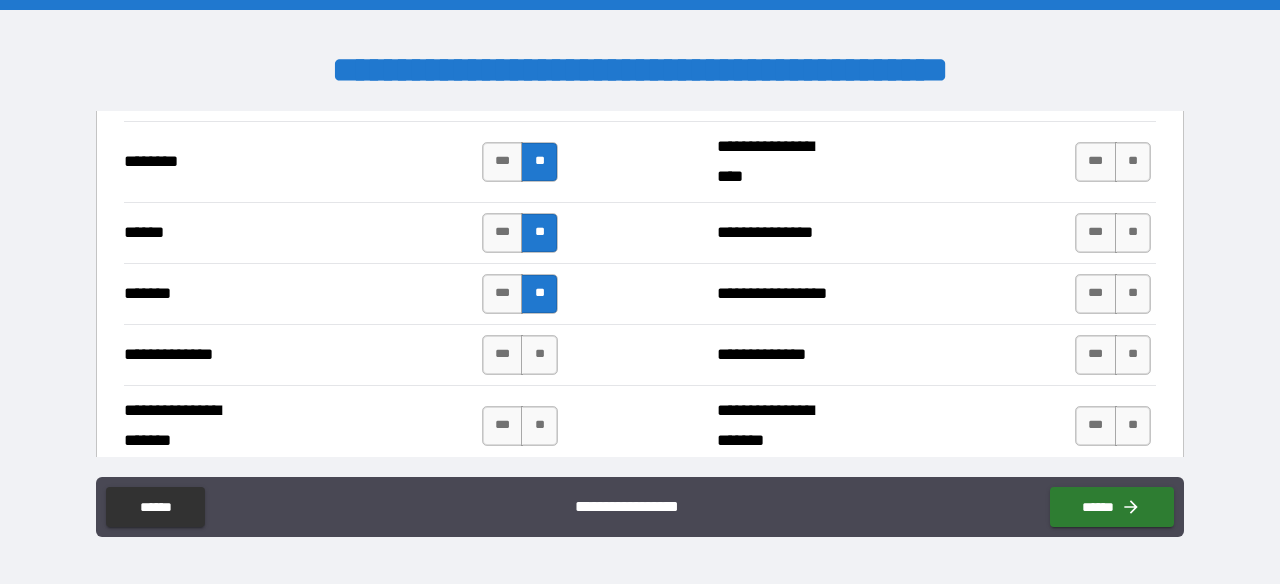 scroll, scrollTop: 8233, scrollLeft: 0, axis: vertical 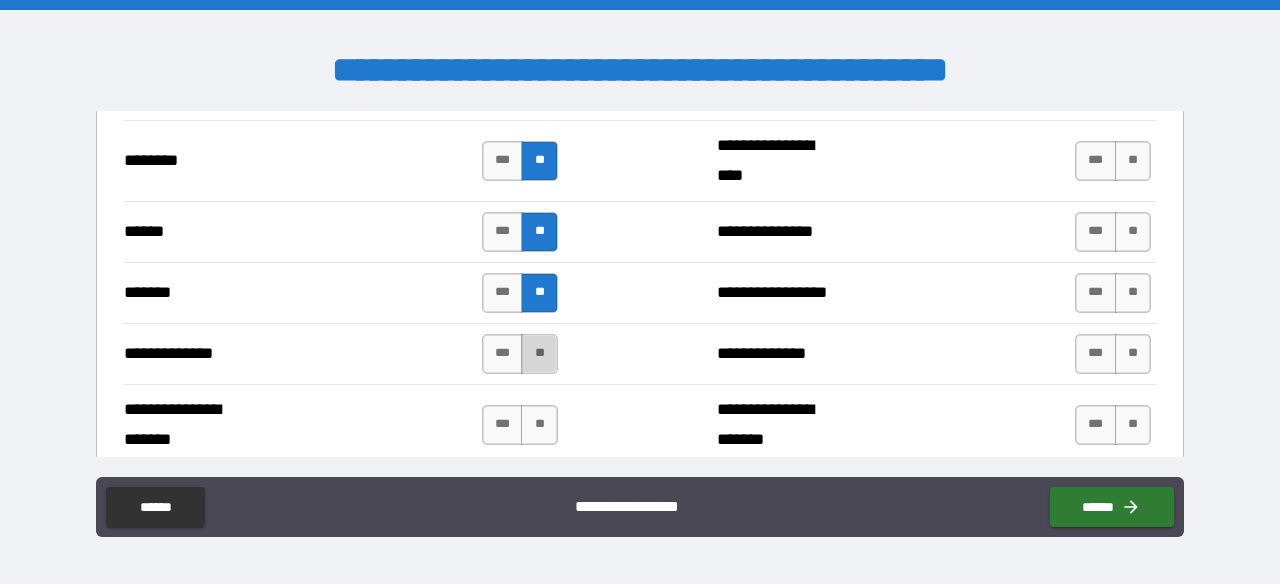click on "**" at bounding box center (539, 354) 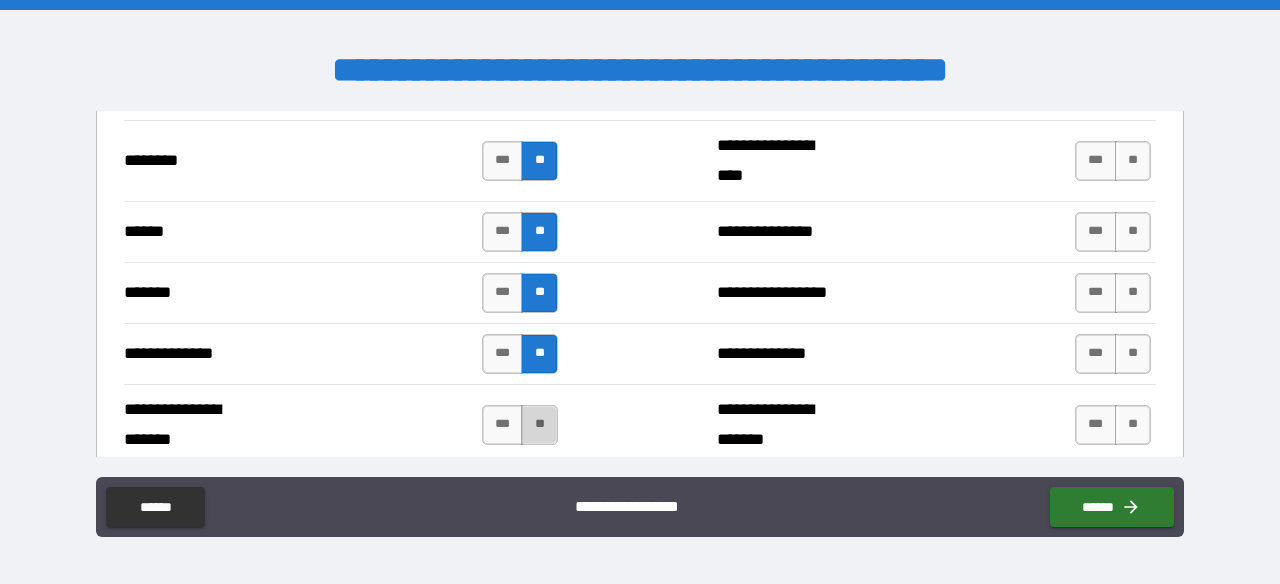 click on "**" at bounding box center [539, 425] 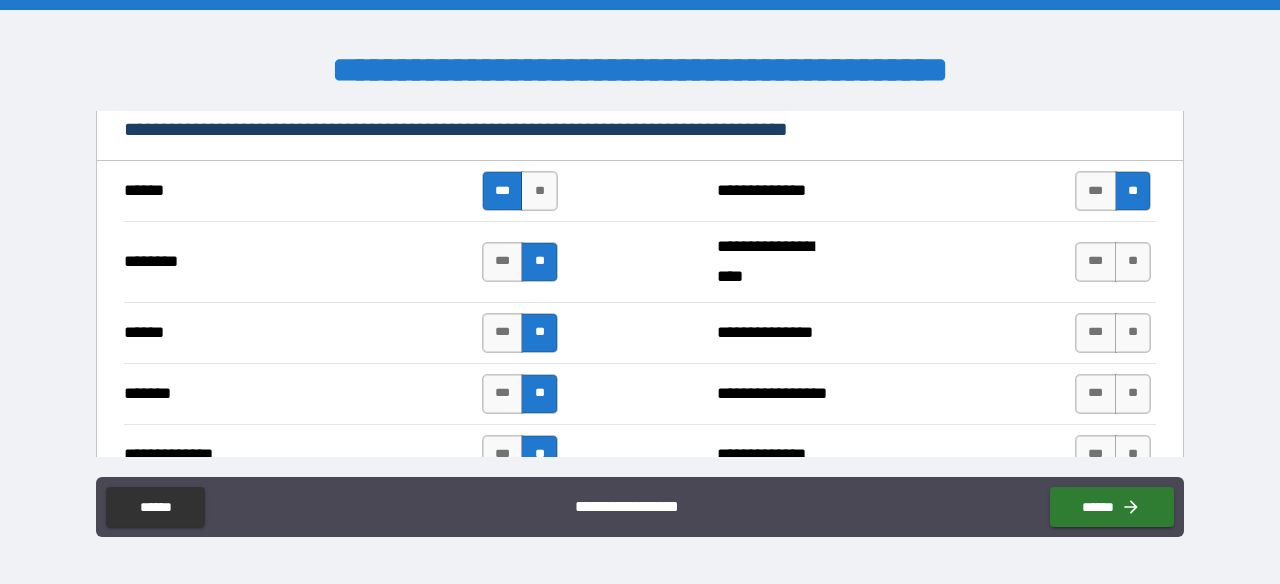 scroll, scrollTop: 8131, scrollLeft: 0, axis: vertical 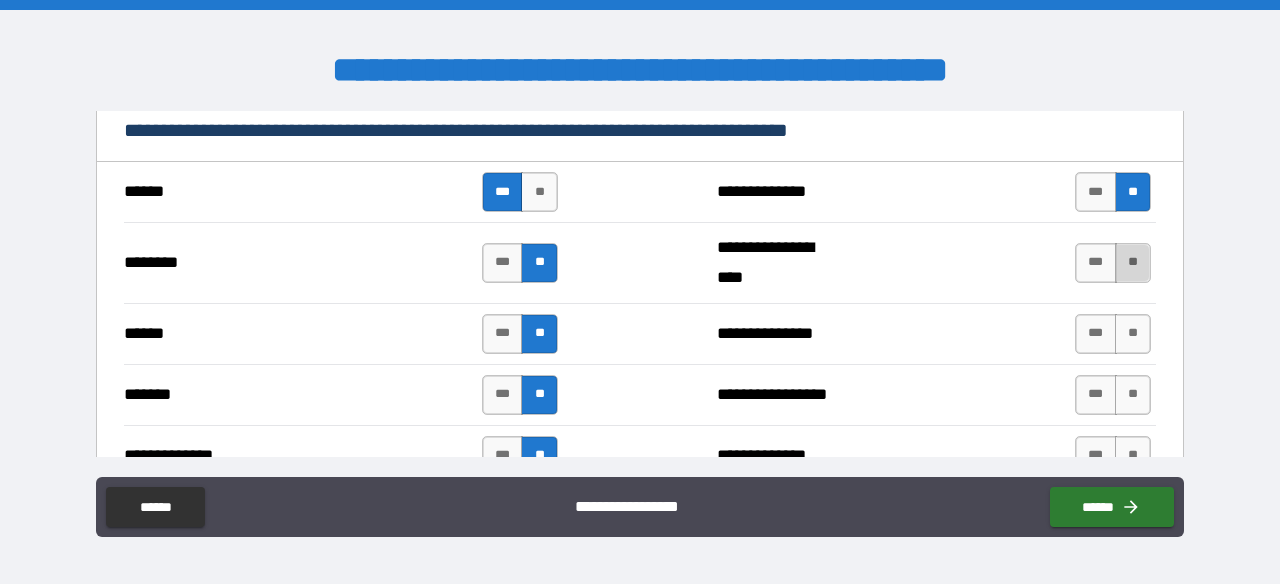 click on "**" at bounding box center [1133, 263] 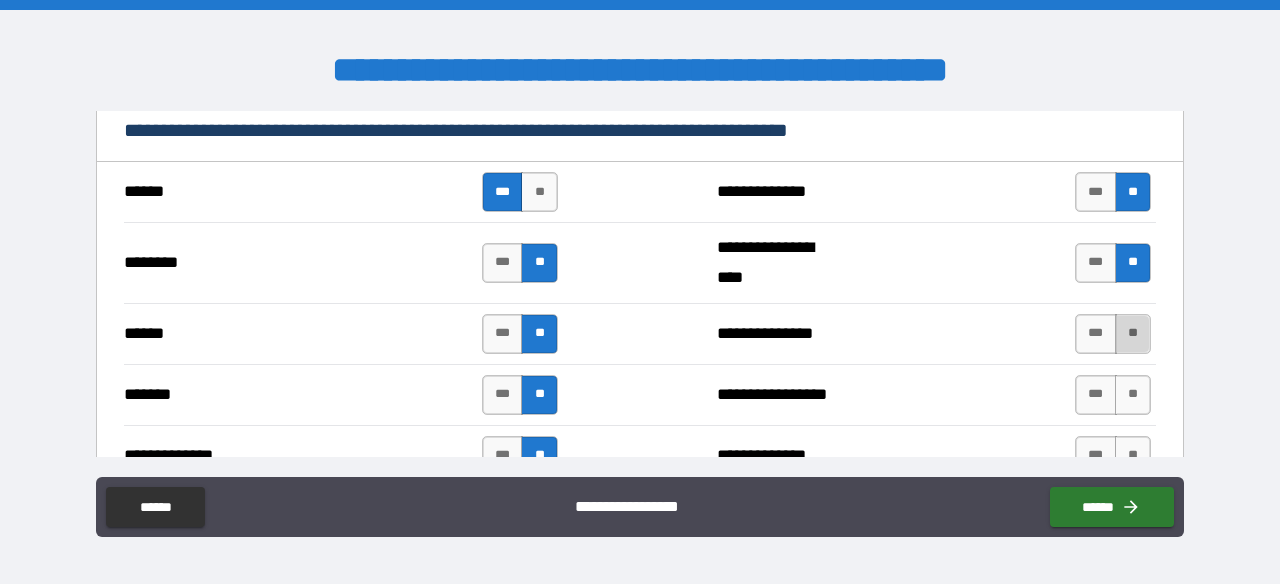 click on "**" at bounding box center [1133, 334] 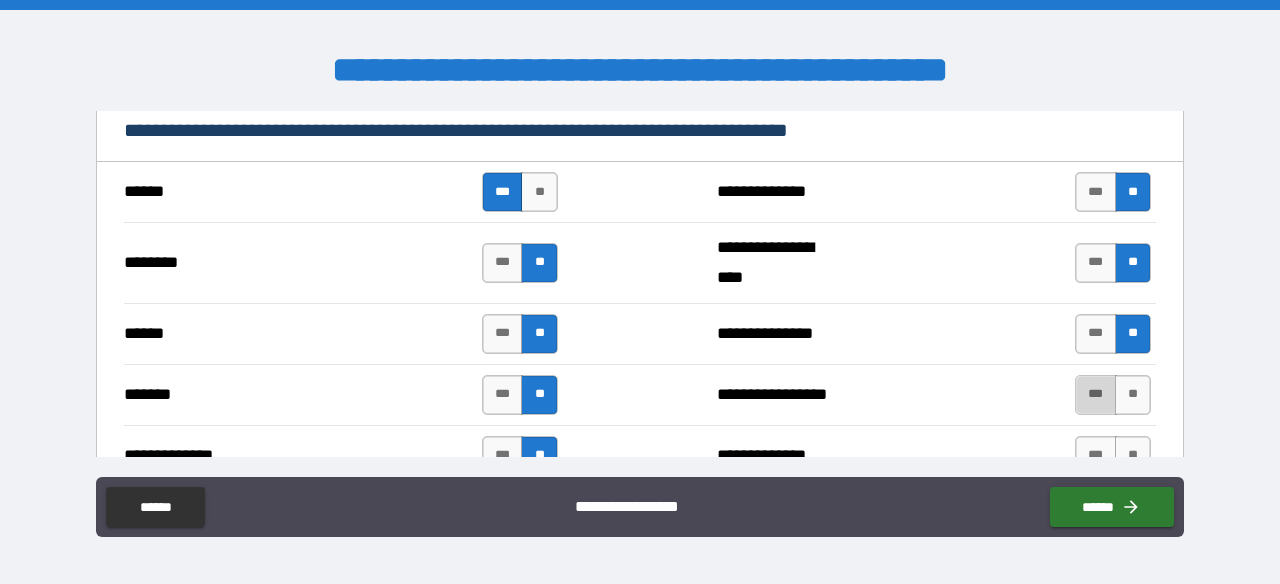 click on "***" at bounding box center [1096, 395] 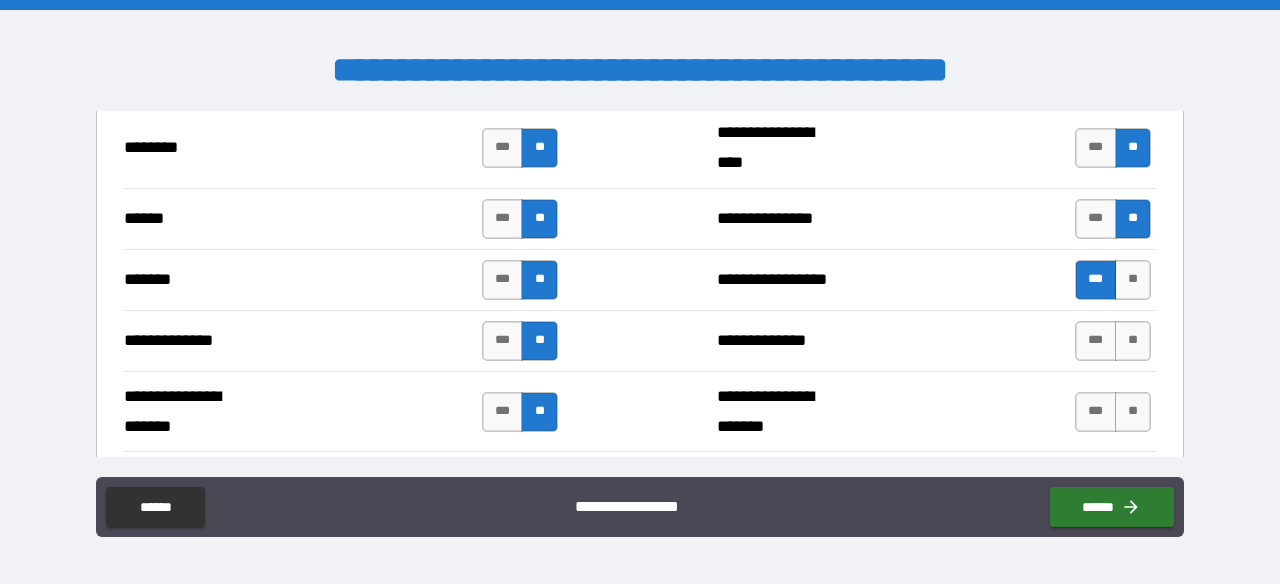 scroll, scrollTop: 8249, scrollLeft: 0, axis: vertical 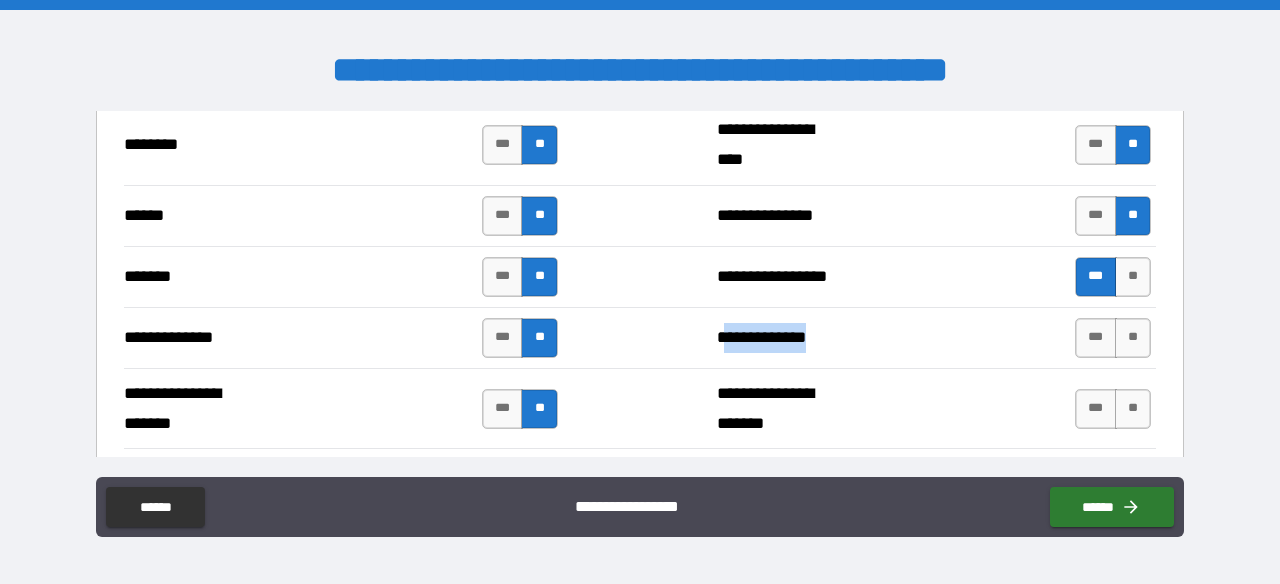 drag, startPoint x: 856, startPoint y: 292, endPoint x: 720, endPoint y: 299, distance: 136.18002 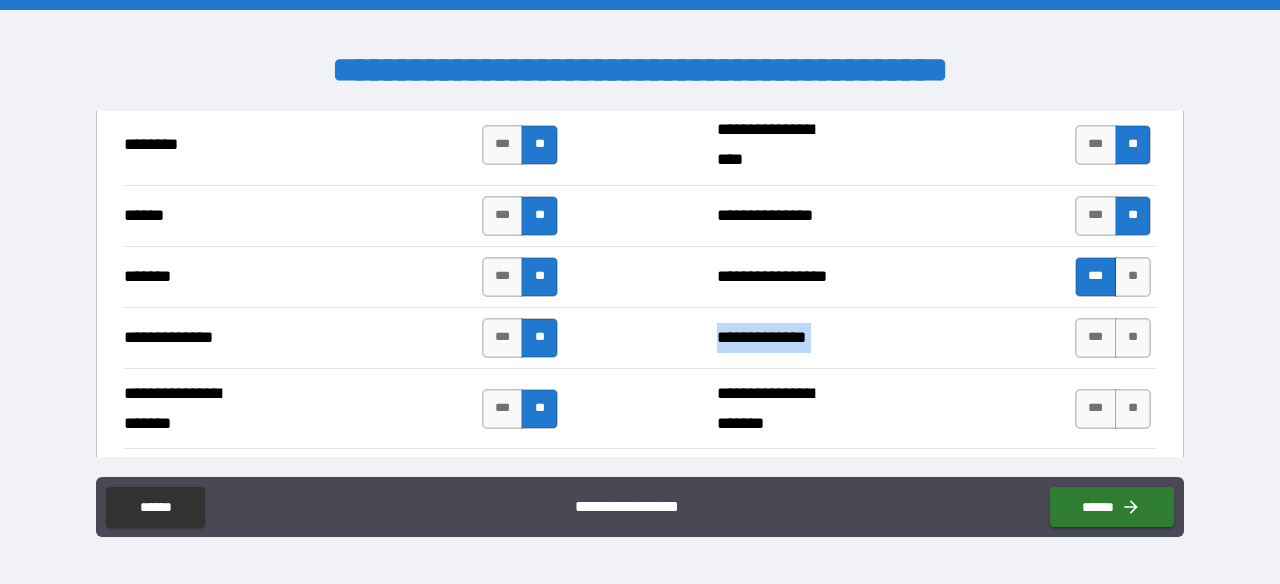 drag, startPoint x: 834, startPoint y: 295, endPoint x: 700, endPoint y: 327, distance: 137.76791 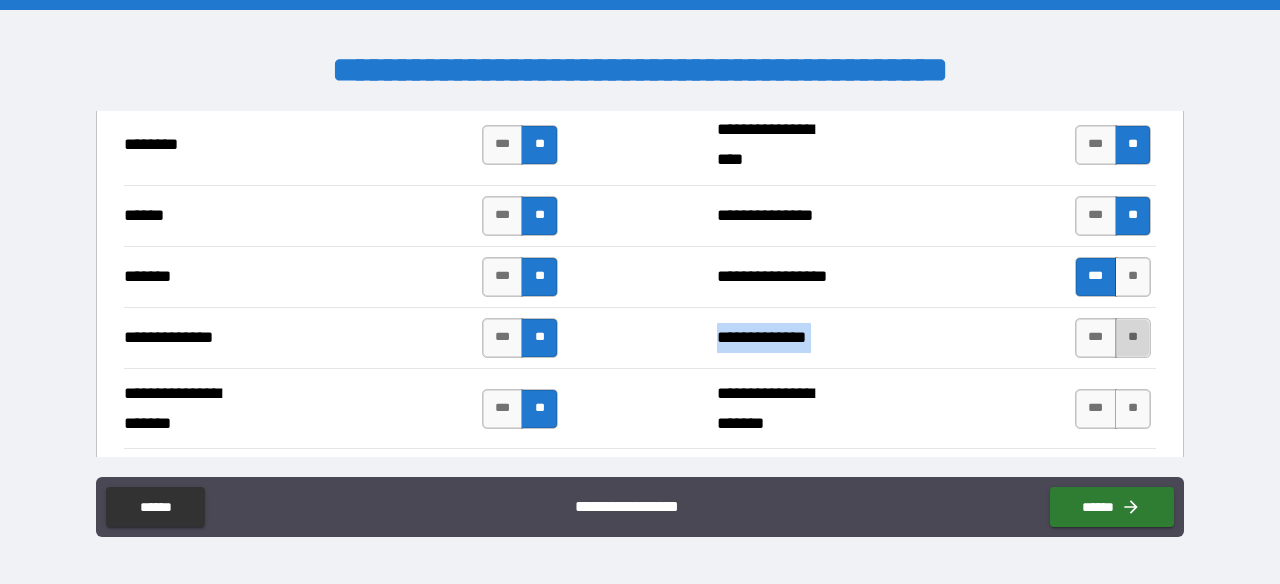 click on "**" at bounding box center (1133, 338) 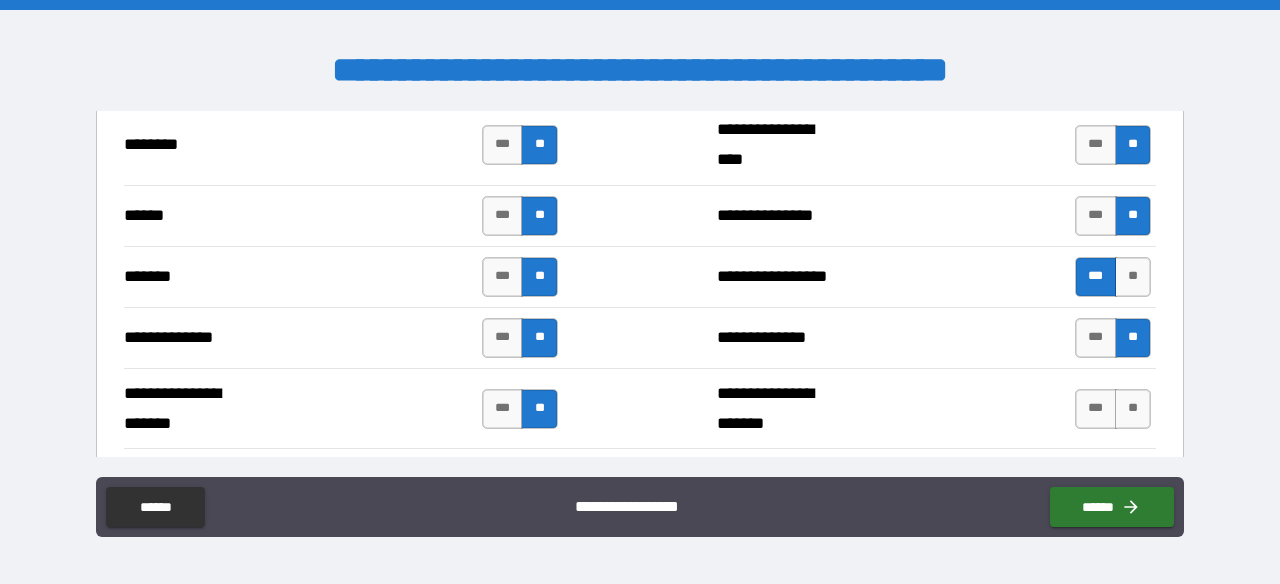 click on "**********" at bounding box center [936, 409] 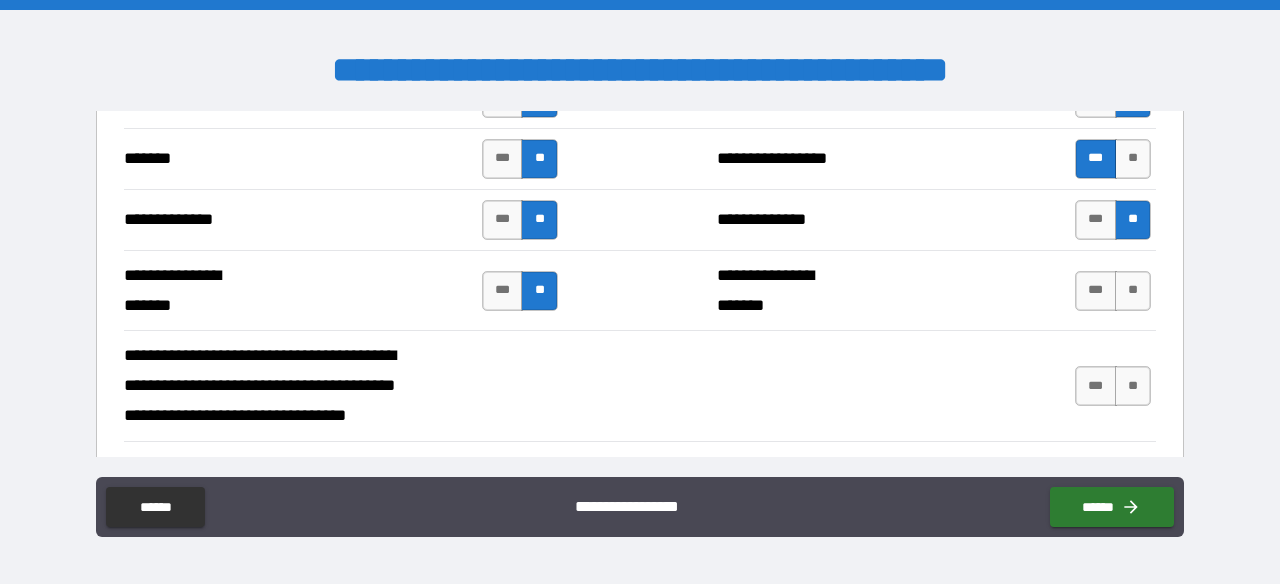 scroll, scrollTop: 8368, scrollLeft: 0, axis: vertical 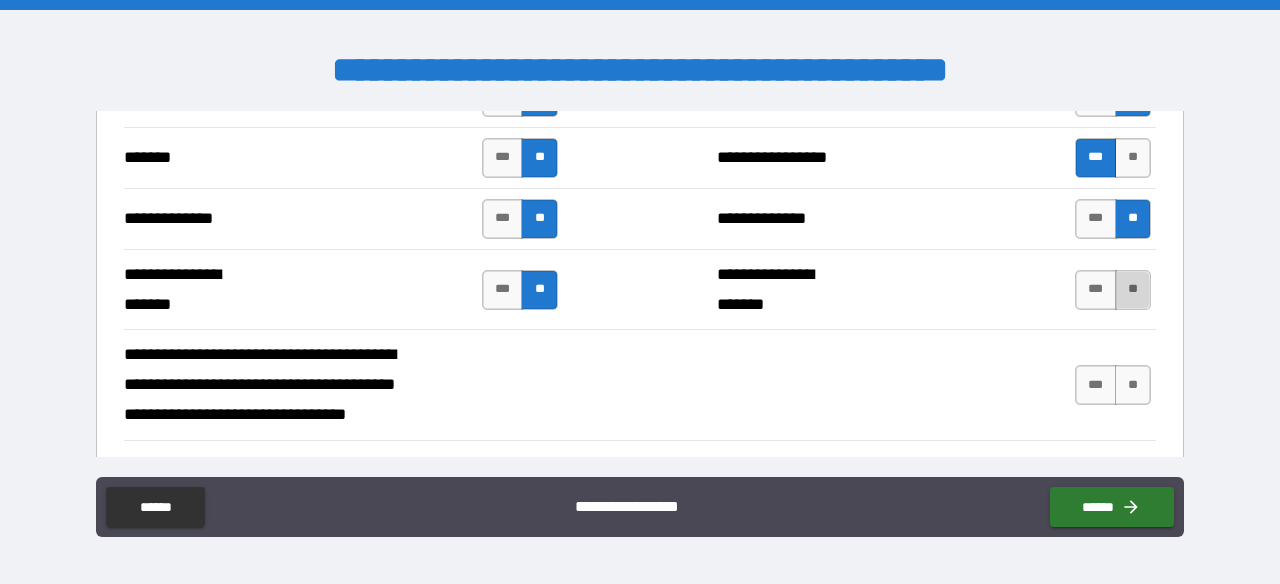 click on "**" at bounding box center (1133, 290) 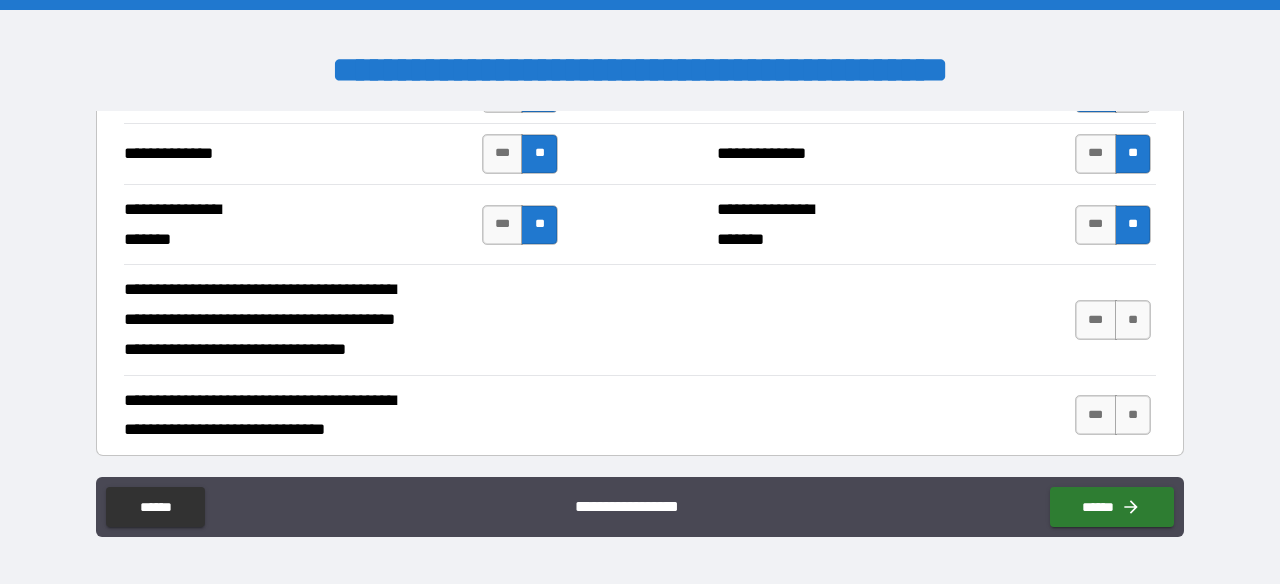 scroll, scrollTop: 8436, scrollLeft: 0, axis: vertical 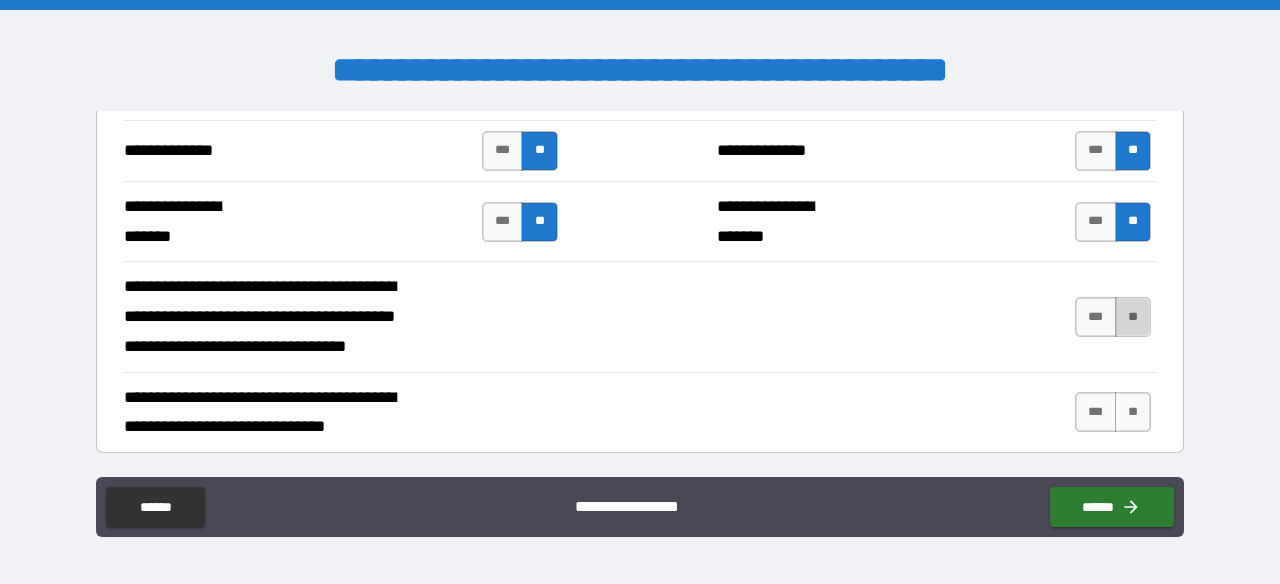 click on "**" at bounding box center (1133, 317) 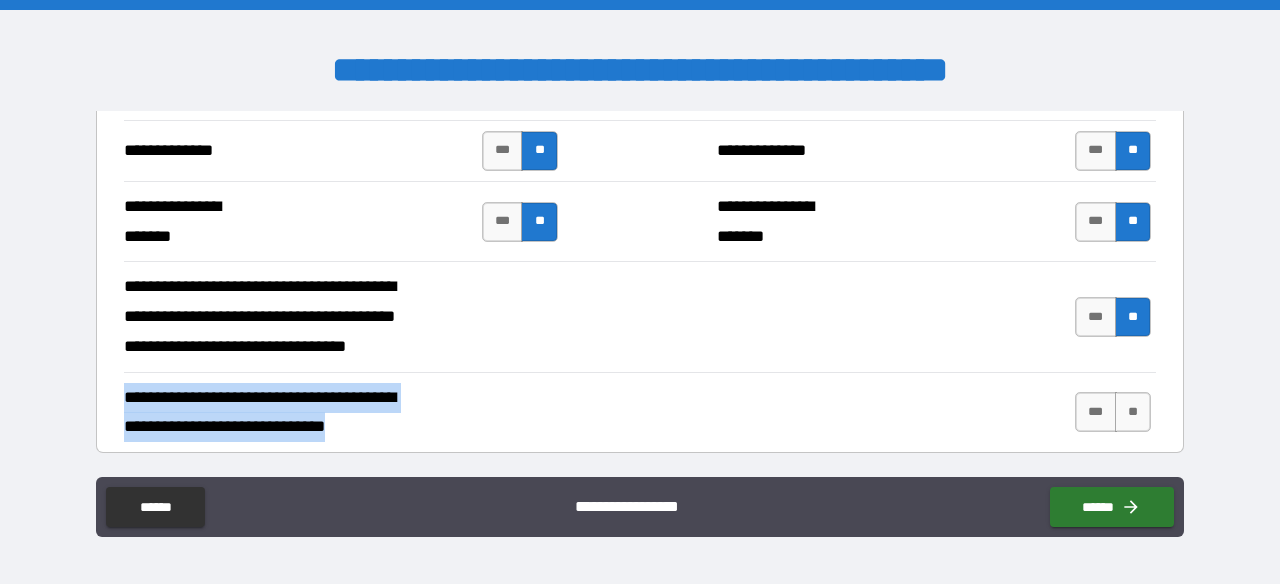 drag, startPoint x: 428, startPoint y: 389, endPoint x: 119, endPoint y: 367, distance: 309.7822 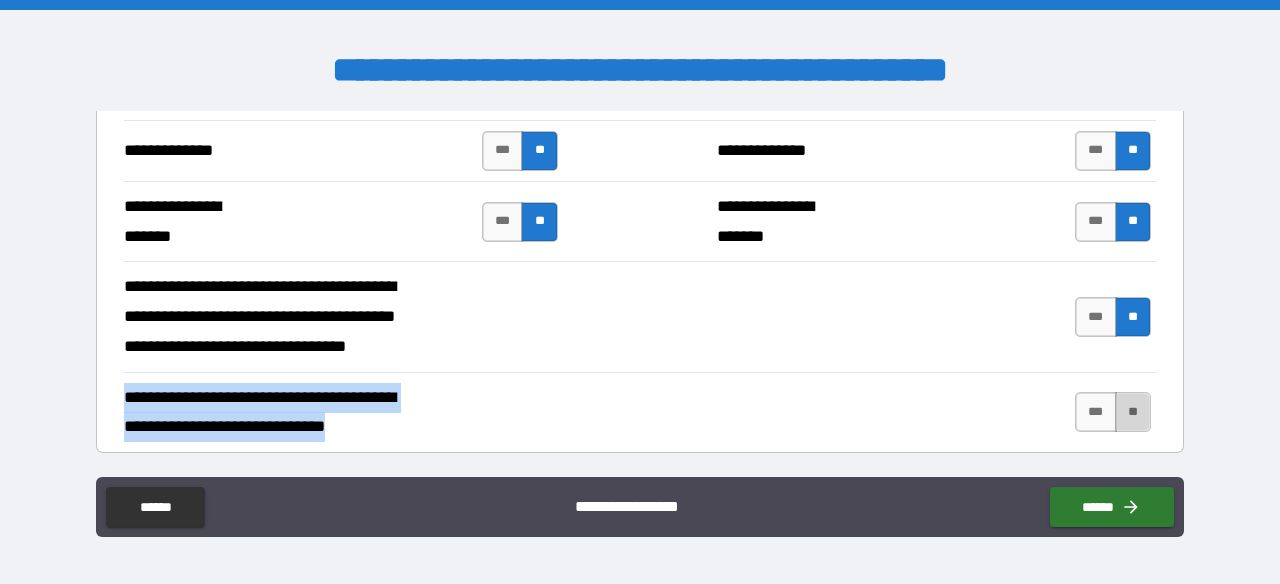 click on "**" at bounding box center [1133, 412] 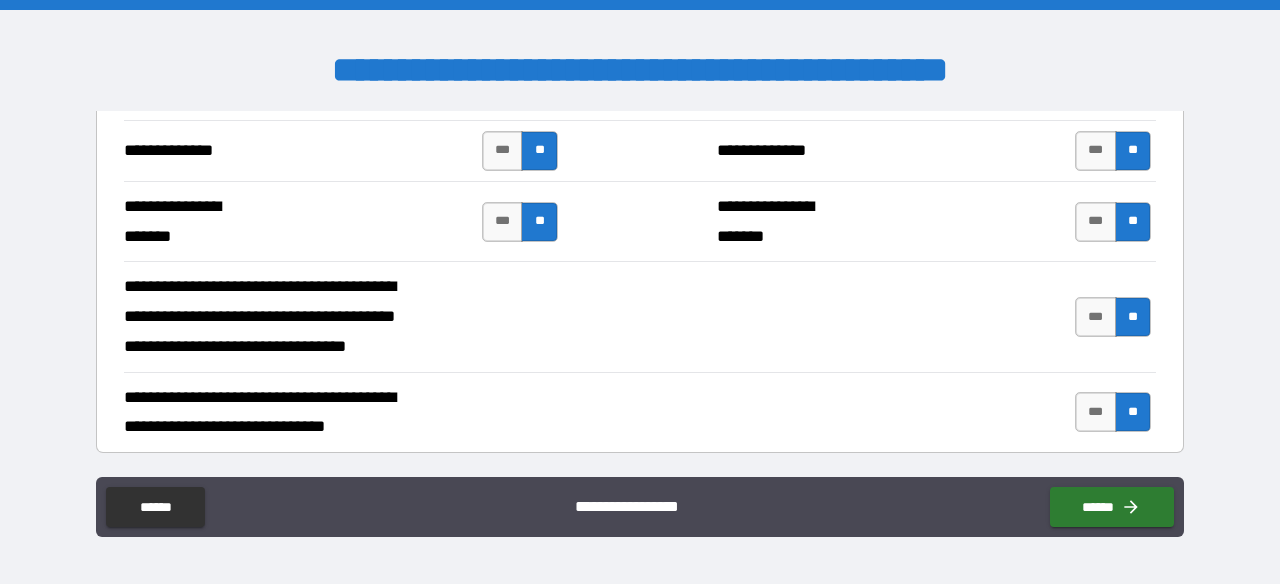 click on "**********" at bounding box center (640, 413) 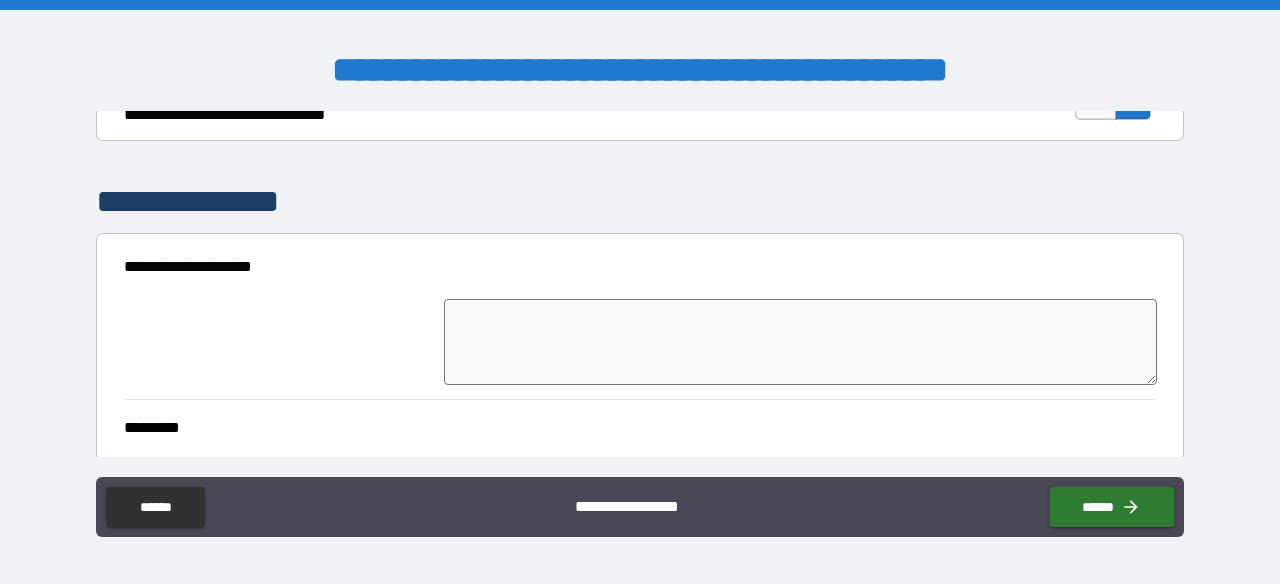 scroll, scrollTop: 8749, scrollLeft: 0, axis: vertical 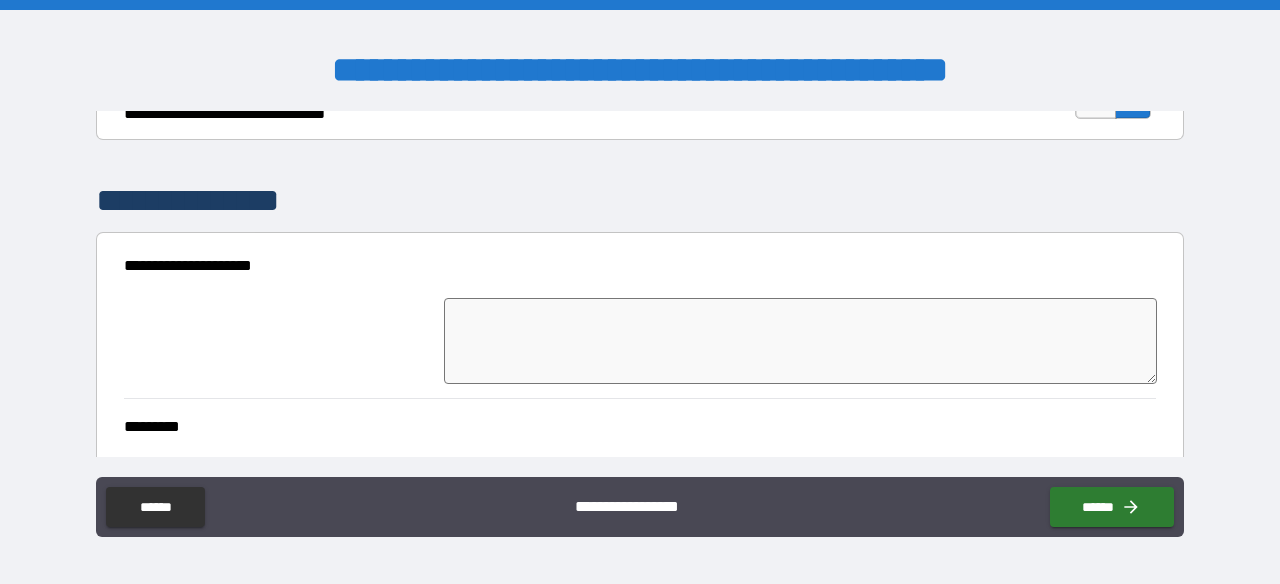 click at bounding box center (800, 341) 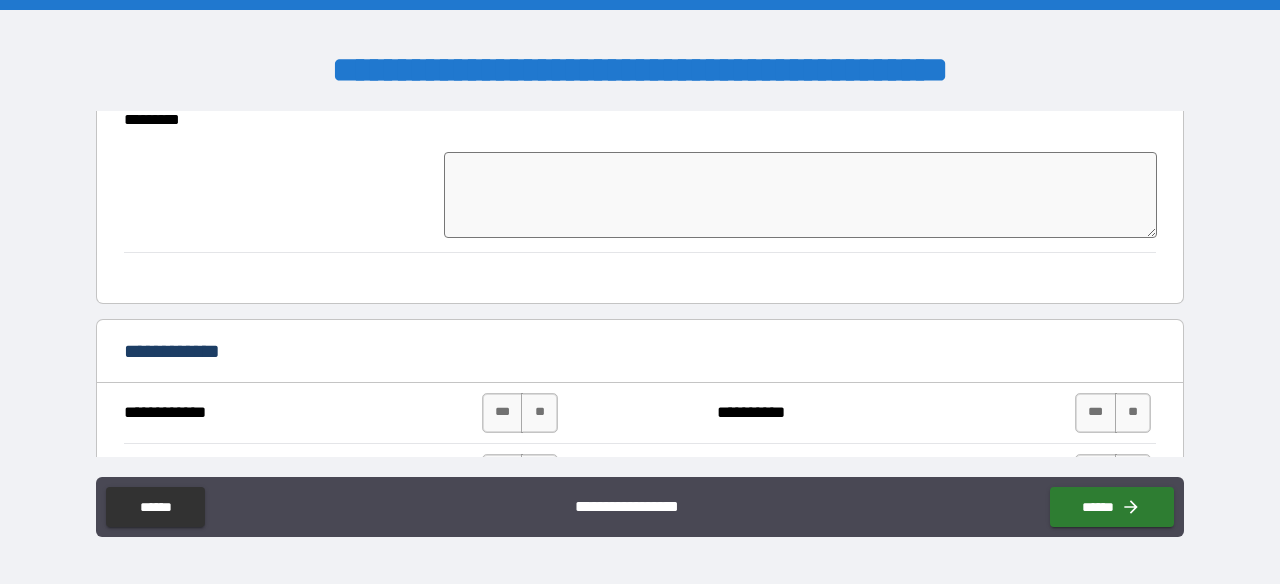 scroll, scrollTop: 9056, scrollLeft: 0, axis: vertical 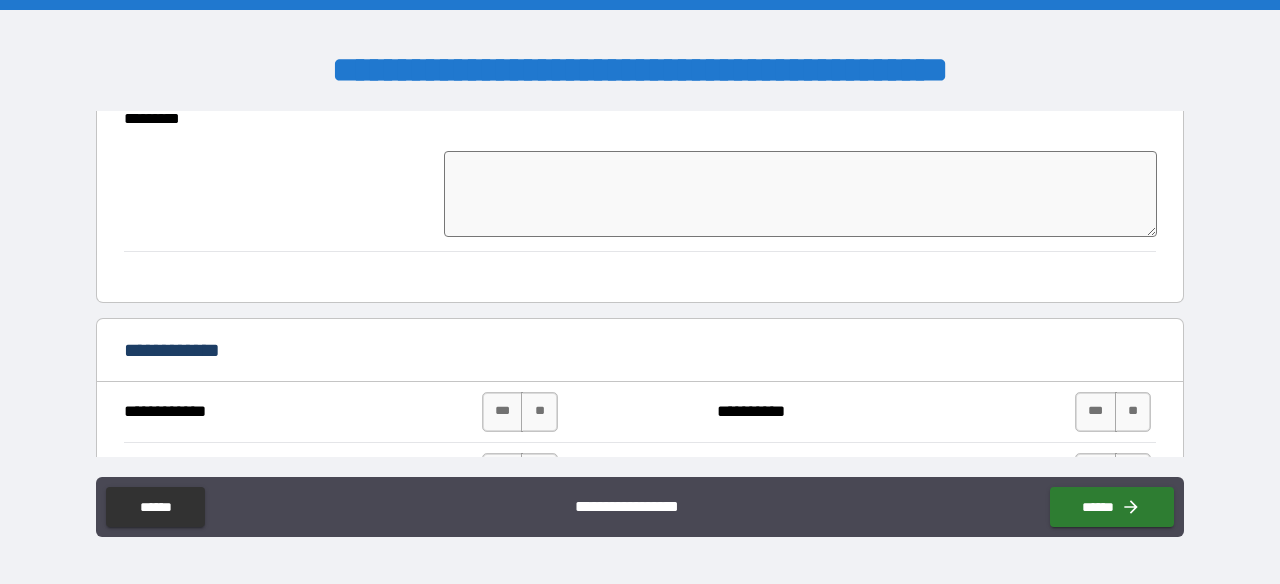click at bounding box center [800, 194] 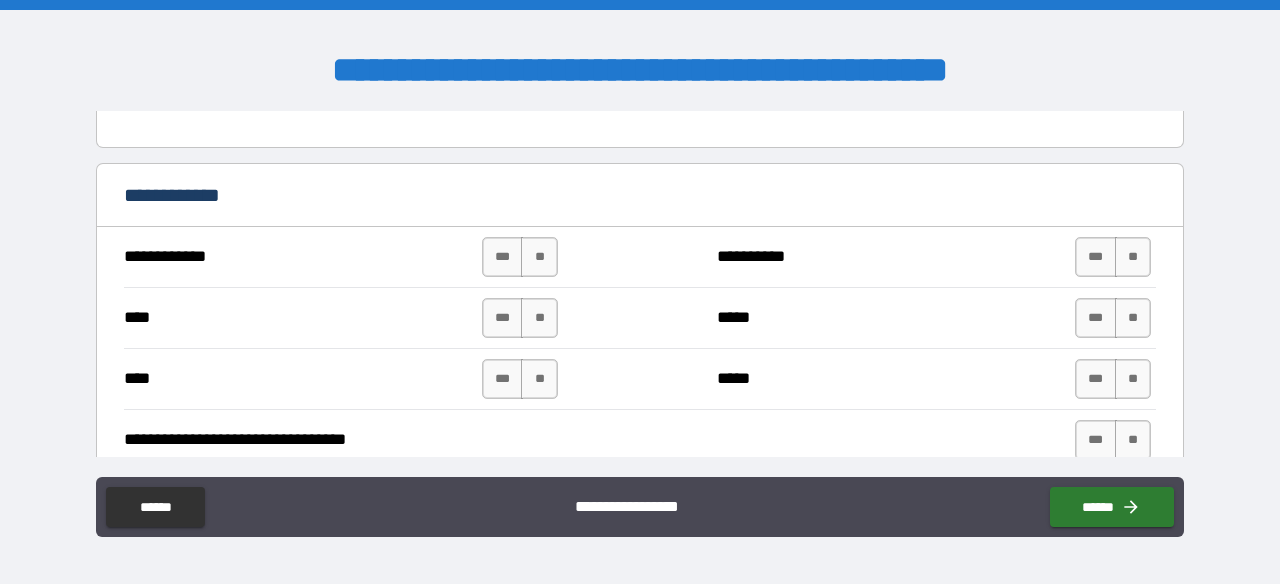 scroll, scrollTop: 9215, scrollLeft: 0, axis: vertical 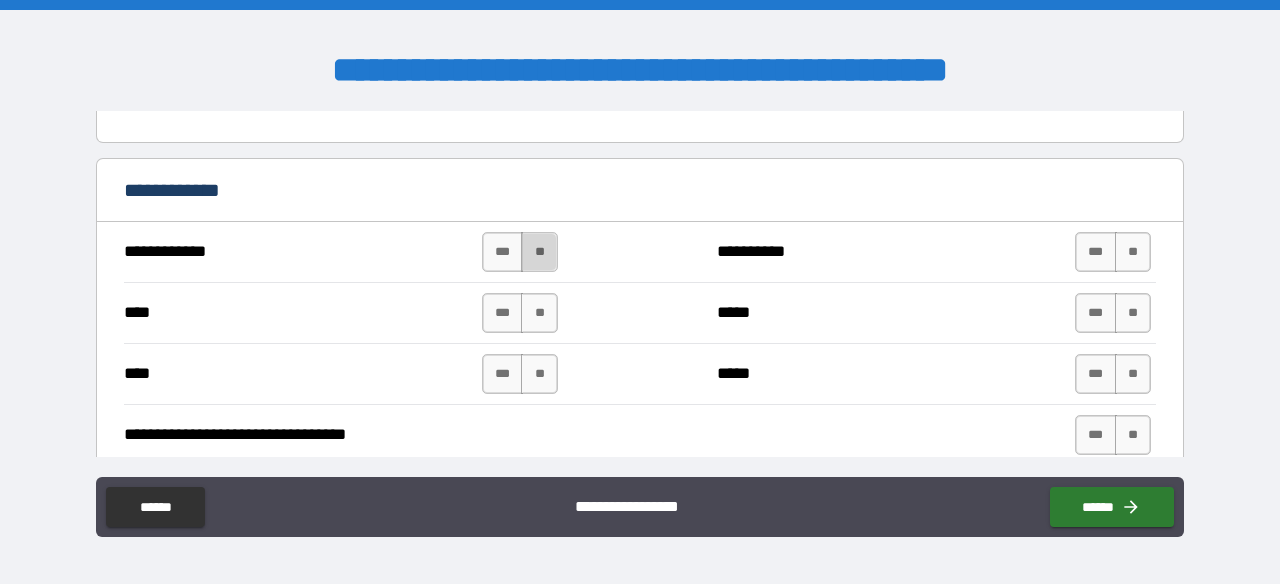 click on "**" at bounding box center [539, 252] 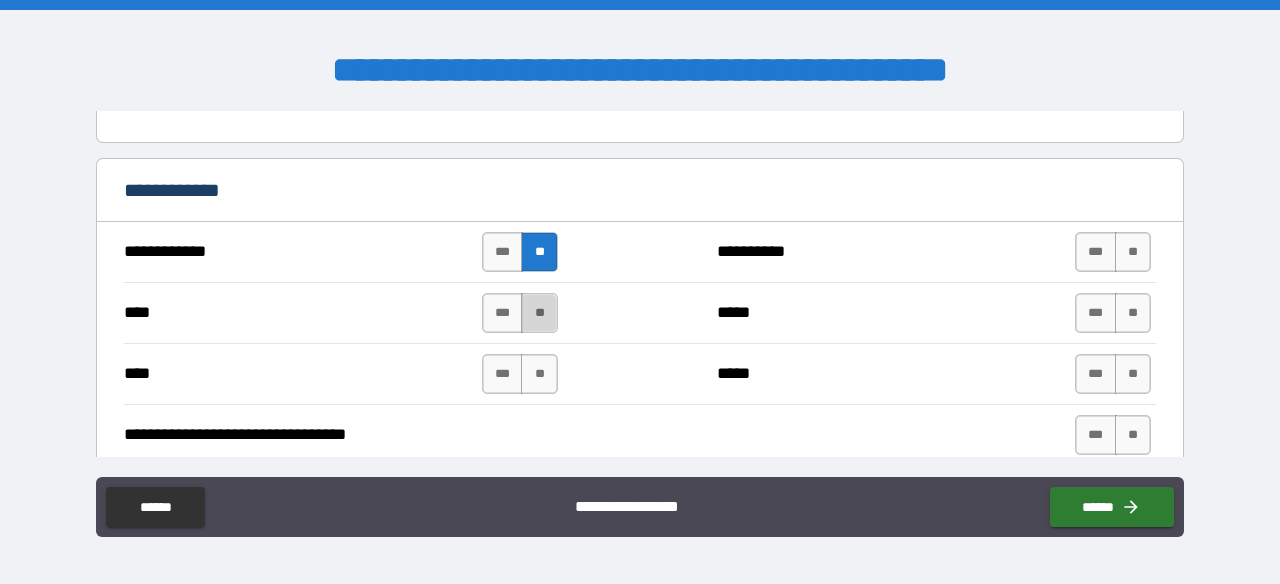 click on "**" at bounding box center [539, 313] 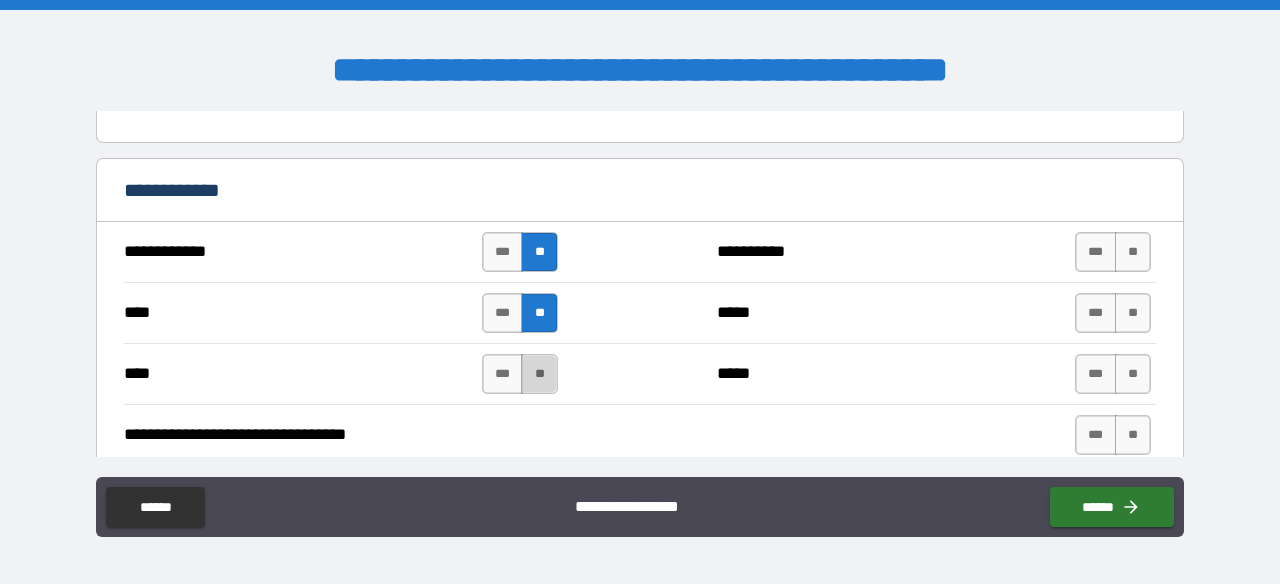 click on "**" at bounding box center [539, 374] 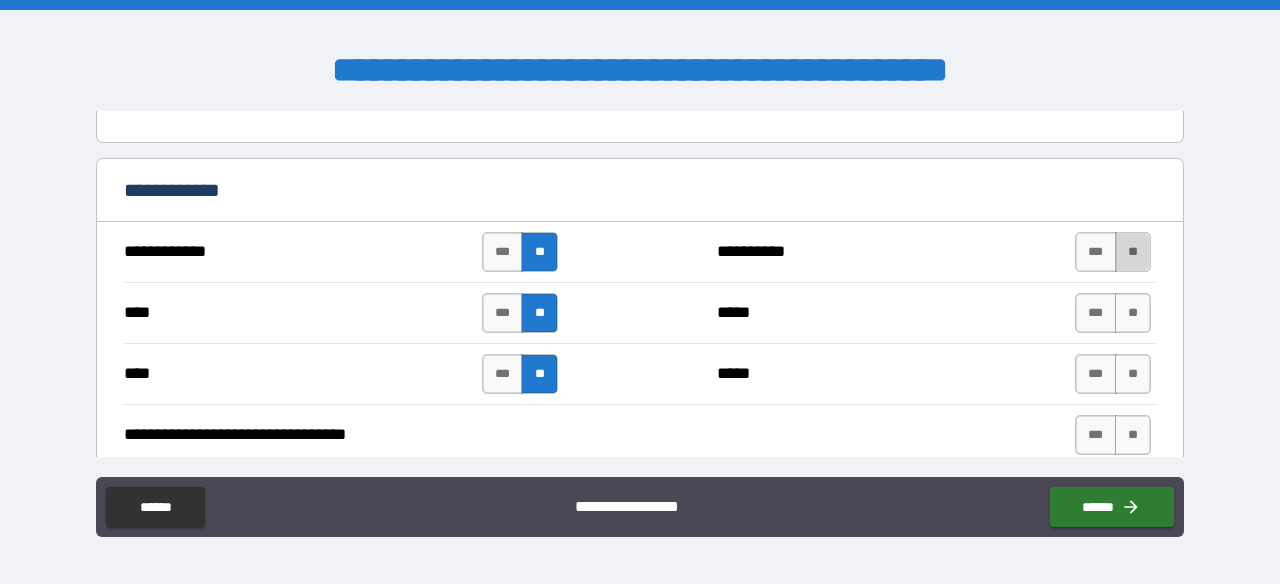 click on "**" at bounding box center (1133, 252) 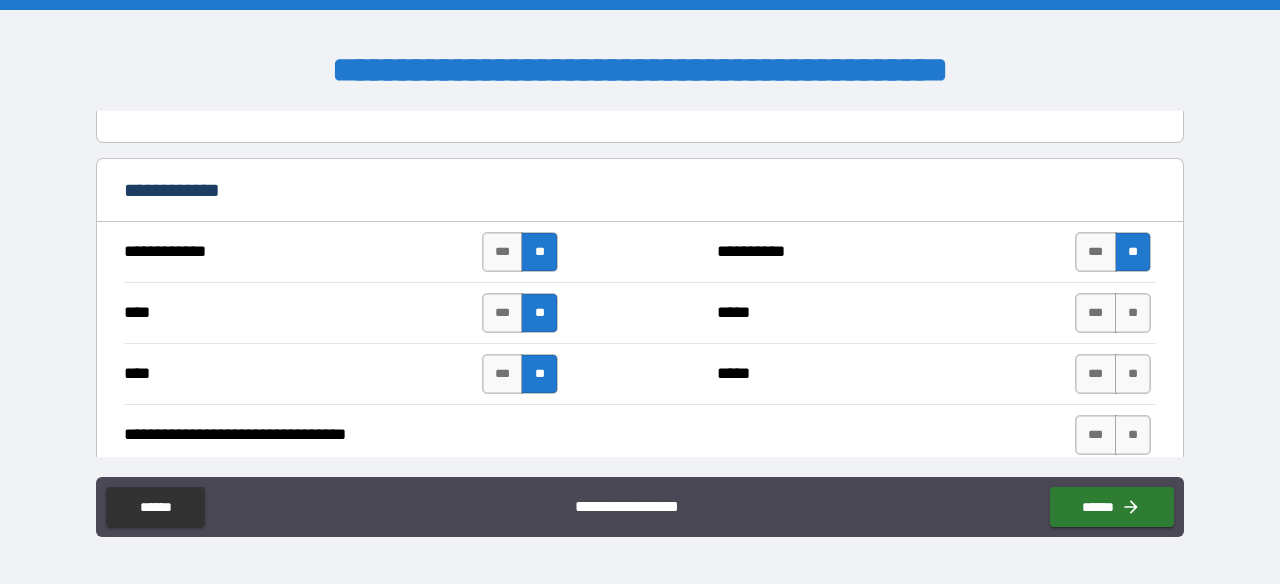 click on "**** *** ** ***** *** **" at bounding box center [640, 312] 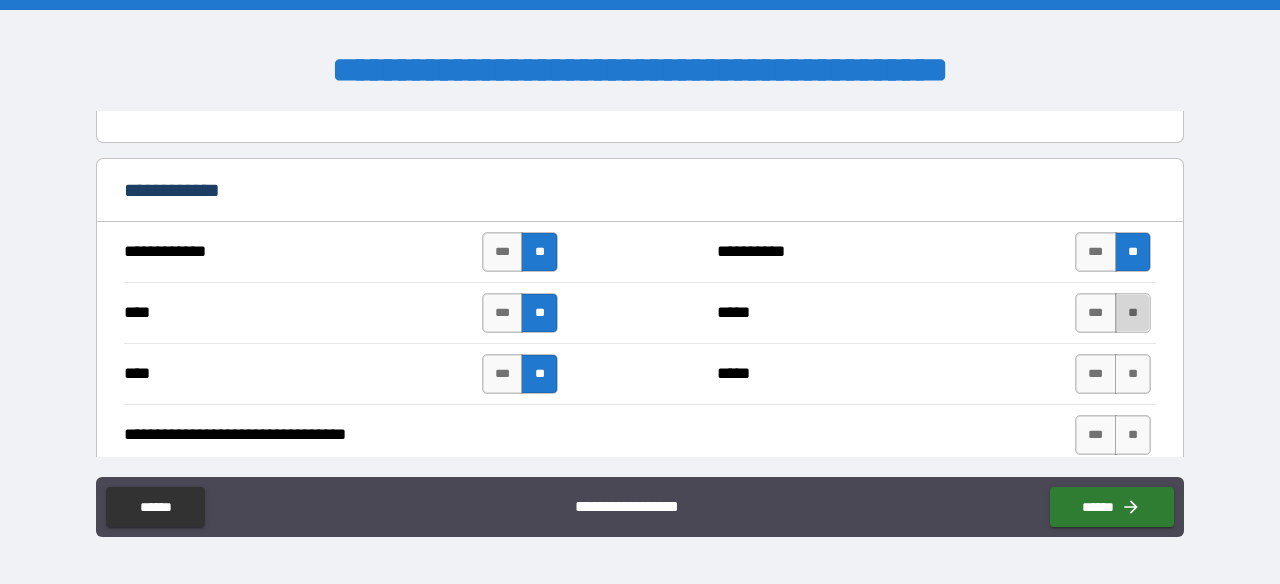 click on "**" at bounding box center (1133, 313) 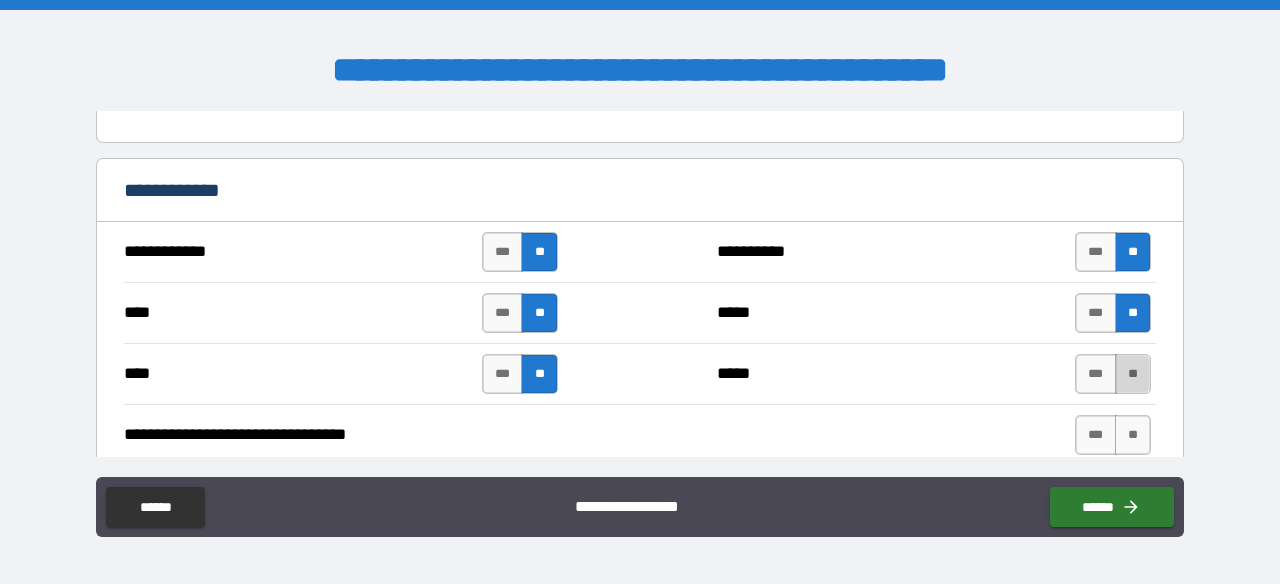 click on "**" at bounding box center (1133, 374) 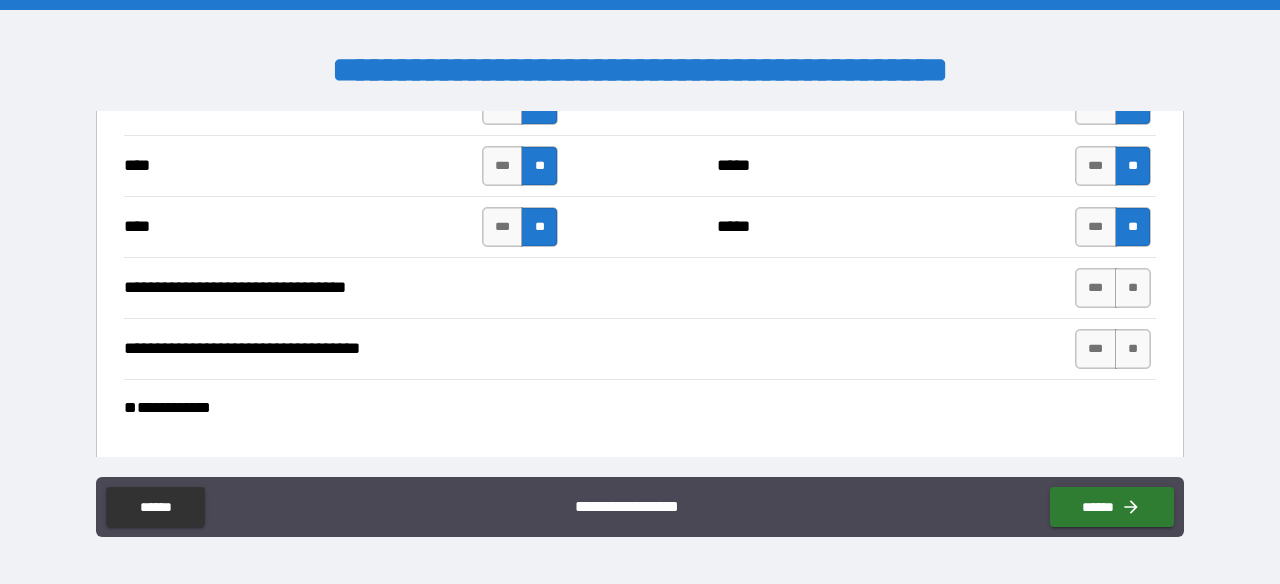scroll, scrollTop: 9373, scrollLeft: 0, axis: vertical 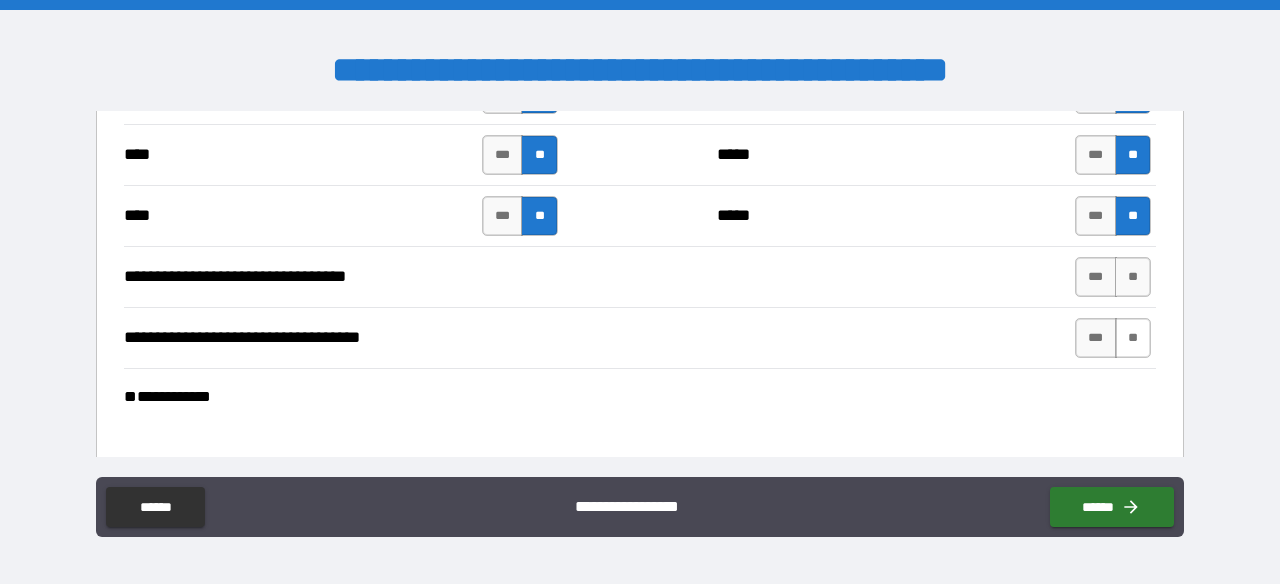 click on "**" at bounding box center [1133, 338] 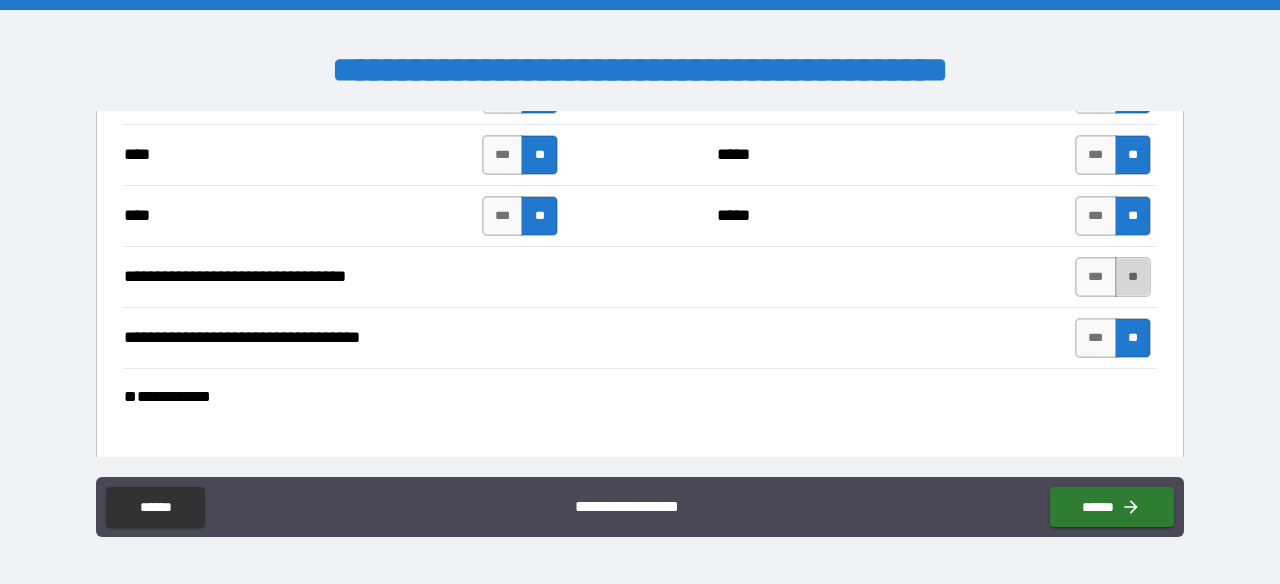 click on "**" at bounding box center [1133, 277] 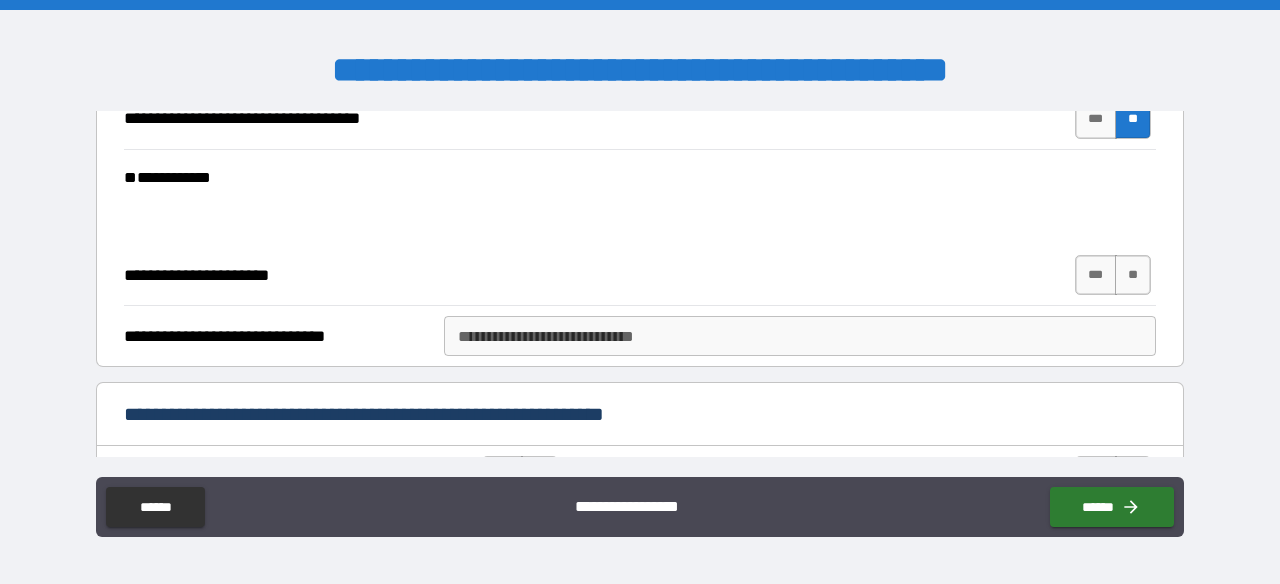 scroll, scrollTop: 9595, scrollLeft: 0, axis: vertical 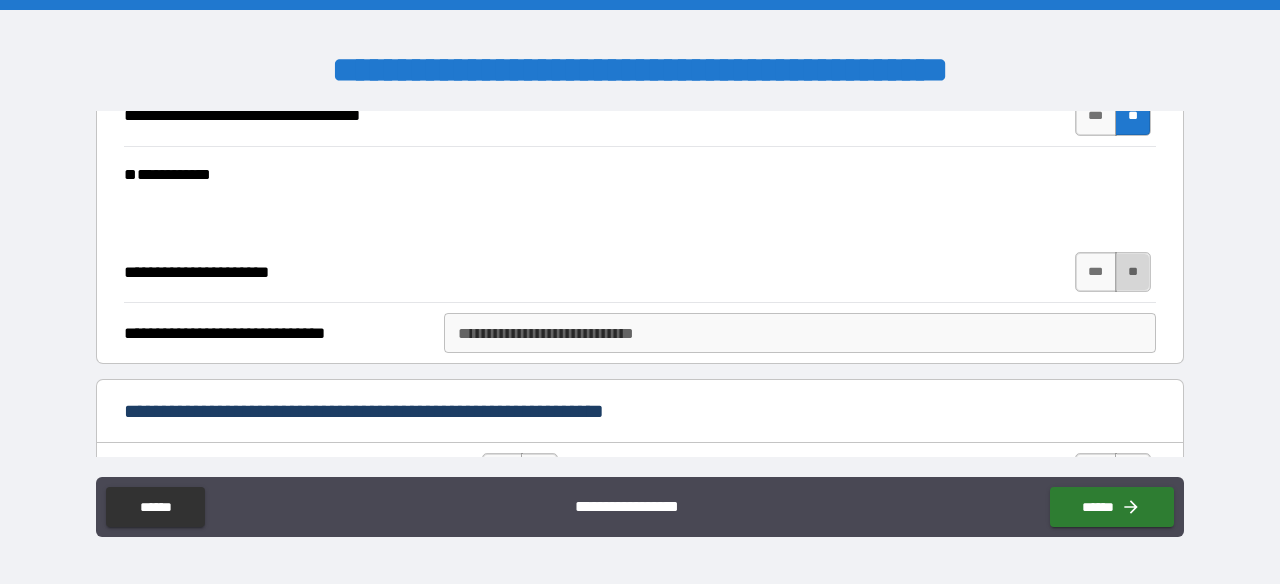 click on "**" at bounding box center (1133, 272) 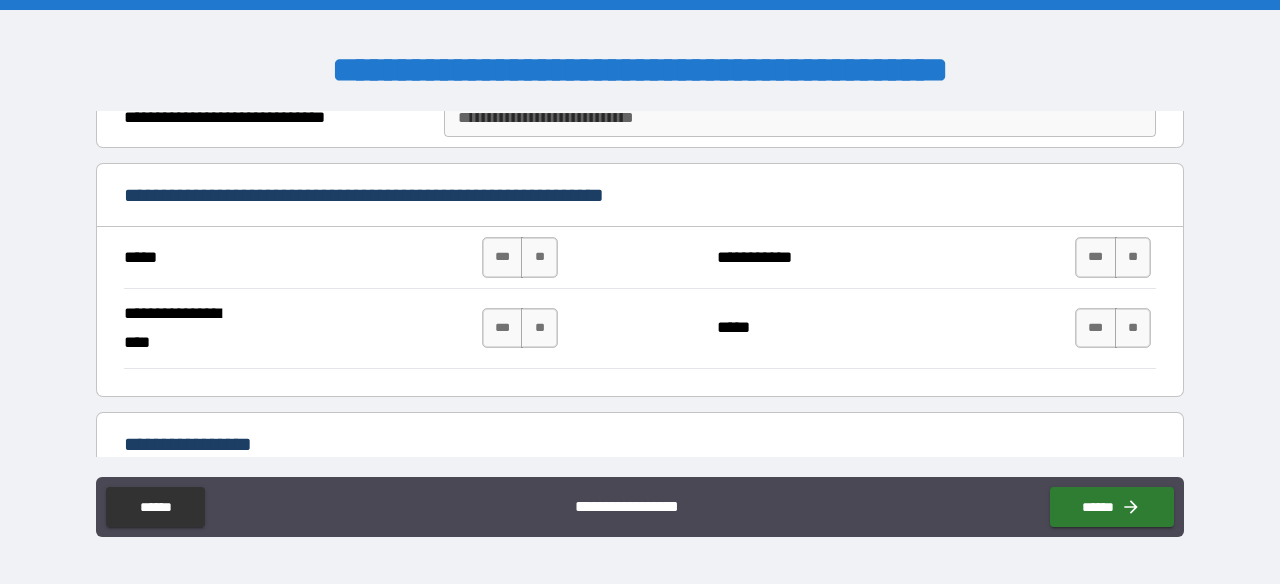 scroll, scrollTop: 9814, scrollLeft: 0, axis: vertical 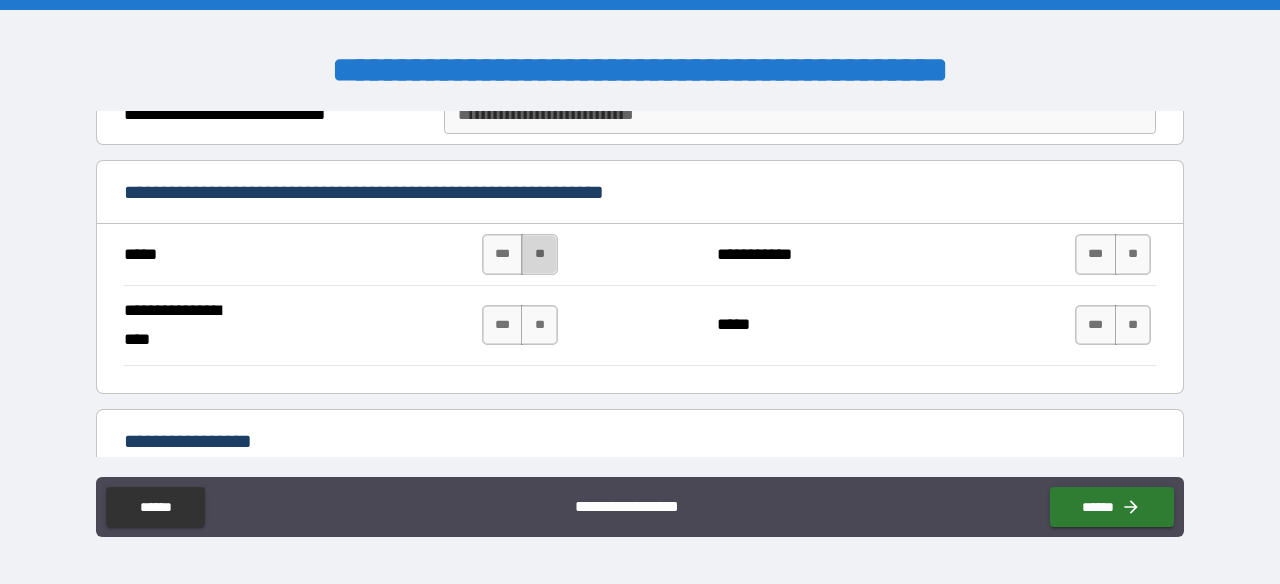 click on "**" at bounding box center (539, 254) 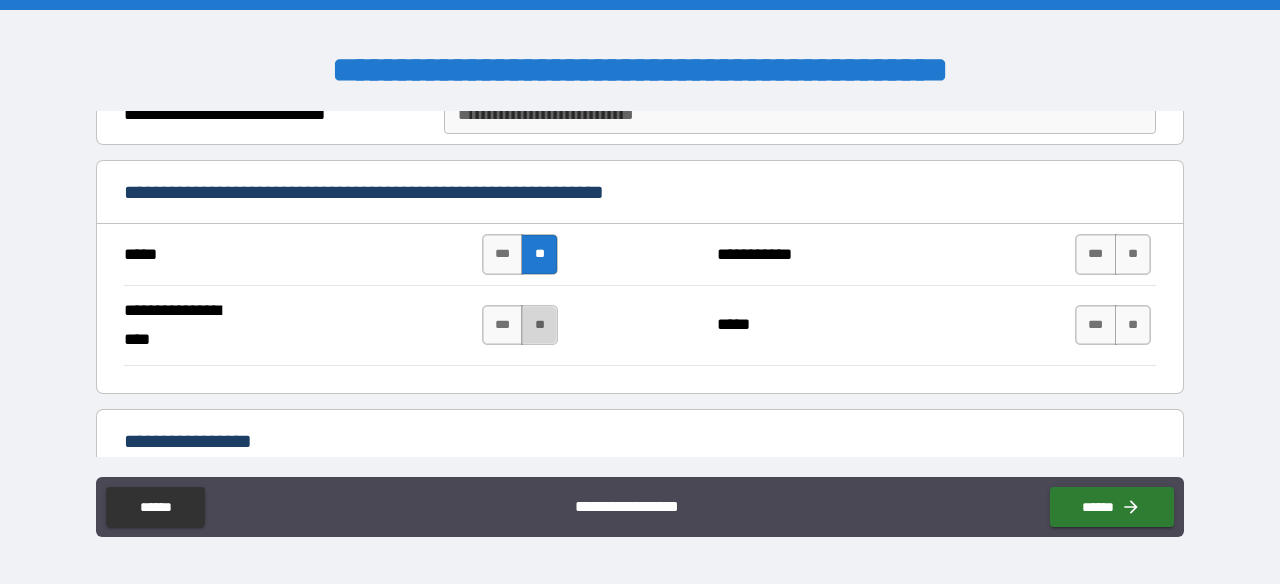 click on "**" at bounding box center (539, 325) 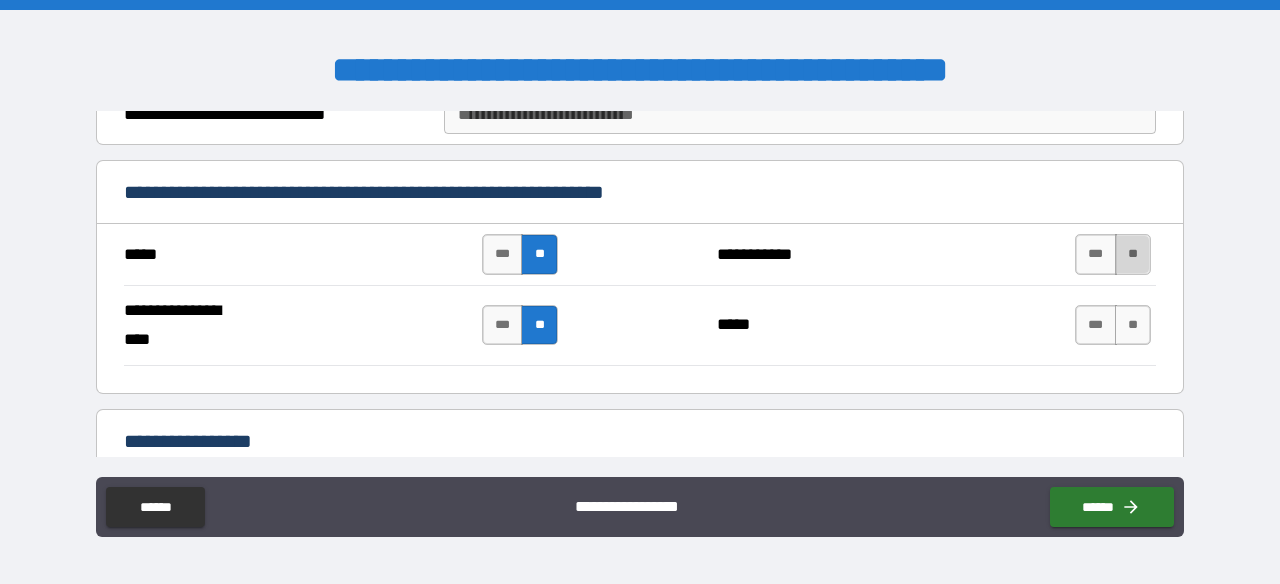 click on "**" at bounding box center (1133, 254) 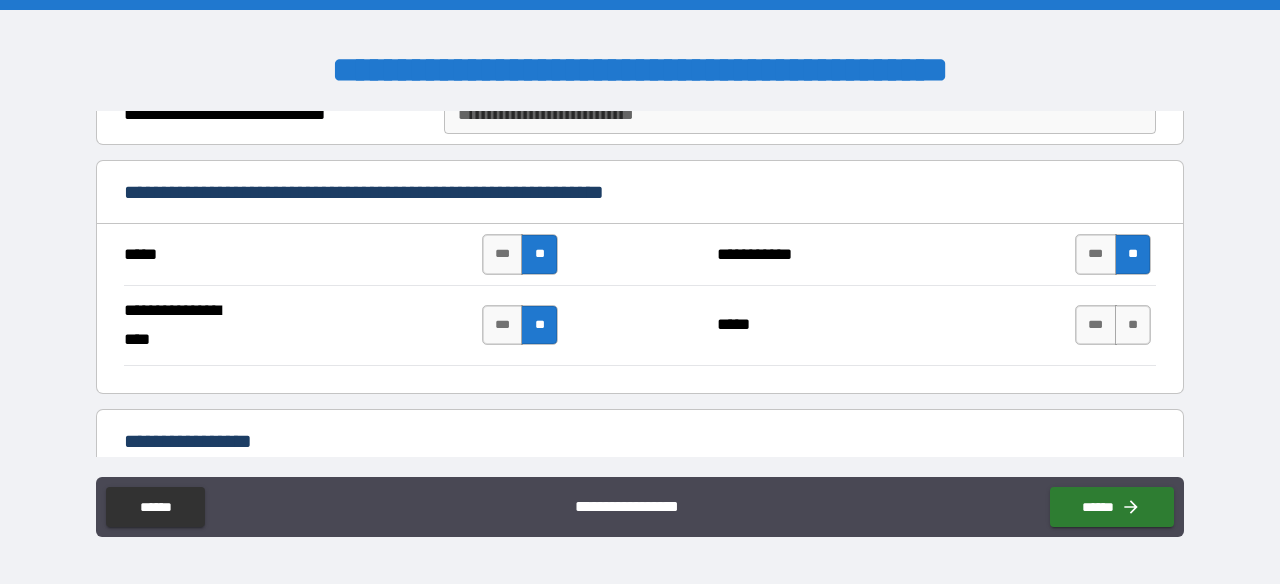 click on "*** **" at bounding box center (1113, 325) 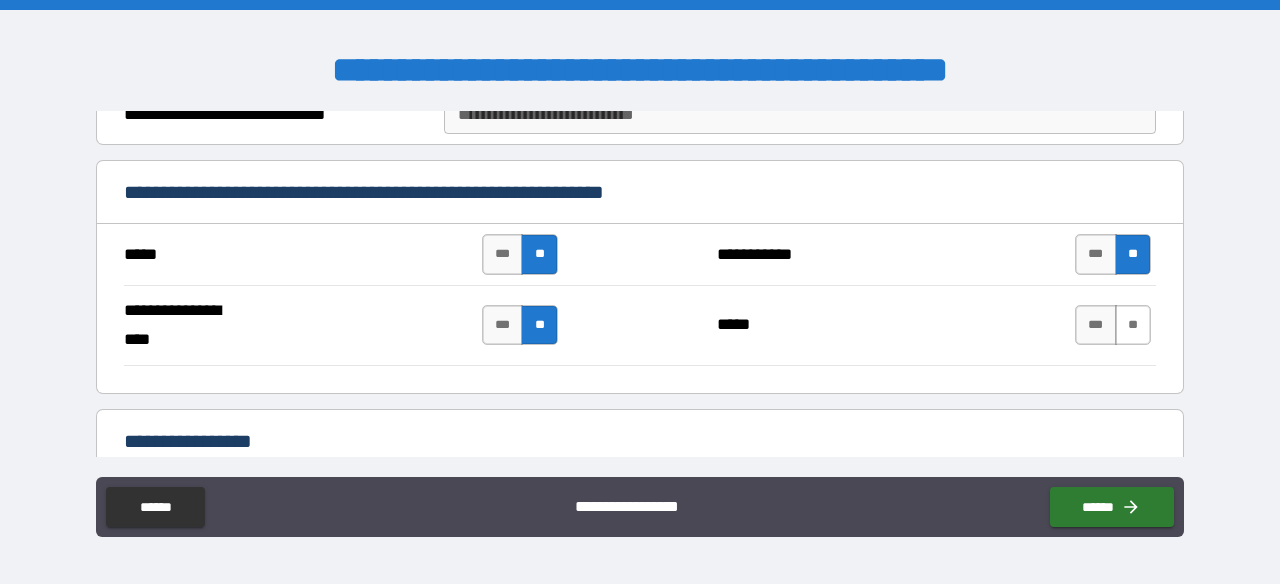 click on "**" at bounding box center [1133, 325] 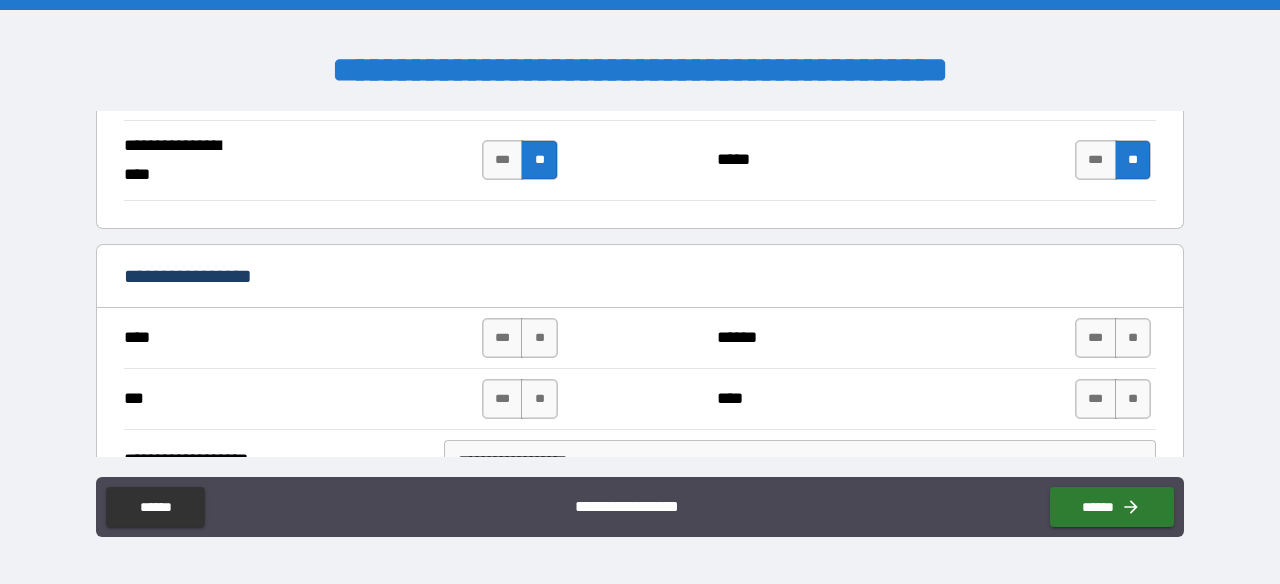 scroll, scrollTop: 10013, scrollLeft: 0, axis: vertical 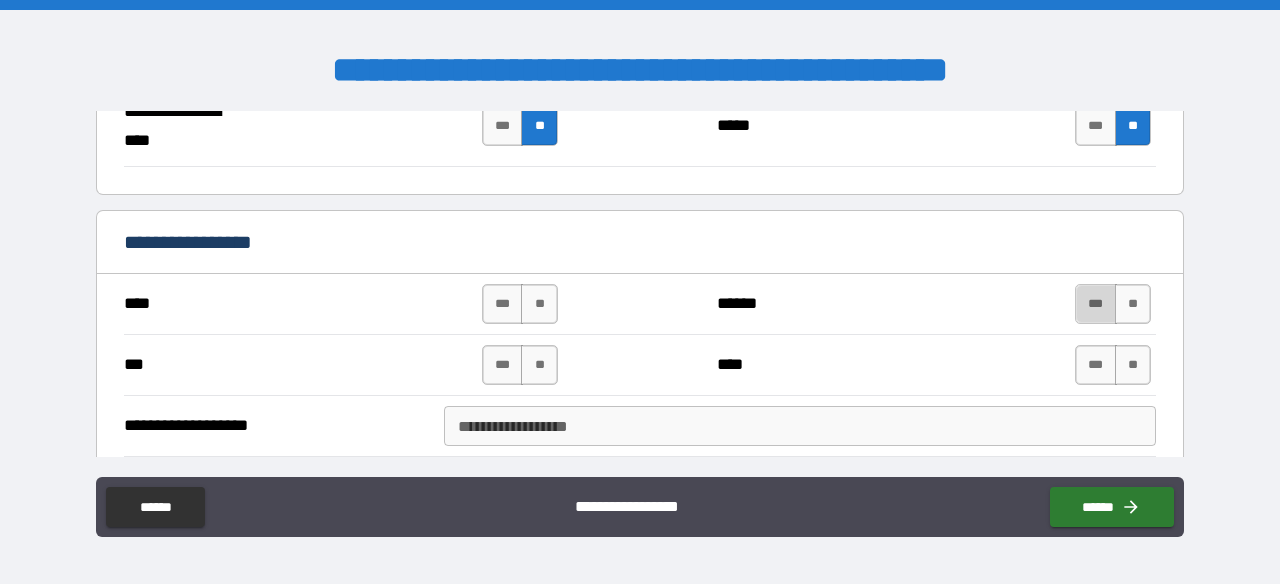 click on "***" at bounding box center [1096, 304] 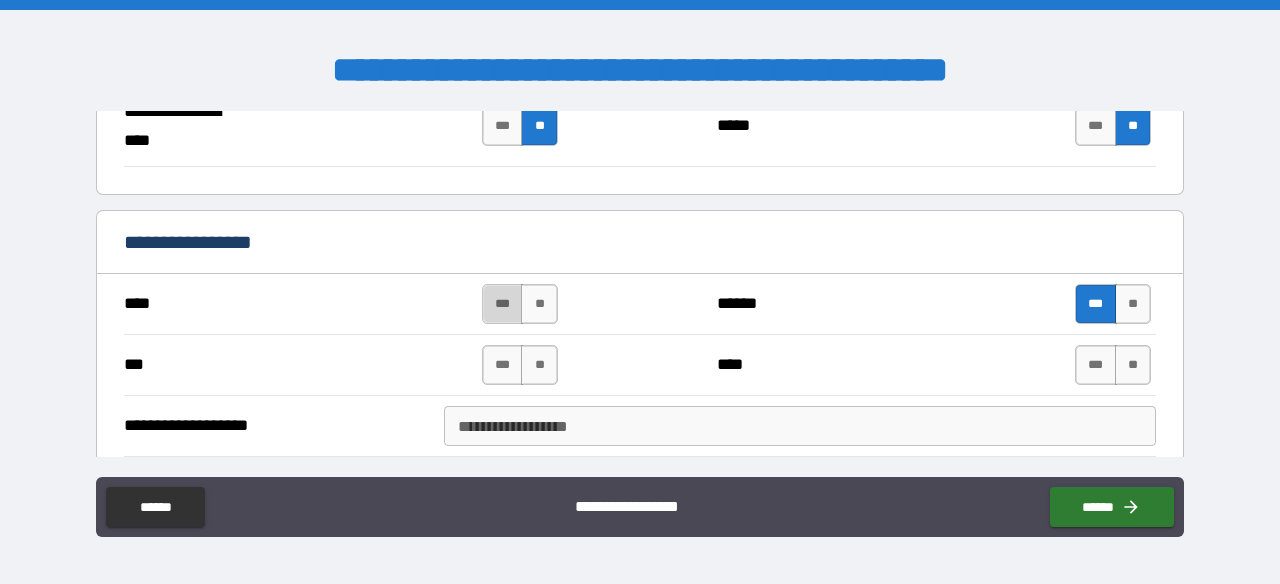 click on "***" at bounding box center [503, 304] 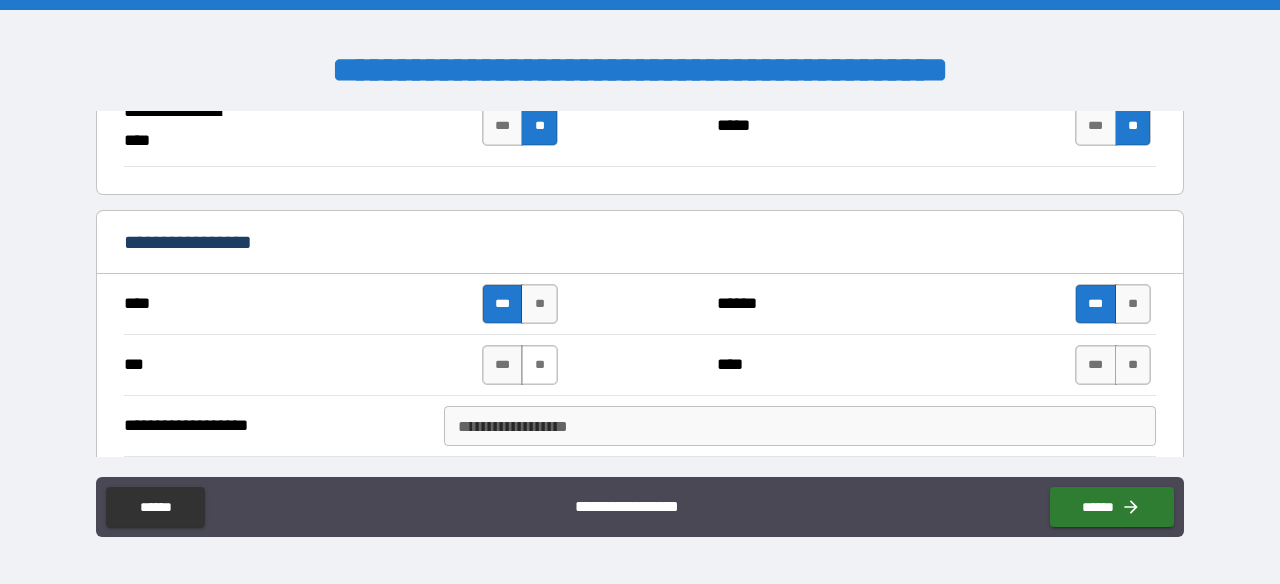 click on "**" at bounding box center [539, 365] 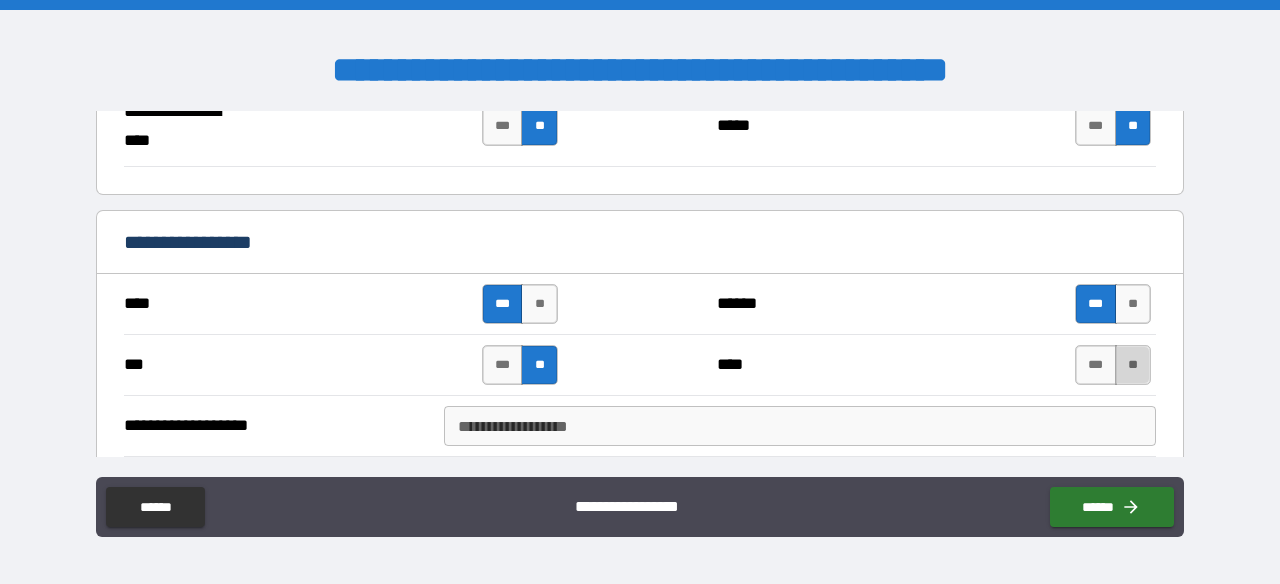 click on "**" at bounding box center (1133, 365) 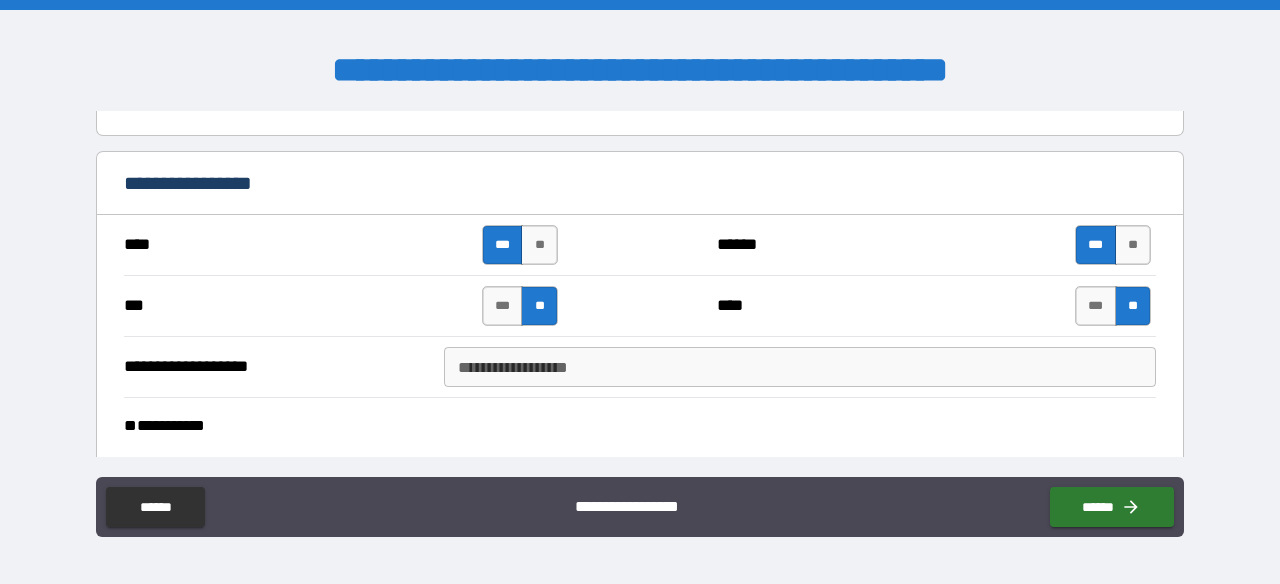 scroll, scrollTop: 10077, scrollLeft: 0, axis: vertical 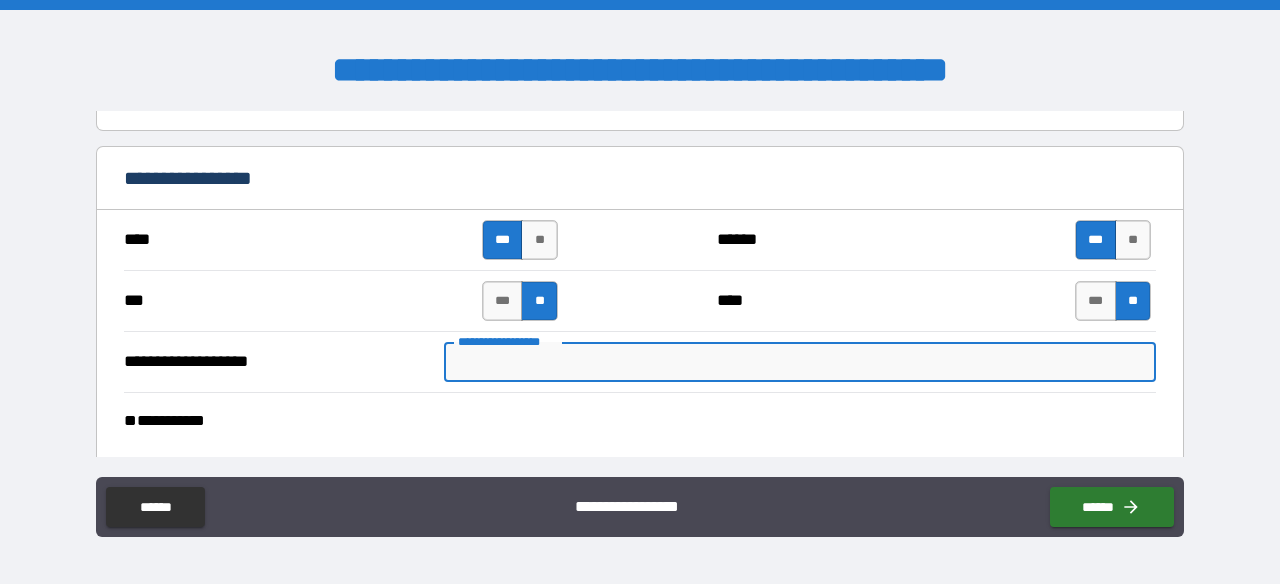 click on "**********" at bounding box center [800, 362] 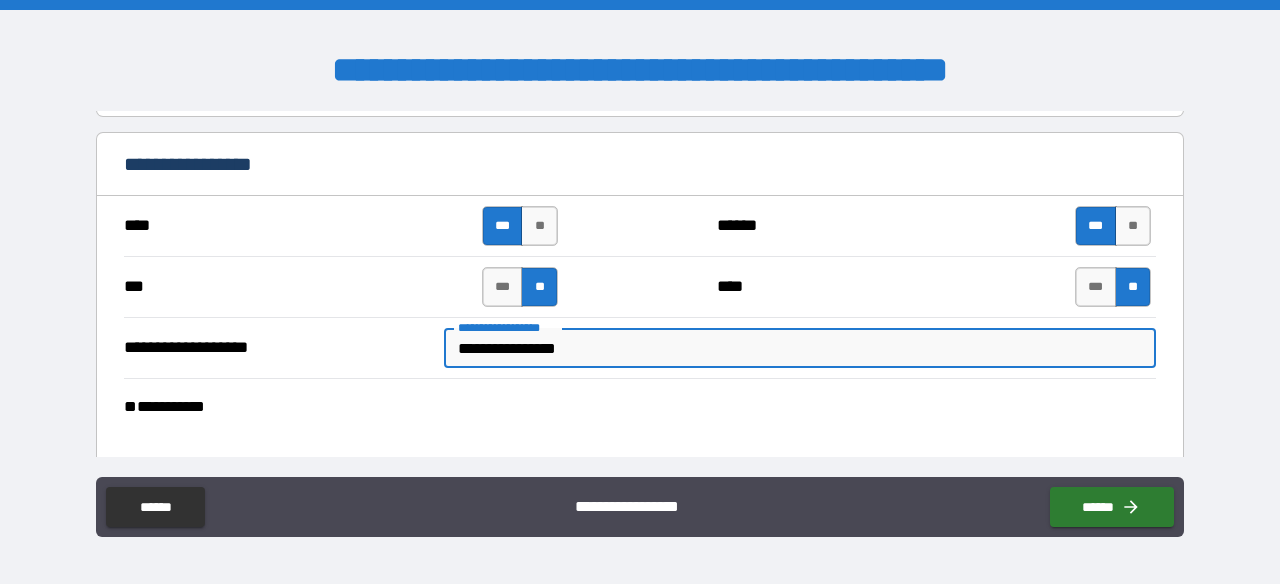 scroll, scrollTop: 10093, scrollLeft: 0, axis: vertical 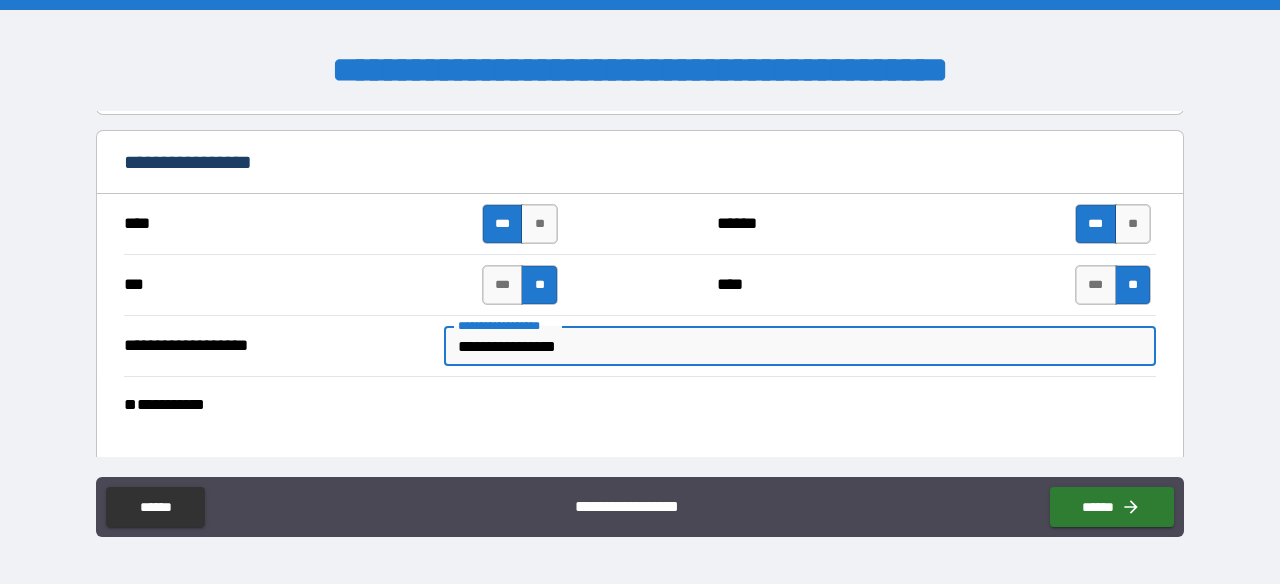 click on "**********" at bounding box center (800, 346) 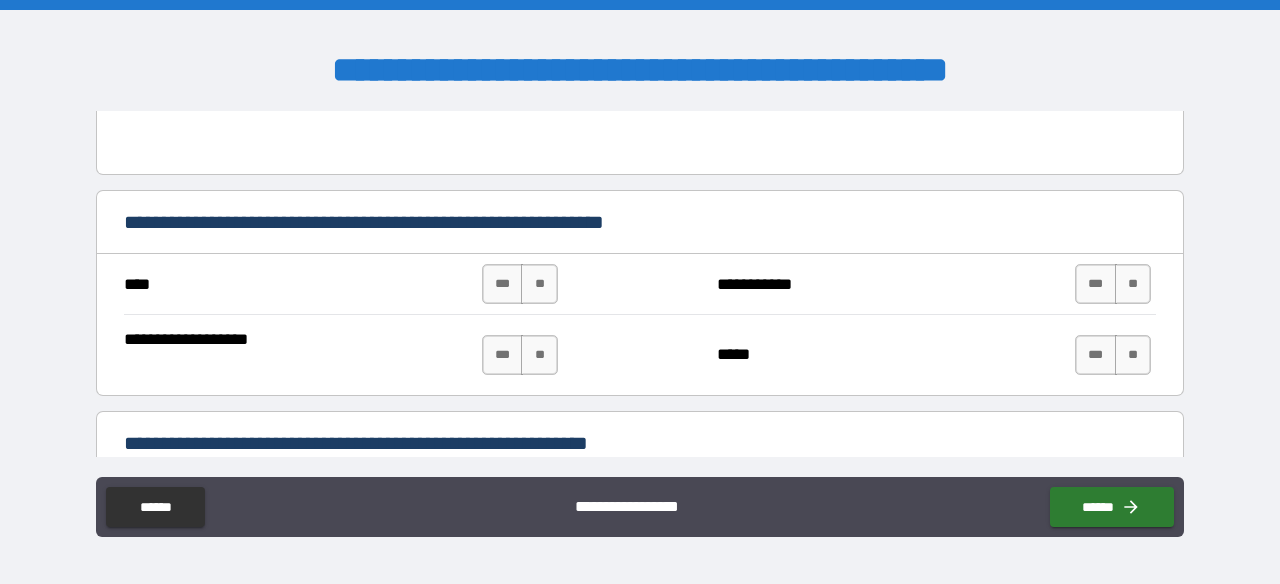 scroll, scrollTop: 10399, scrollLeft: 0, axis: vertical 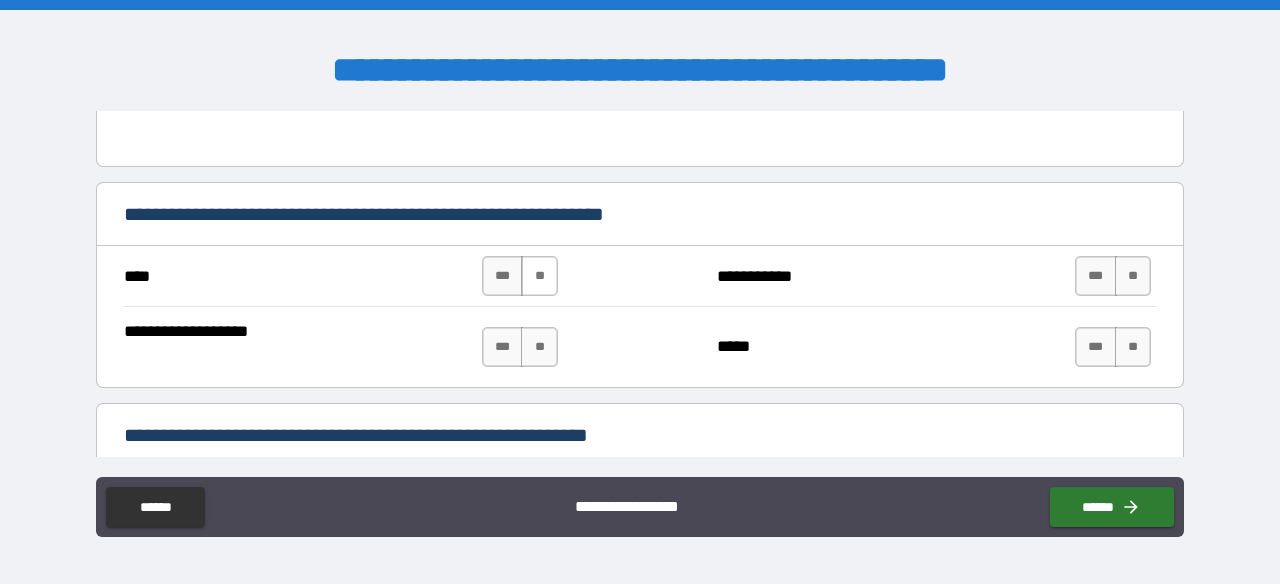click on "**" at bounding box center [539, 276] 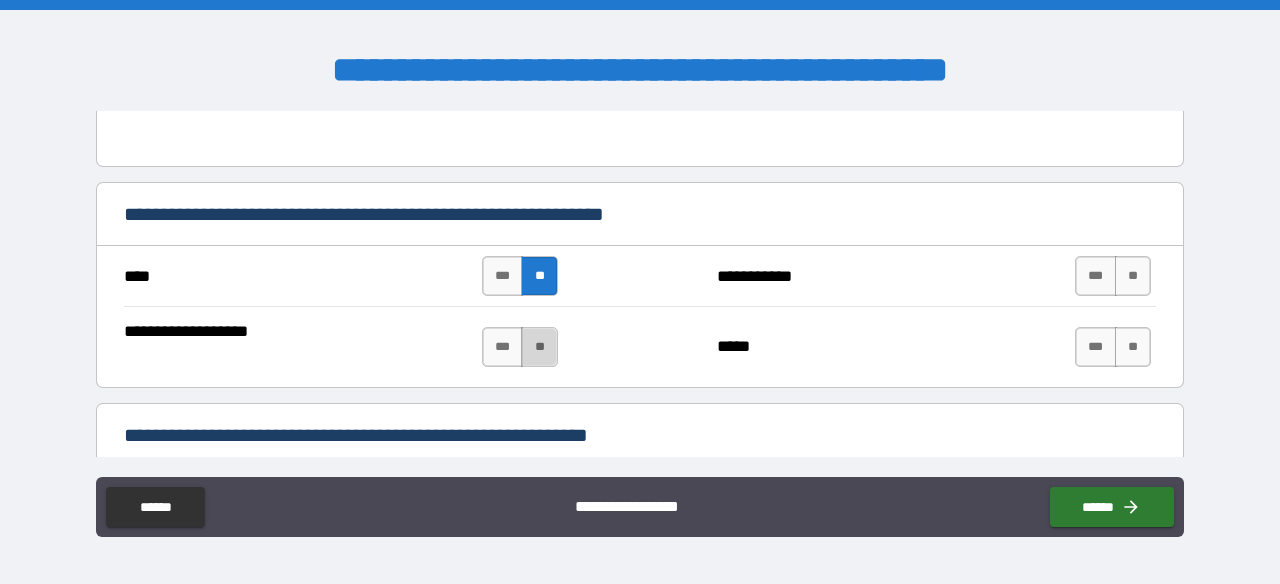 click on "**" at bounding box center [539, 347] 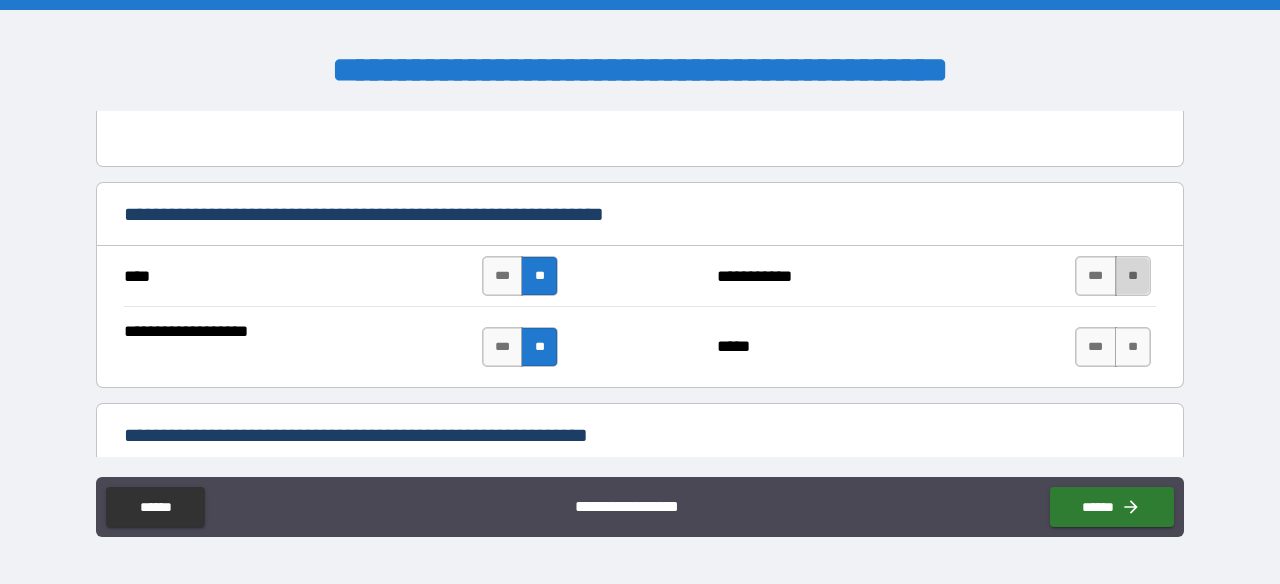 click on "**" at bounding box center (1133, 276) 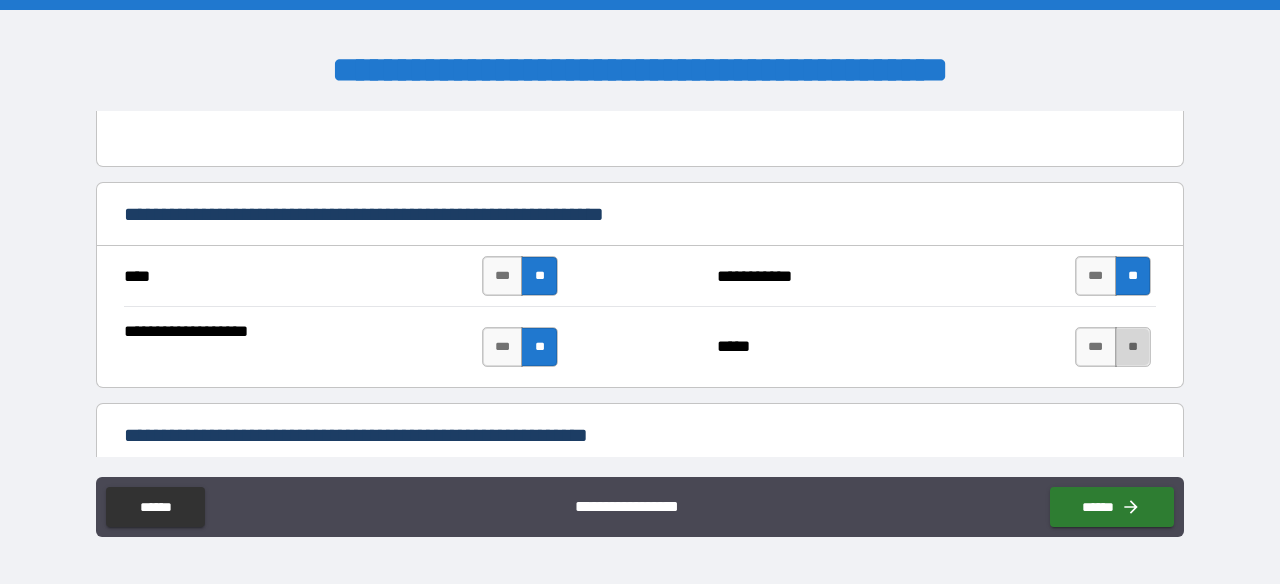 click on "**" at bounding box center (1133, 347) 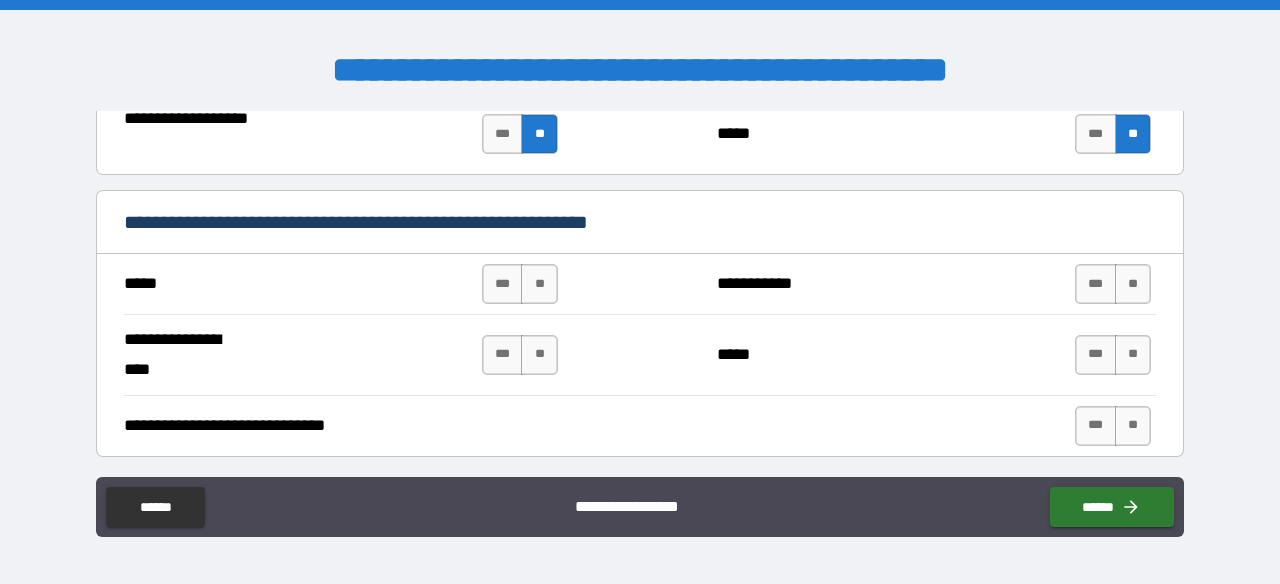 scroll, scrollTop: 10615, scrollLeft: 0, axis: vertical 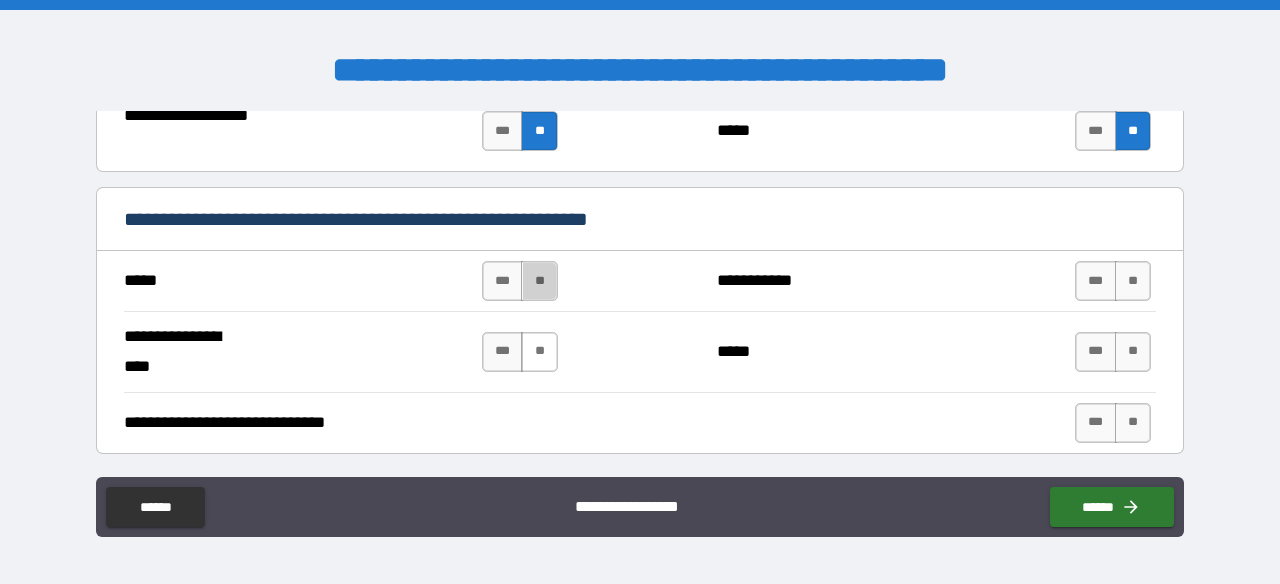 drag, startPoint x: 539, startPoint y: 221, endPoint x: 548, endPoint y: 309, distance: 88.45903 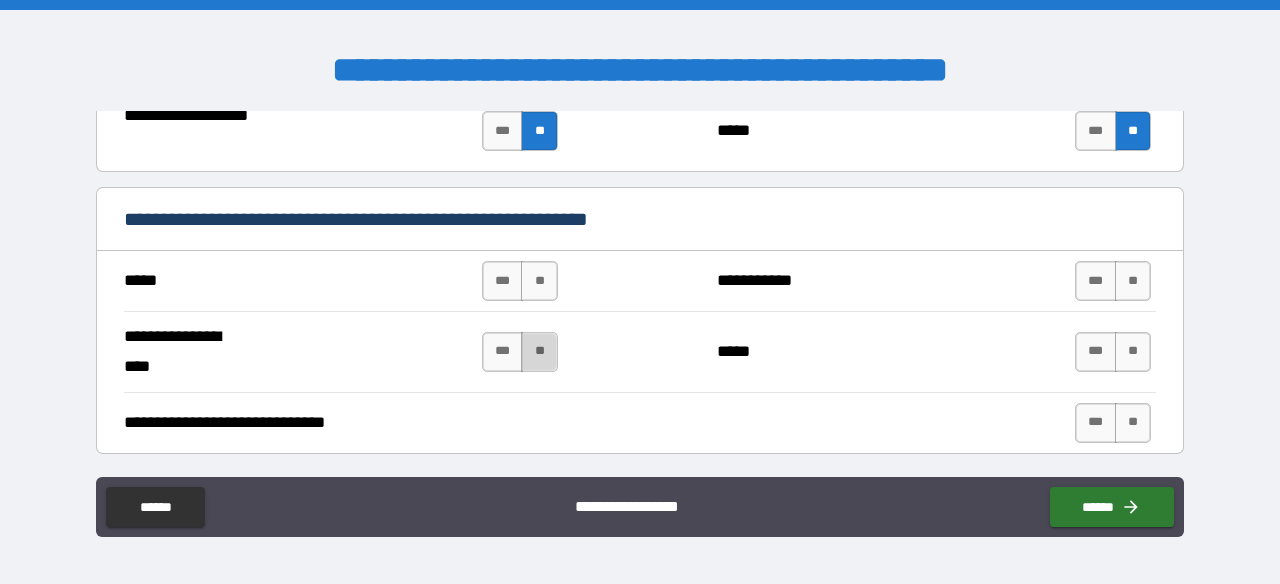 click on "**" at bounding box center [539, 352] 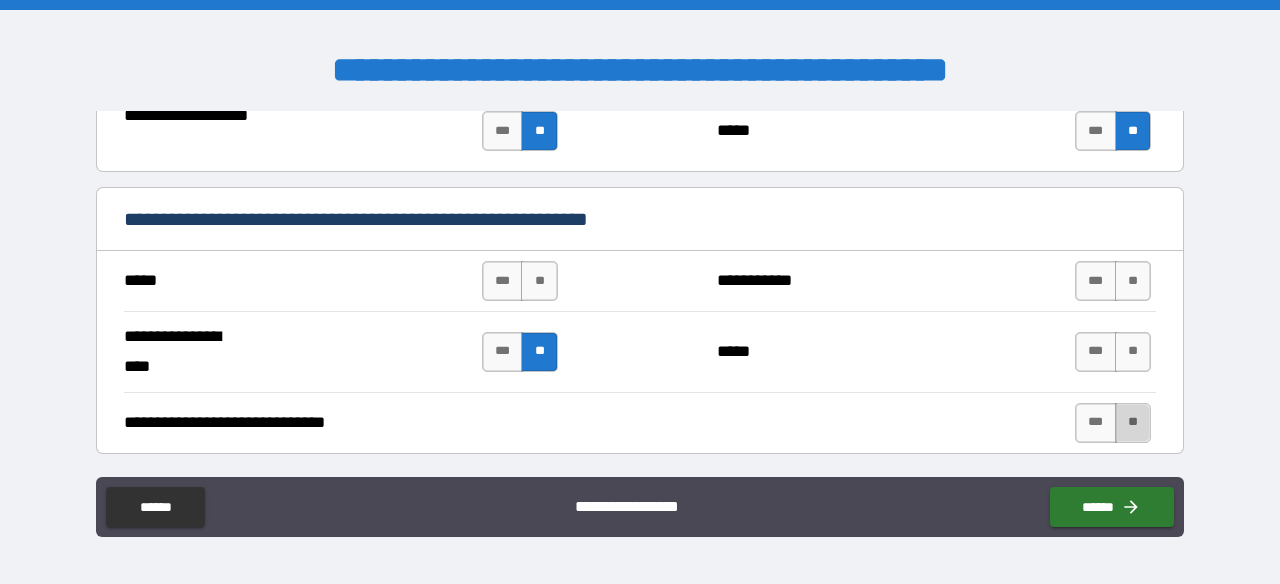 click on "**" at bounding box center [1133, 423] 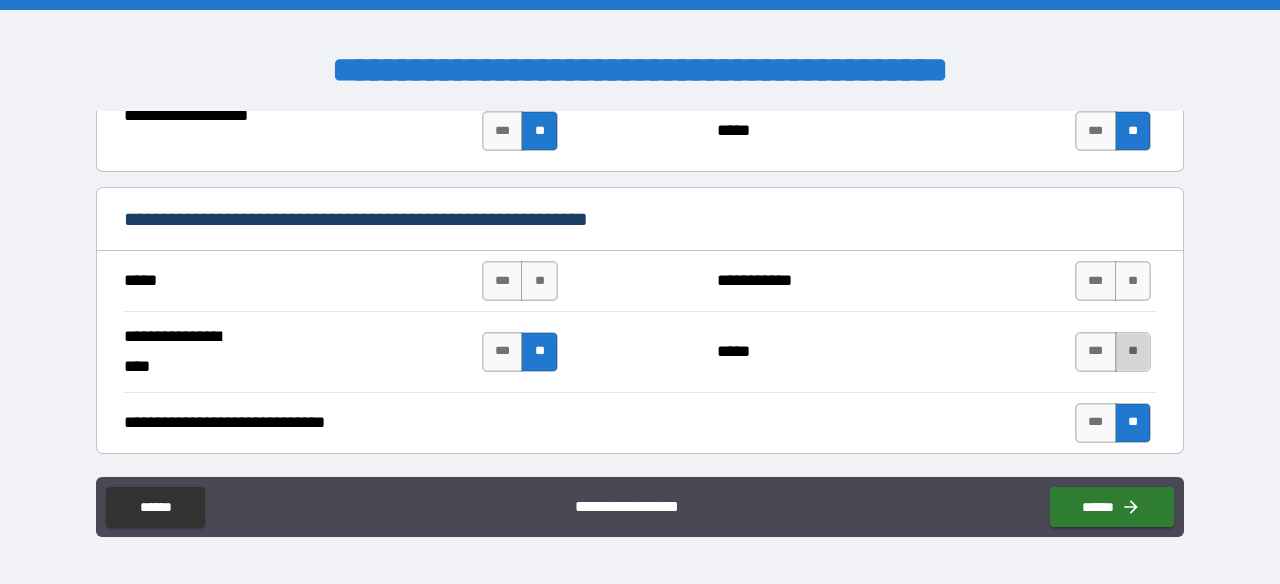 click on "**" at bounding box center (1133, 352) 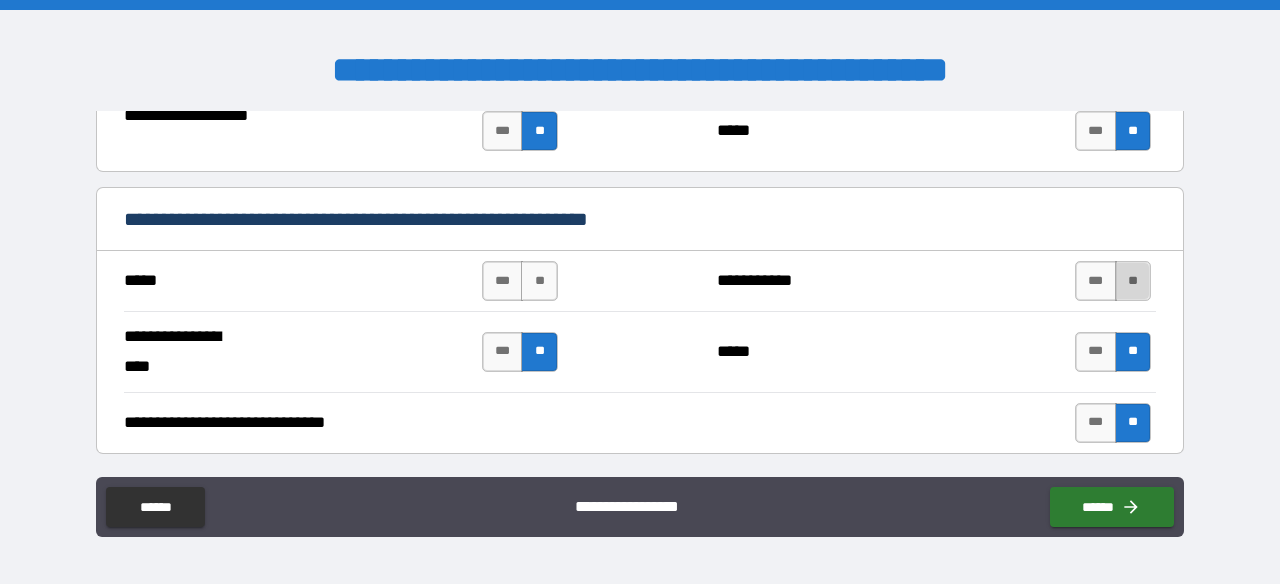 click on "**" at bounding box center (1133, 281) 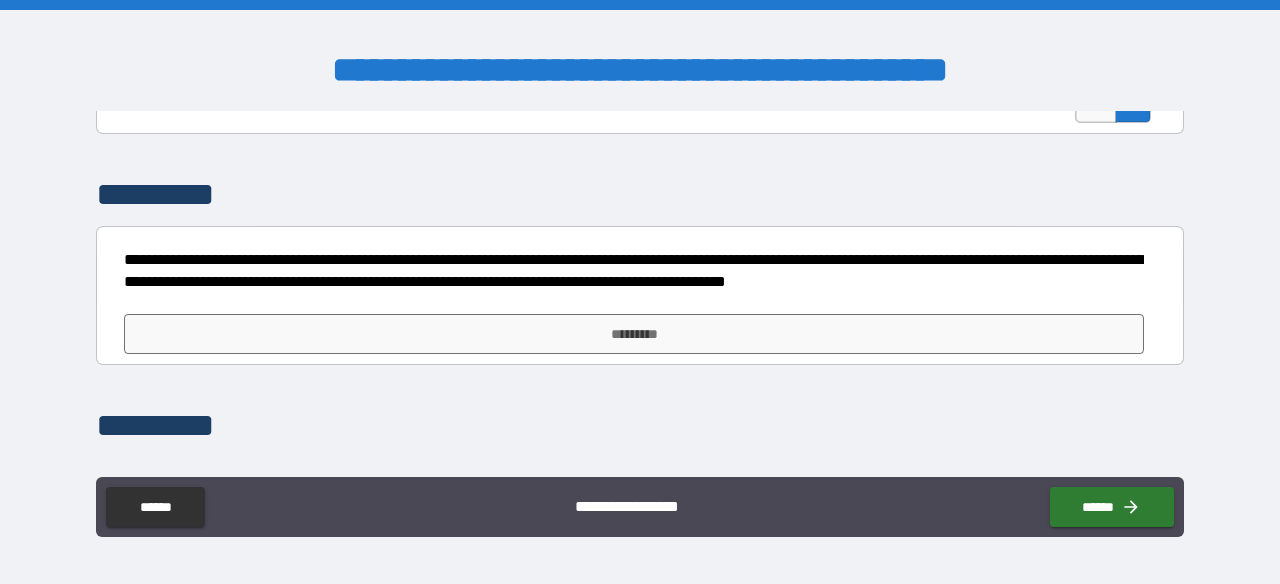 scroll, scrollTop: 10937, scrollLeft: 0, axis: vertical 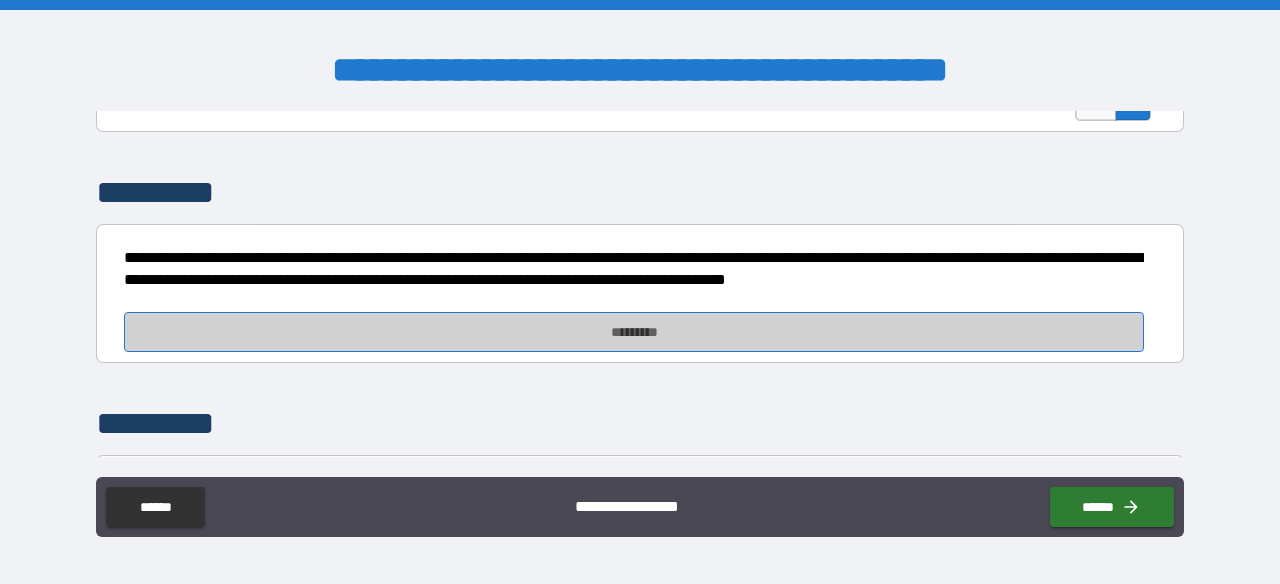 click on "*********" at bounding box center [634, 332] 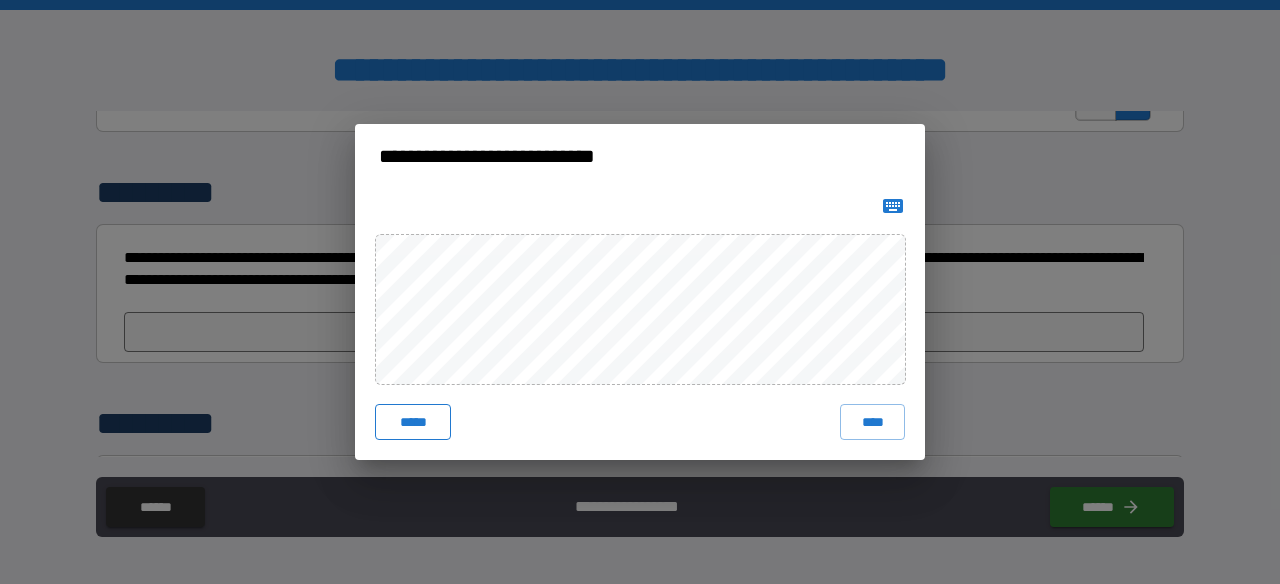 click on "*****" at bounding box center [413, 422] 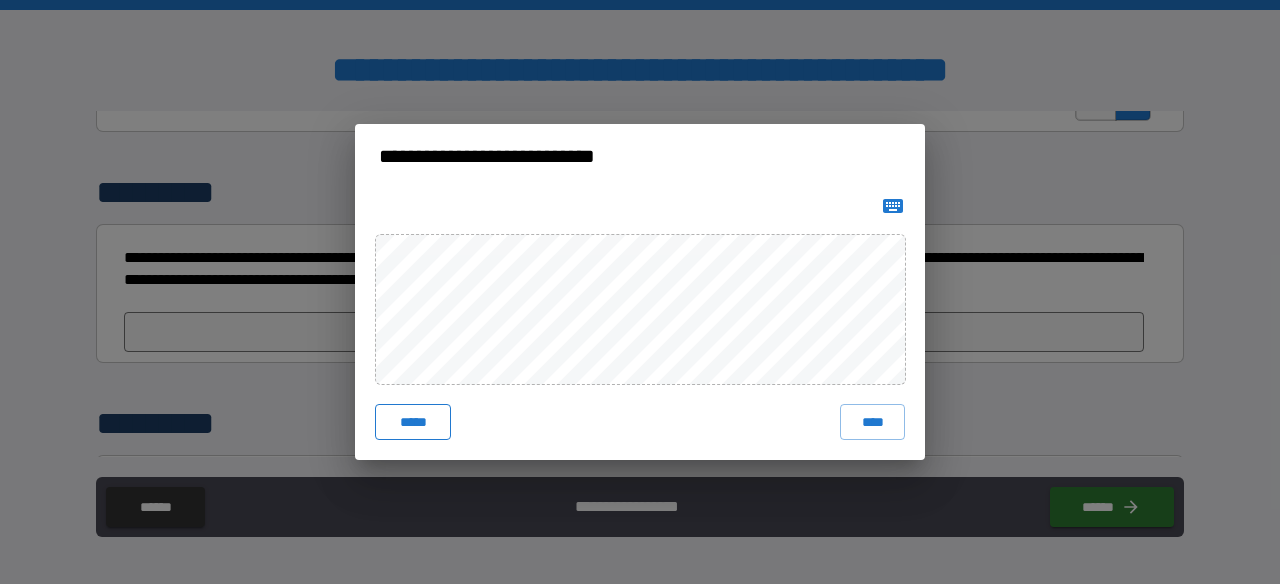 click on "*****" at bounding box center [413, 422] 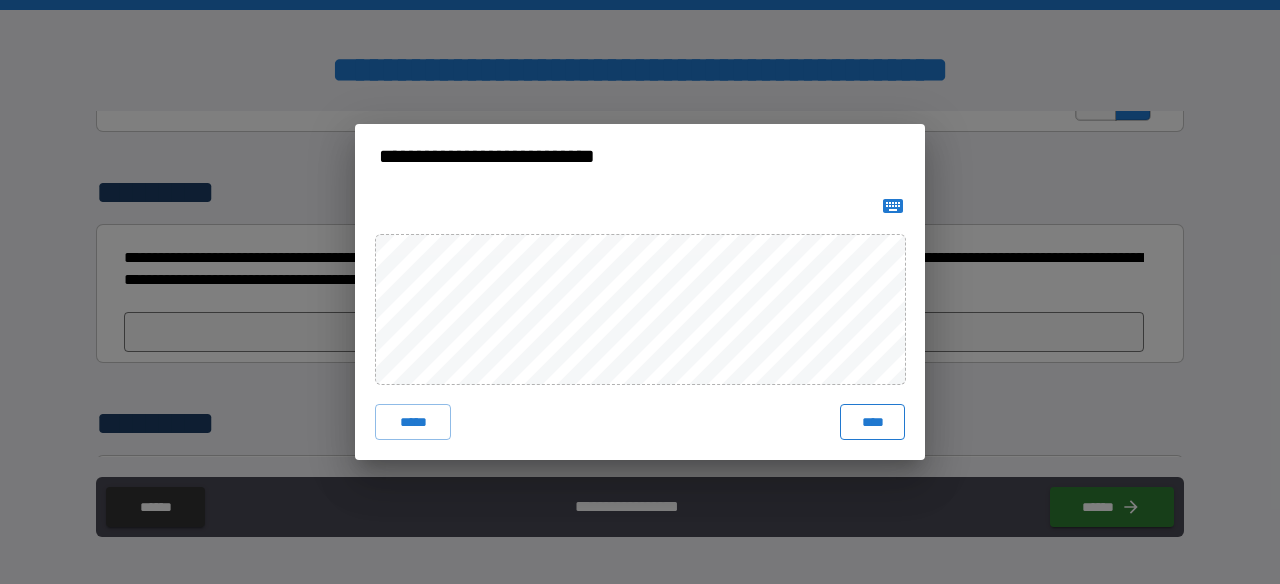 click on "****" at bounding box center (872, 422) 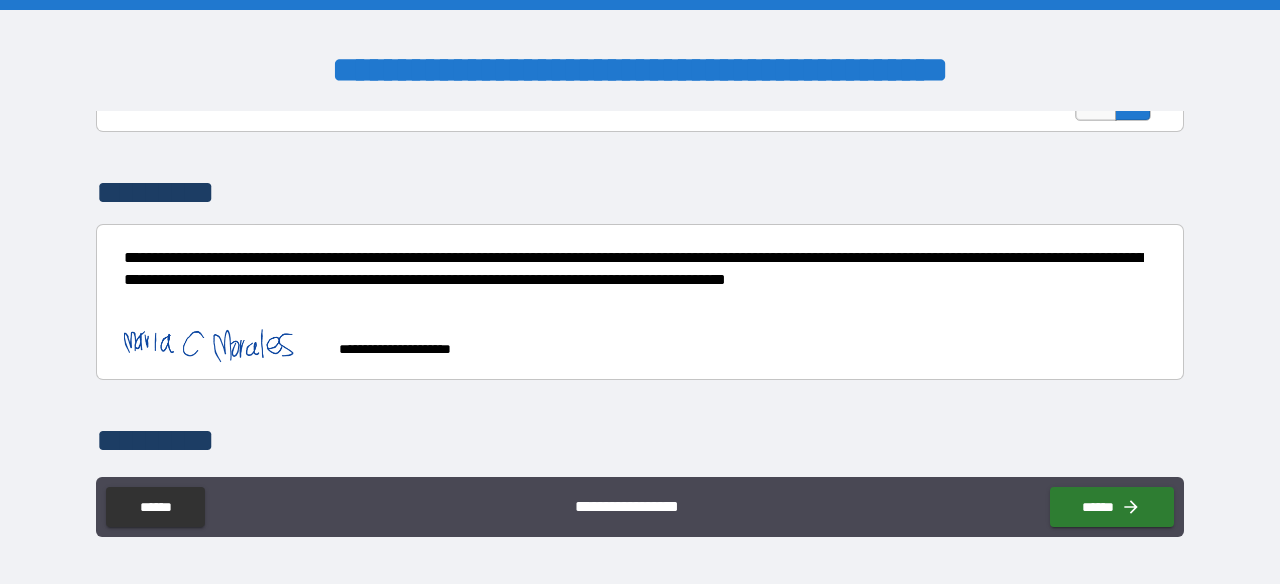 scroll, scrollTop: 11109, scrollLeft: 0, axis: vertical 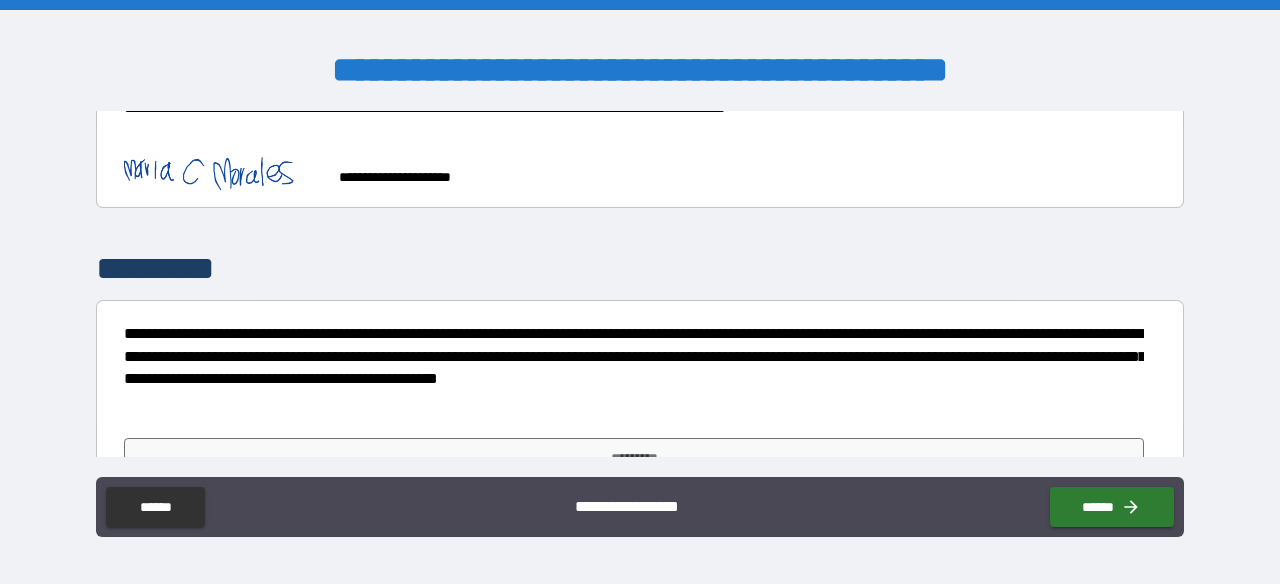 click at bounding box center [640, 414] 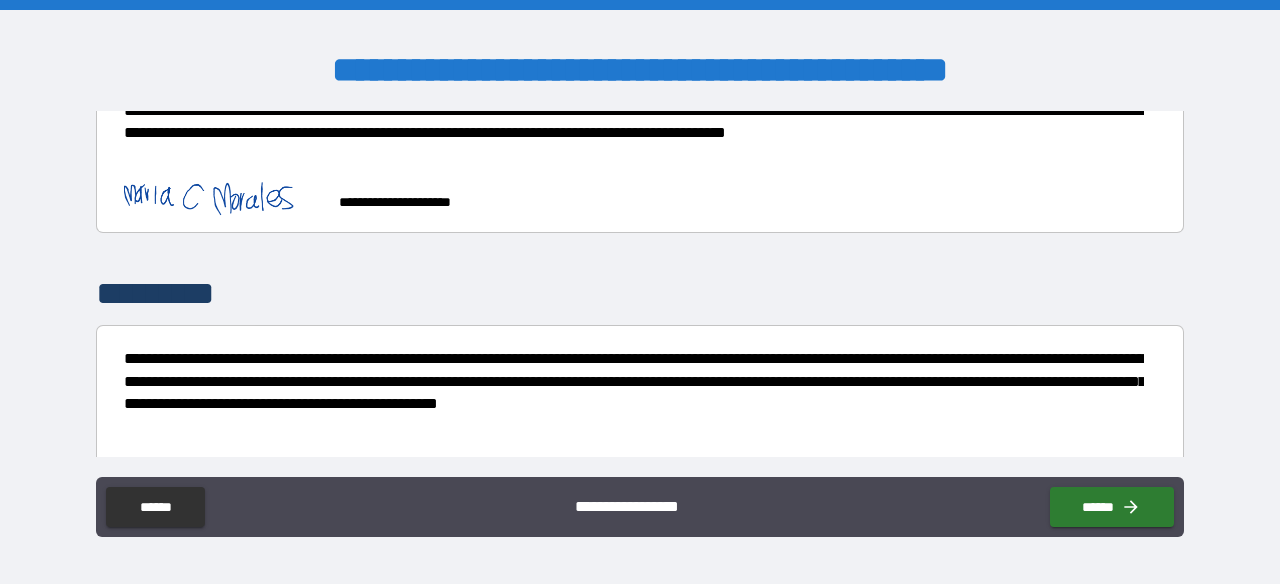 scroll, scrollTop: 11109, scrollLeft: 0, axis: vertical 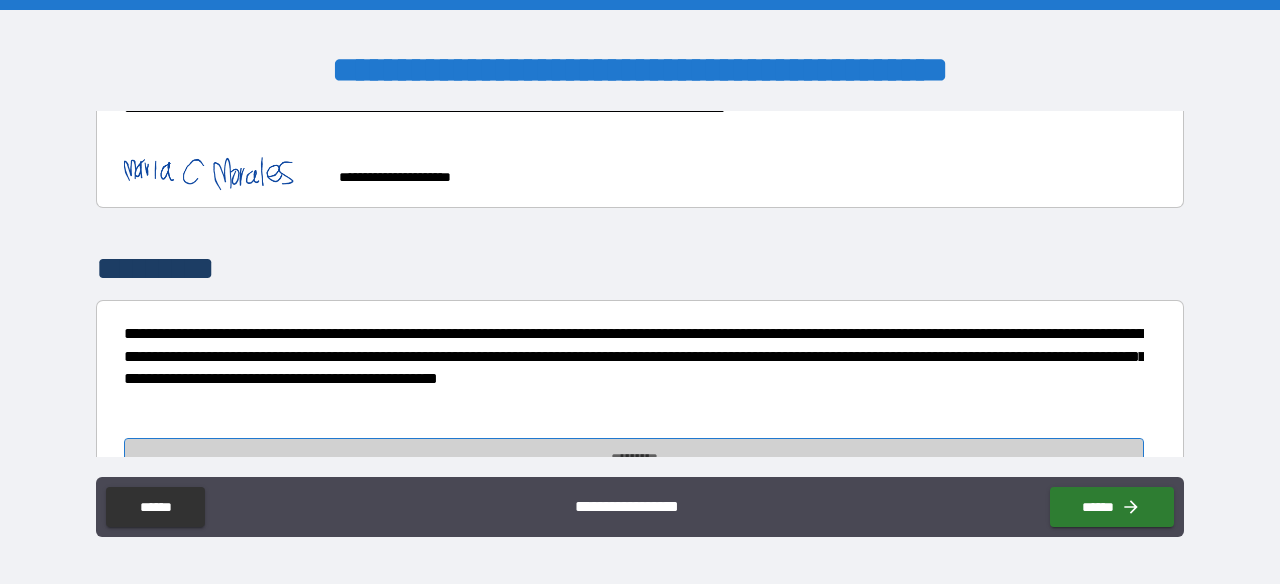 click on "*********" at bounding box center [634, 458] 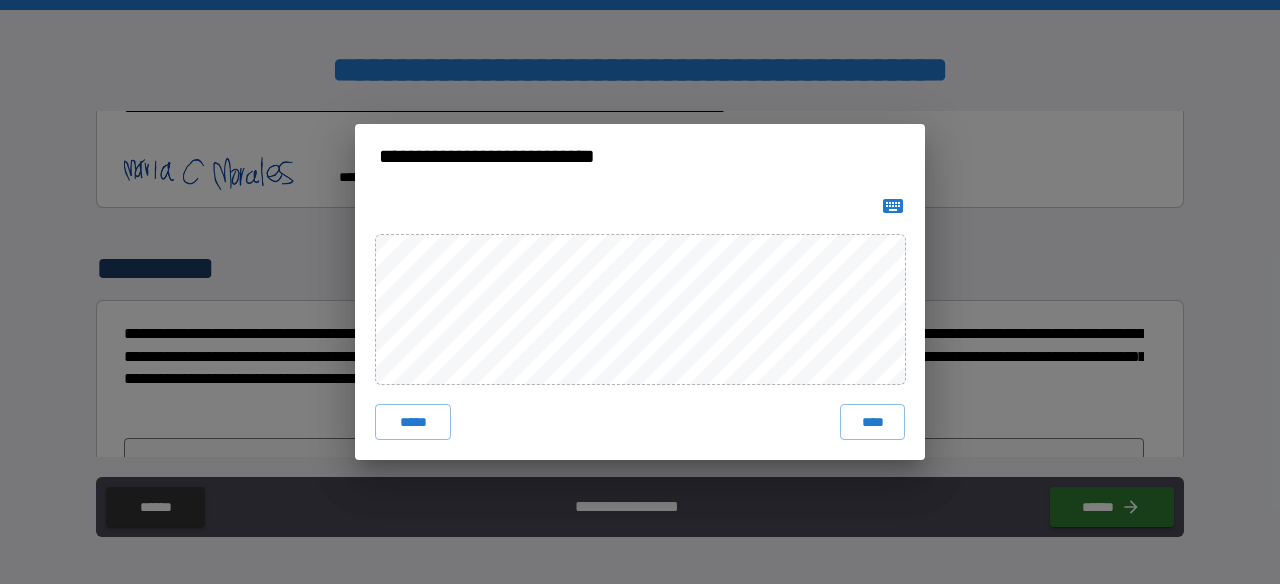 click on "***** ****" at bounding box center (640, 422) 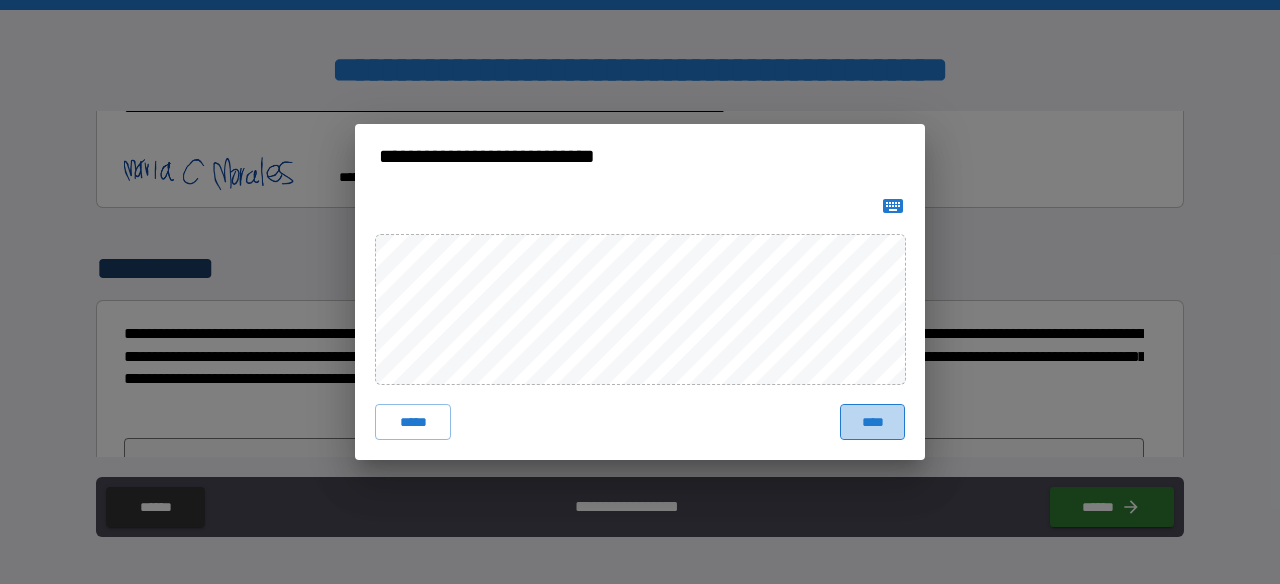 click on "****" at bounding box center [872, 422] 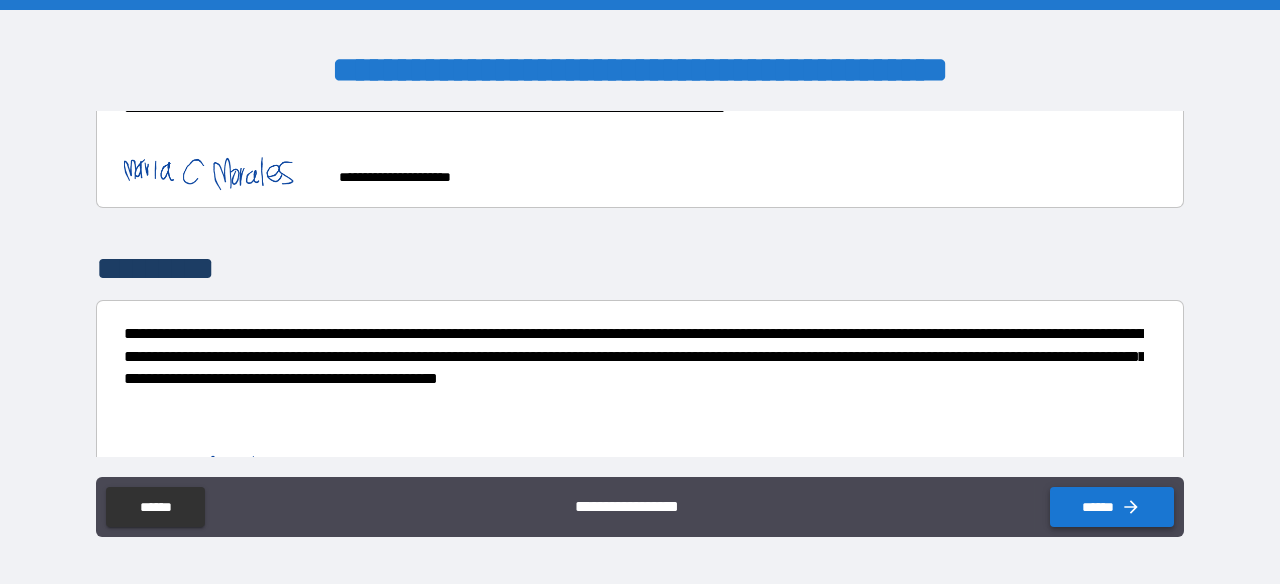 click on "******" at bounding box center [1112, 507] 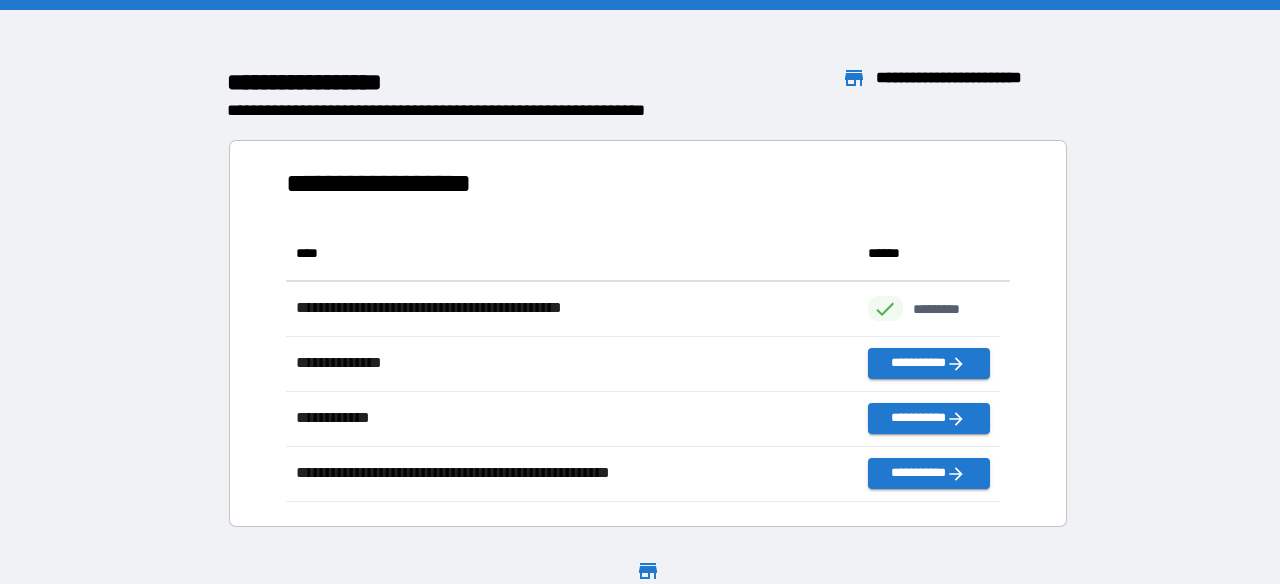 scroll, scrollTop: 16, scrollLeft: 16, axis: both 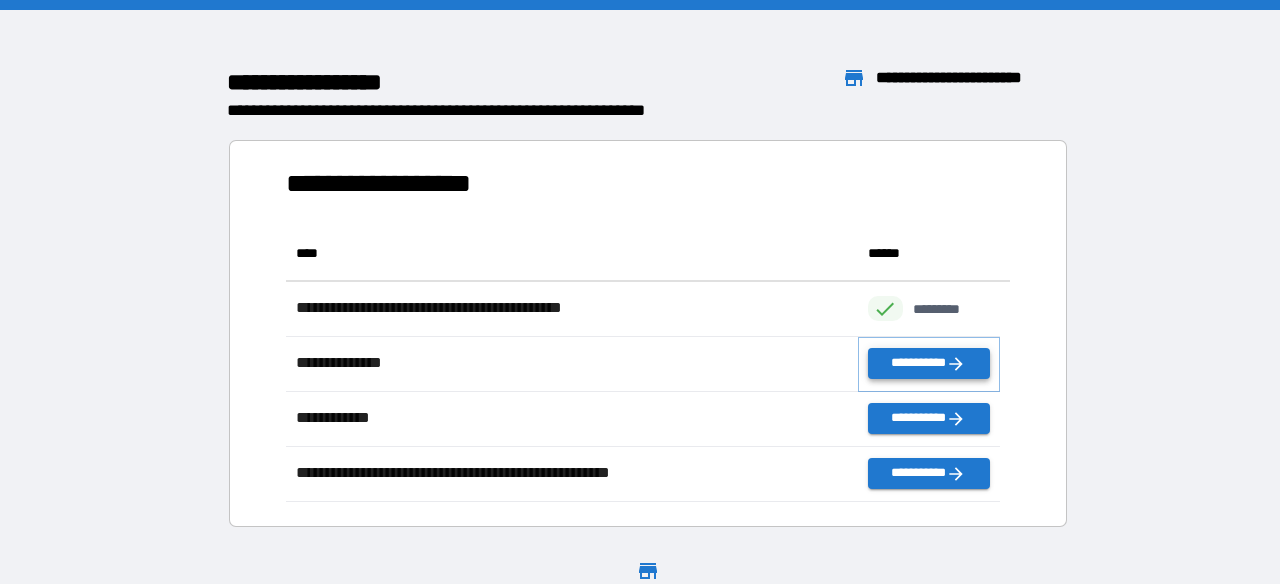 click on "**********" at bounding box center [929, 363] 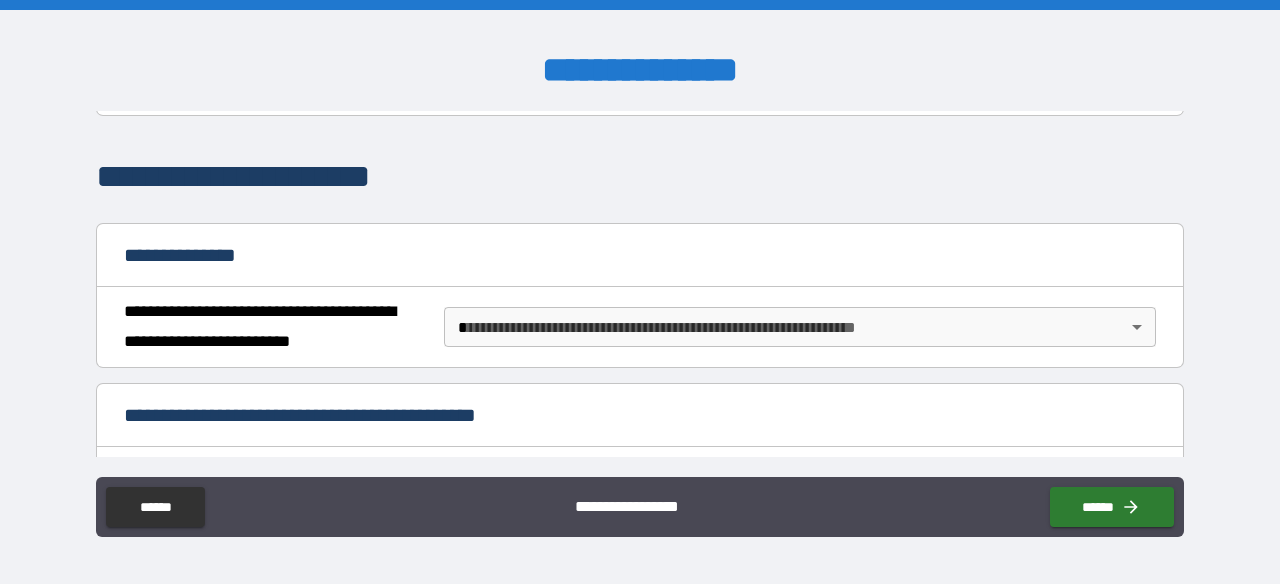 scroll, scrollTop: 122, scrollLeft: 0, axis: vertical 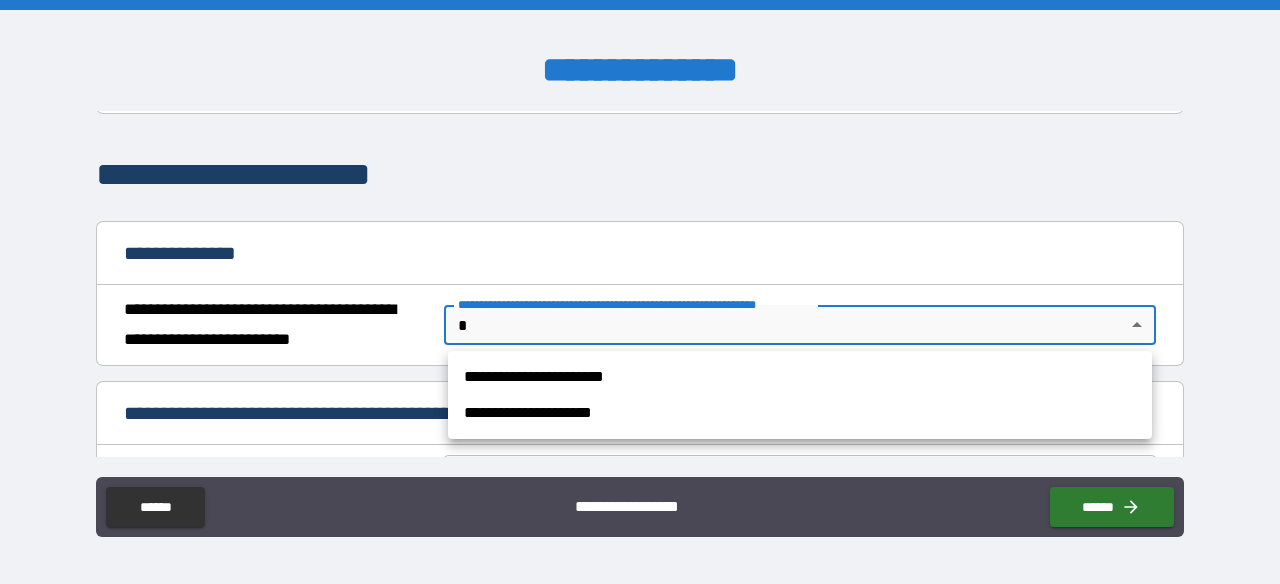 click on "**********" at bounding box center (640, 292) 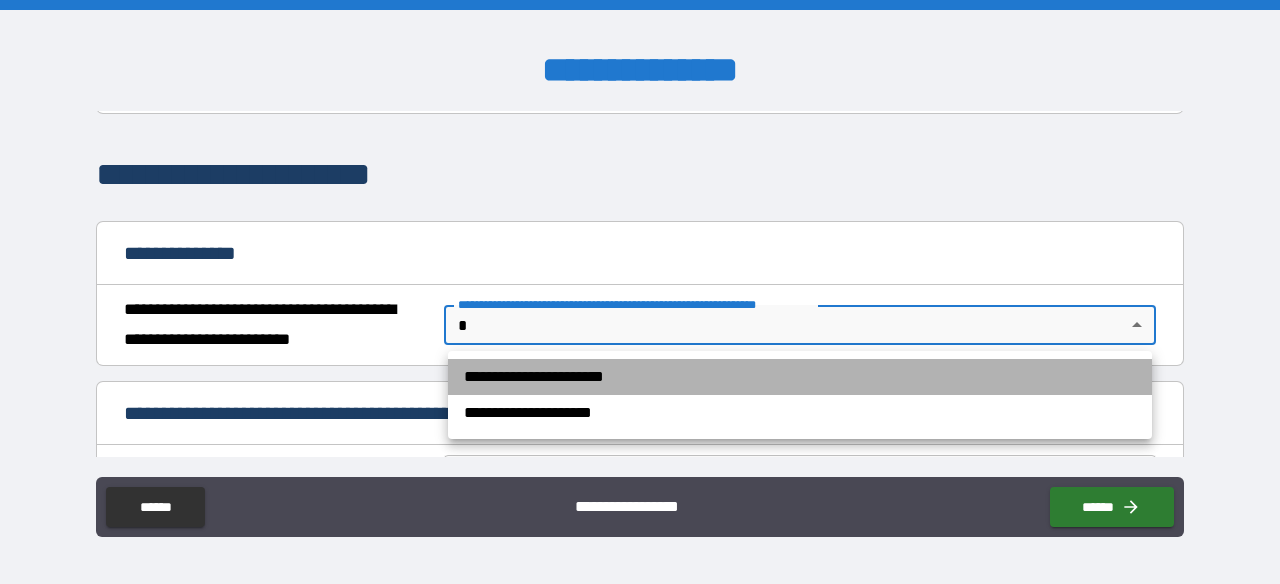 click on "**********" at bounding box center [800, 377] 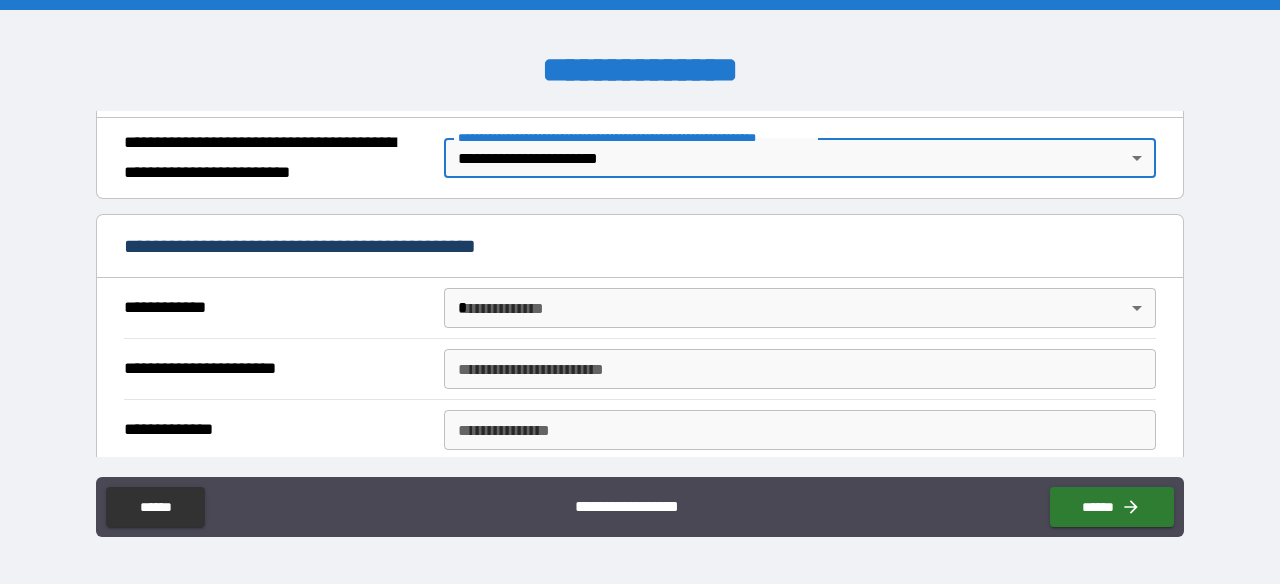 scroll, scrollTop: 314, scrollLeft: 0, axis: vertical 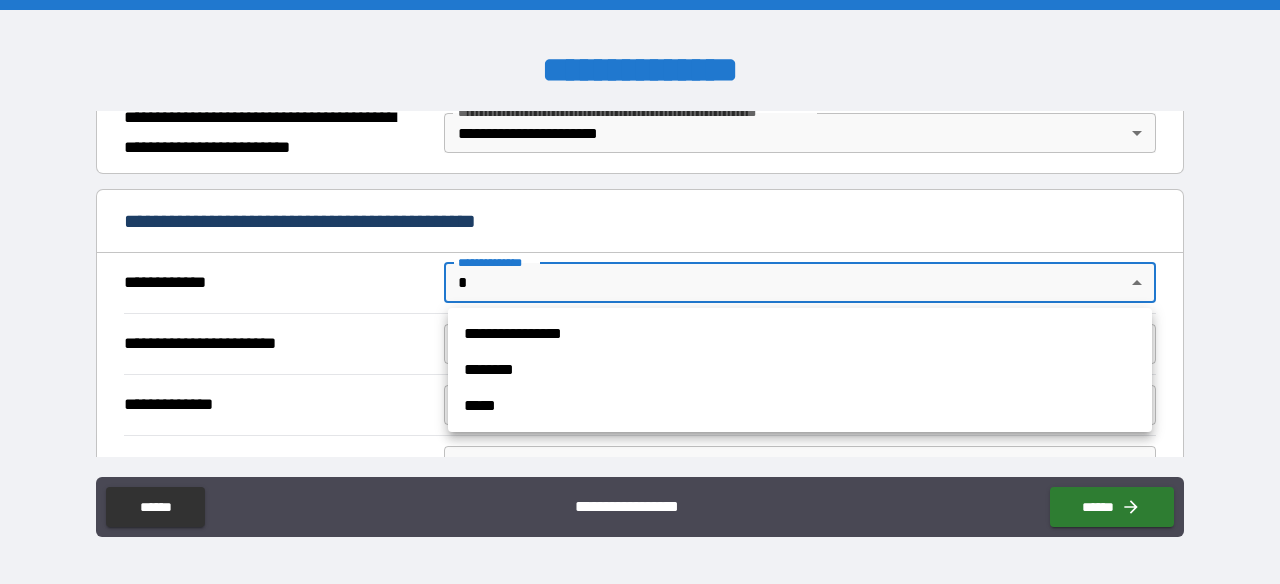 click on "**********" at bounding box center [640, 292] 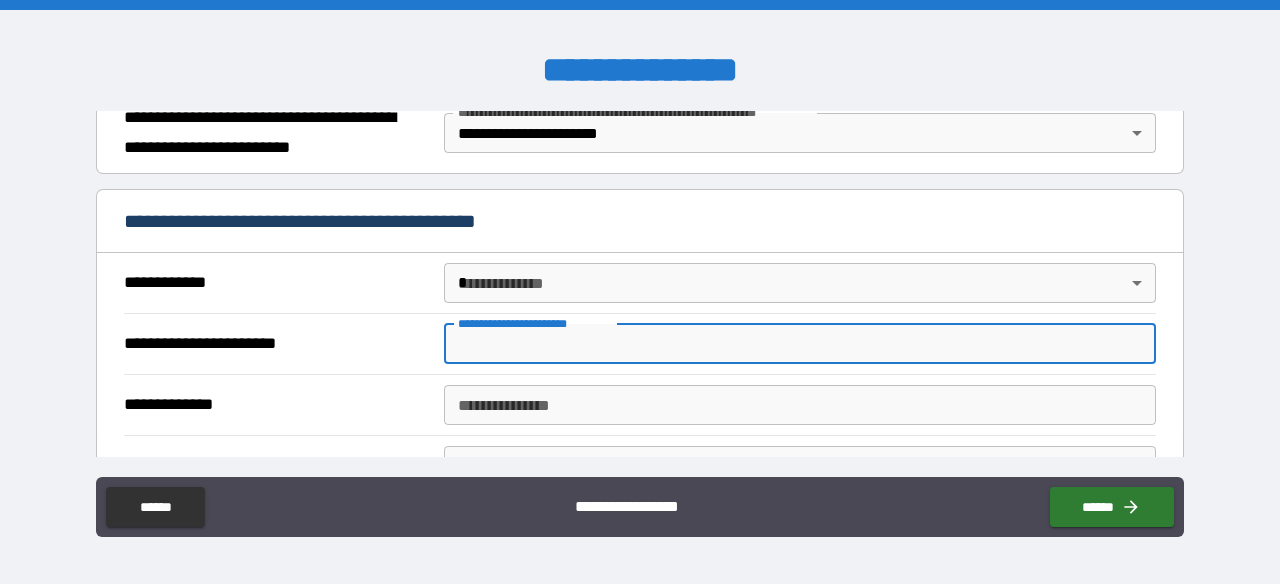 click on "**********" at bounding box center (800, 344) 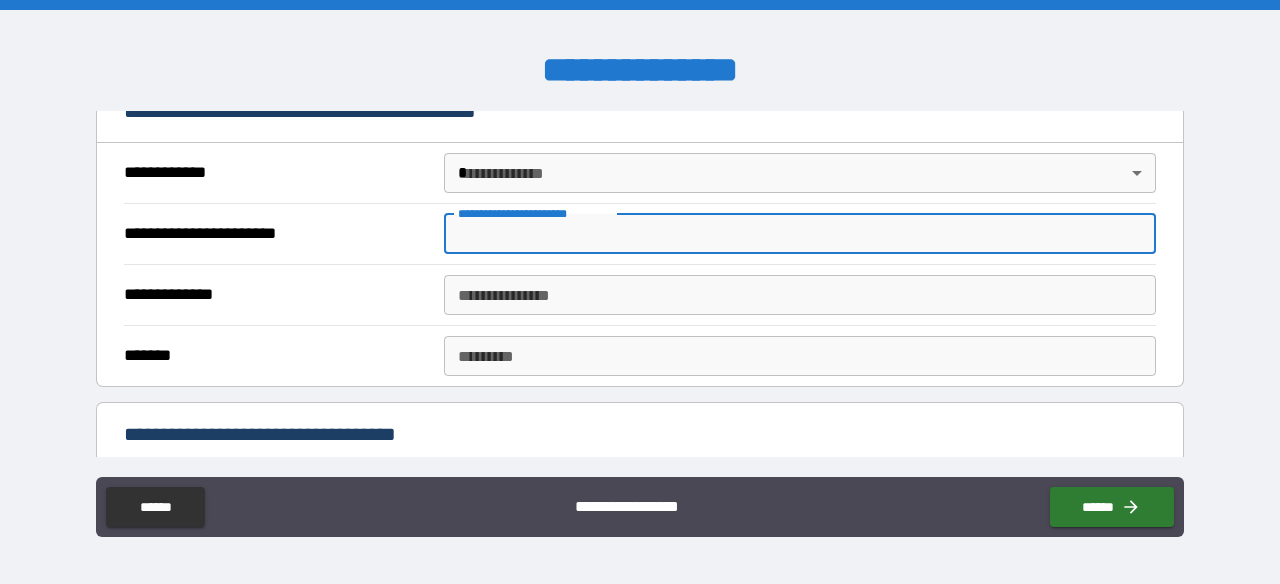 scroll, scrollTop: 419, scrollLeft: 0, axis: vertical 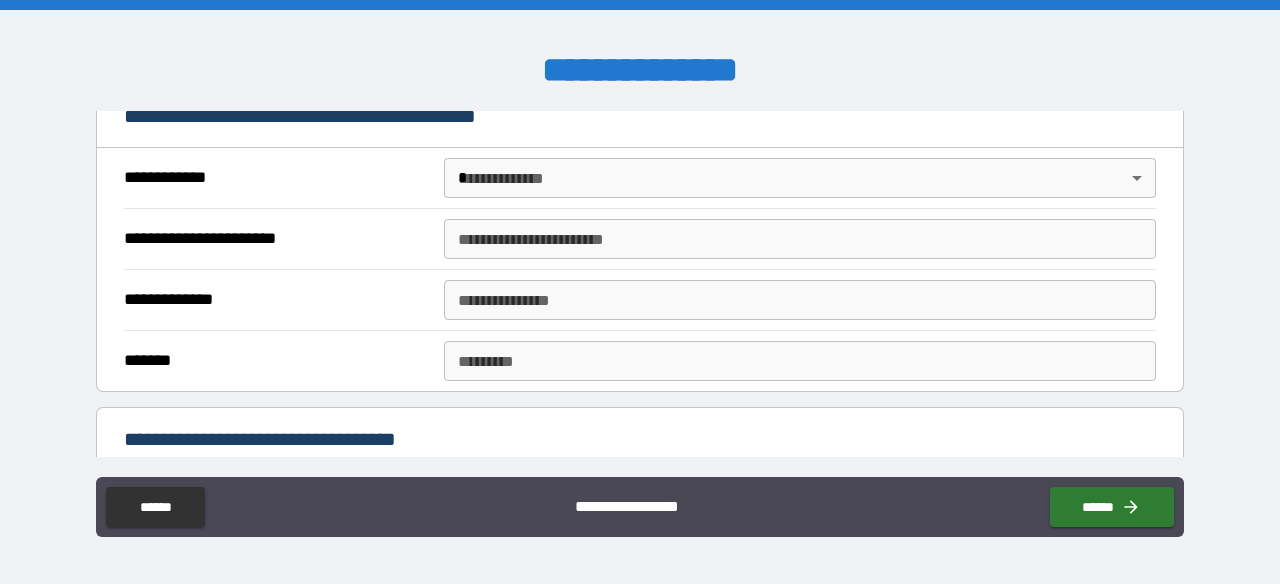 click on "**********" at bounding box center (279, 300) 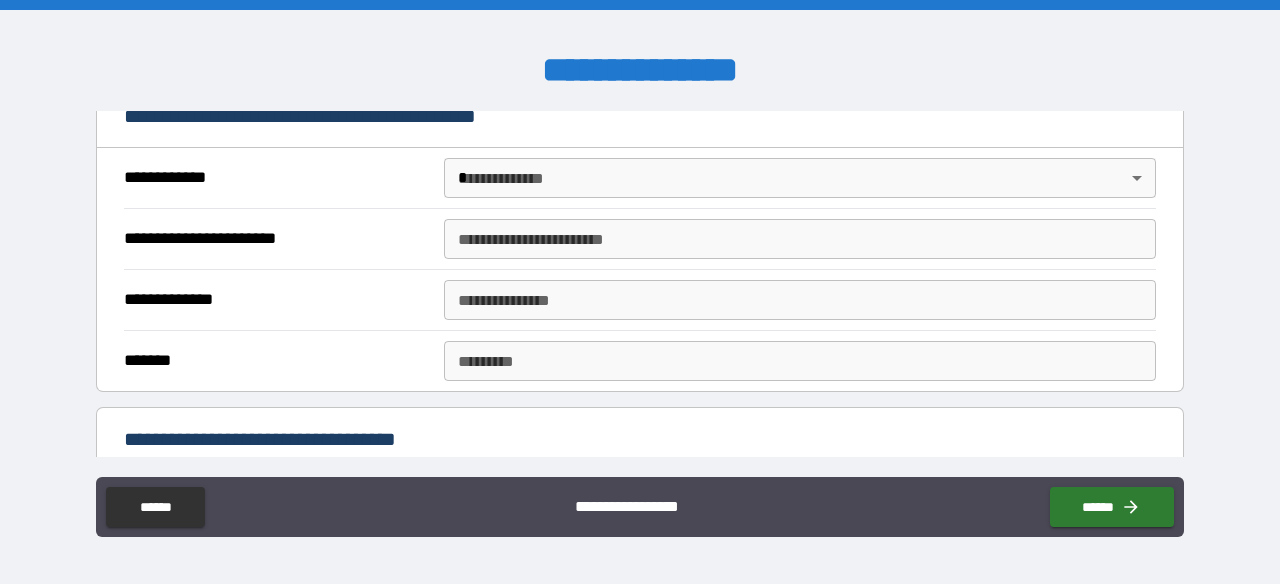 click on "**********" at bounding box center (640, 238) 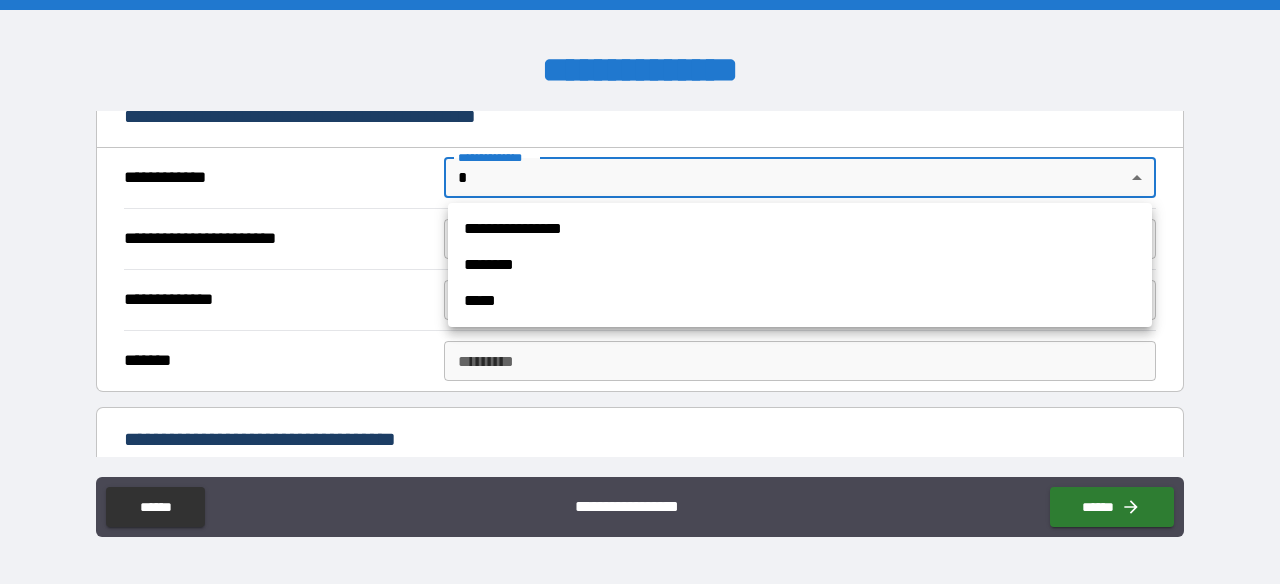 click on "**********" at bounding box center (640, 292) 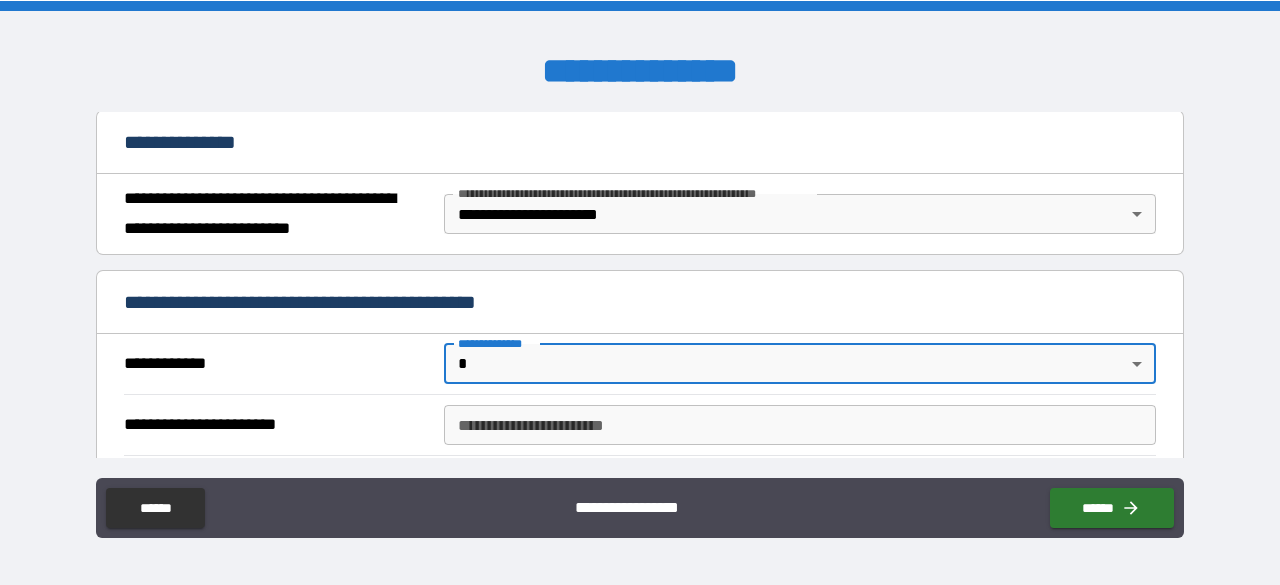 scroll, scrollTop: 228, scrollLeft: 0, axis: vertical 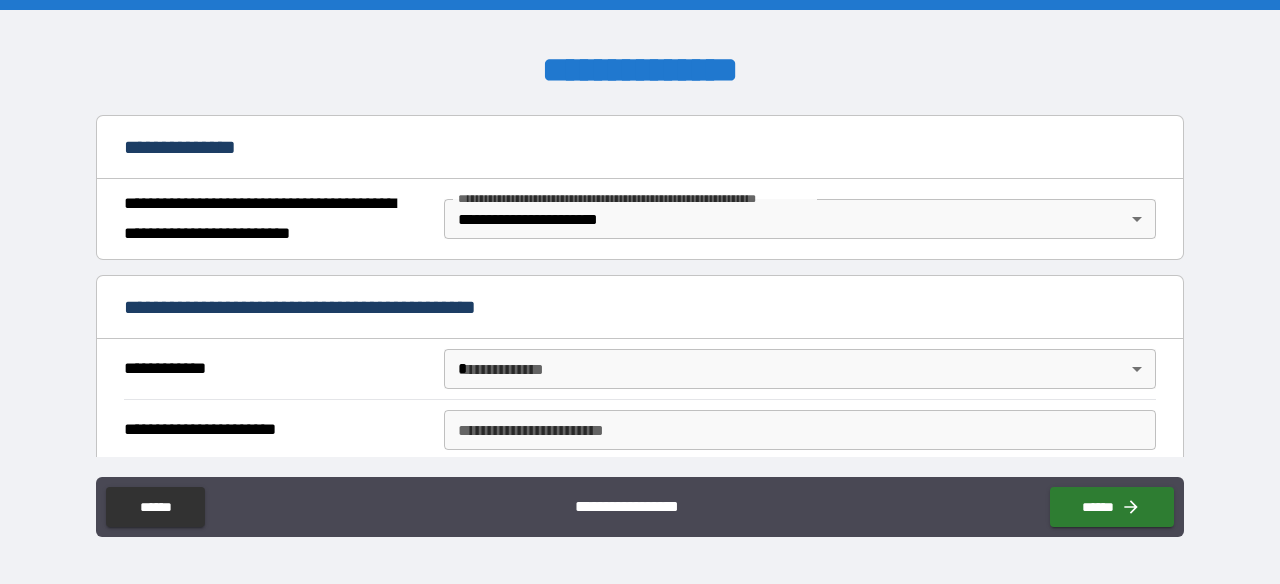 click on "**********" at bounding box center [640, 307] 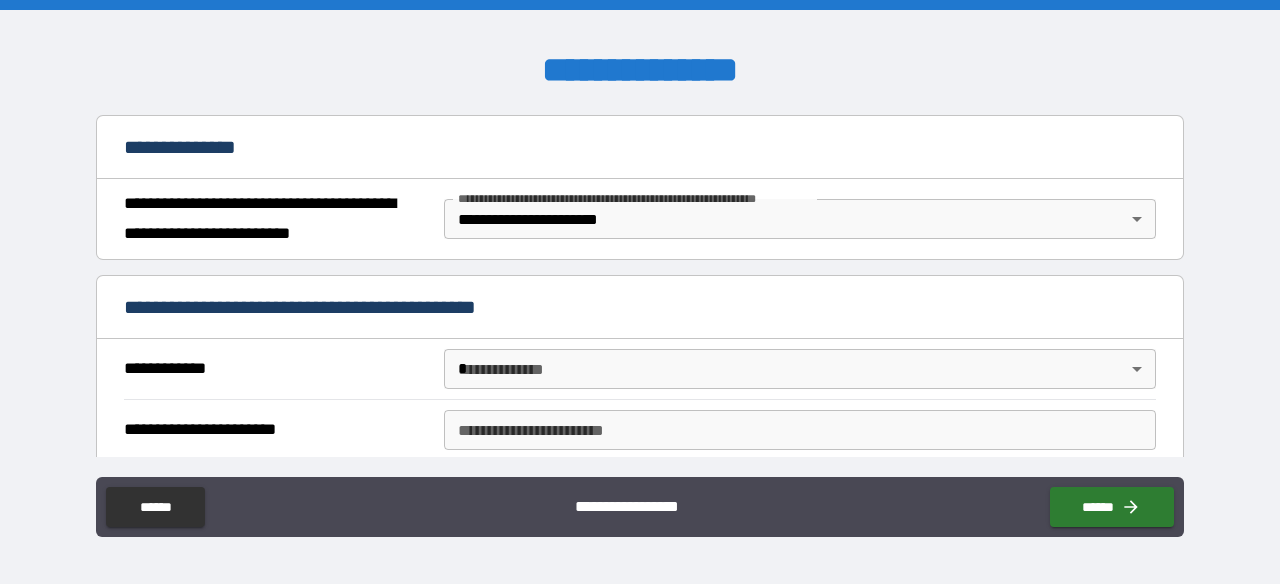 click on "**********" at bounding box center [640, 307] 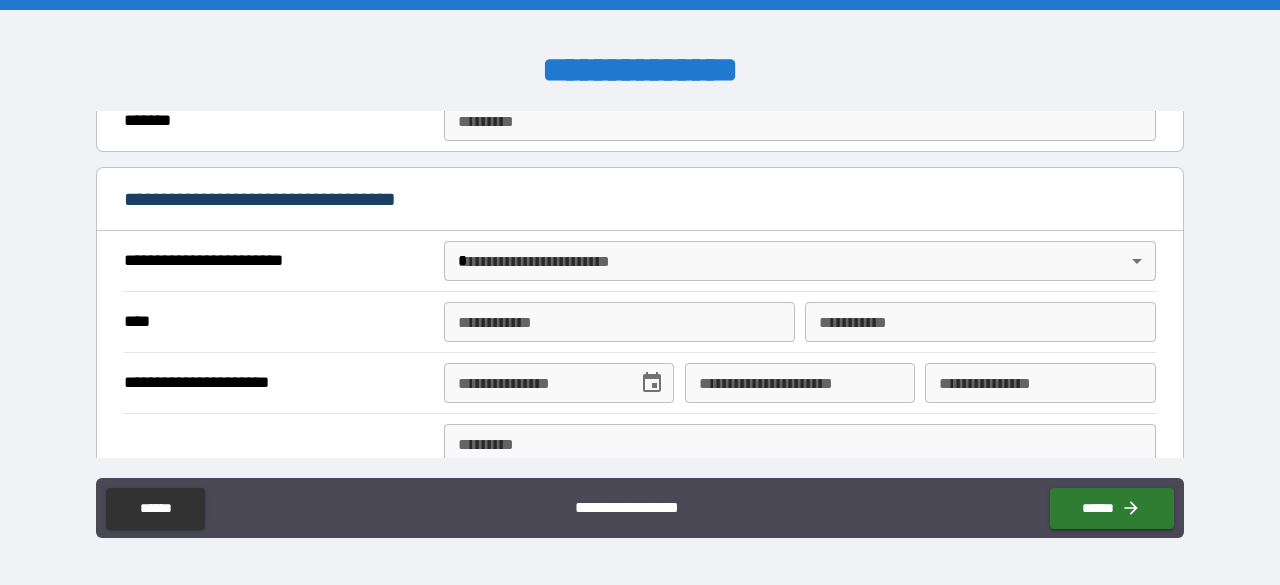 scroll, scrollTop: 660, scrollLeft: 0, axis: vertical 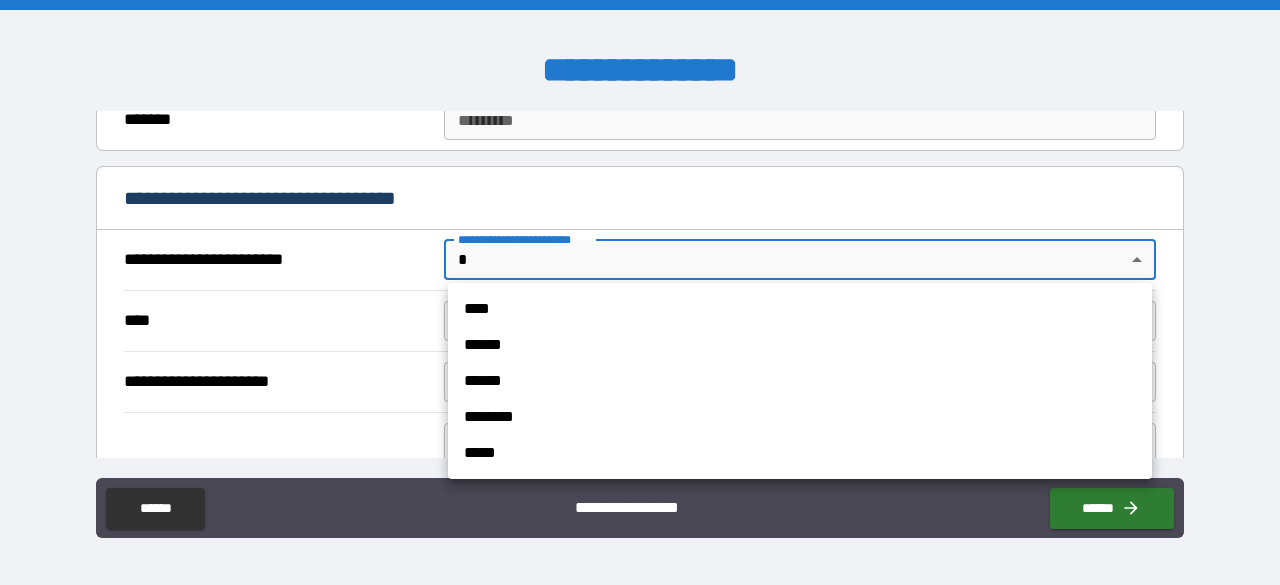 click on "**********" at bounding box center (640, 292) 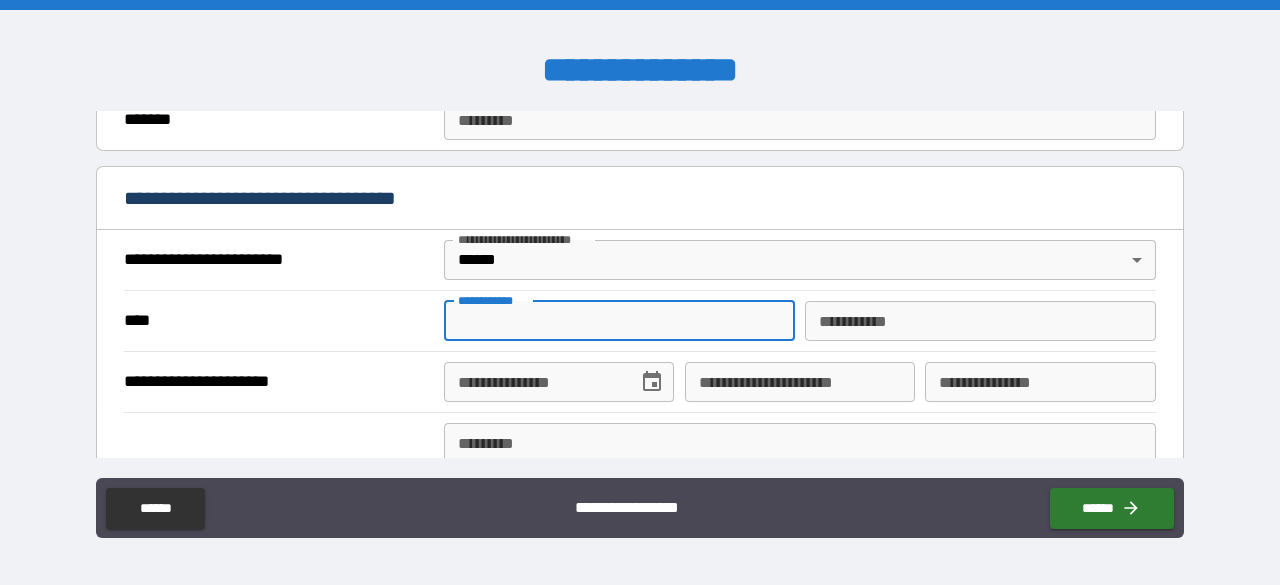 click on "**********" at bounding box center (619, 321) 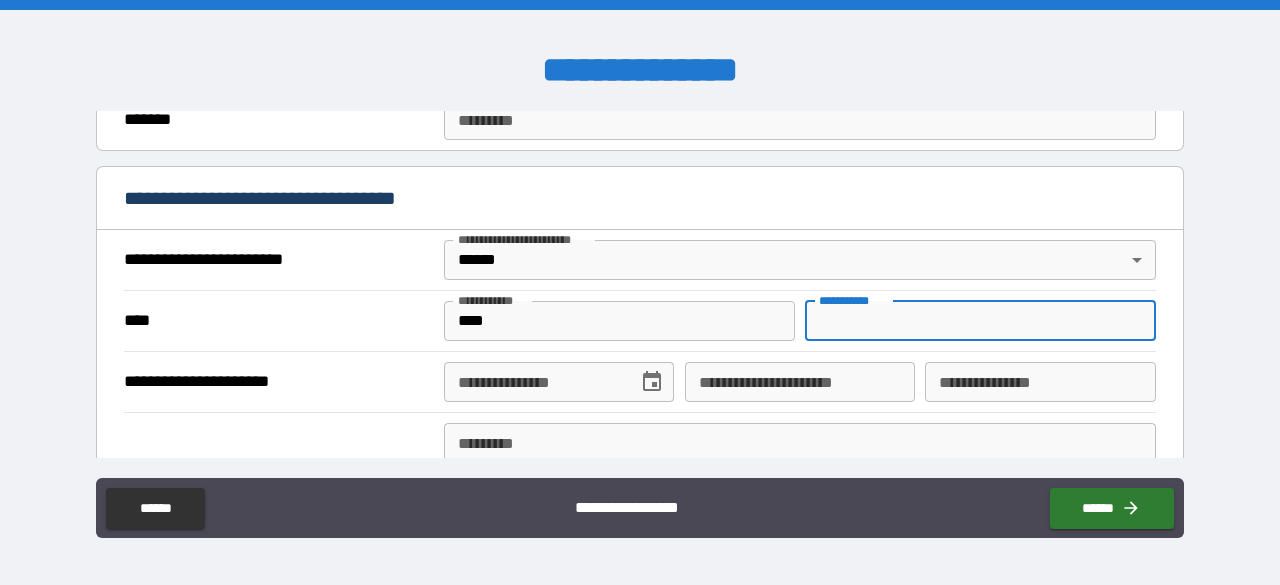 click on "*********   *" at bounding box center [980, 321] 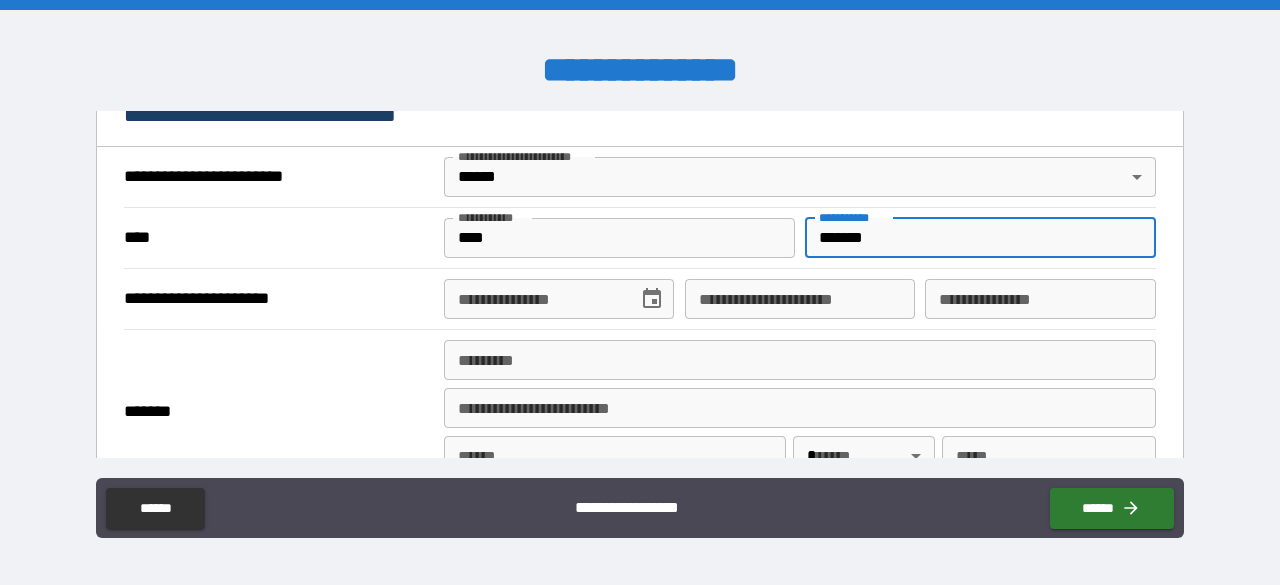 scroll, scrollTop: 746, scrollLeft: 0, axis: vertical 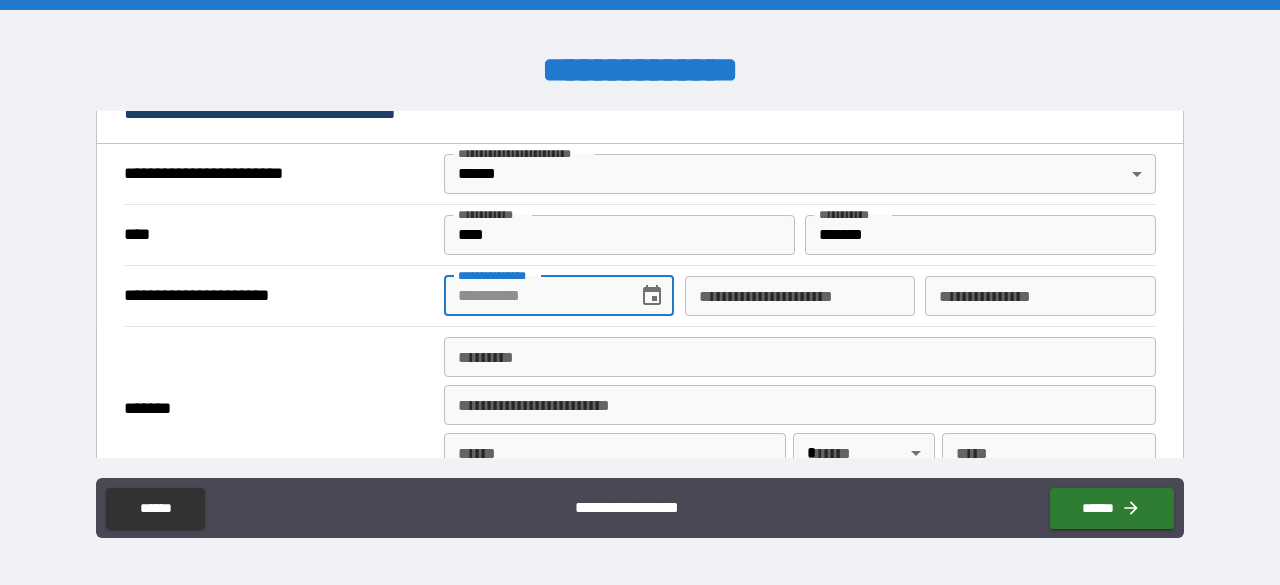 click on "**********" at bounding box center [534, 296] 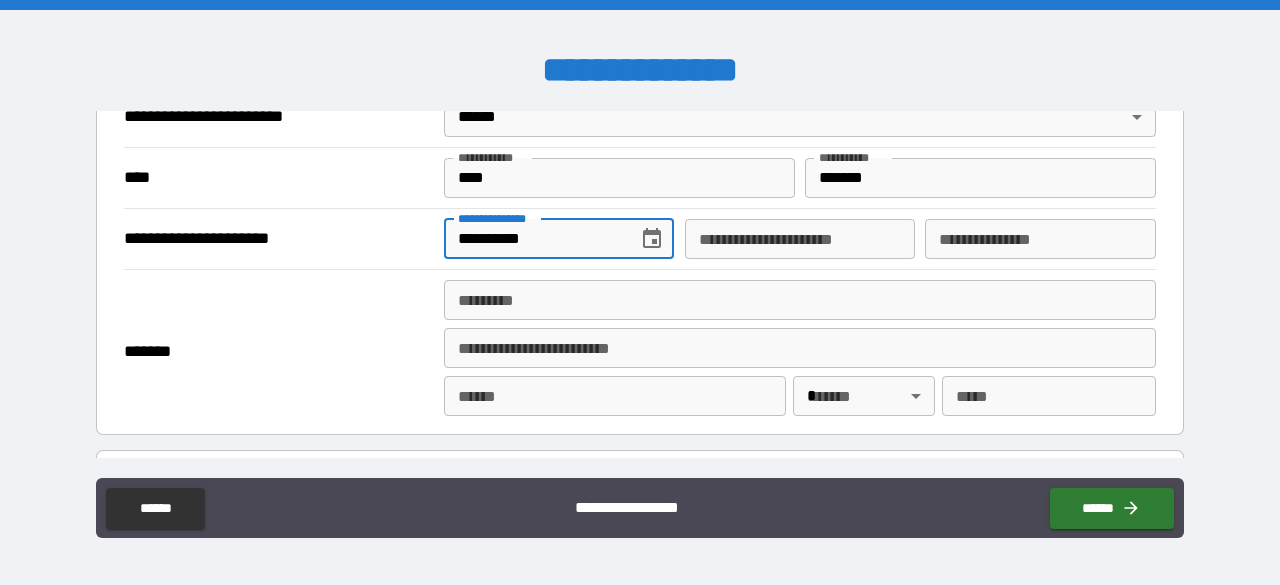 scroll, scrollTop: 806, scrollLeft: 0, axis: vertical 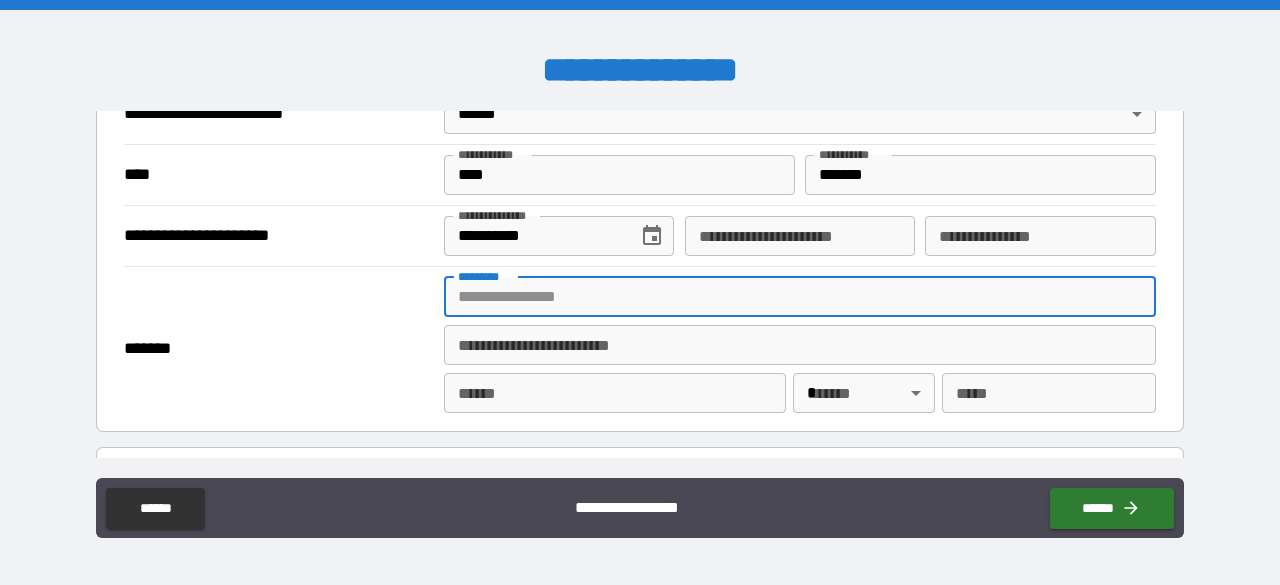 click on "*******   *" at bounding box center (800, 297) 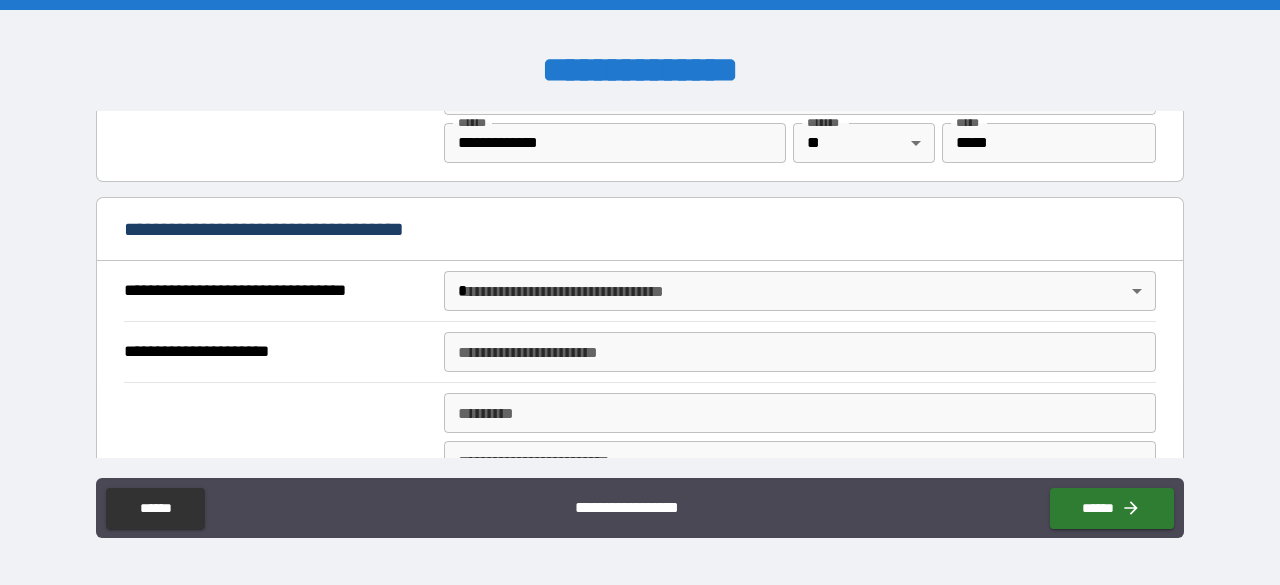 scroll, scrollTop: 1057, scrollLeft: 0, axis: vertical 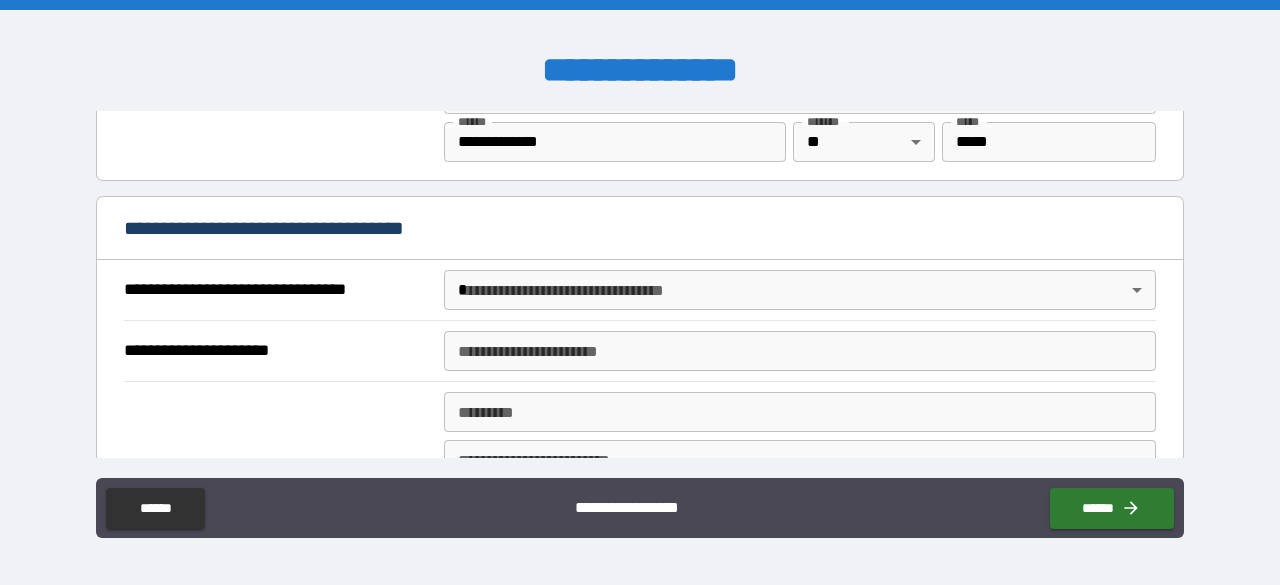 click on "**********" at bounding box center (640, 230) 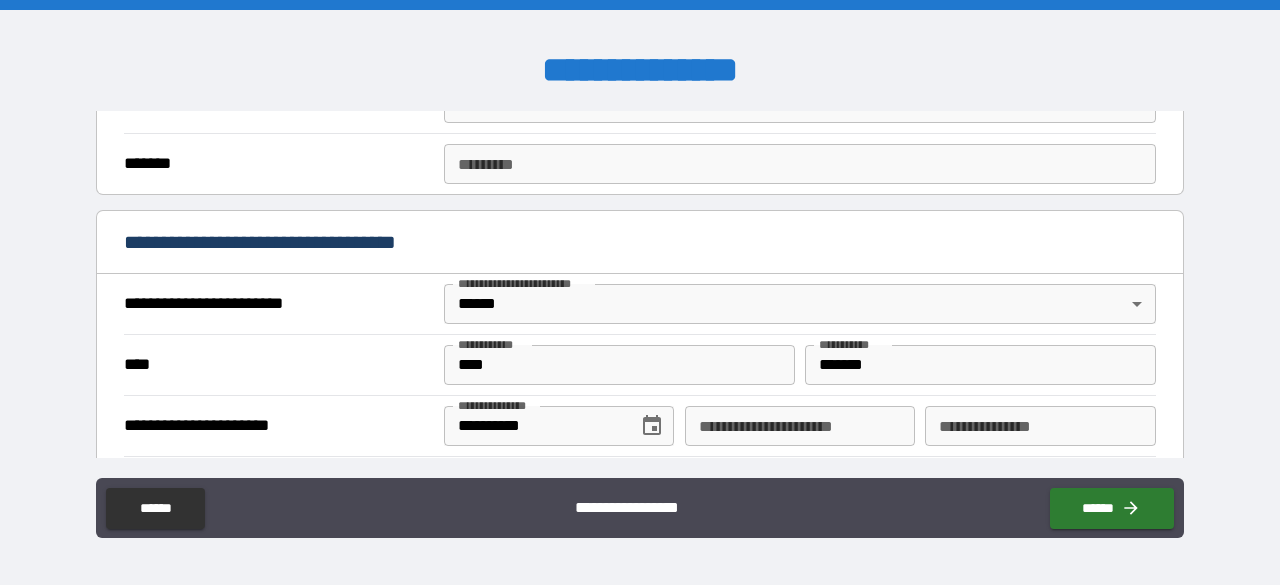 scroll, scrollTop: 617, scrollLeft: 0, axis: vertical 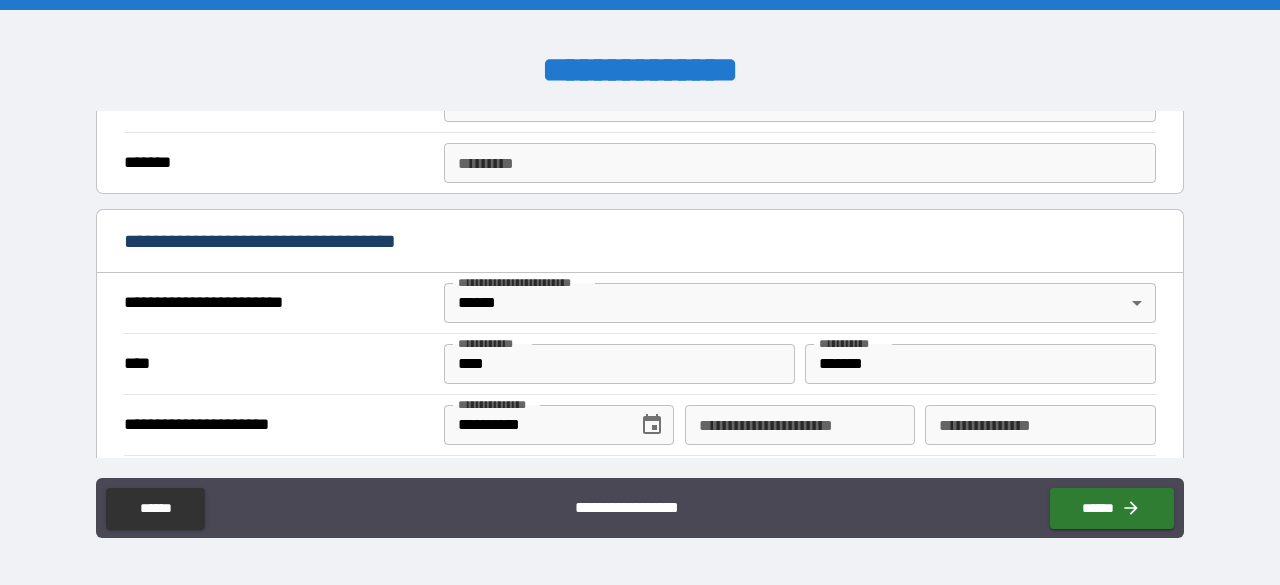 click on "**********" at bounding box center (640, 243) 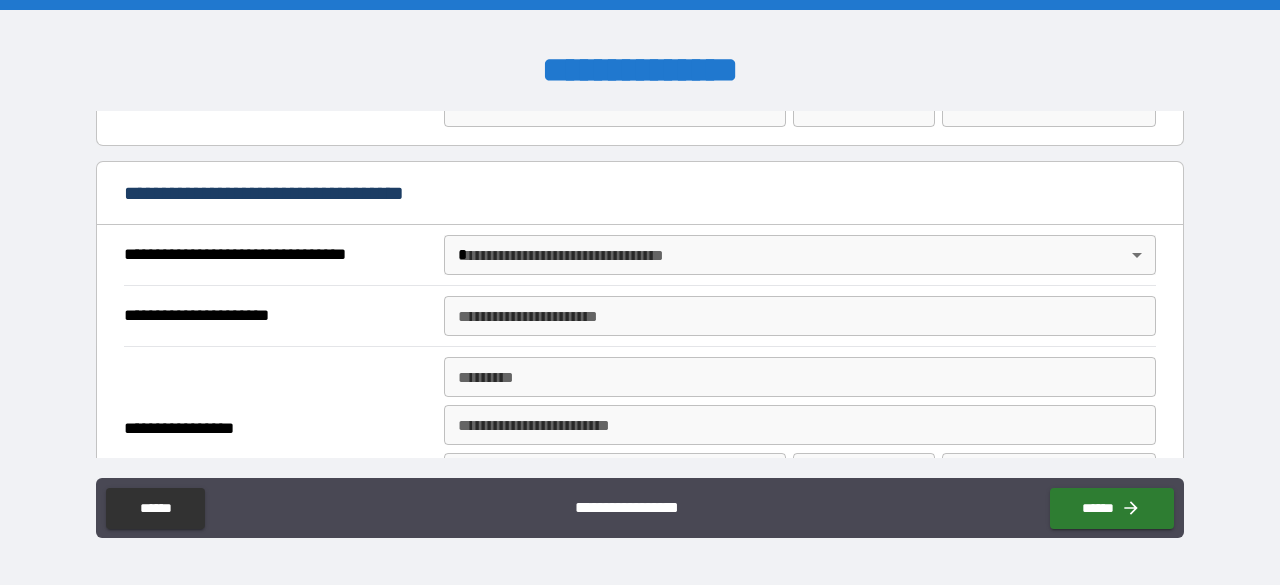 scroll, scrollTop: 1095, scrollLeft: 0, axis: vertical 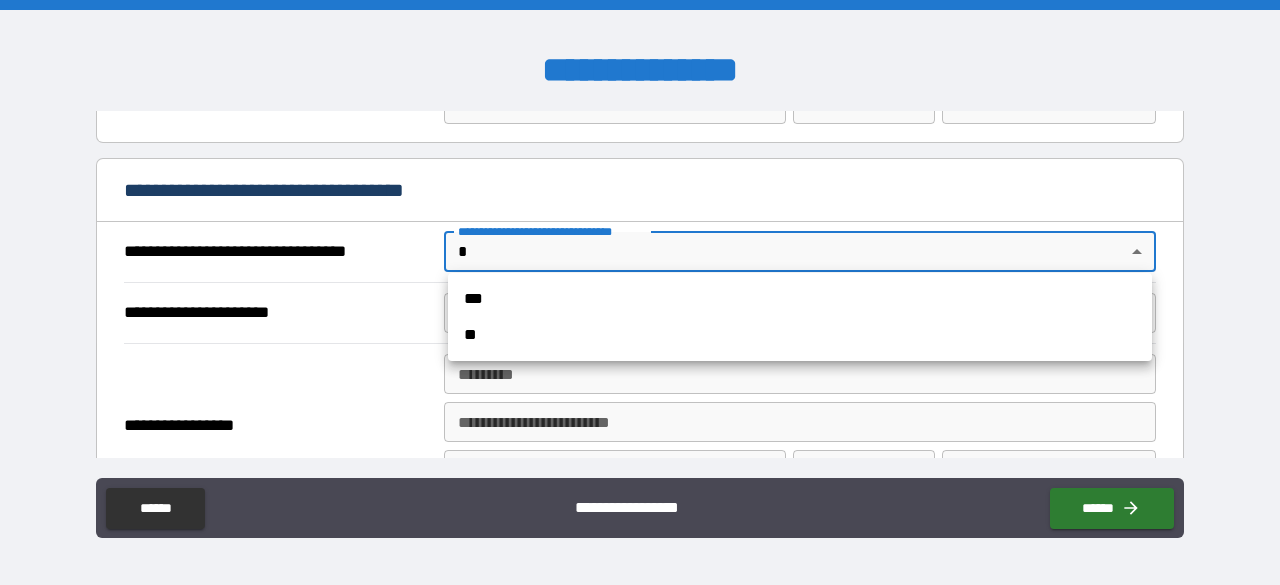 click on "**********" at bounding box center (640, 292) 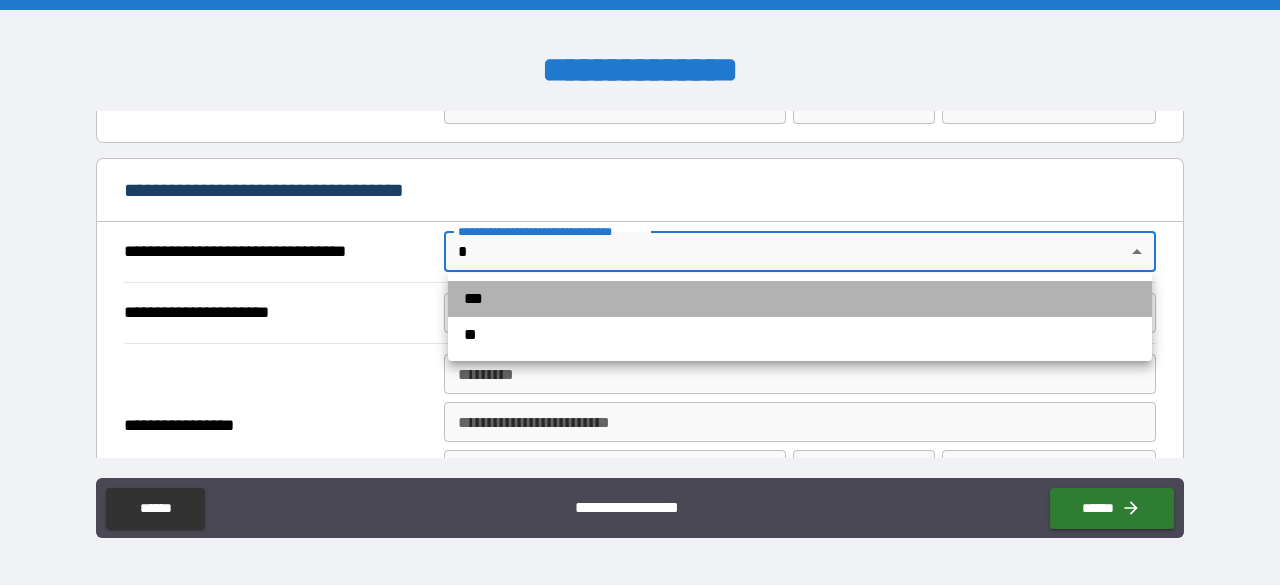 click on "***" at bounding box center (800, 299) 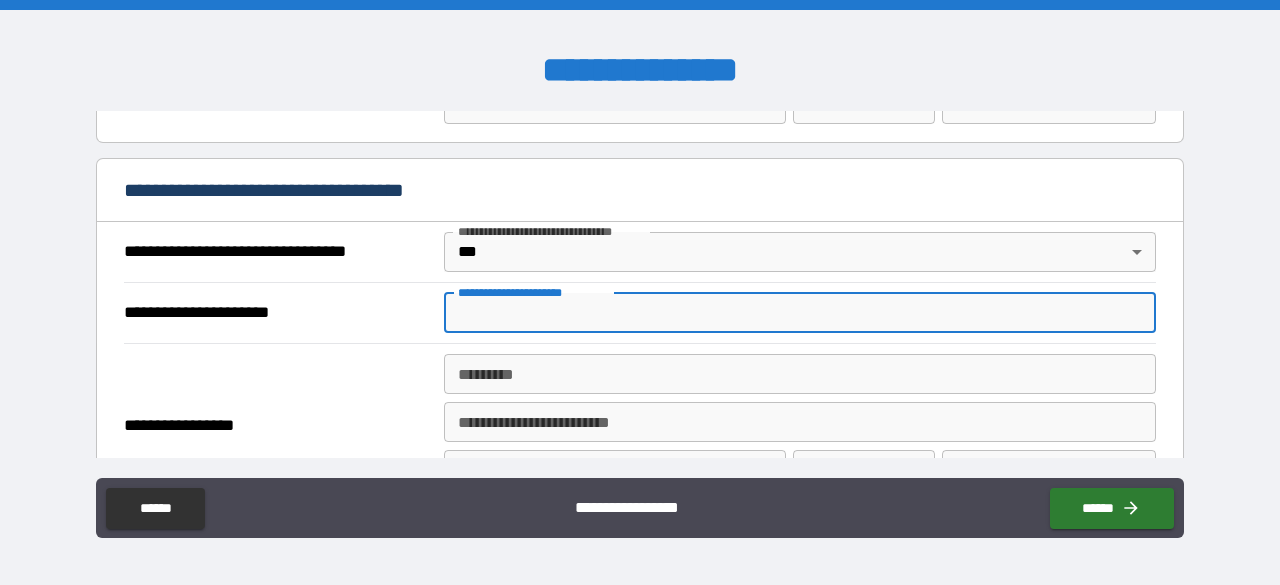 click on "**********" at bounding box center [800, 313] 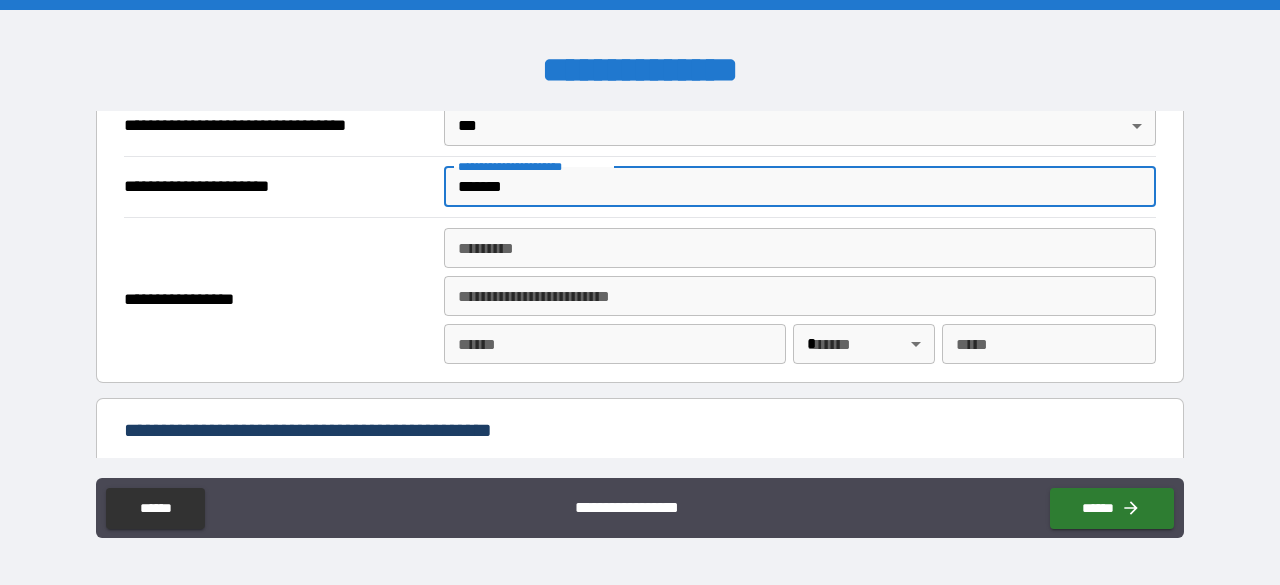scroll, scrollTop: 1223, scrollLeft: 0, axis: vertical 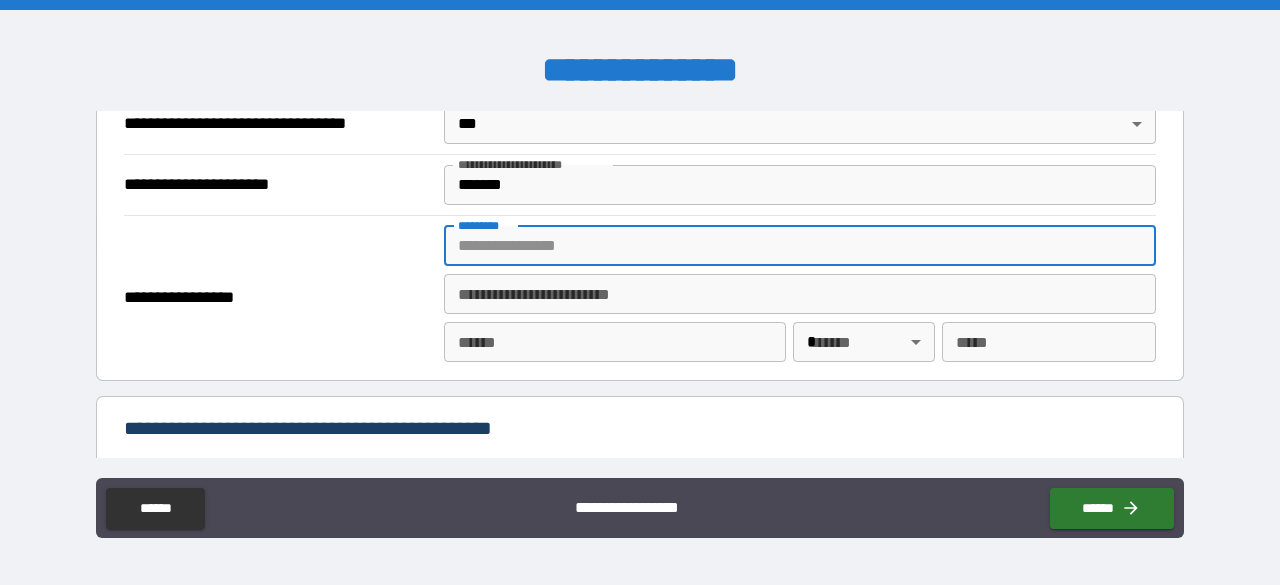 click on "*******   *" at bounding box center [800, 246] 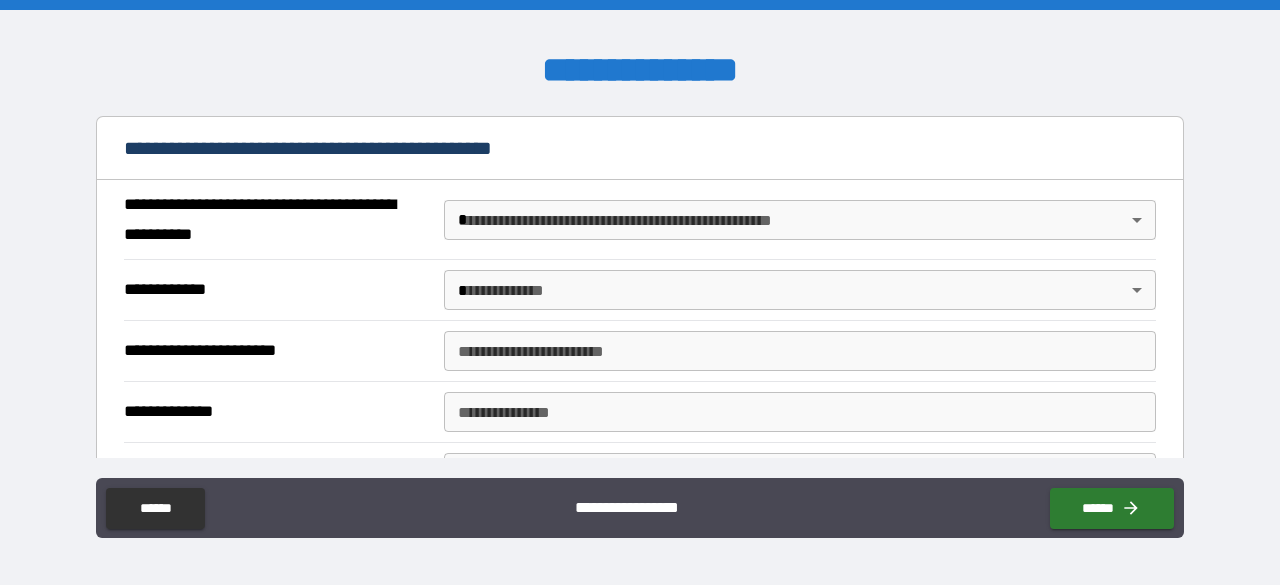 scroll, scrollTop: 1521, scrollLeft: 0, axis: vertical 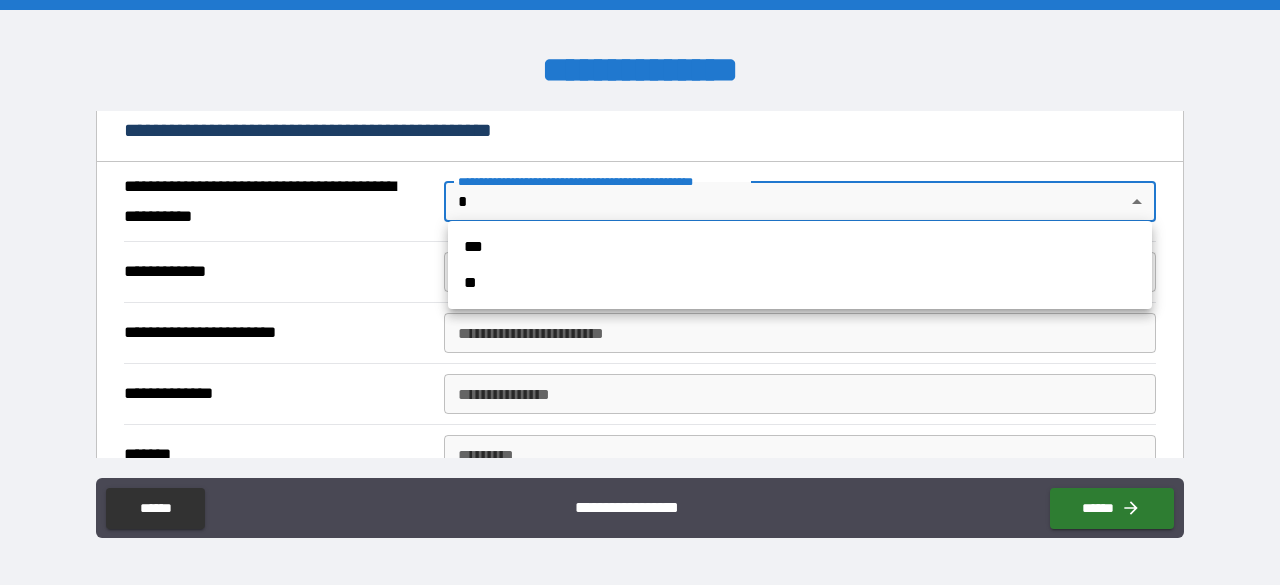 click on "**********" at bounding box center (640, 292) 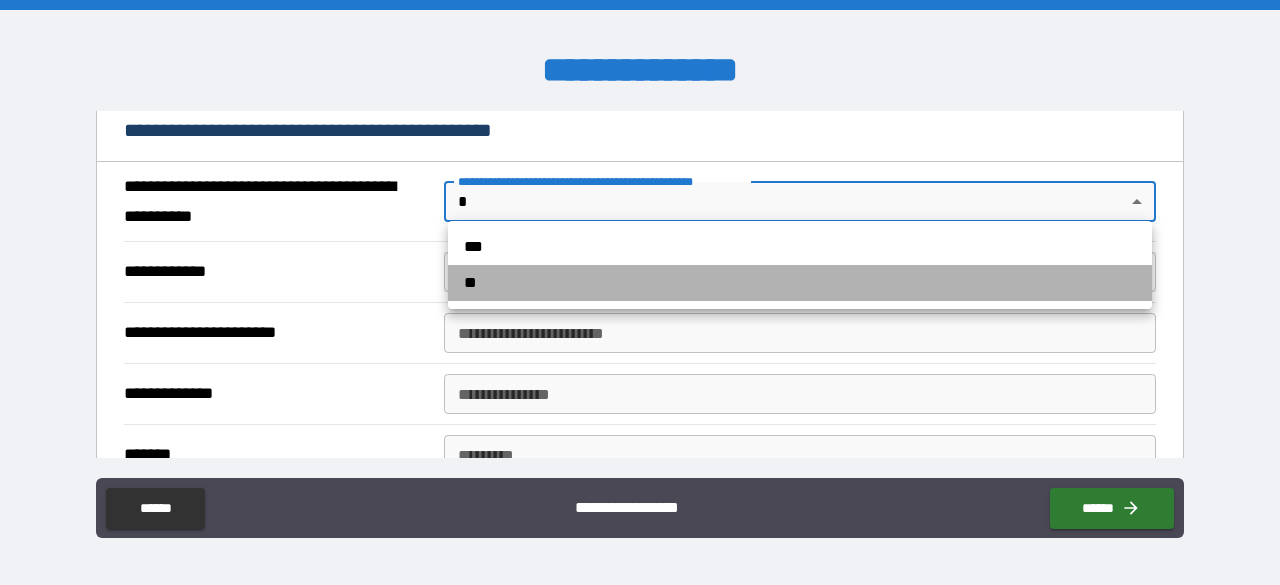 click on "**" at bounding box center (800, 283) 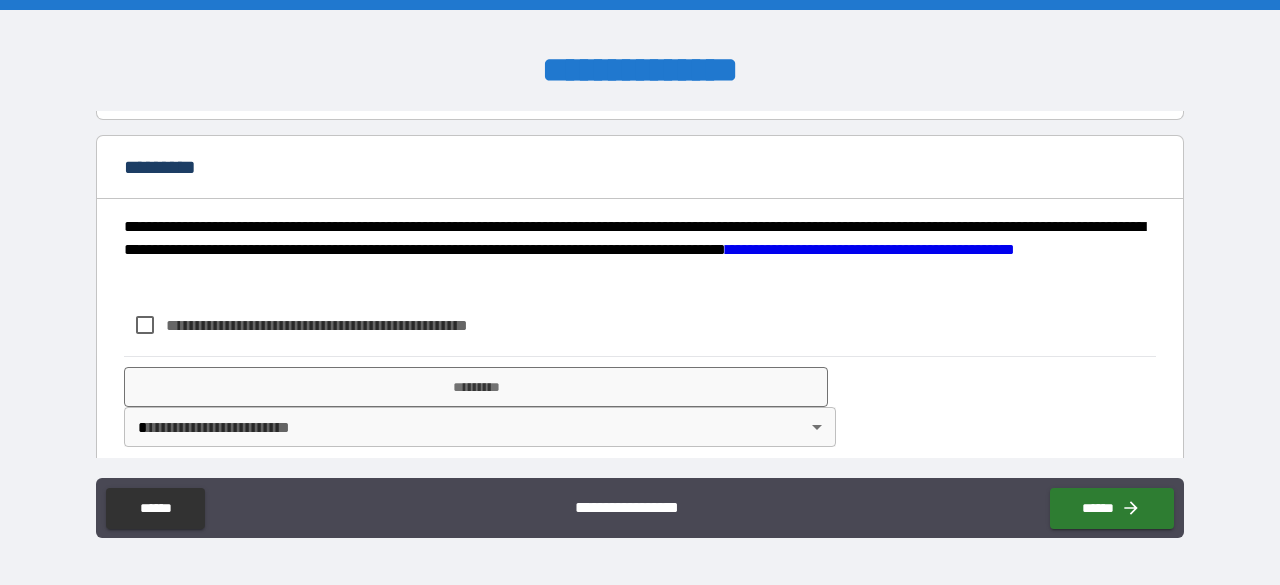 scroll, scrollTop: 1653, scrollLeft: 0, axis: vertical 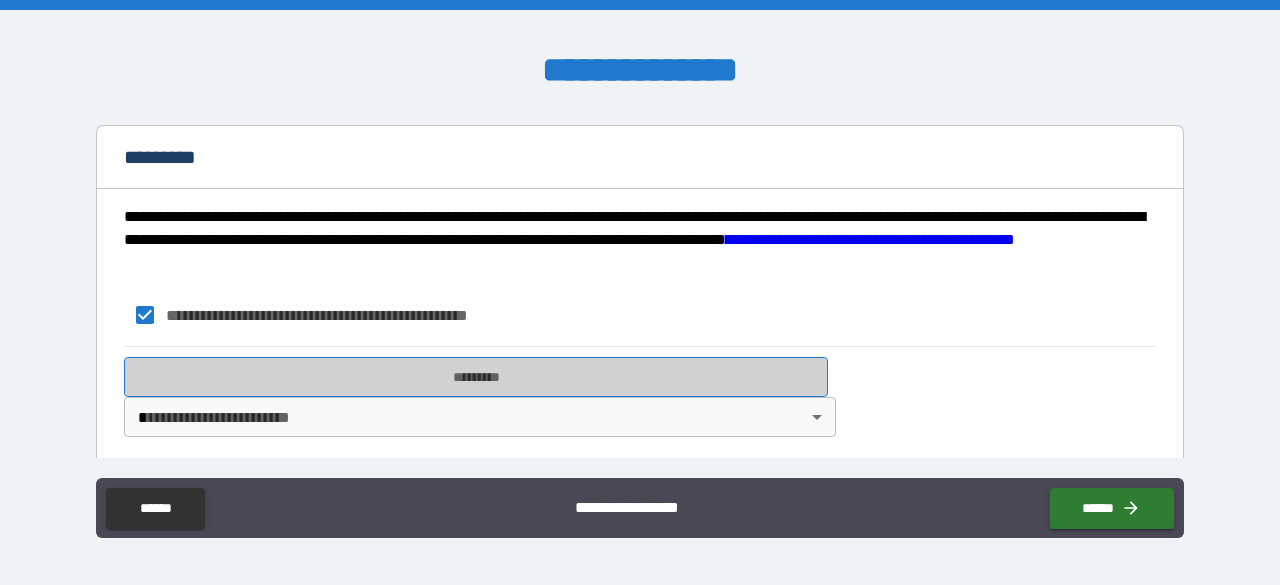 click on "*********" at bounding box center (476, 377) 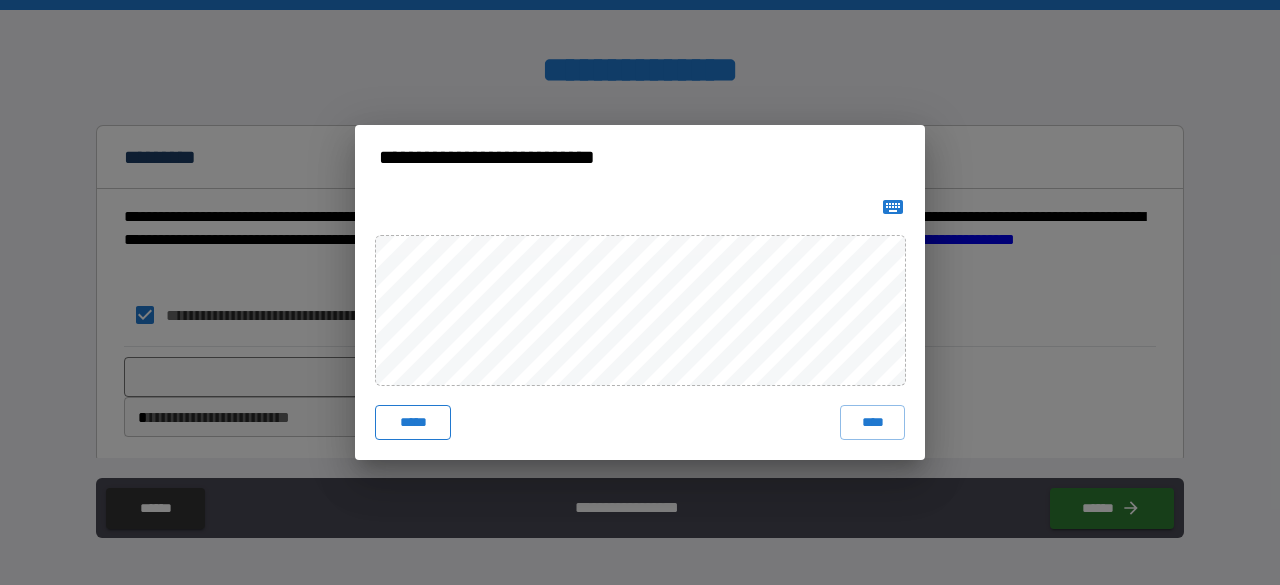click on "*****" at bounding box center [413, 423] 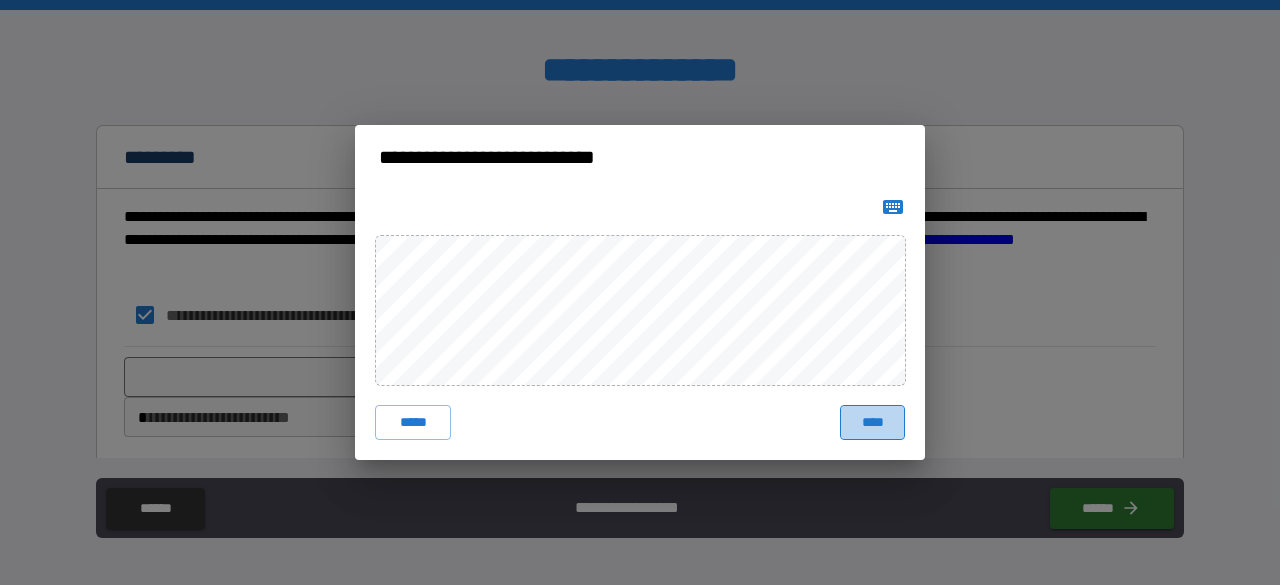click on "****" at bounding box center (872, 423) 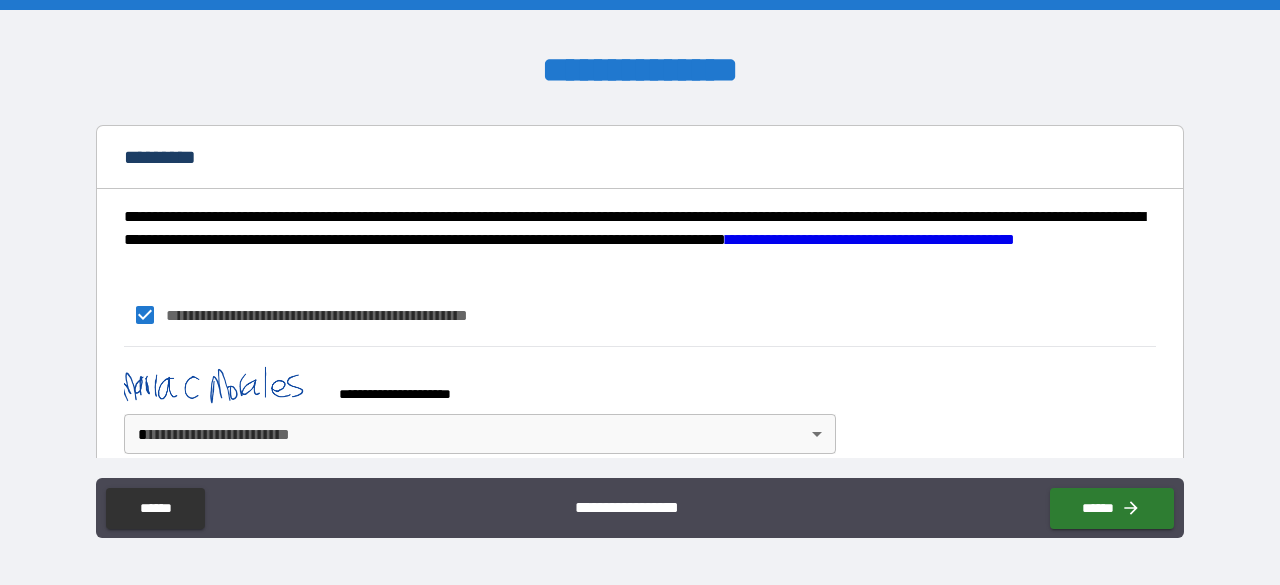 scroll, scrollTop: 1670, scrollLeft: 0, axis: vertical 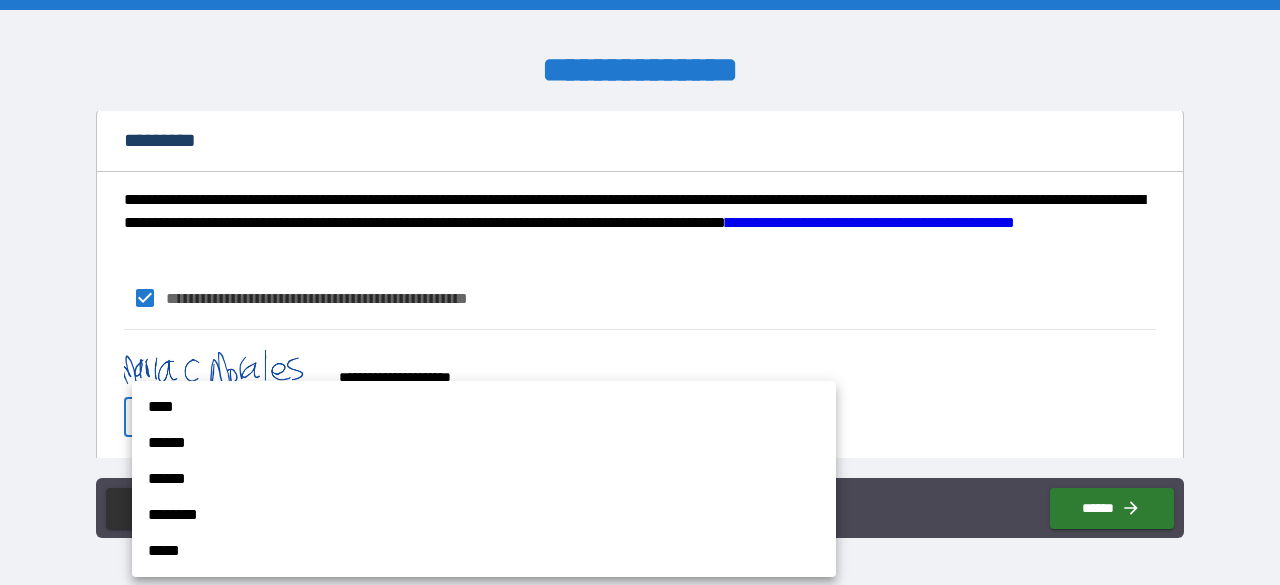 click on "**********" at bounding box center [640, 292] 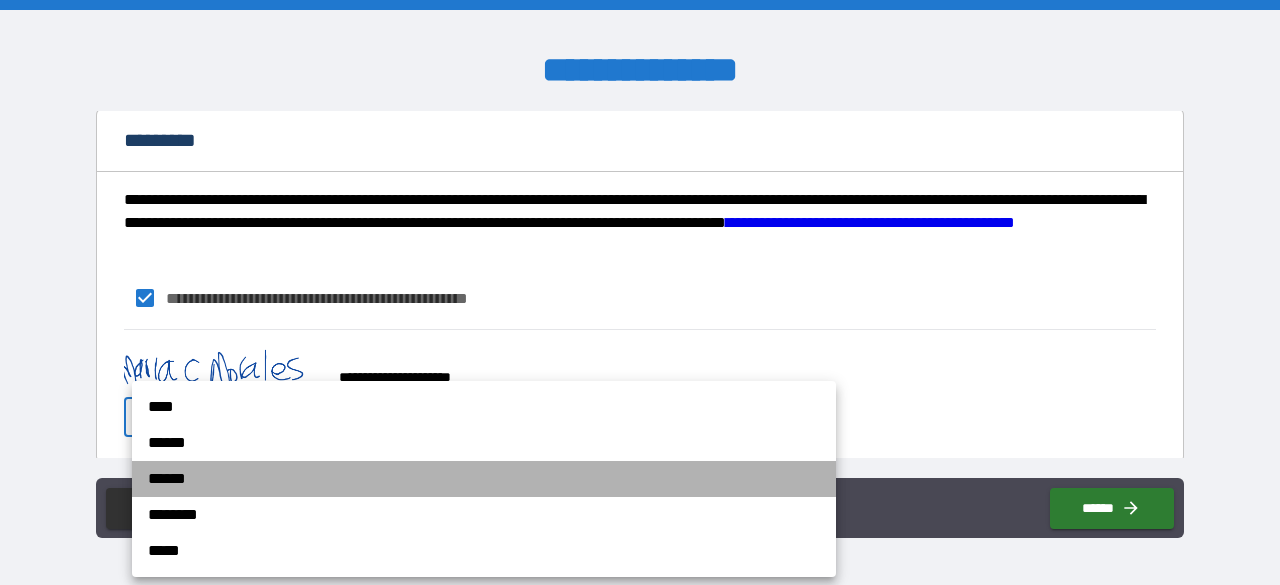 click on "******" at bounding box center [484, 479] 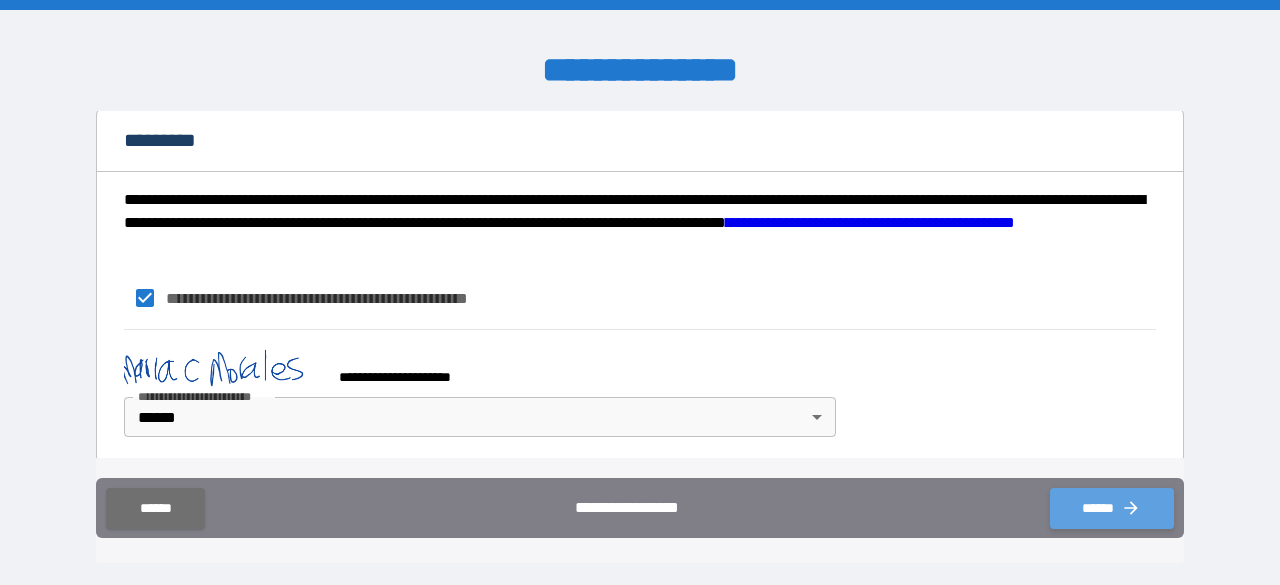 click on "******" at bounding box center (1112, 508) 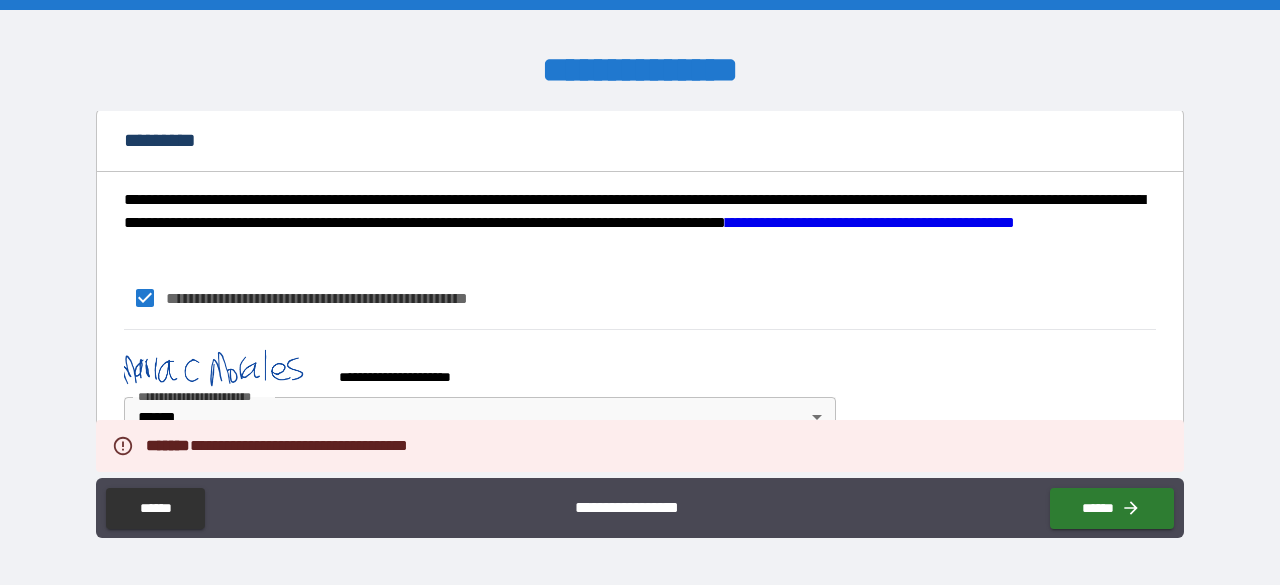click on "**********" at bounding box center [640, 295] 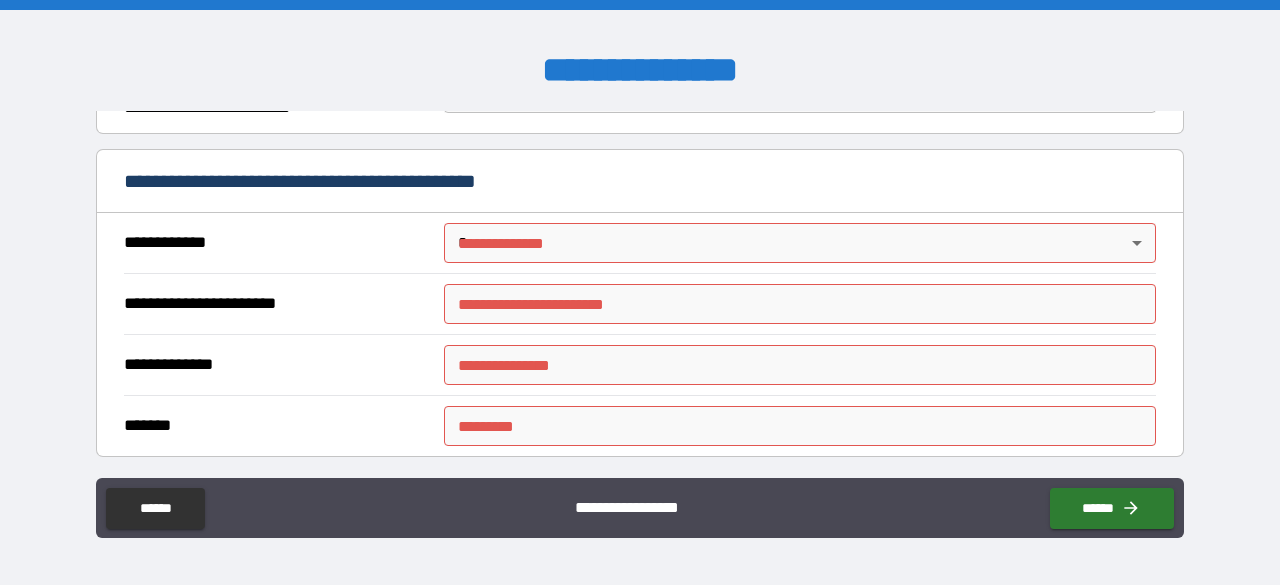scroll, scrollTop: 356, scrollLeft: 0, axis: vertical 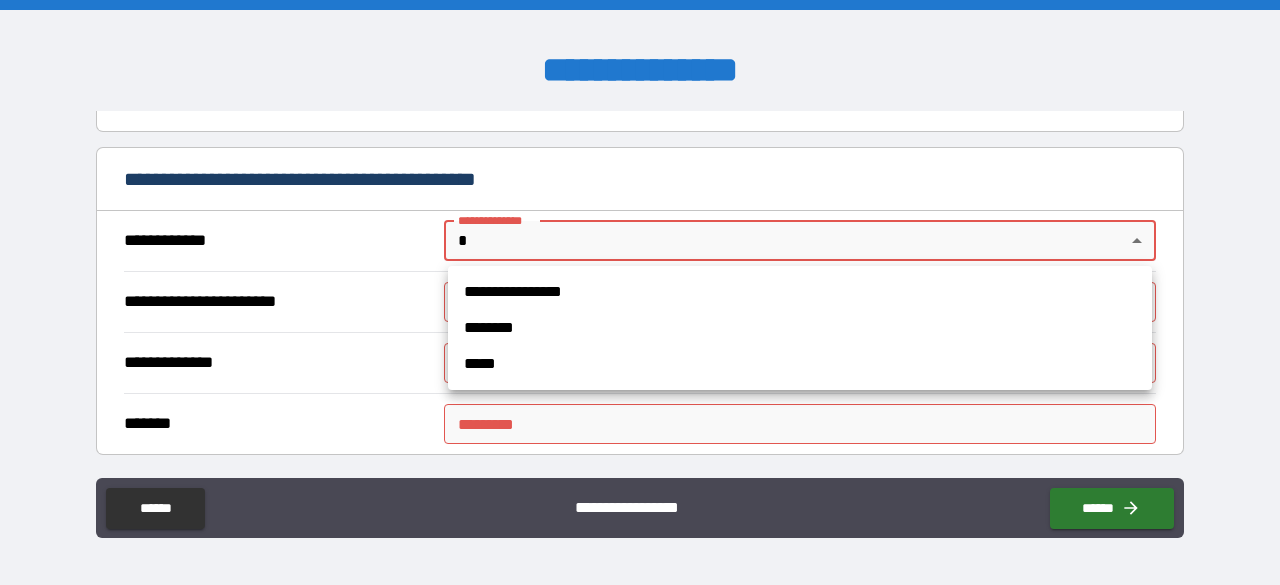 click on "**********" at bounding box center [640, 292] 